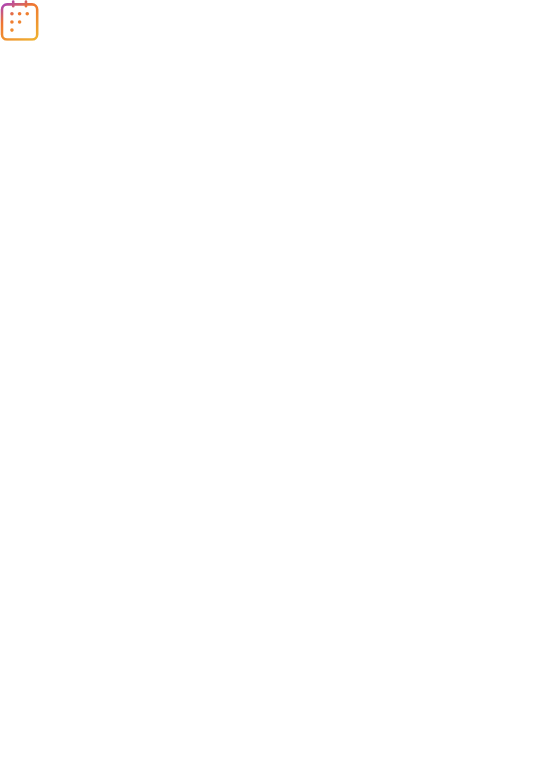 scroll, scrollTop: 0, scrollLeft: 0, axis: both 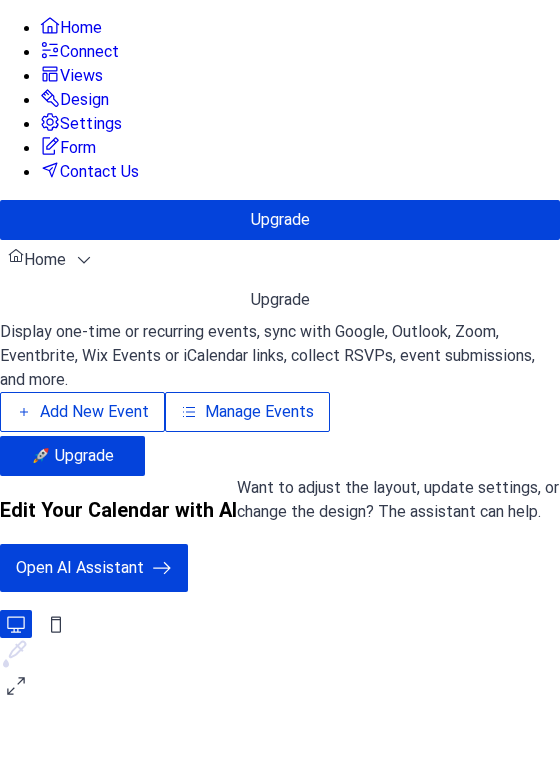 click on "Manage Events" at bounding box center (259, 412) 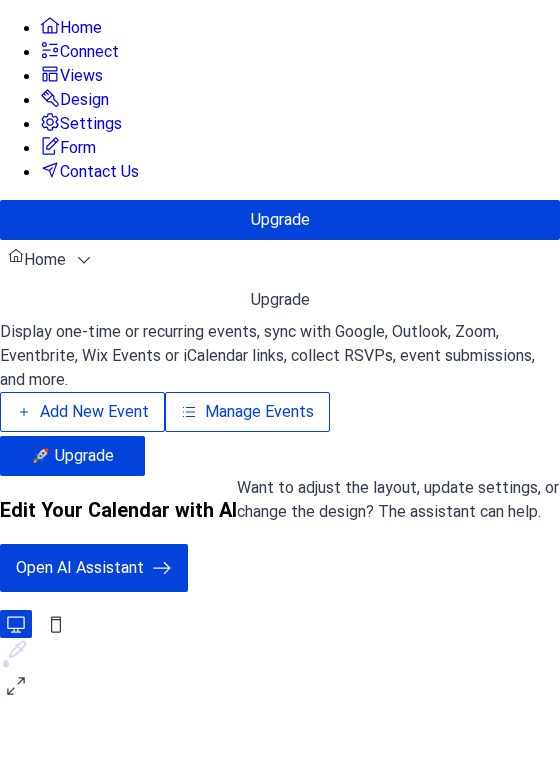 type 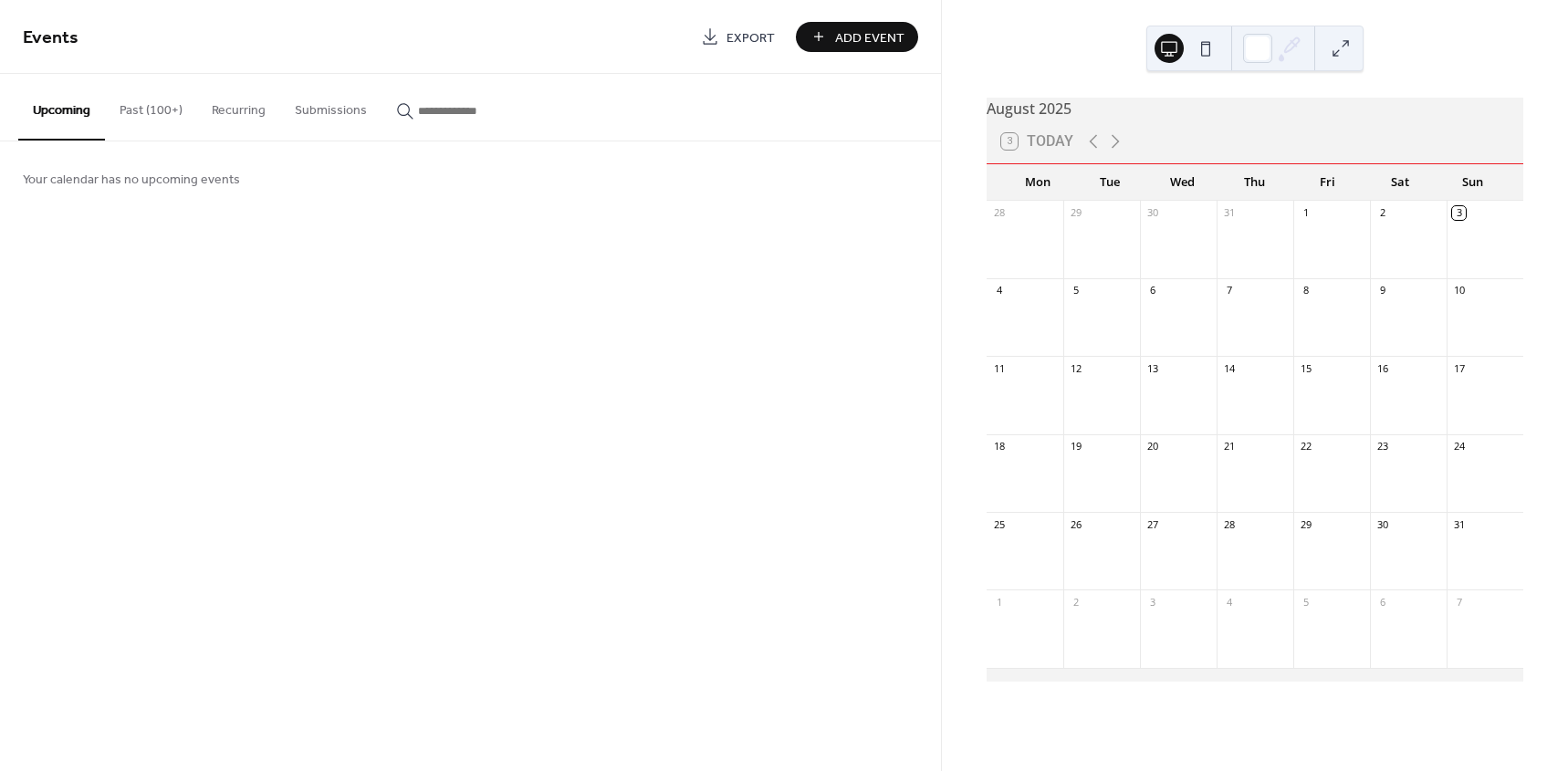 scroll, scrollTop: 0, scrollLeft: 0, axis: both 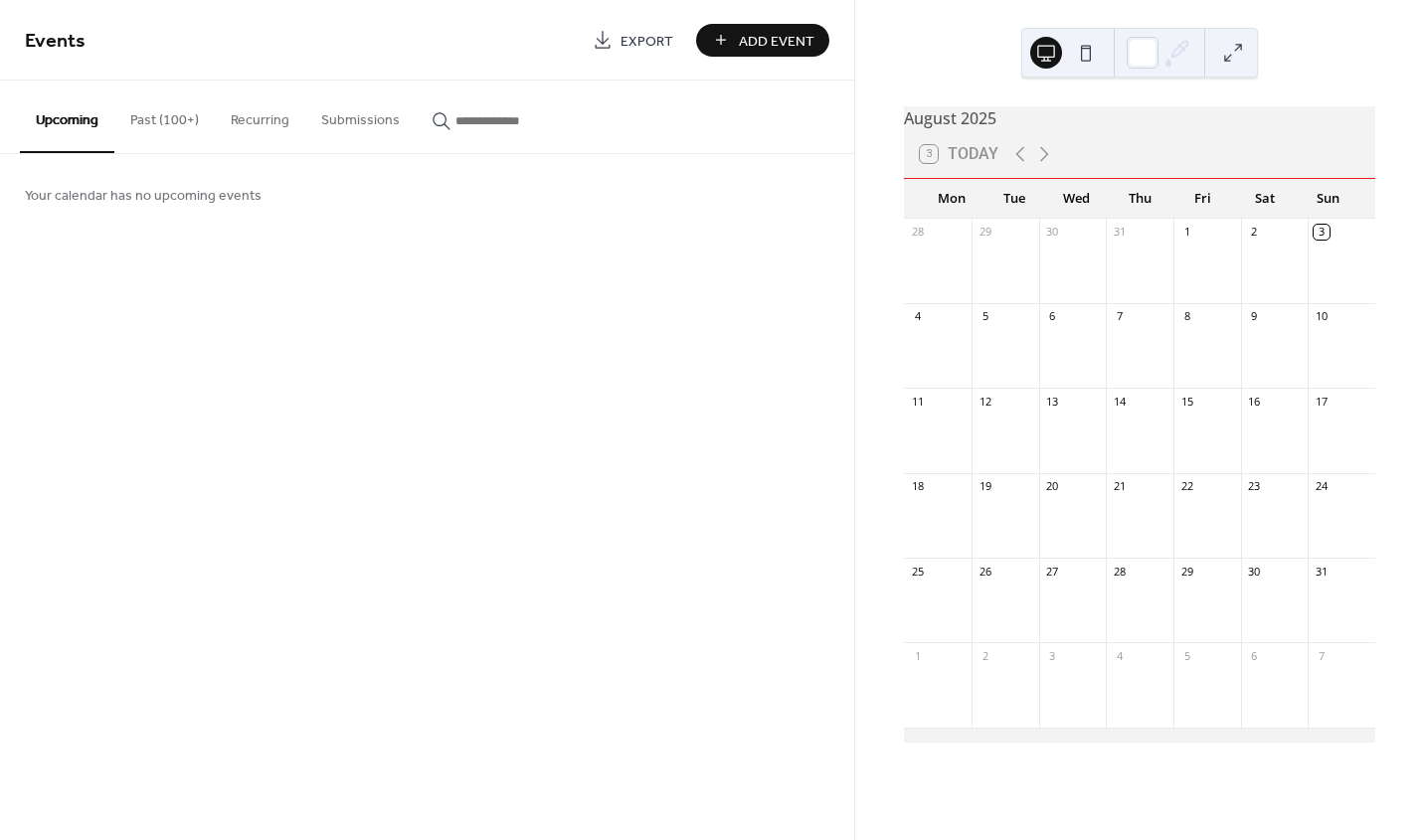 click on "Past (100+)" at bounding box center [164, 115] 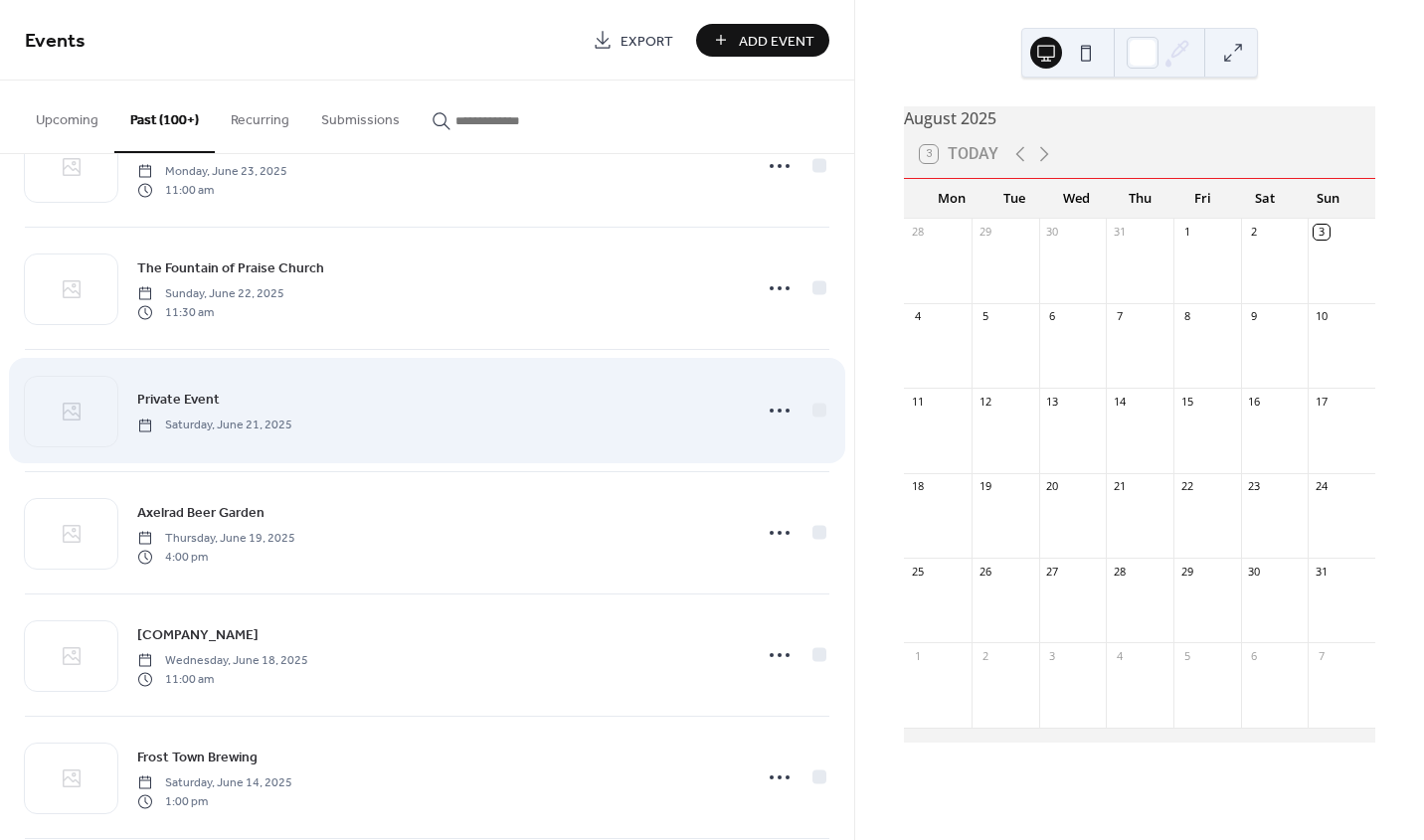 scroll, scrollTop: 907, scrollLeft: 0, axis: vertical 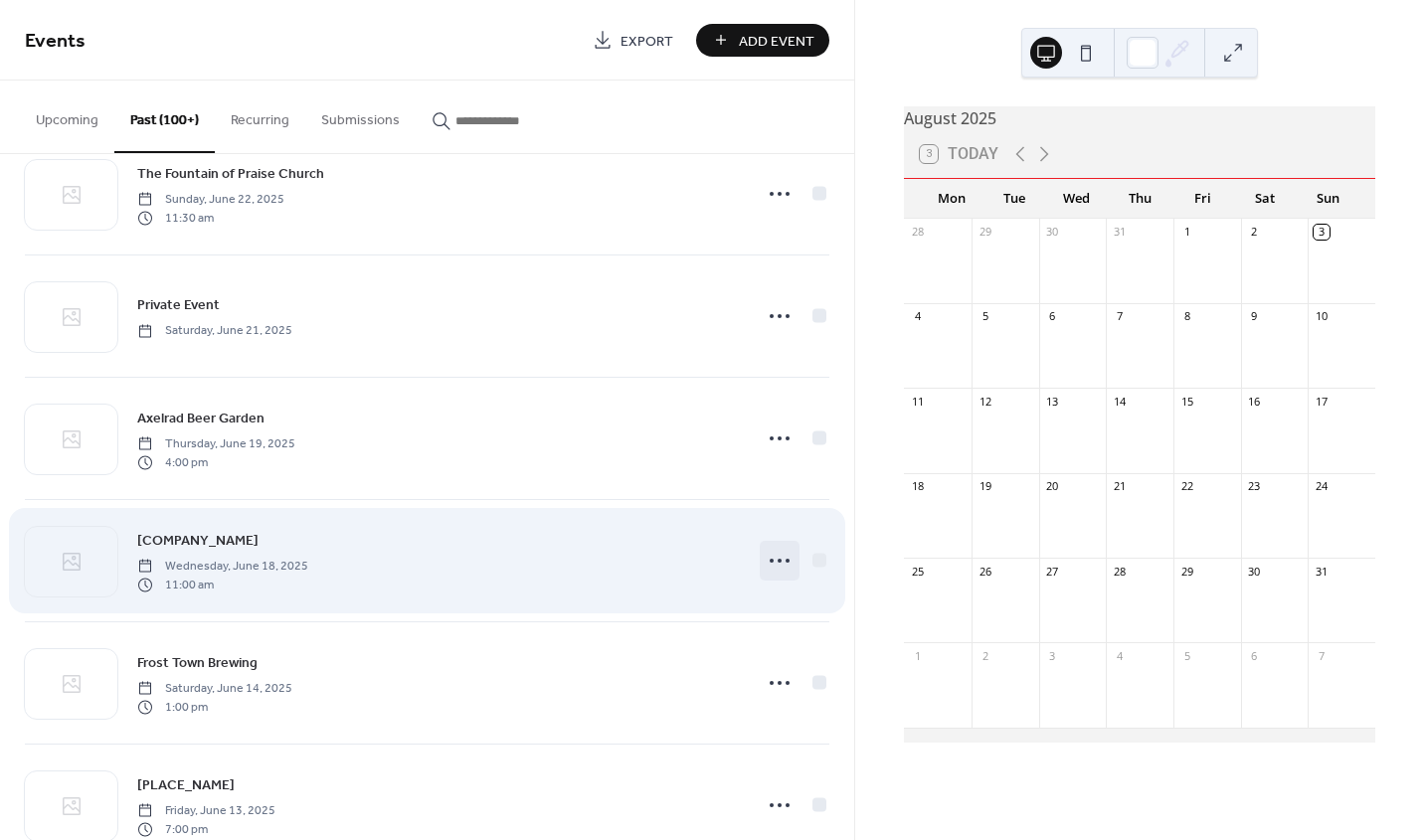 click 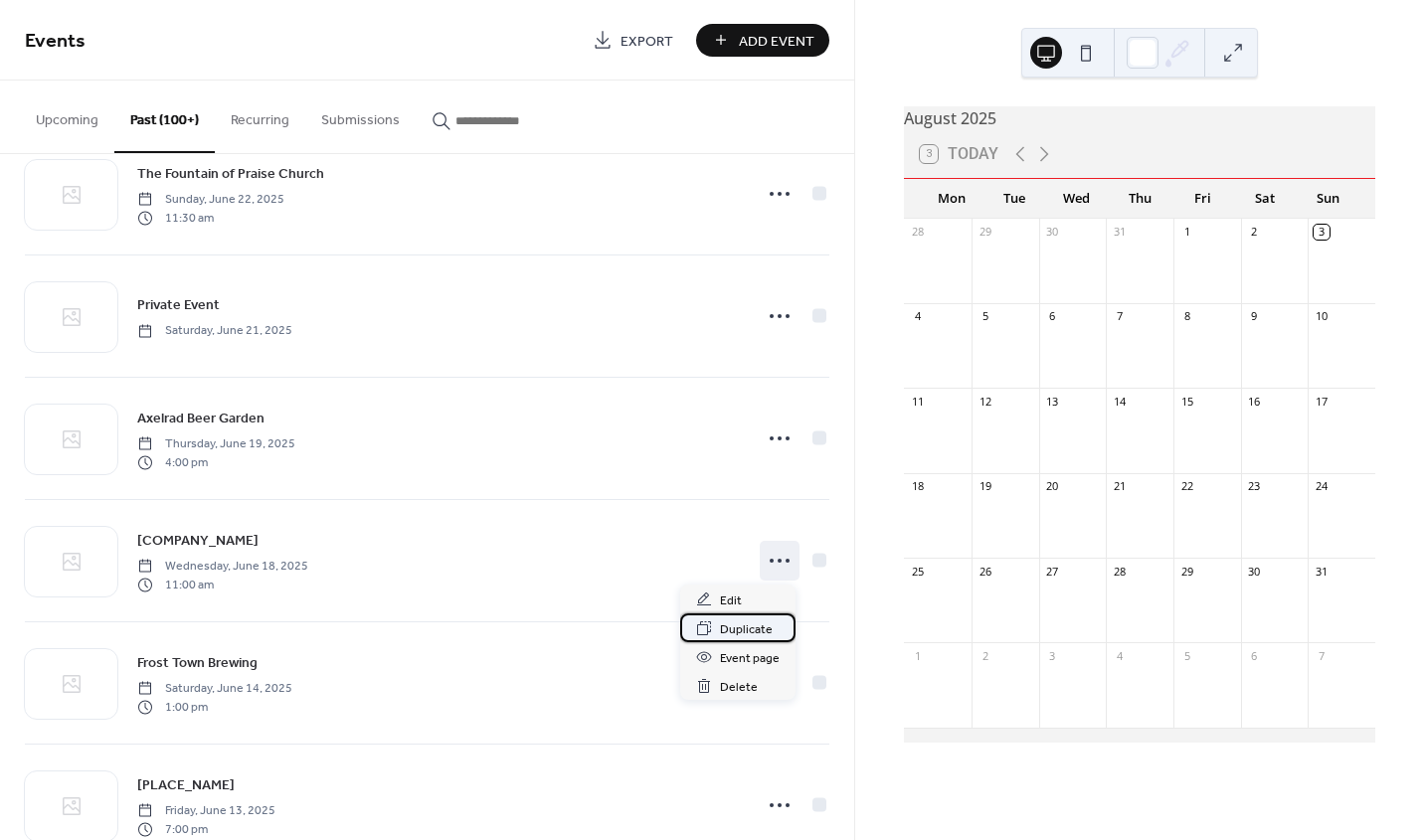 click on "Duplicate" at bounding box center (746, 629) 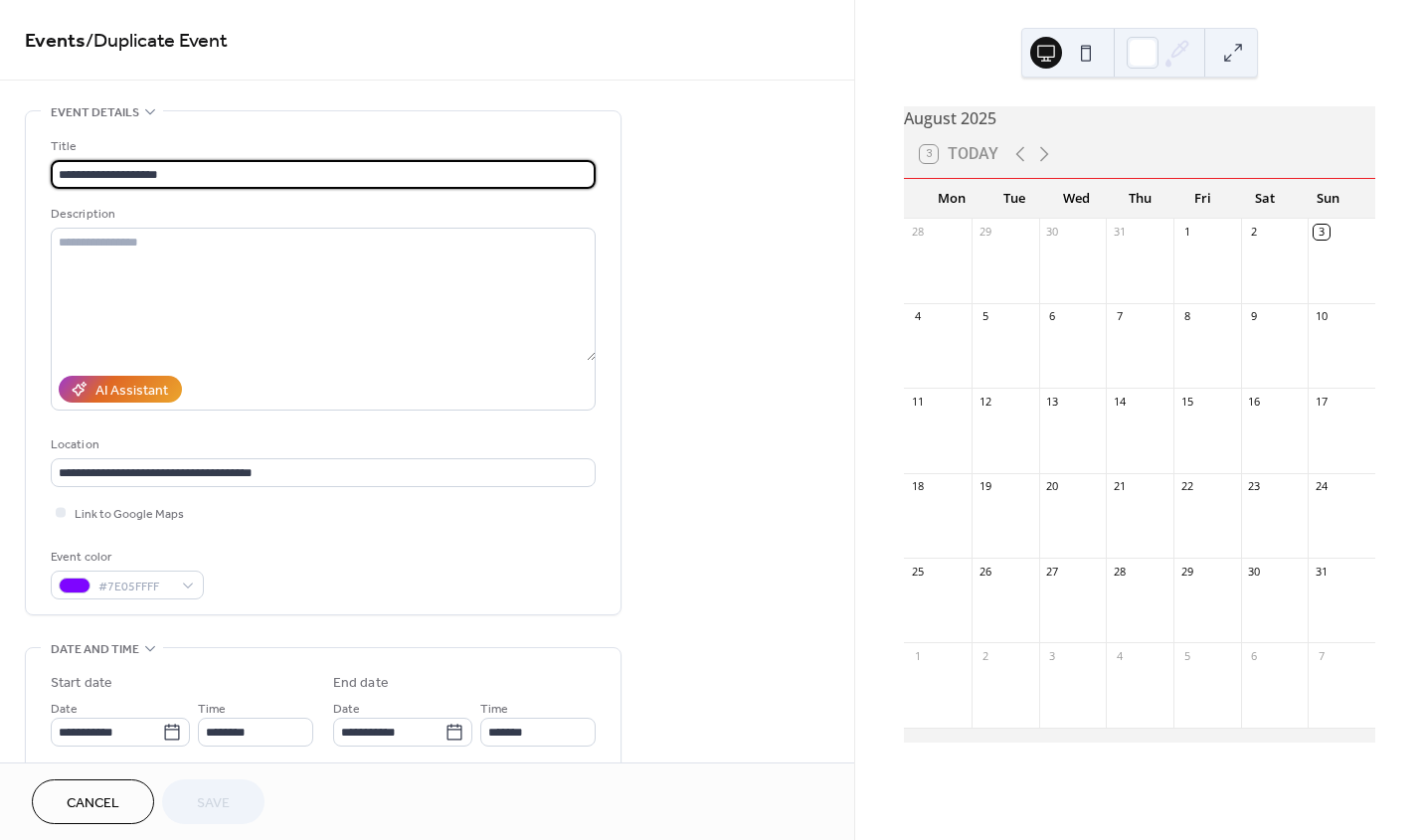 click on "**********" at bounding box center (323, 174) 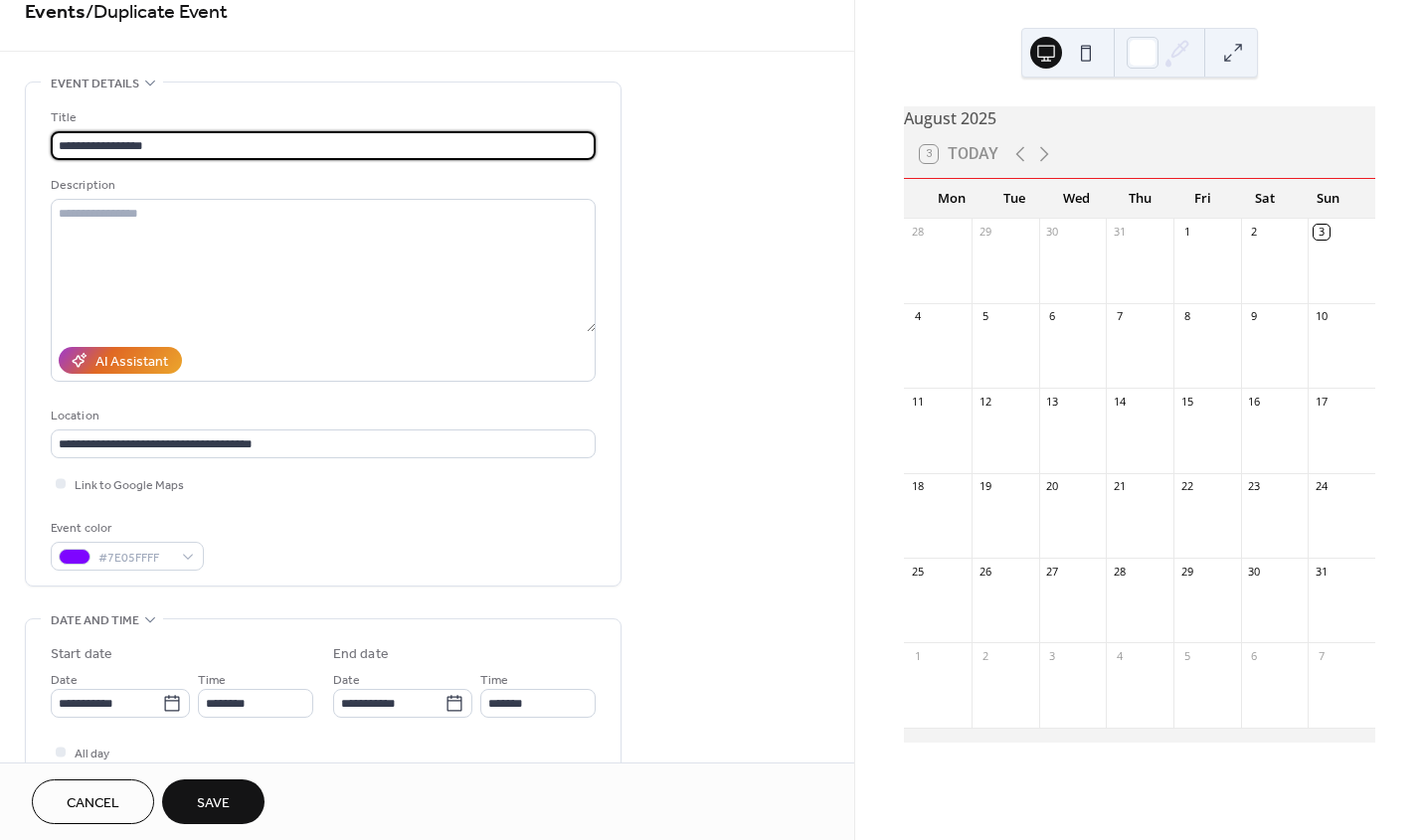 scroll, scrollTop: 115, scrollLeft: 0, axis: vertical 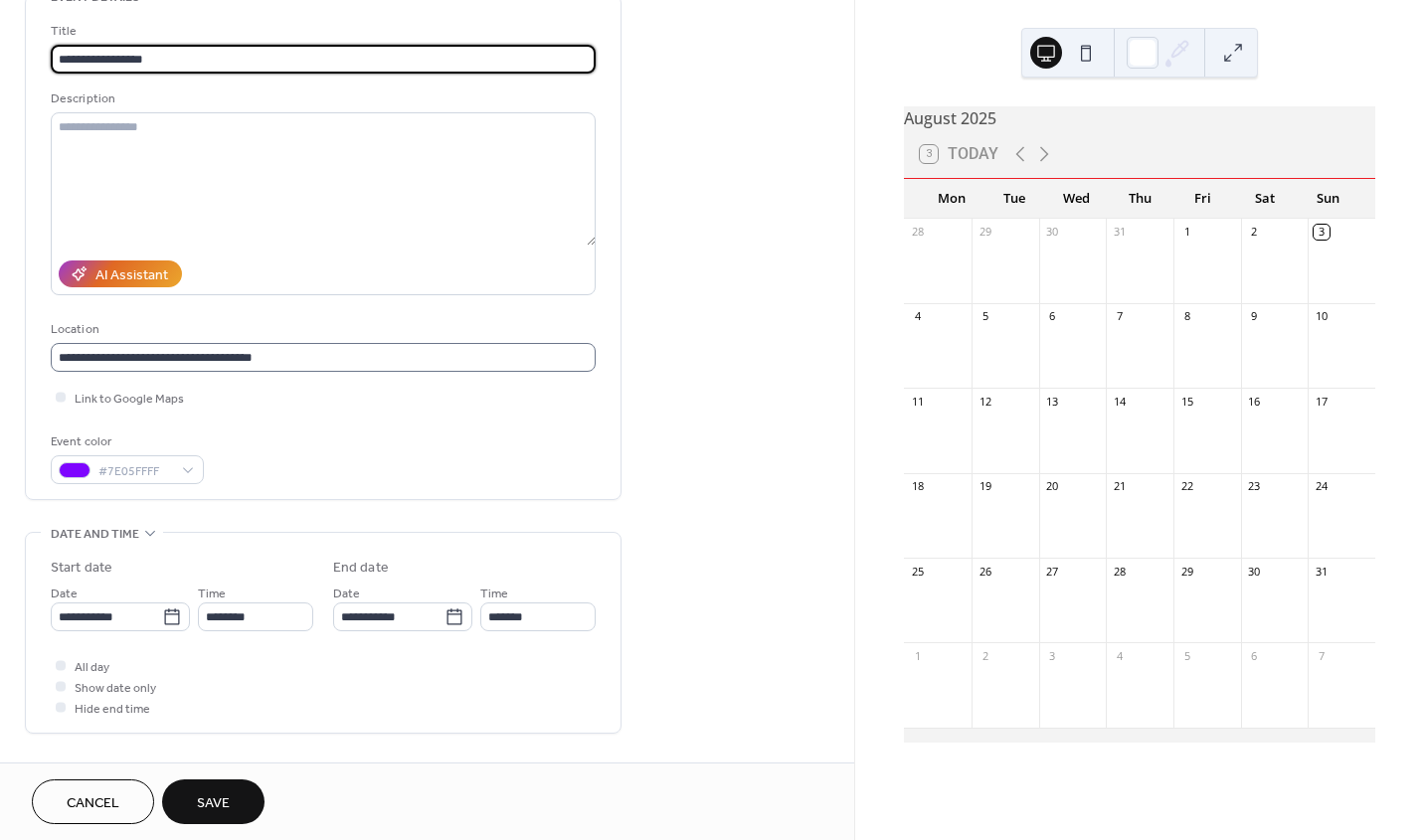 type on "**********" 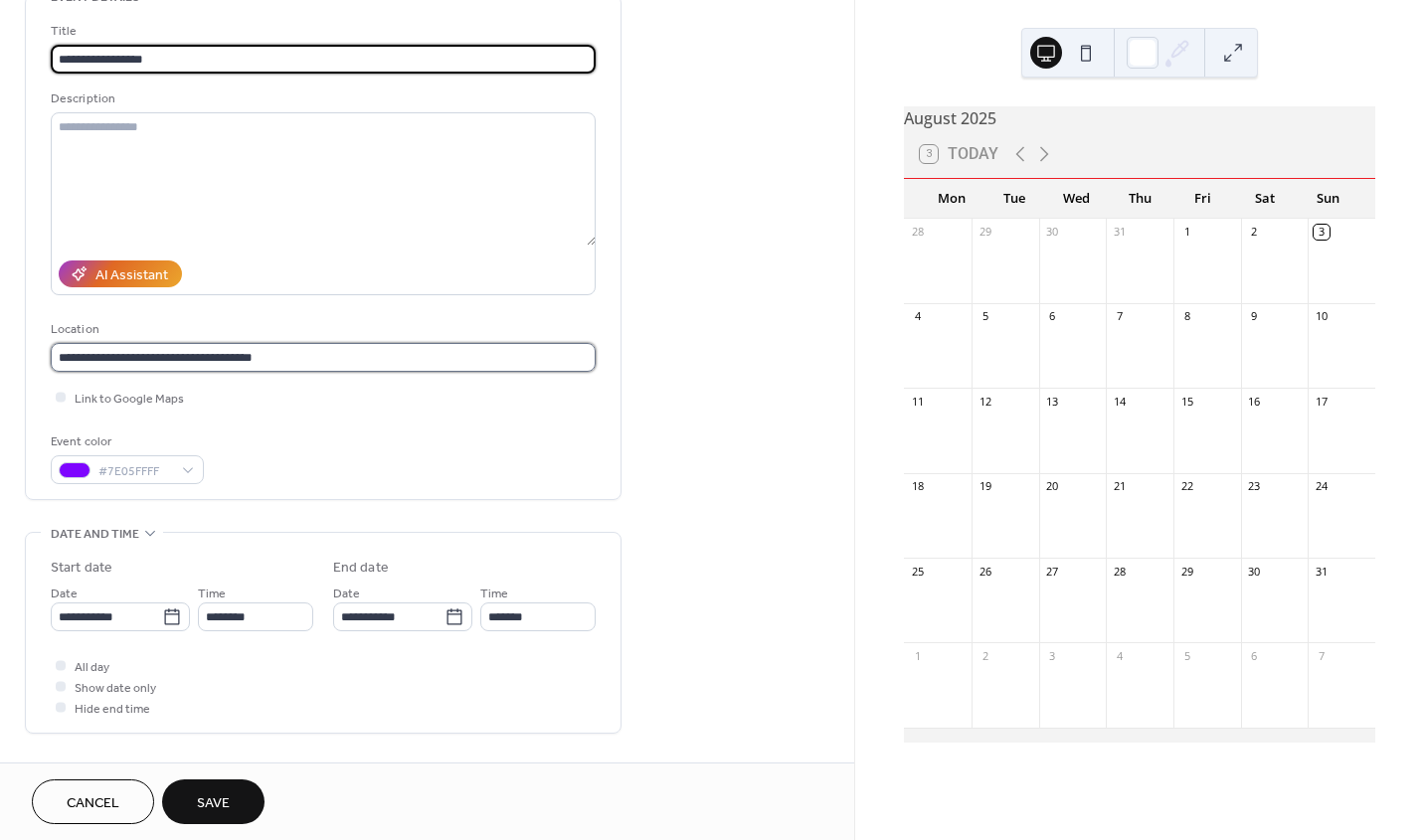 click on "**********" at bounding box center [323, 357] 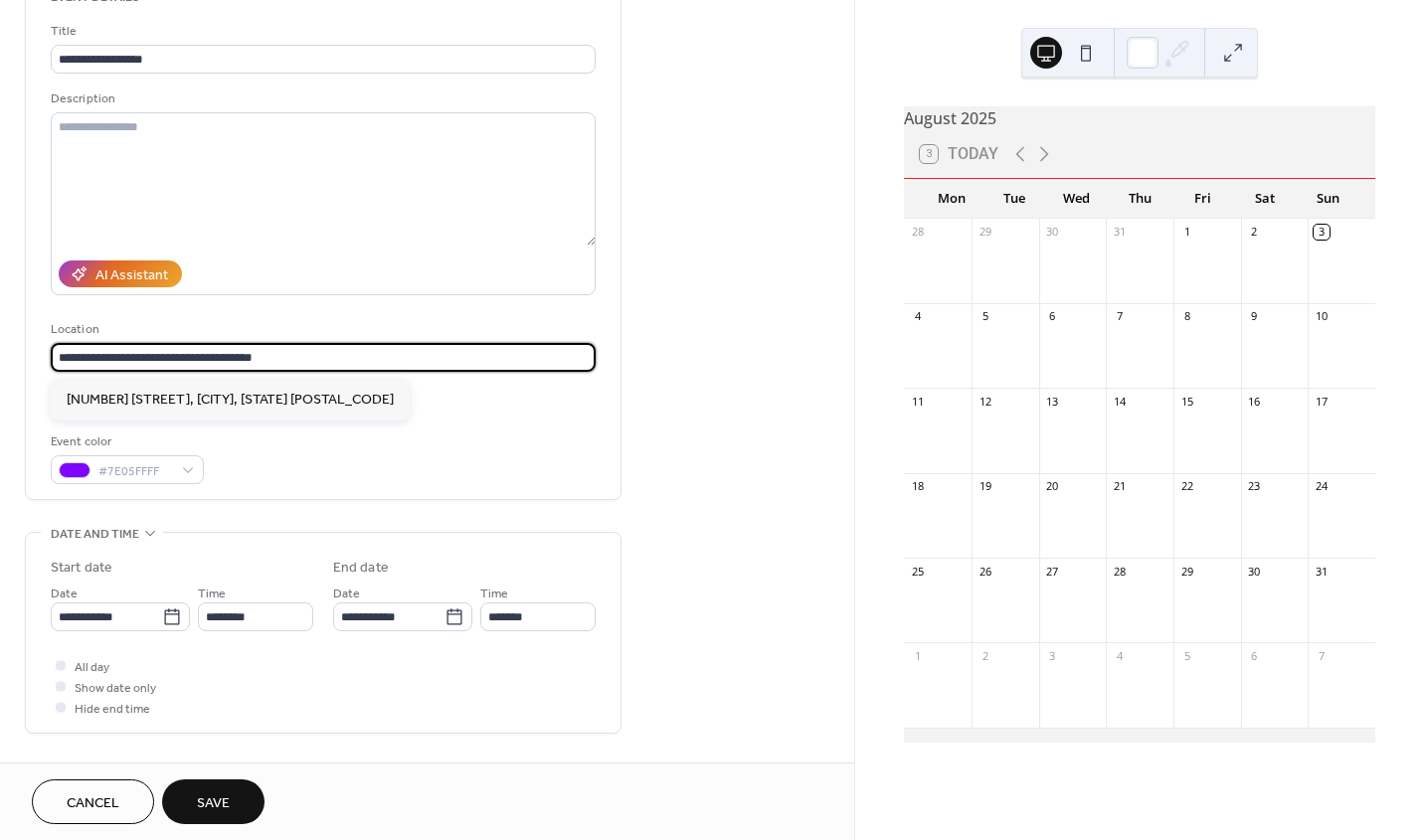 click on "**********" at bounding box center (323, 357) 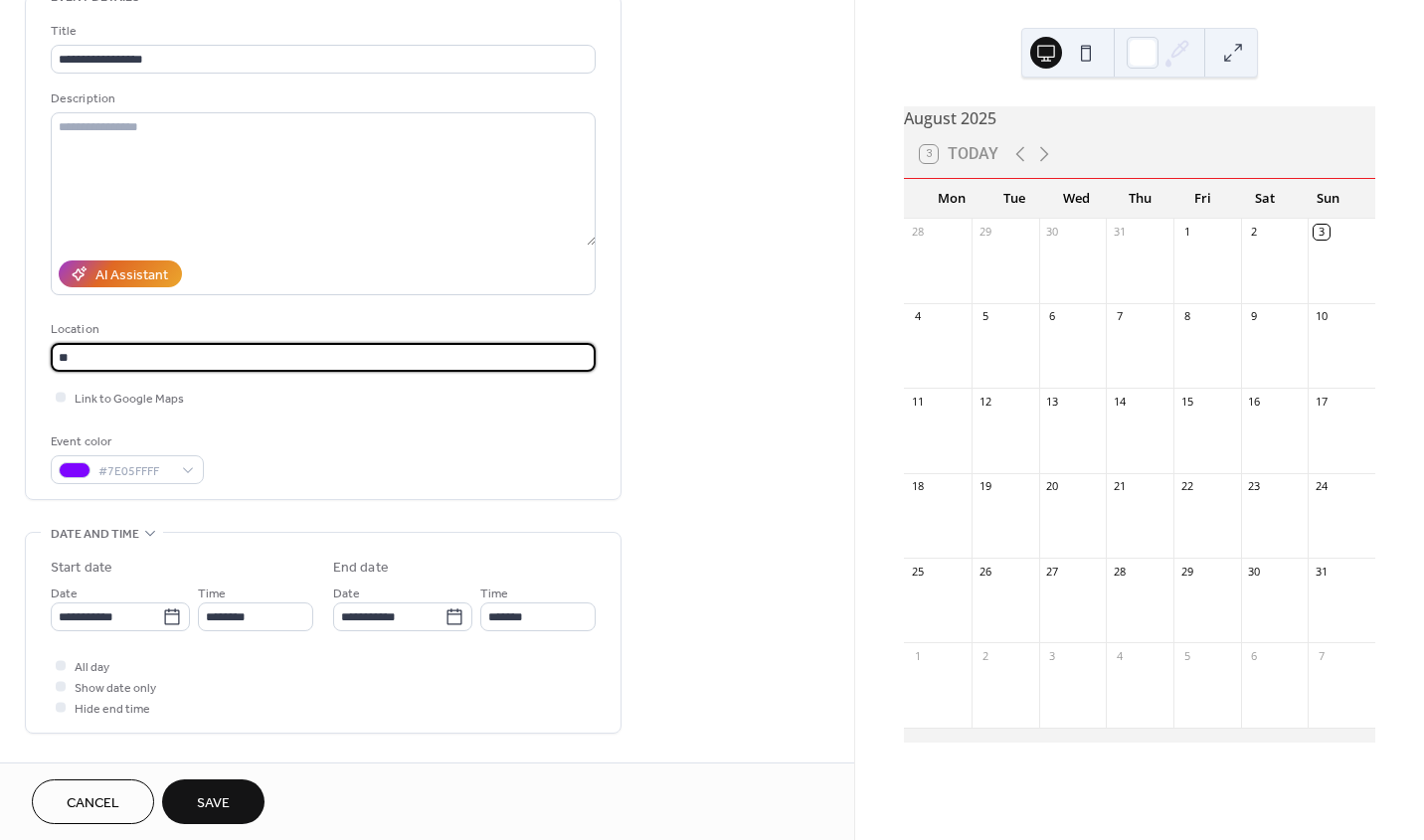 type on "*" 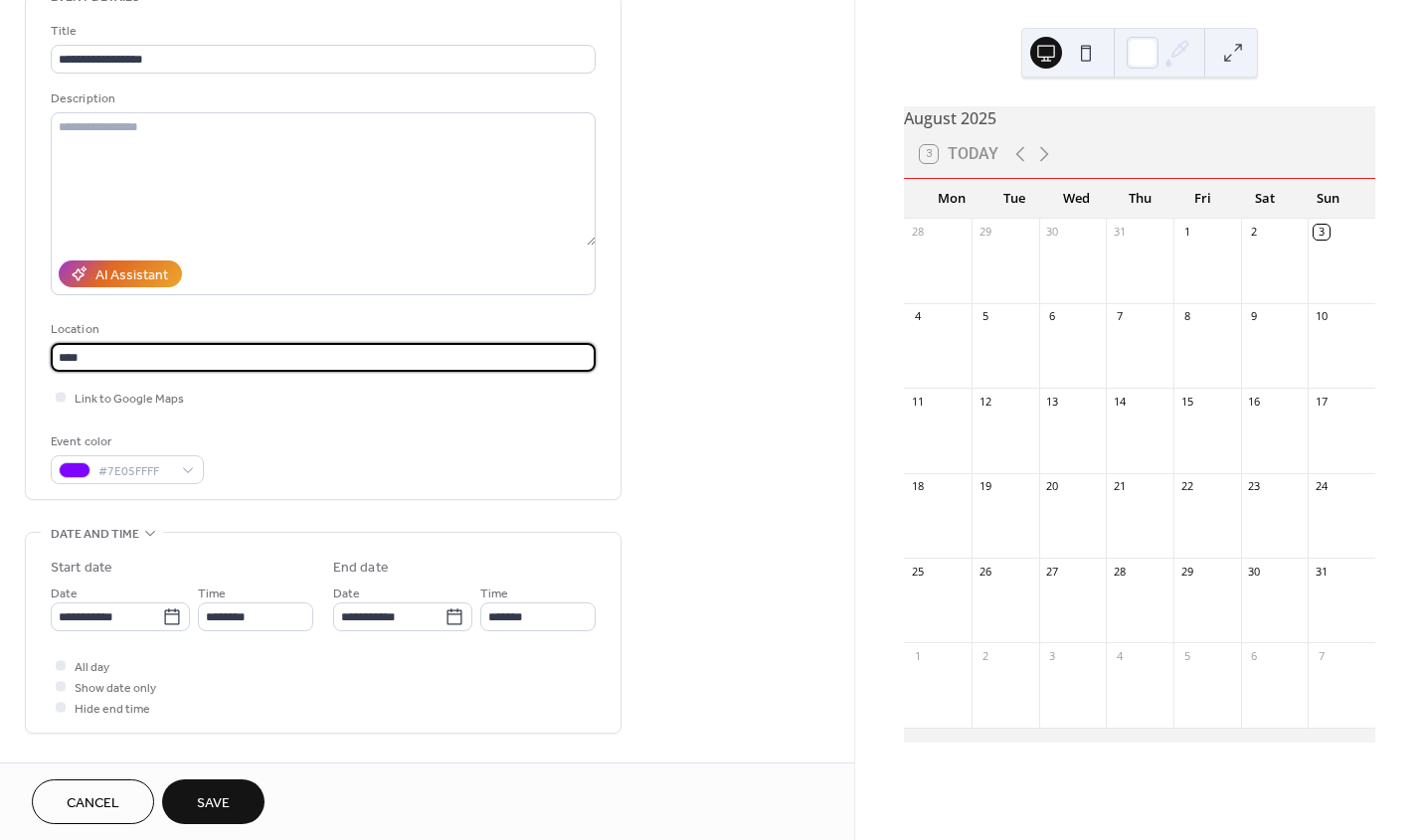 click on "***" at bounding box center (323, 357) 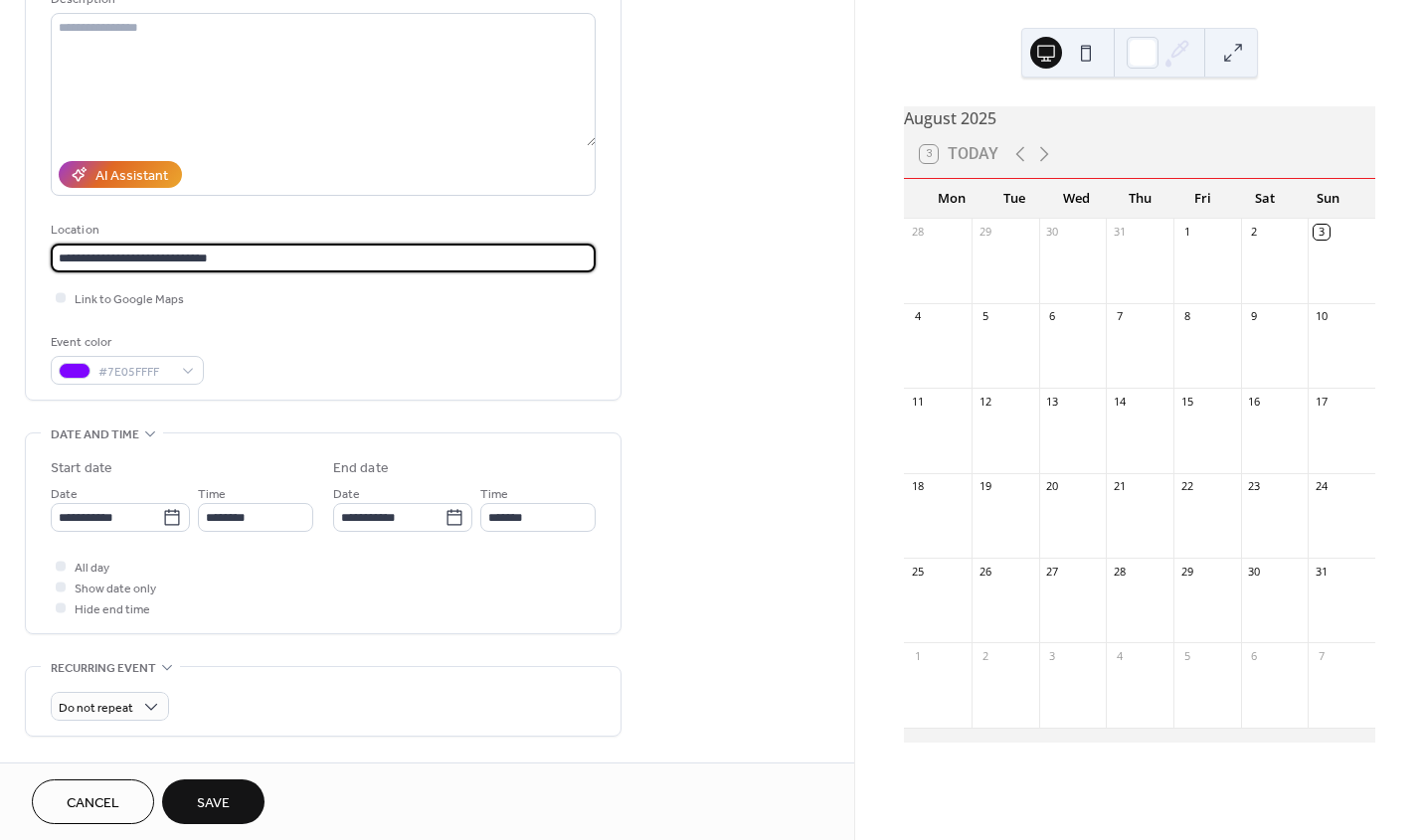 scroll, scrollTop: 327, scrollLeft: 0, axis: vertical 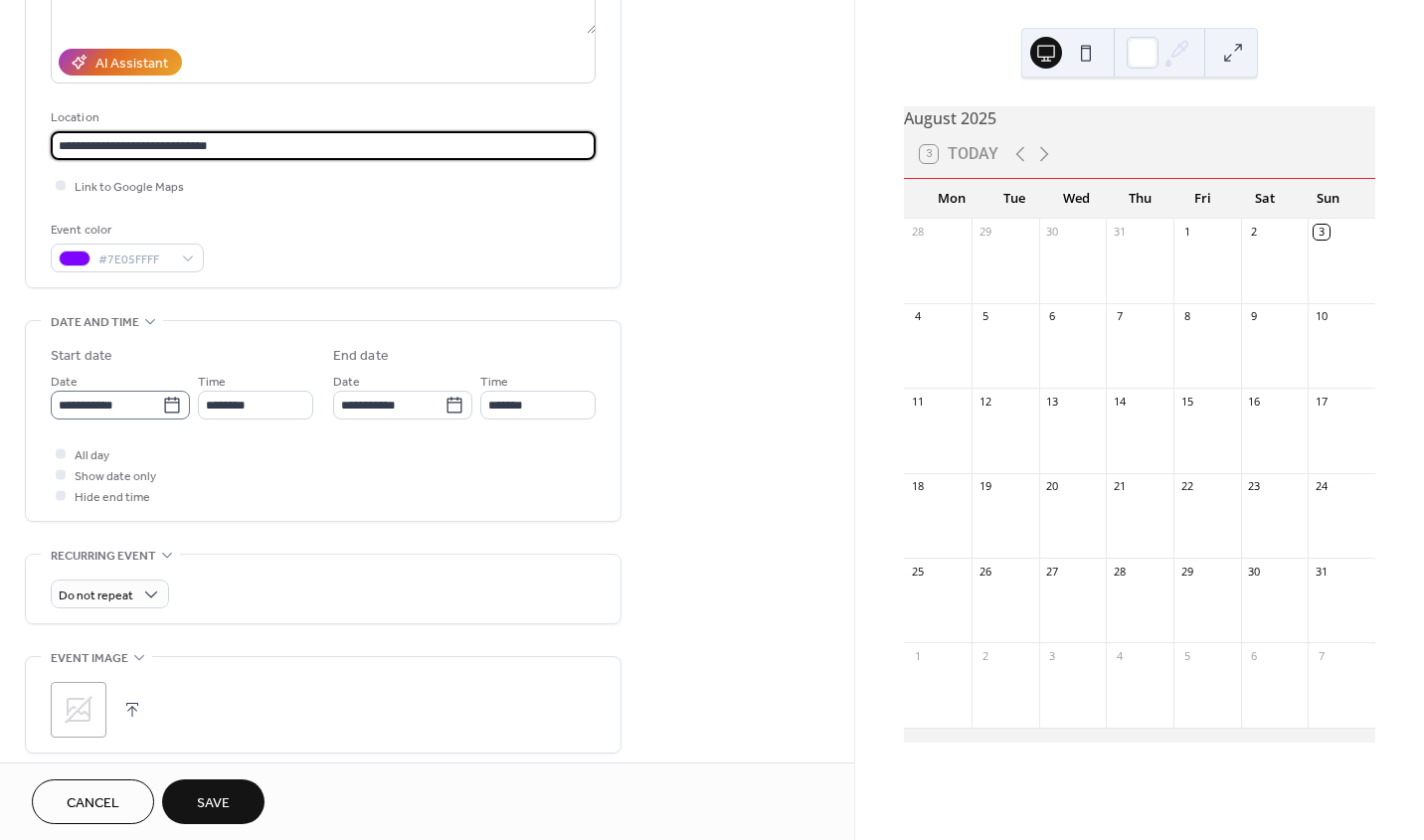 type on "**********" 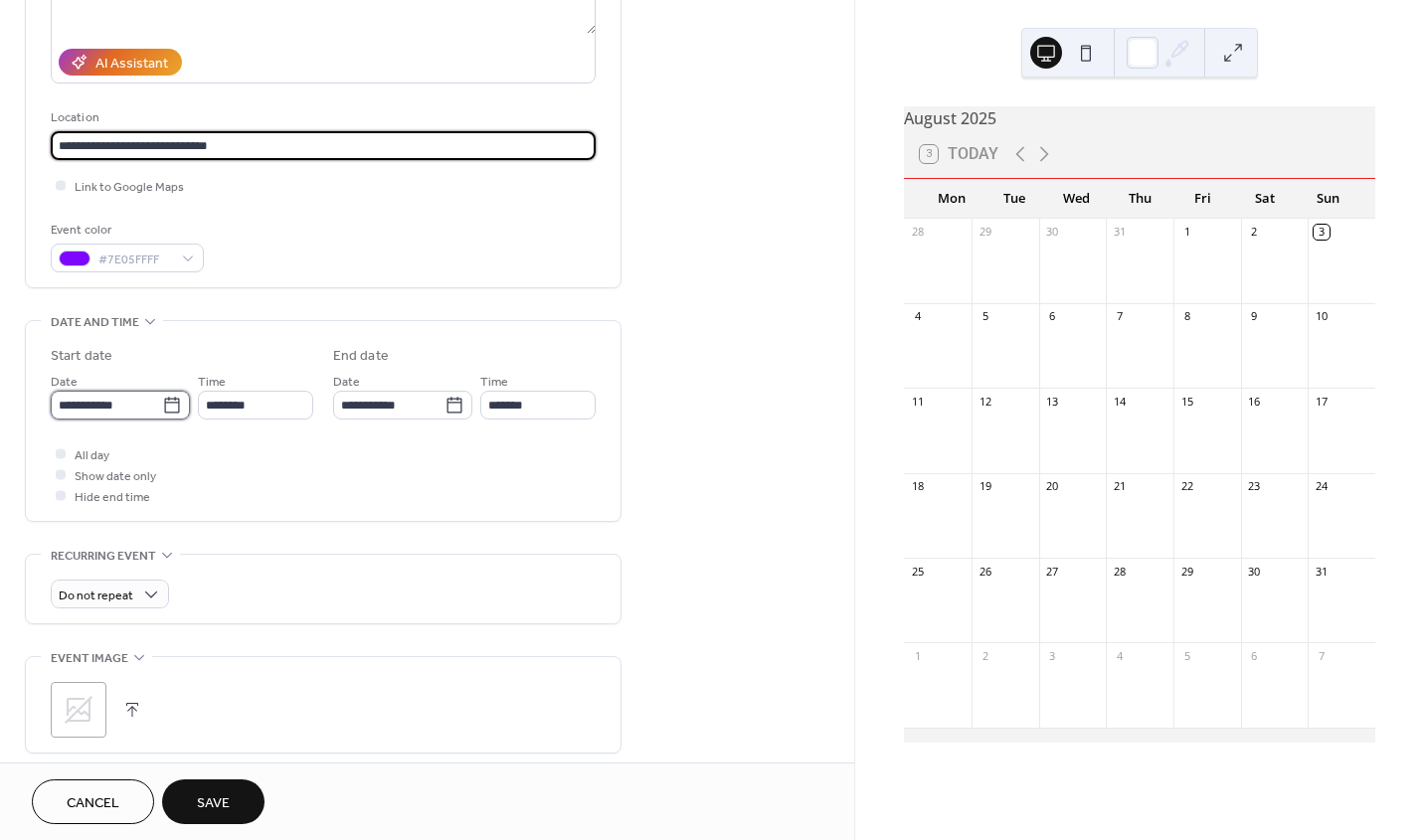 click on "**********" at bounding box center (106, 405) 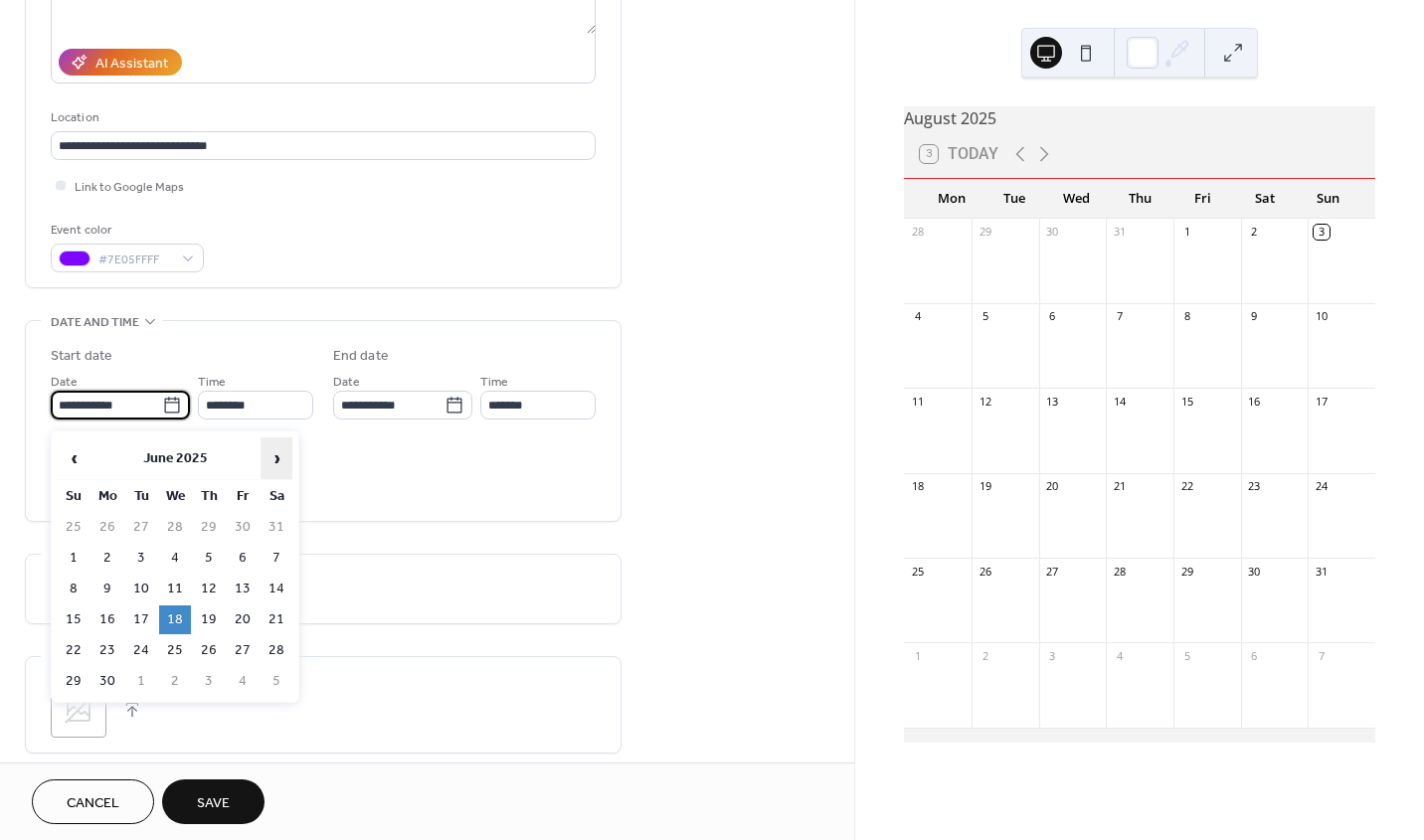 click on "›" at bounding box center (276, 458) 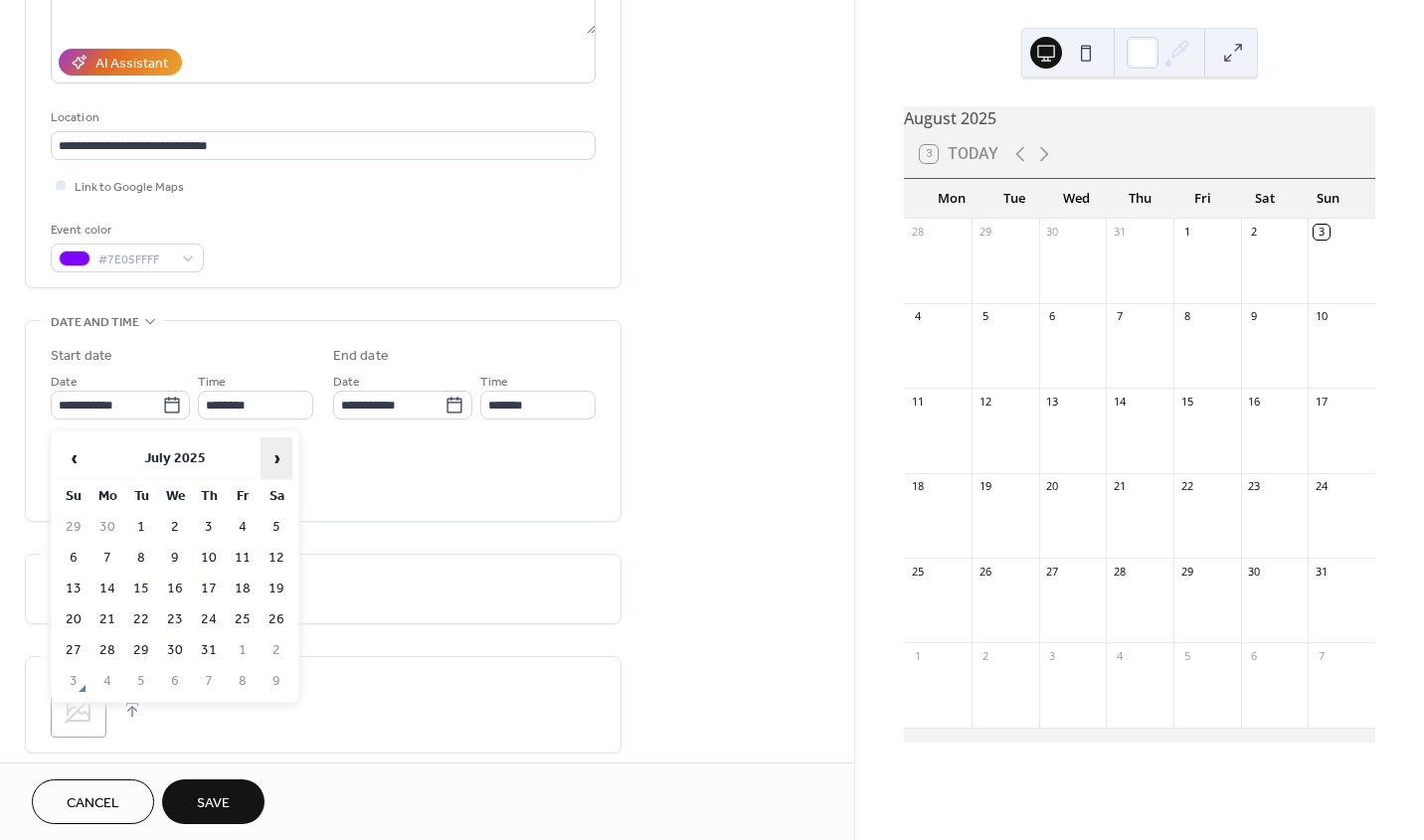 click on "›" at bounding box center (276, 458) 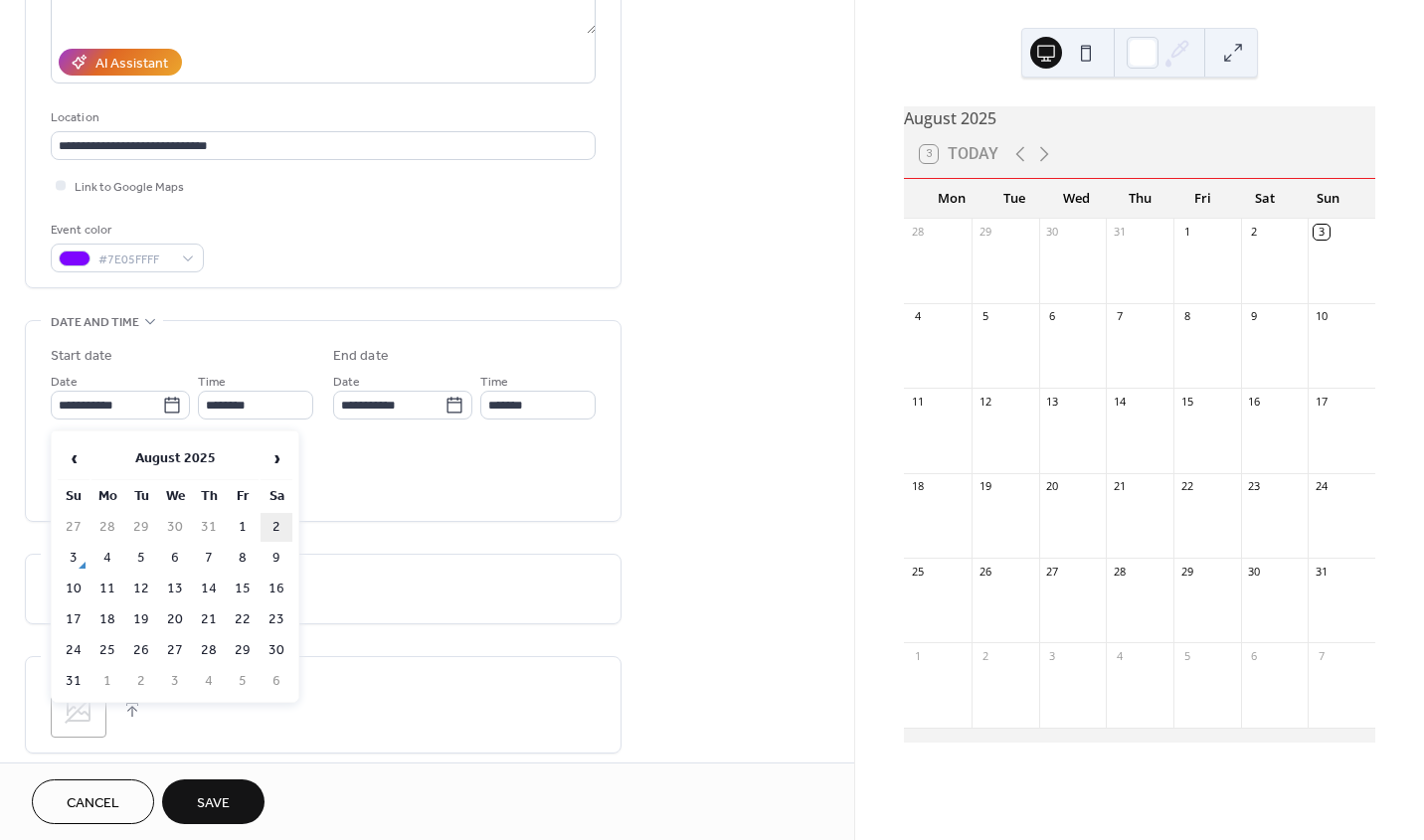 click on "2" at bounding box center (276, 527) 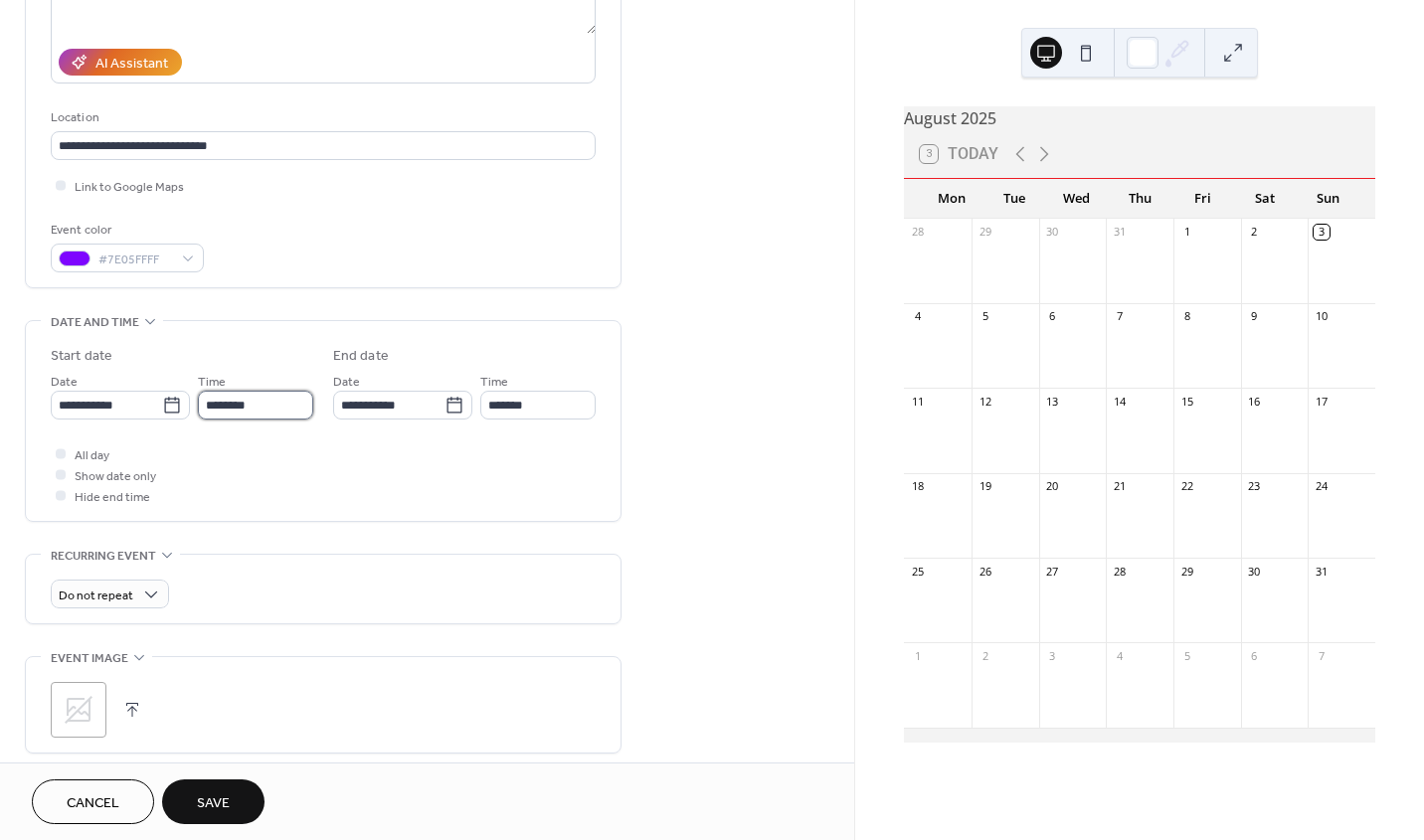 click on "********" at bounding box center (256, 405) 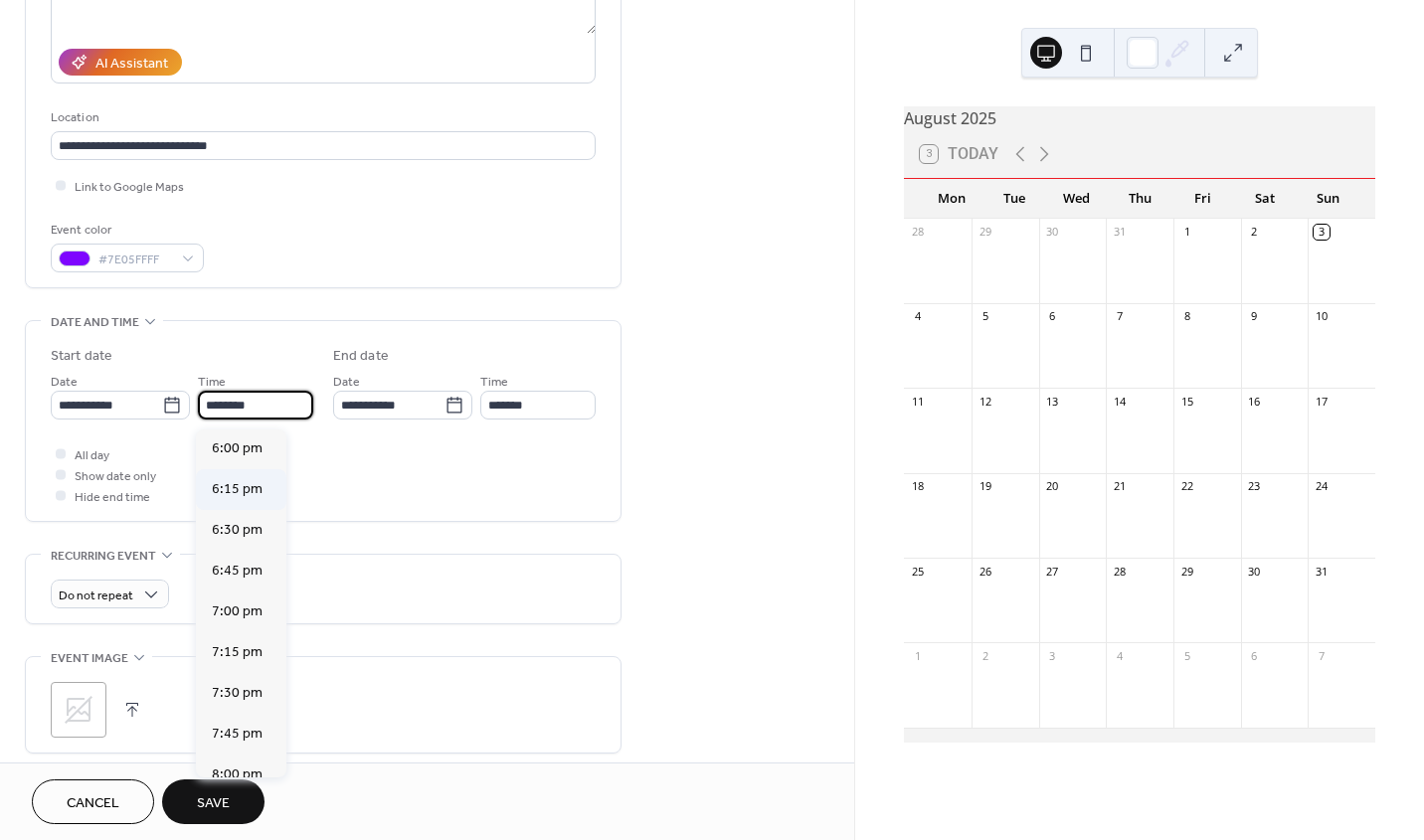 scroll, scrollTop: 2932, scrollLeft: 0, axis: vertical 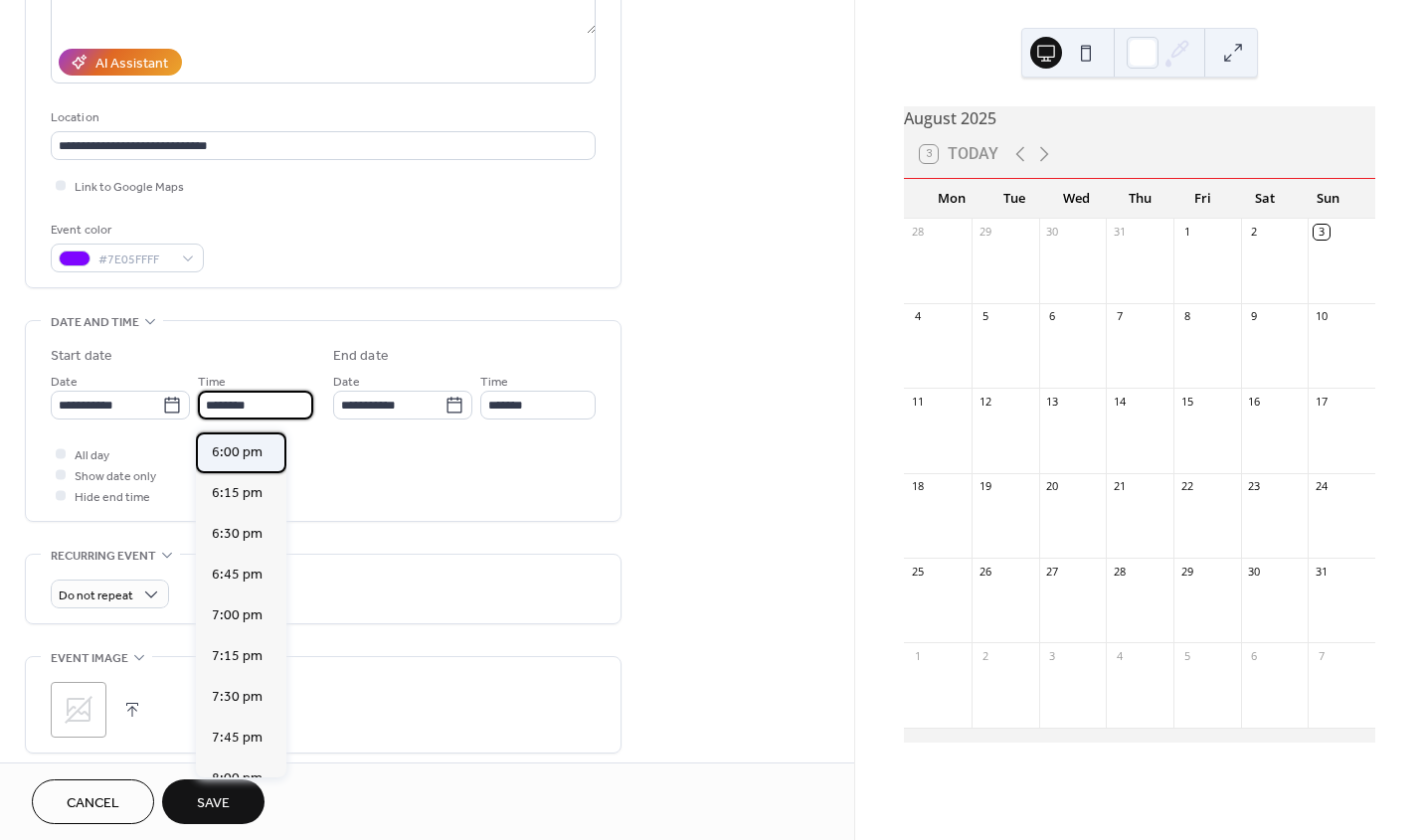 click on "6:00 pm" at bounding box center [237, 452] 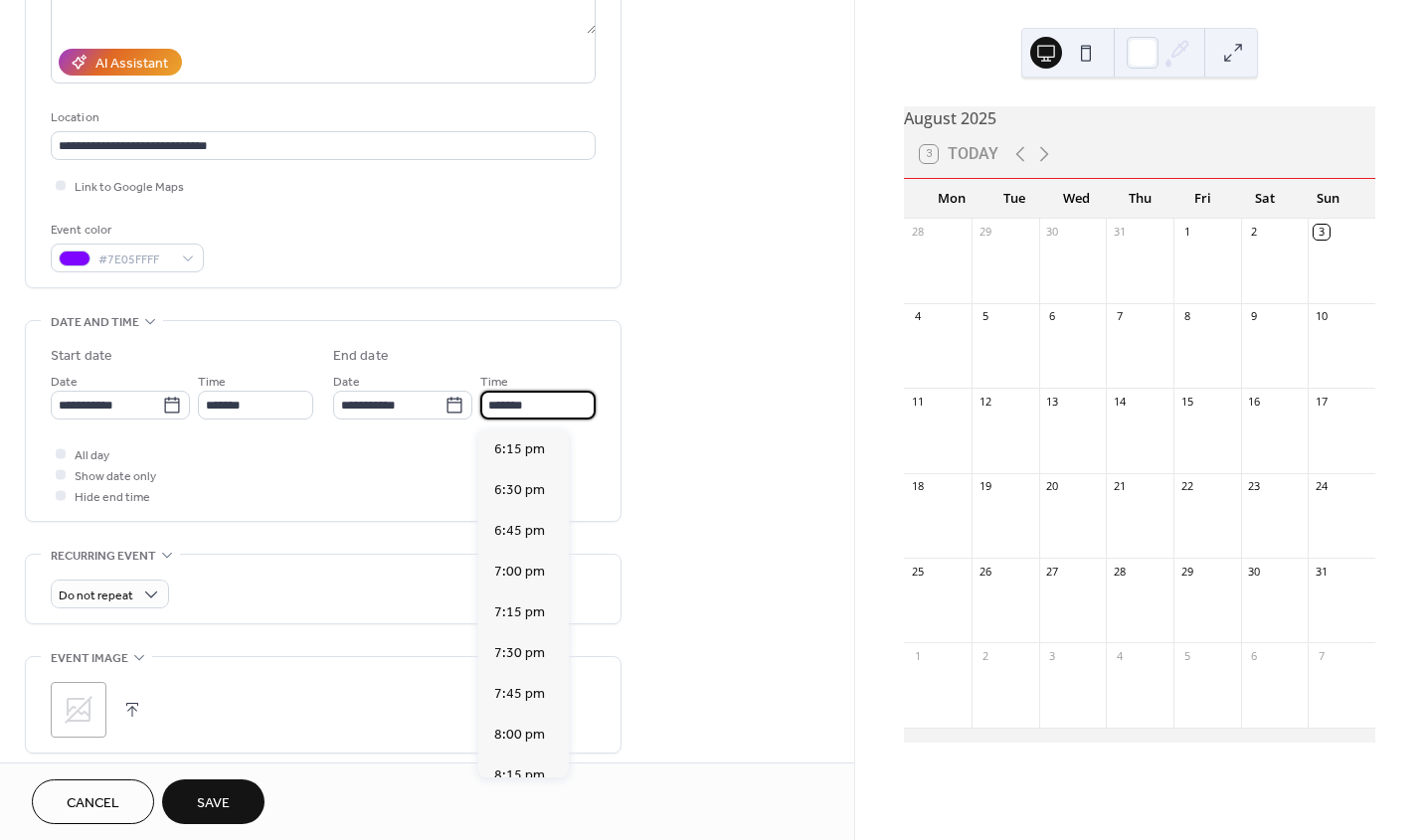 click on "*******" at bounding box center [538, 405] 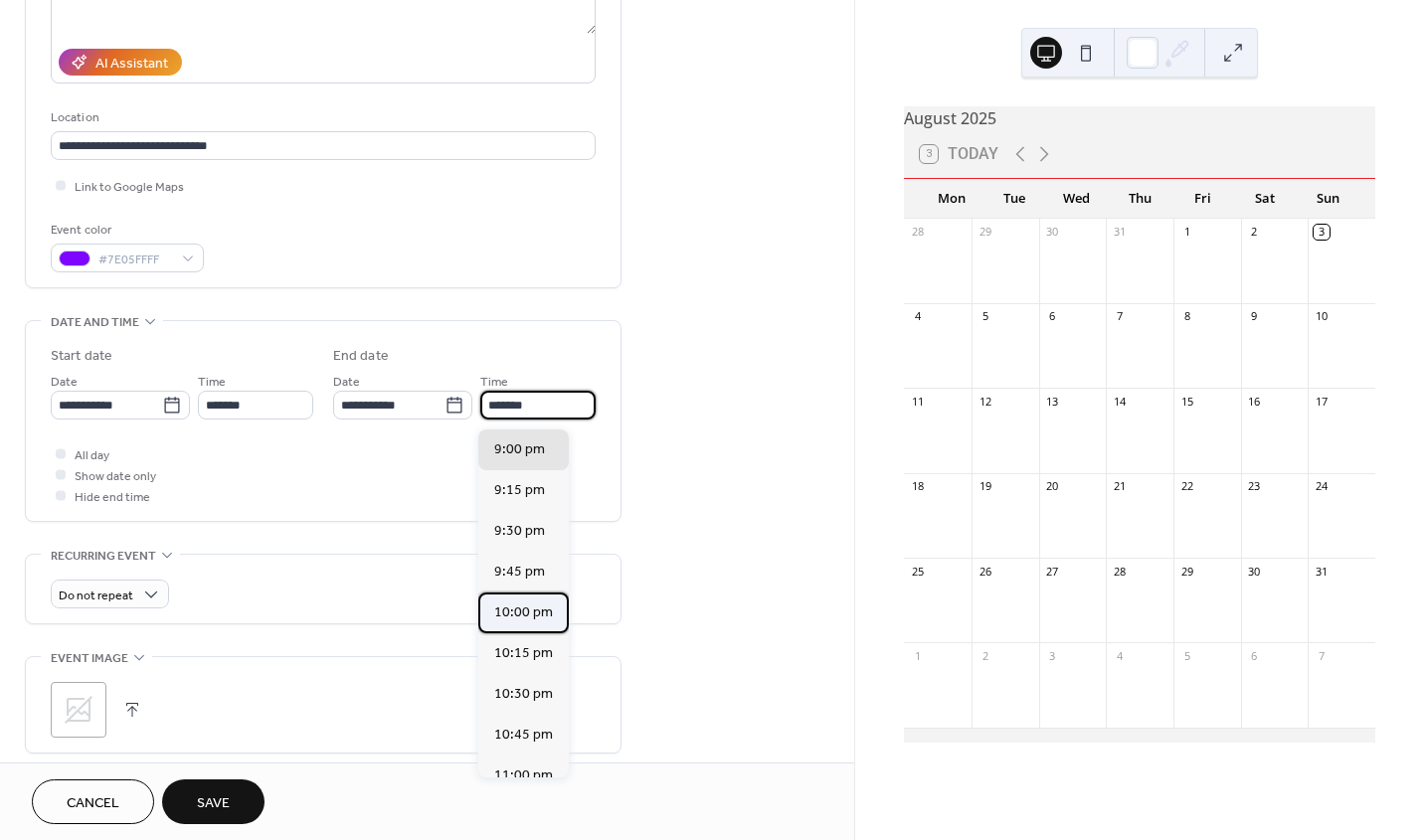 click on "10:00 pm" at bounding box center (523, 612) 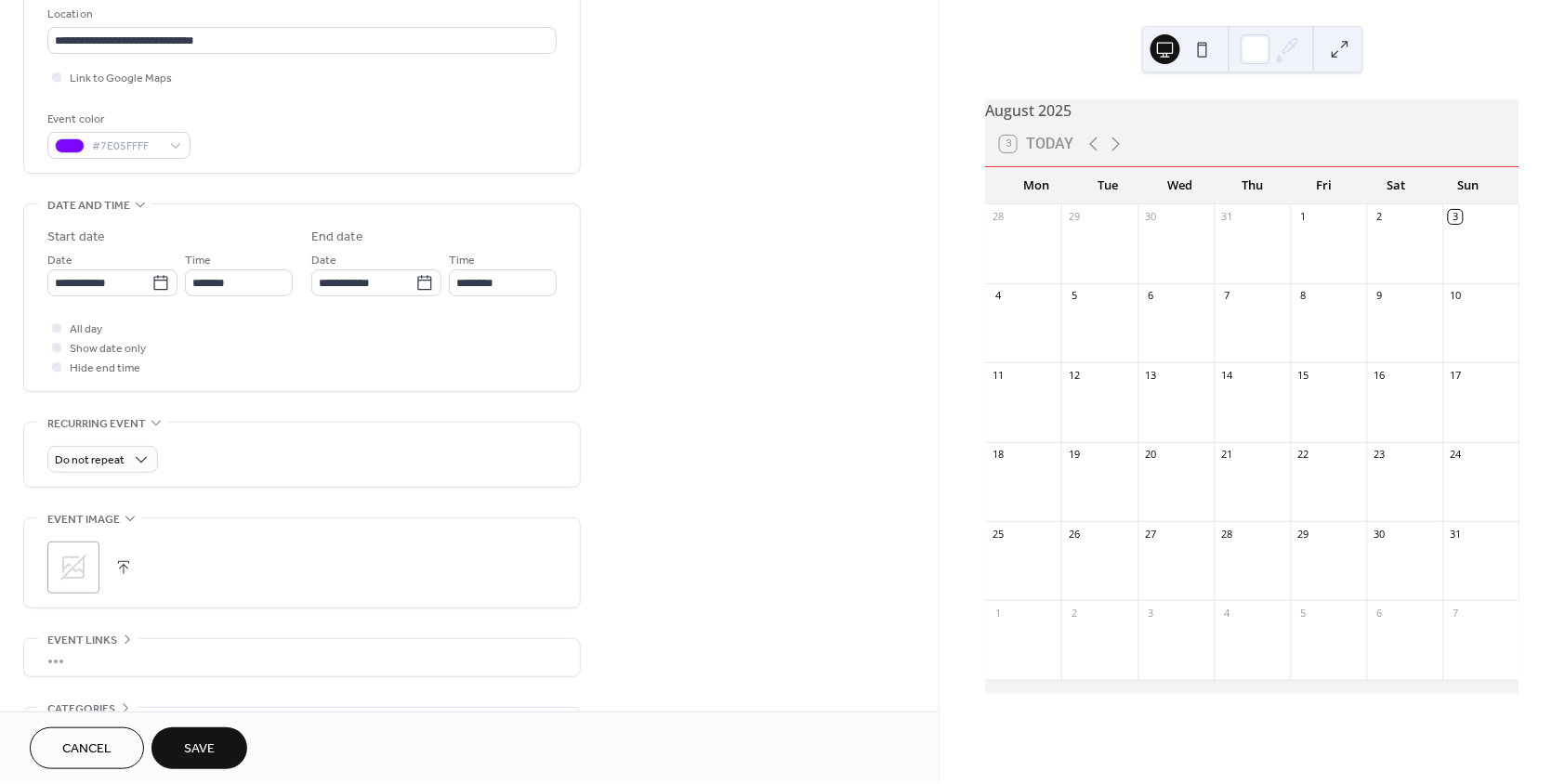scroll, scrollTop: 521, scrollLeft: 0, axis: vertical 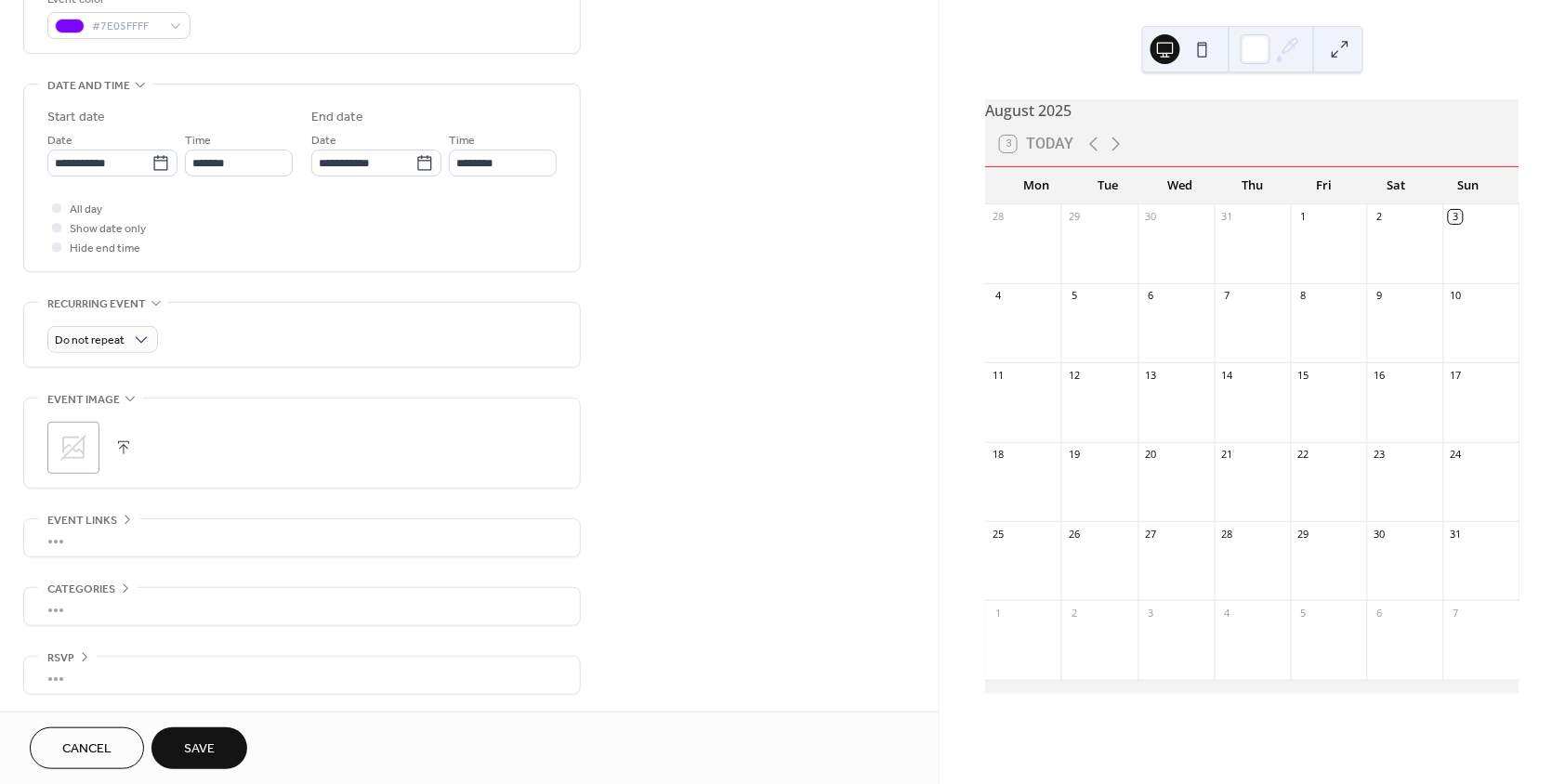 click on "Save" at bounding box center [199, 750] 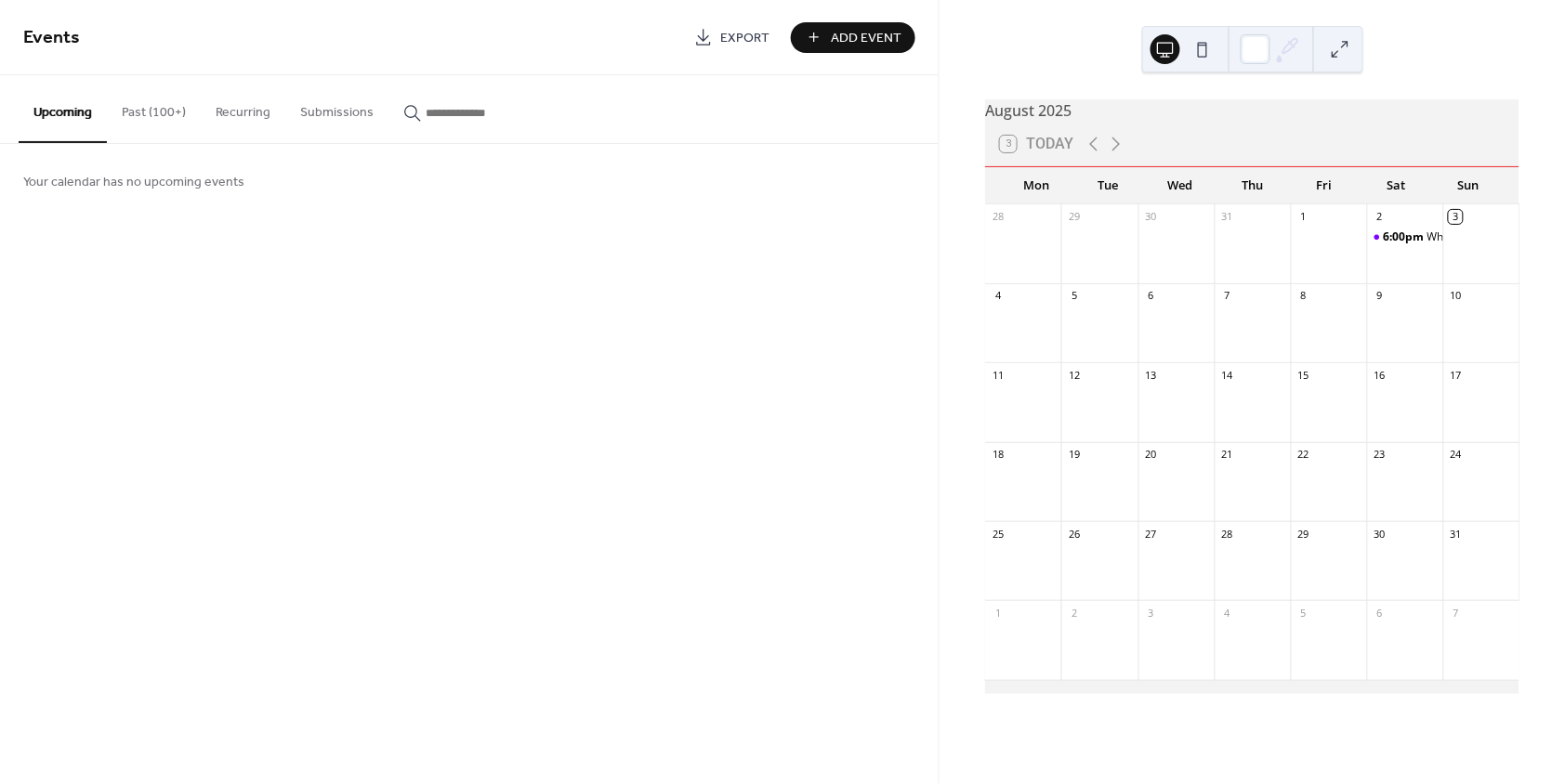 click on "Past (100+)" at bounding box center [153, 108] 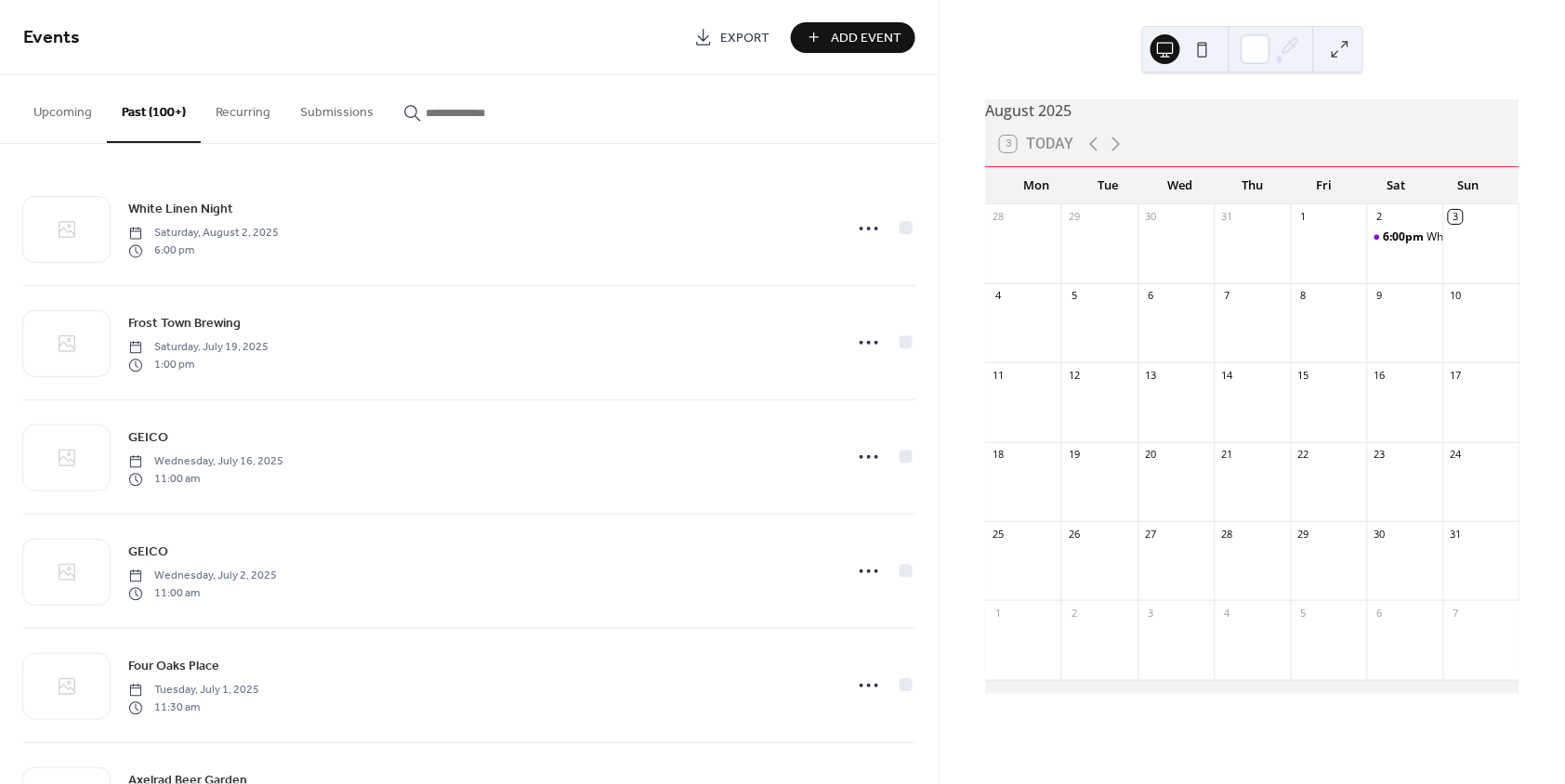 click at bounding box center (481, 112) 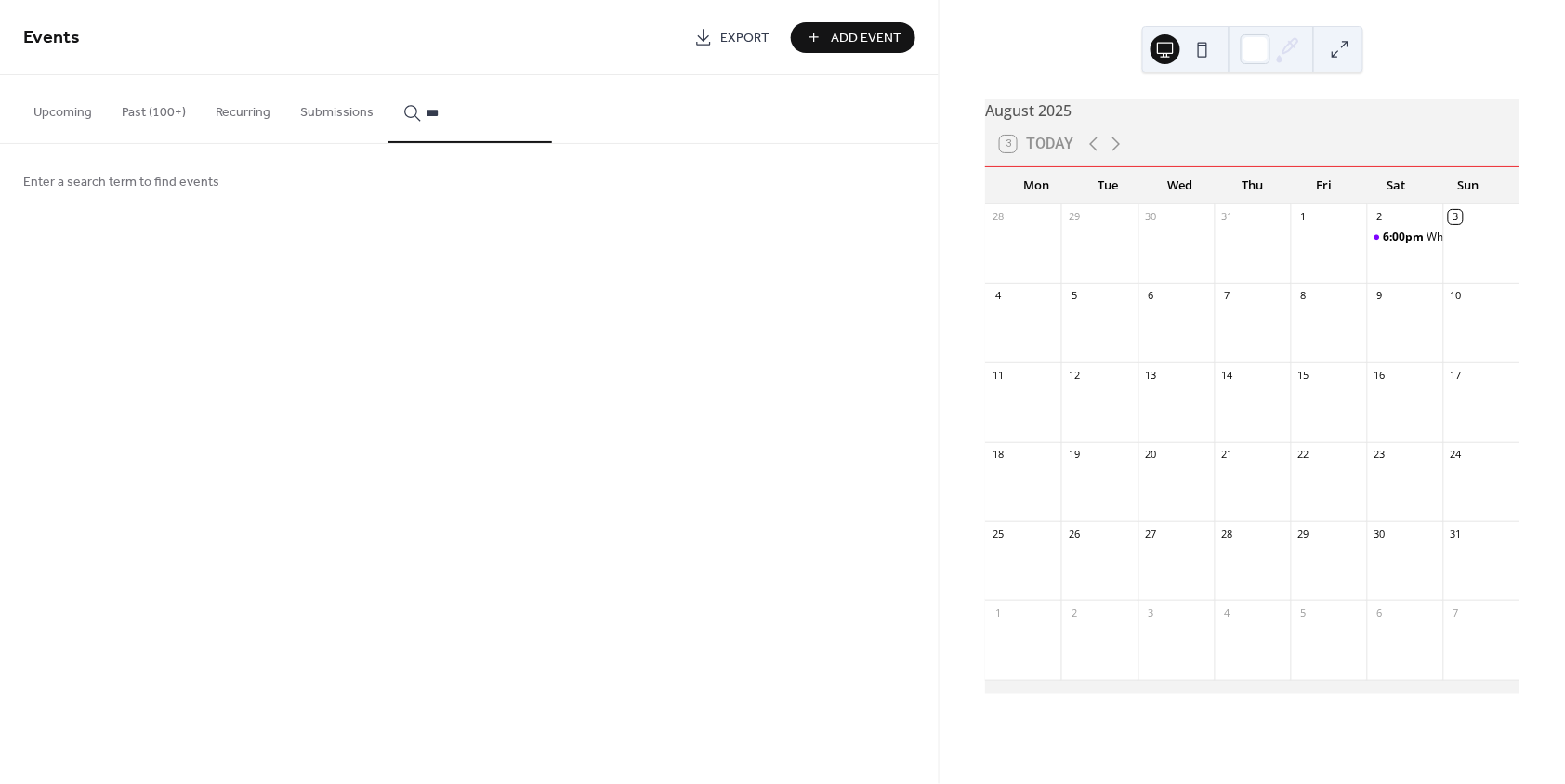 click on "**" at bounding box center [470, 109] 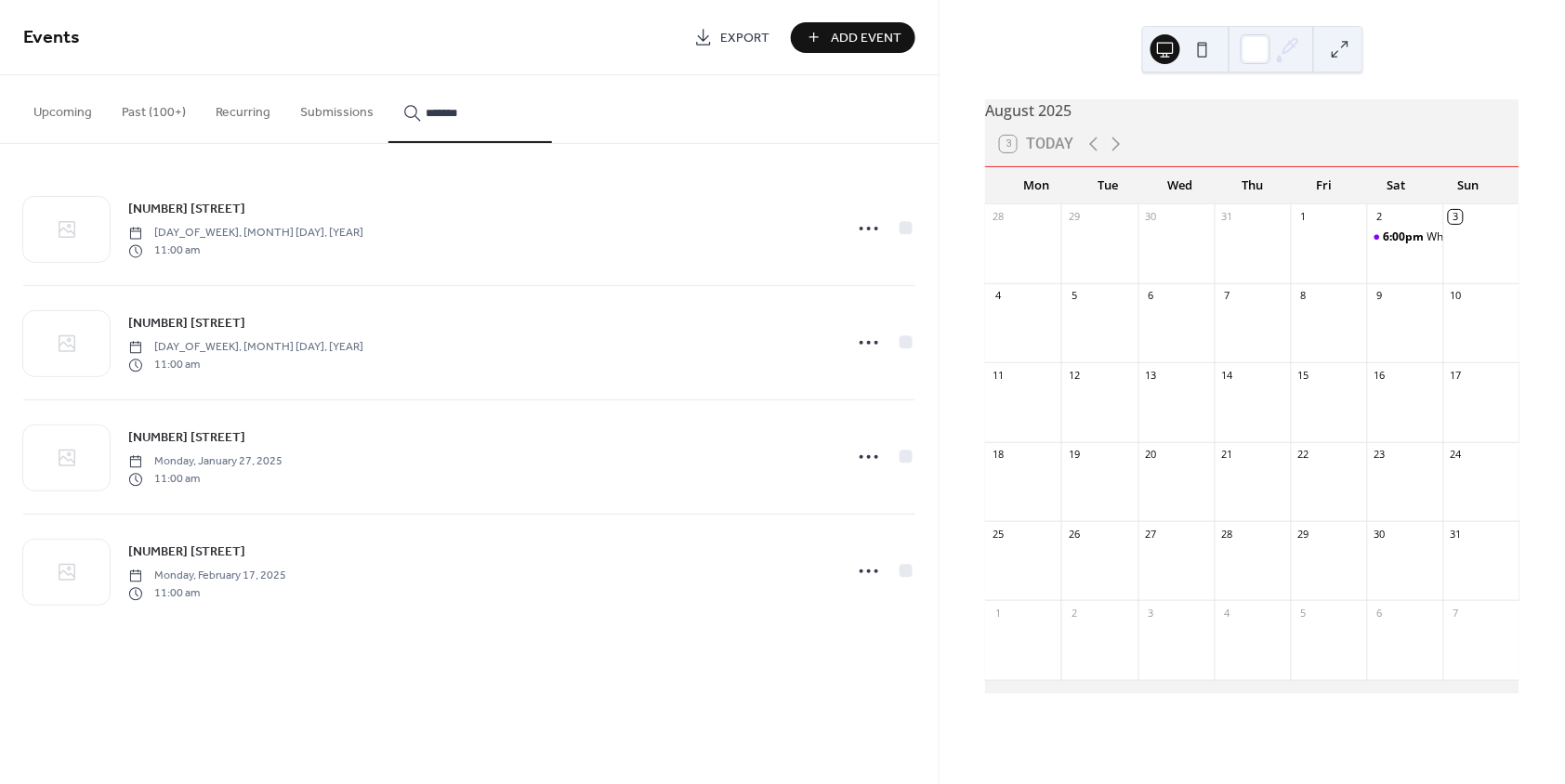 type on "*******" 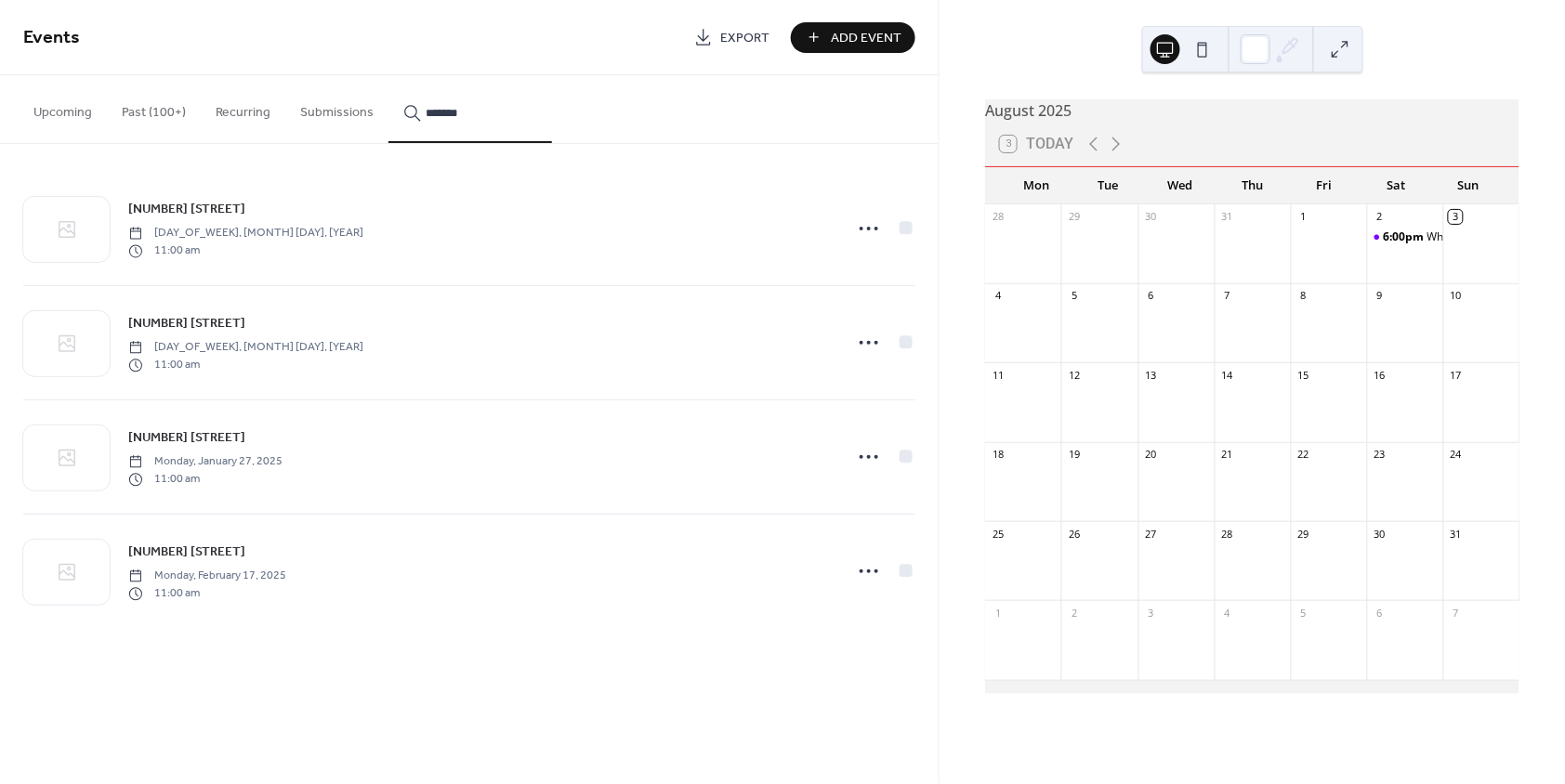 drag, startPoint x: 506, startPoint y: 138, endPoint x: 861, endPoint y: 232, distance: 367.2343 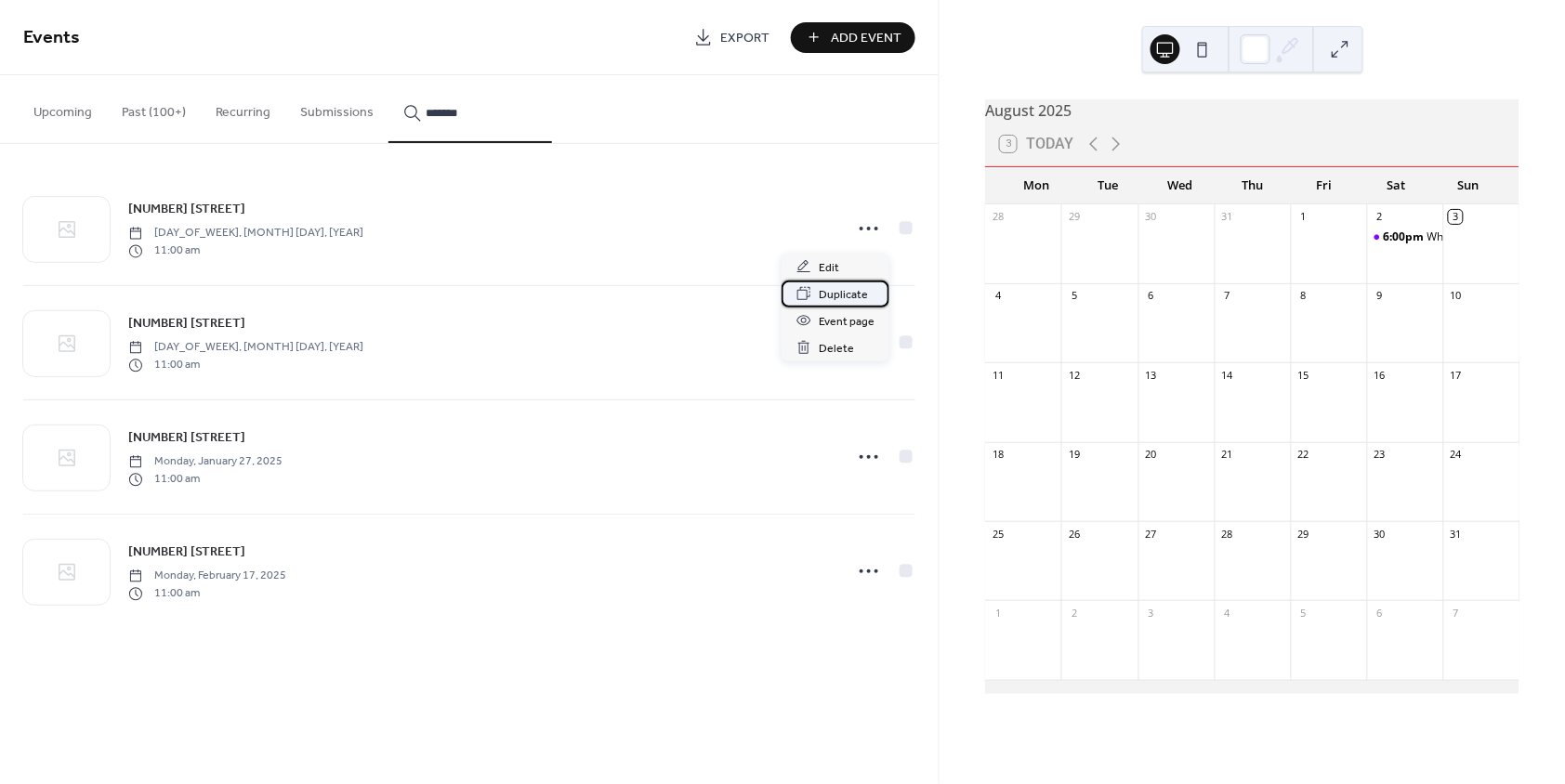 click on "Duplicate" at bounding box center (843, 294) 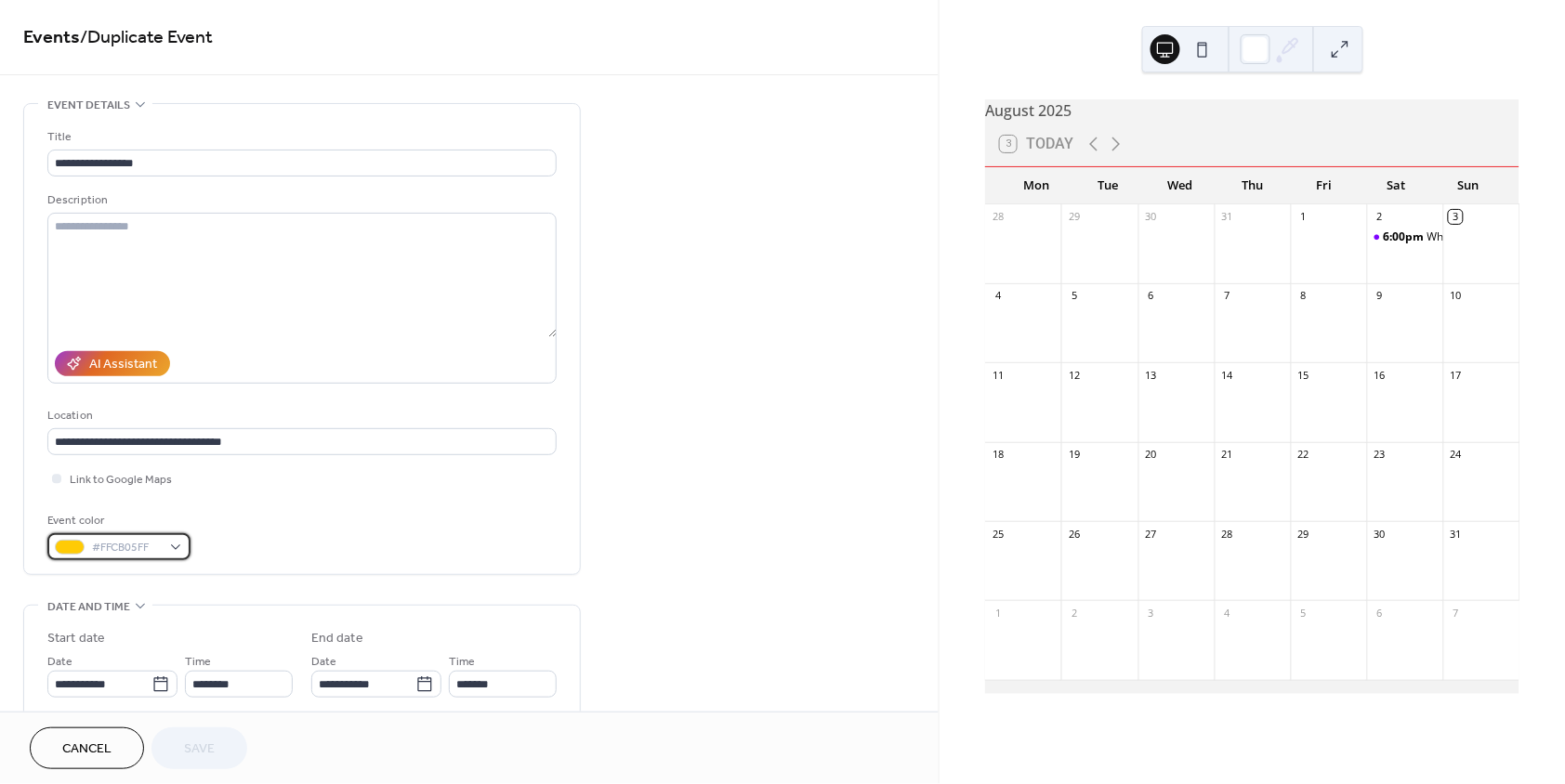 click on "#FFCB05FF" at bounding box center (119, 546) 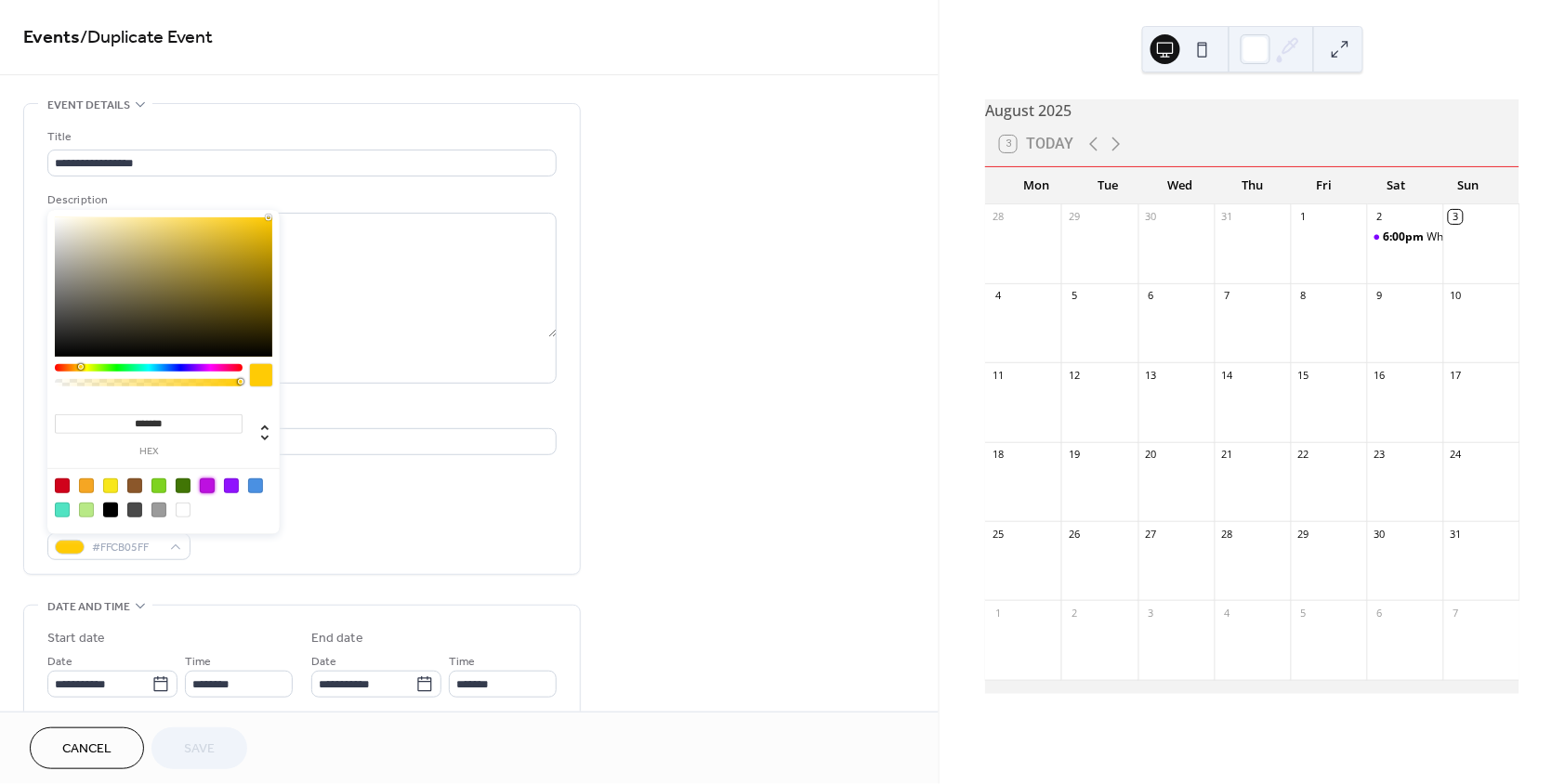 click at bounding box center (207, 486) 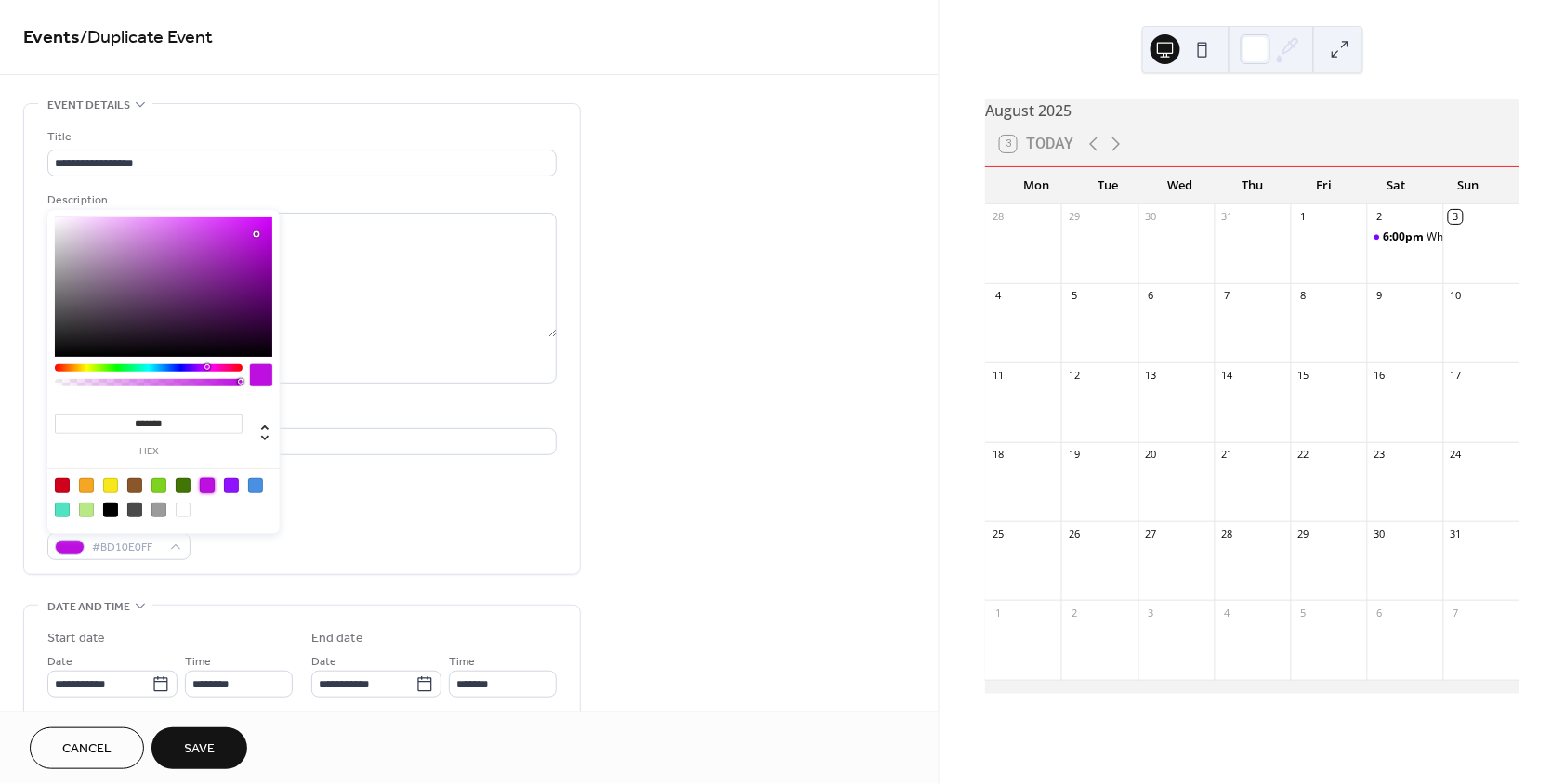 click at bounding box center (231, 486) 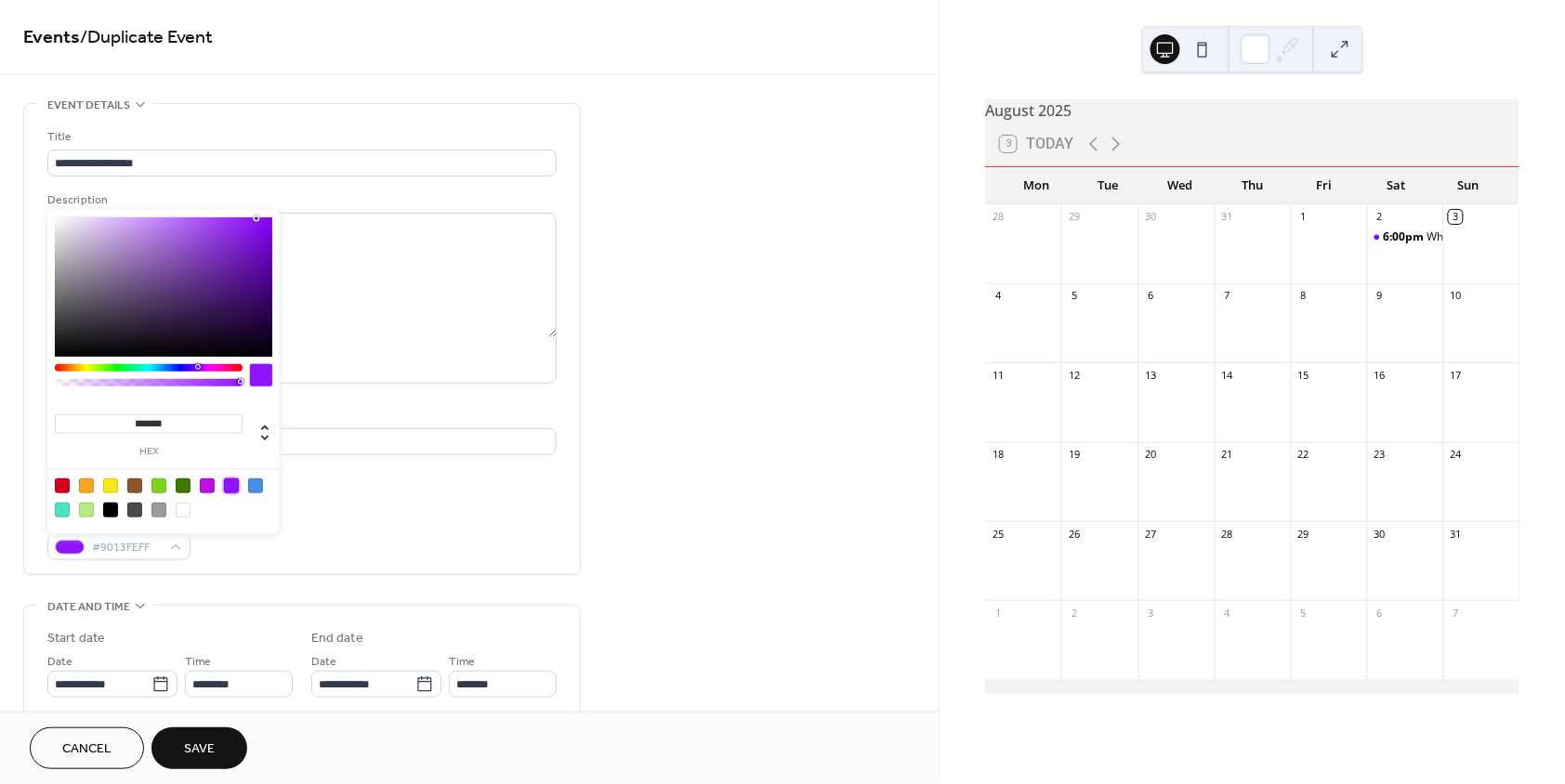 click on "Link to Google Maps" at bounding box center [302, 478] 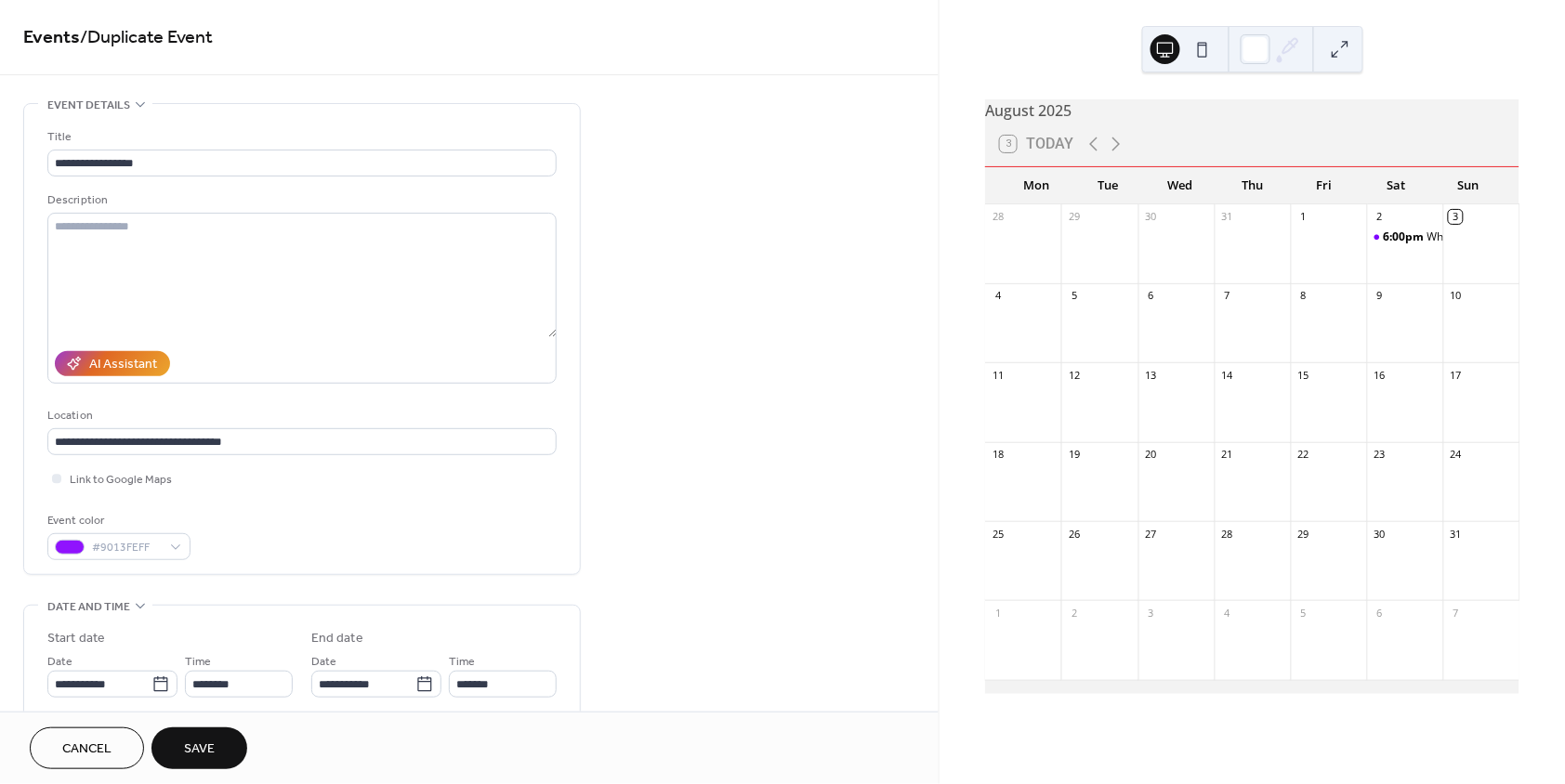scroll, scrollTop: 207, scrollLeft: 0, axis: vertical 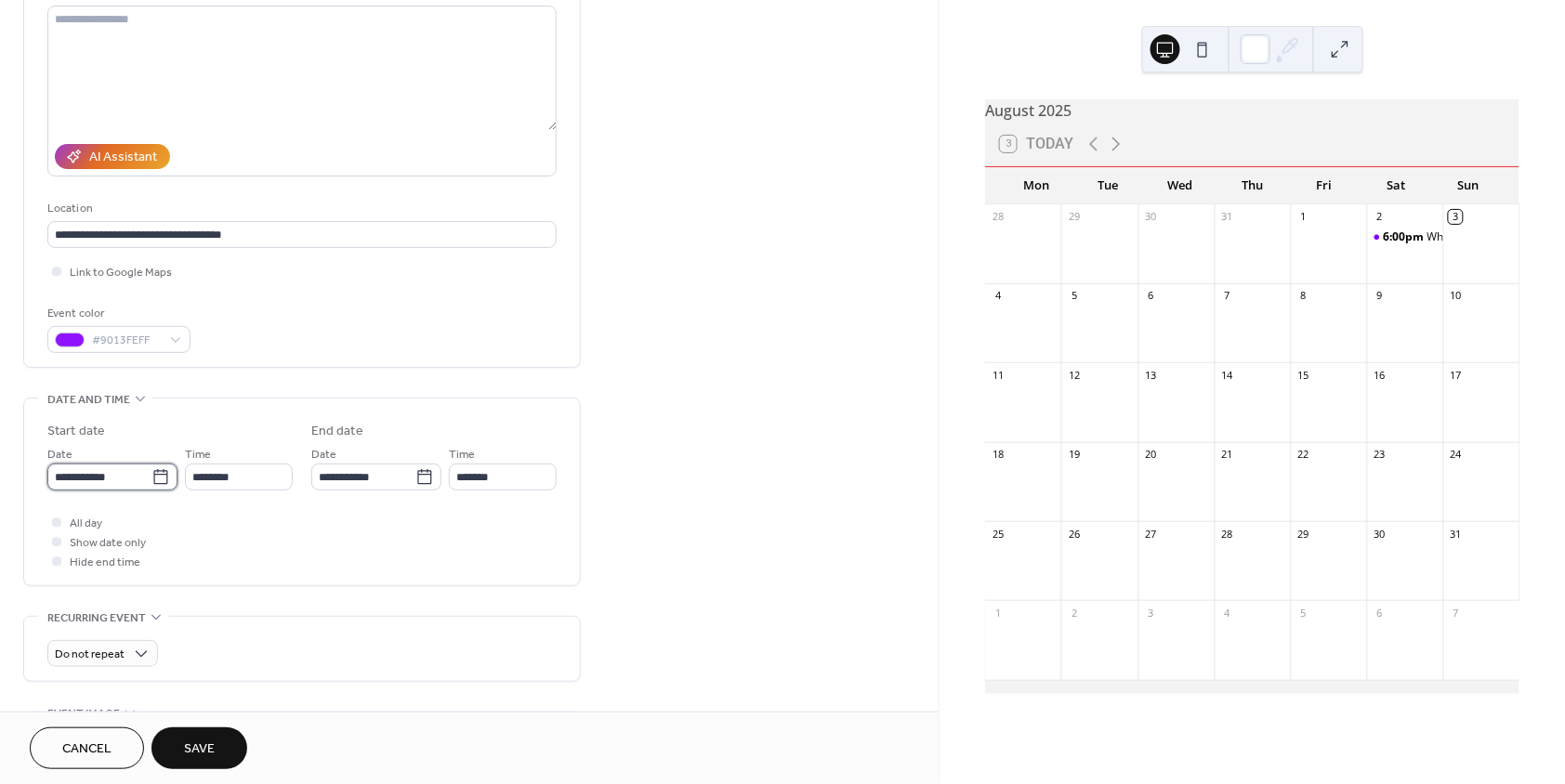 click on "**********" at bounding box center [99, 477] 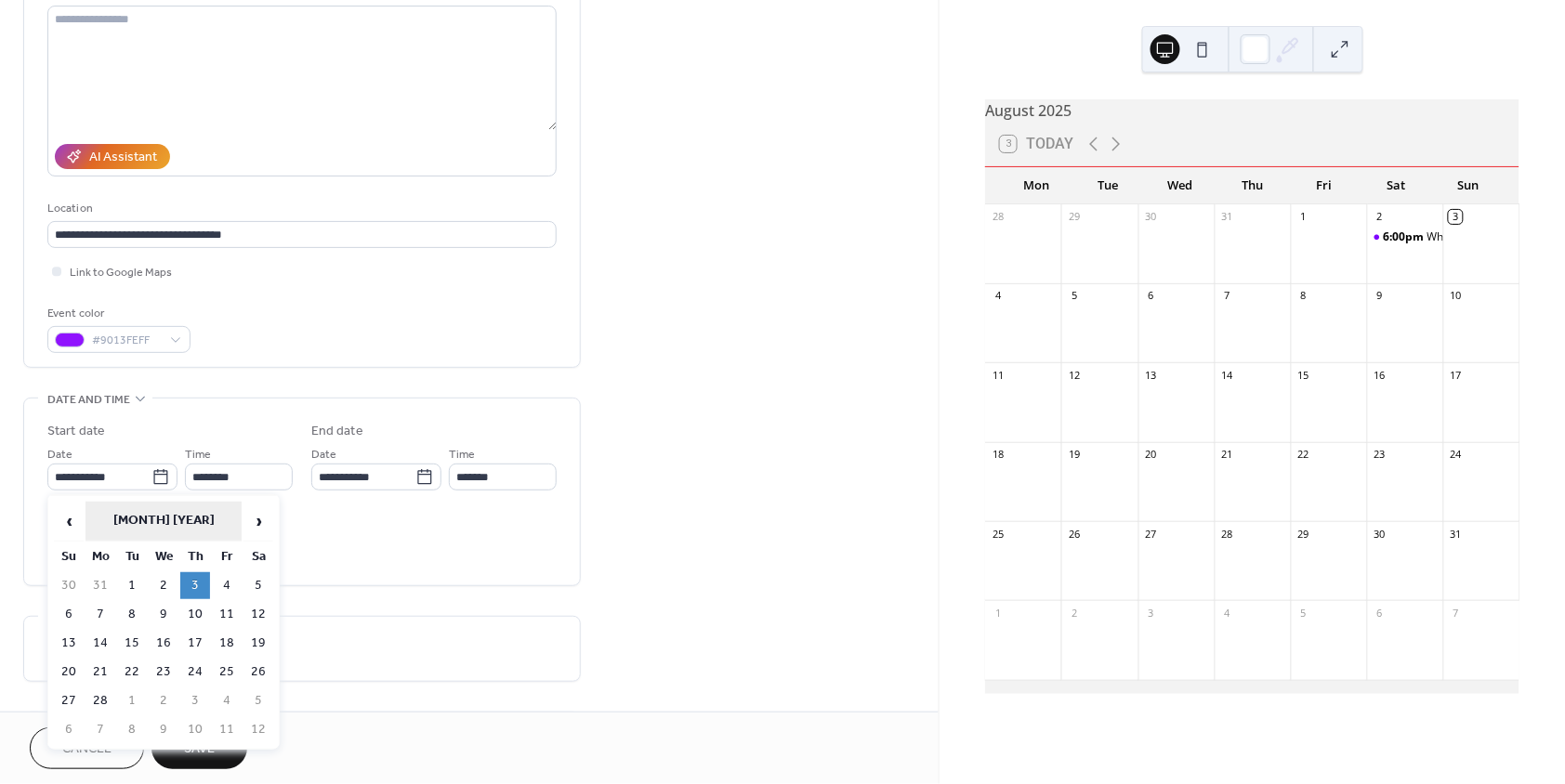 click on "[MONTH] [YEAR]" at bounding box center [164, 521] 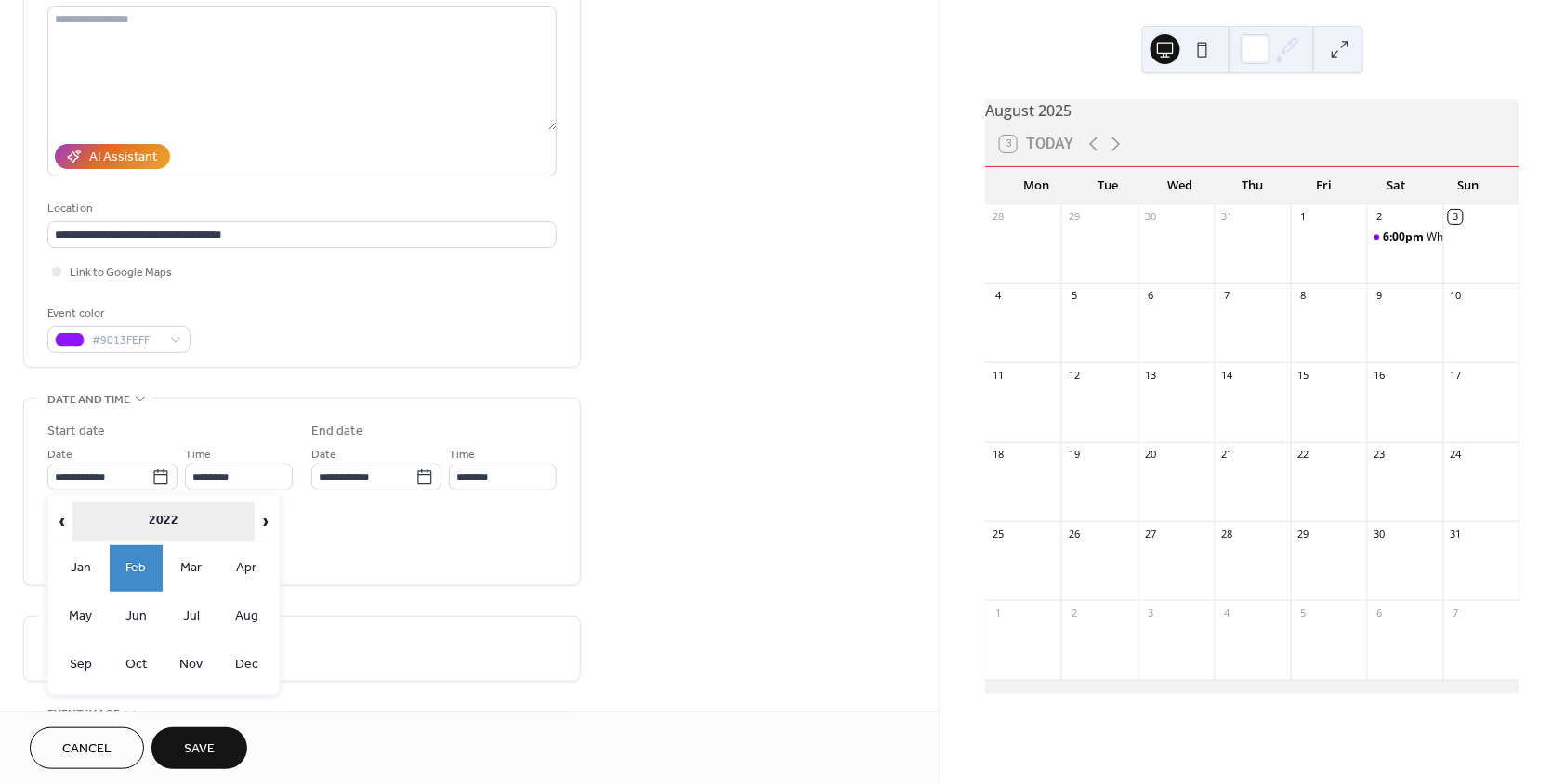 click on "2022" at bounding box center [164, 521] 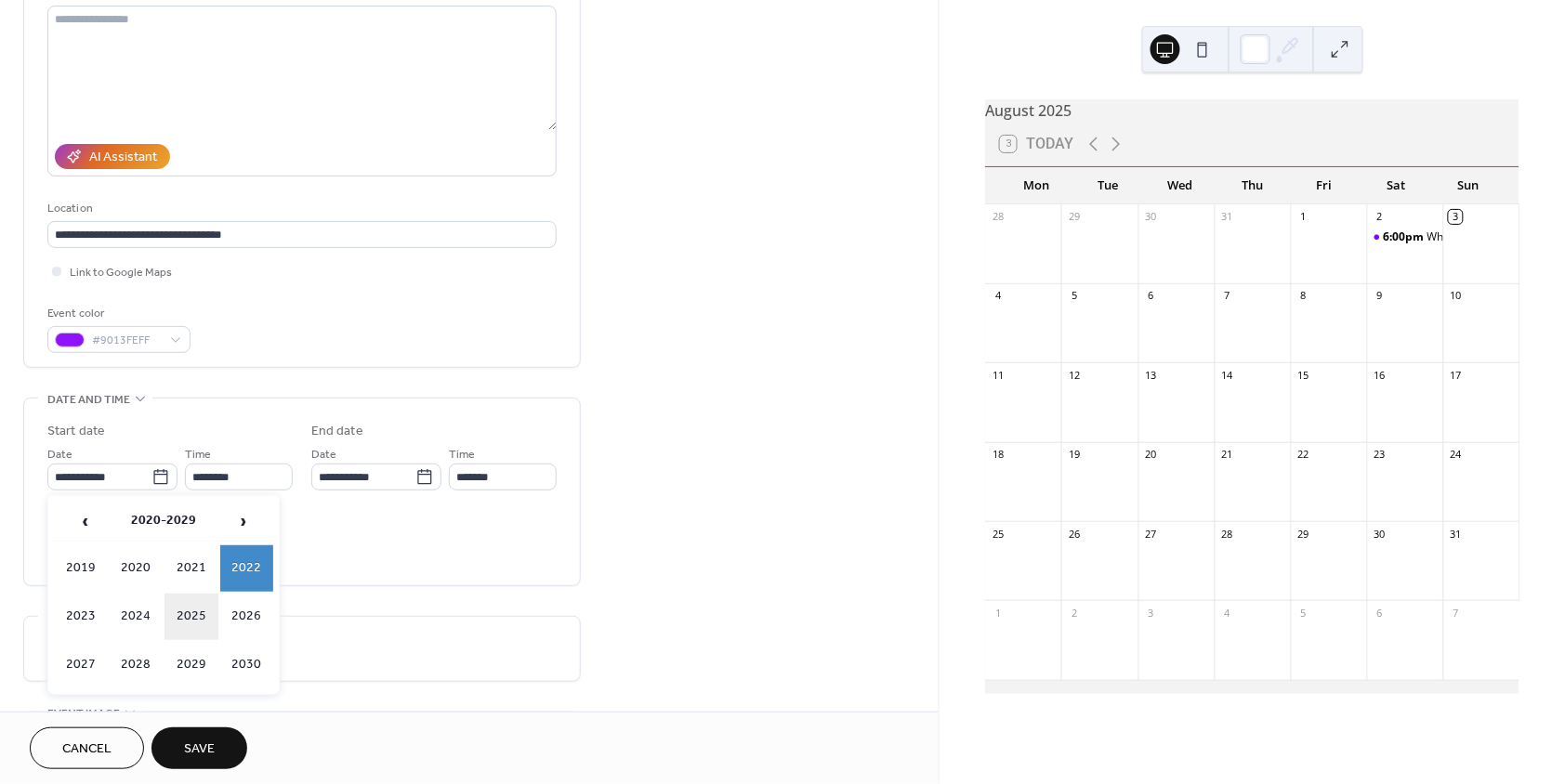 click on "2025" at bounding box center (191, 617) 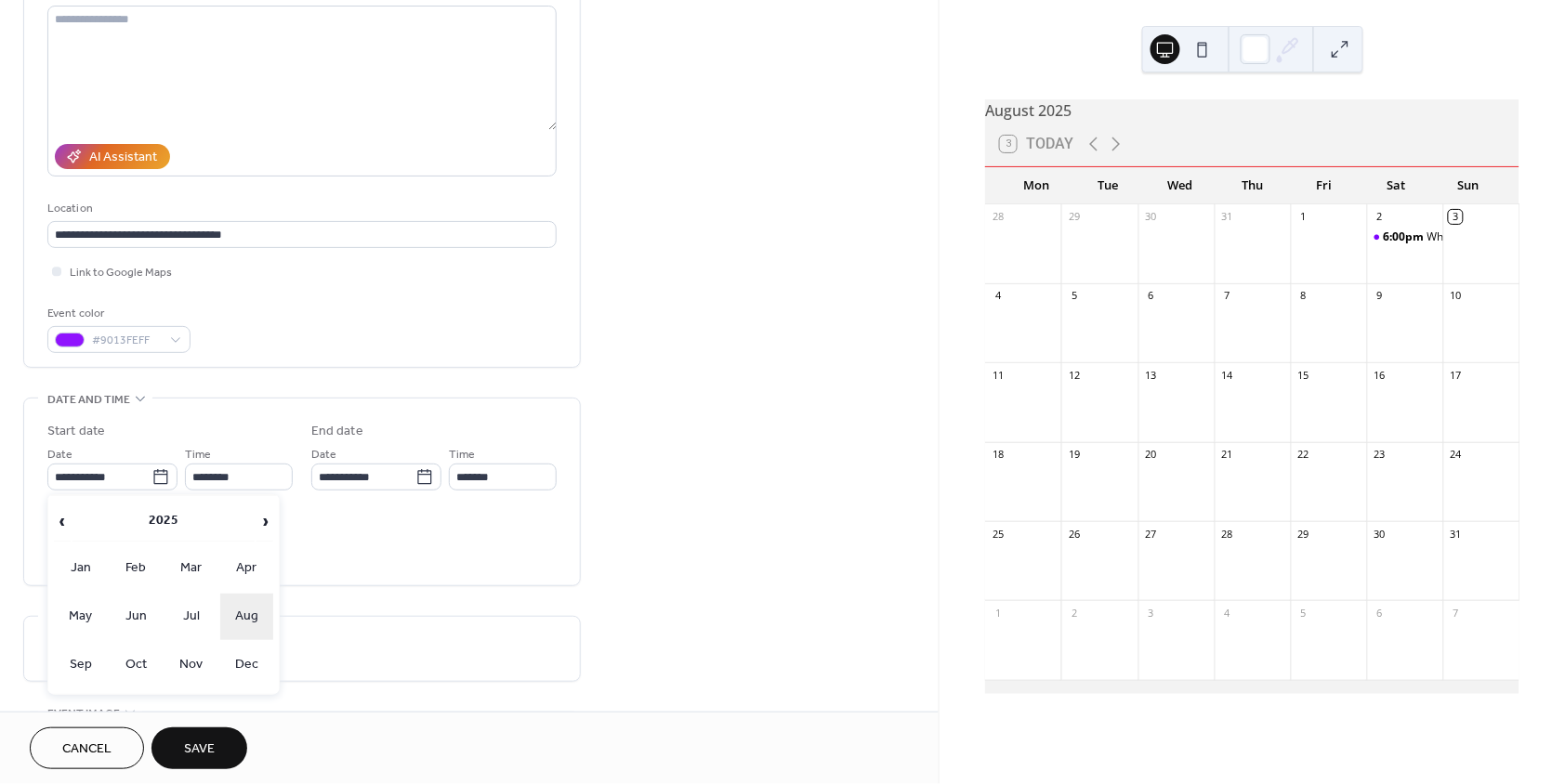 click on "Aug" at bounding box center (247, 617) 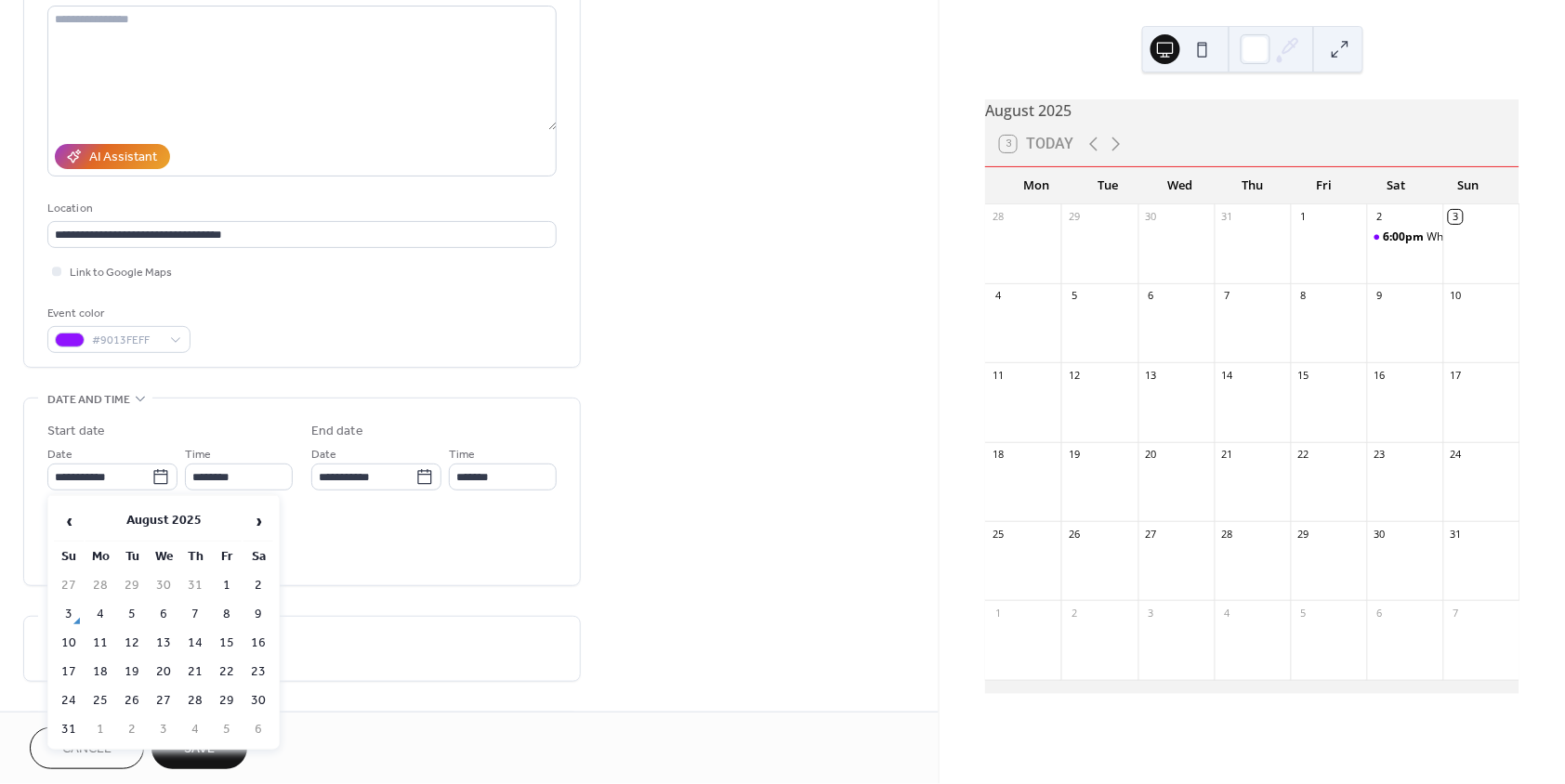 scroll, scrollTop: 456, scrollLeft: 0, axis: vertical 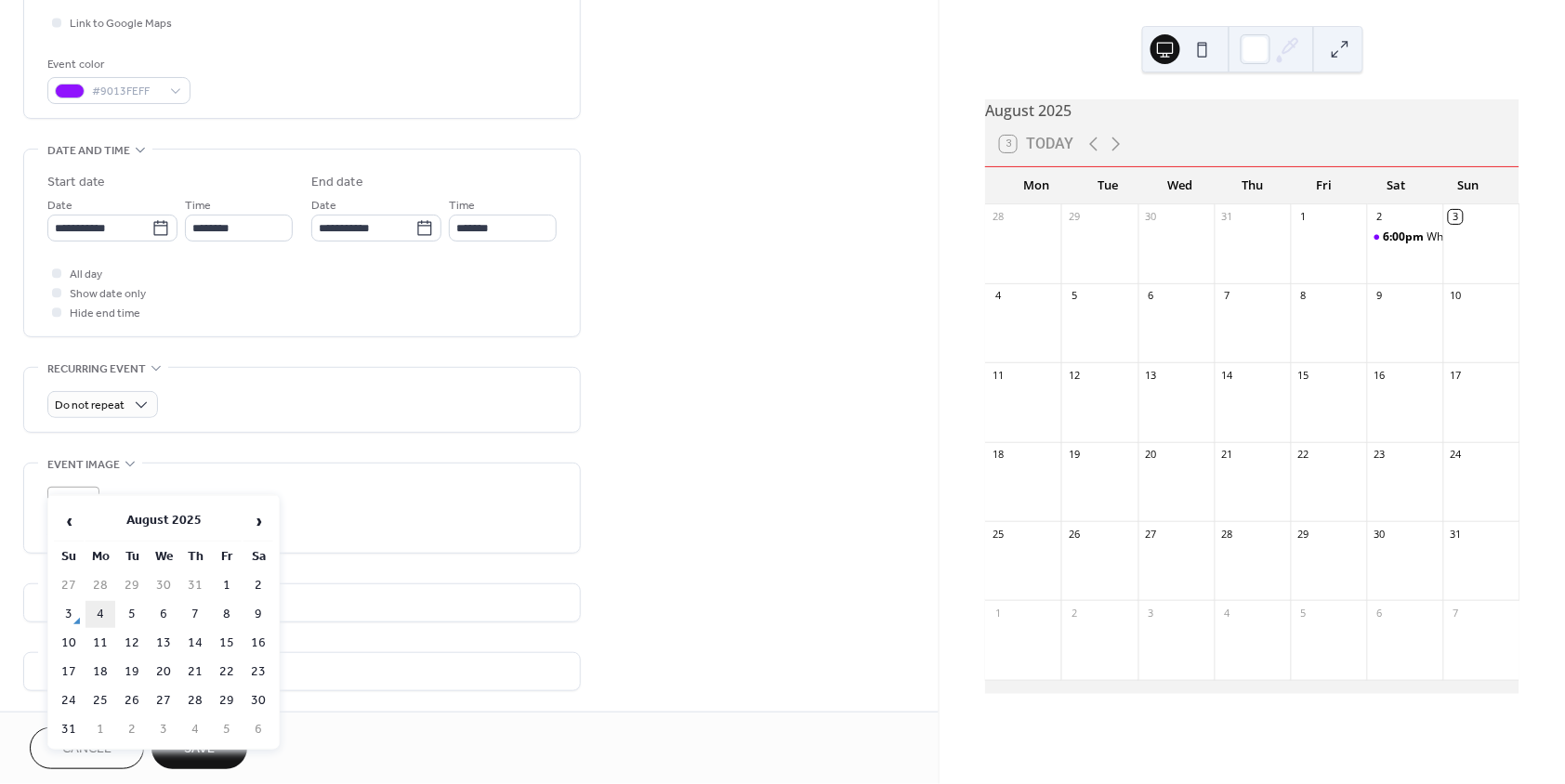 click on "4" at bounding box center (100, 614) 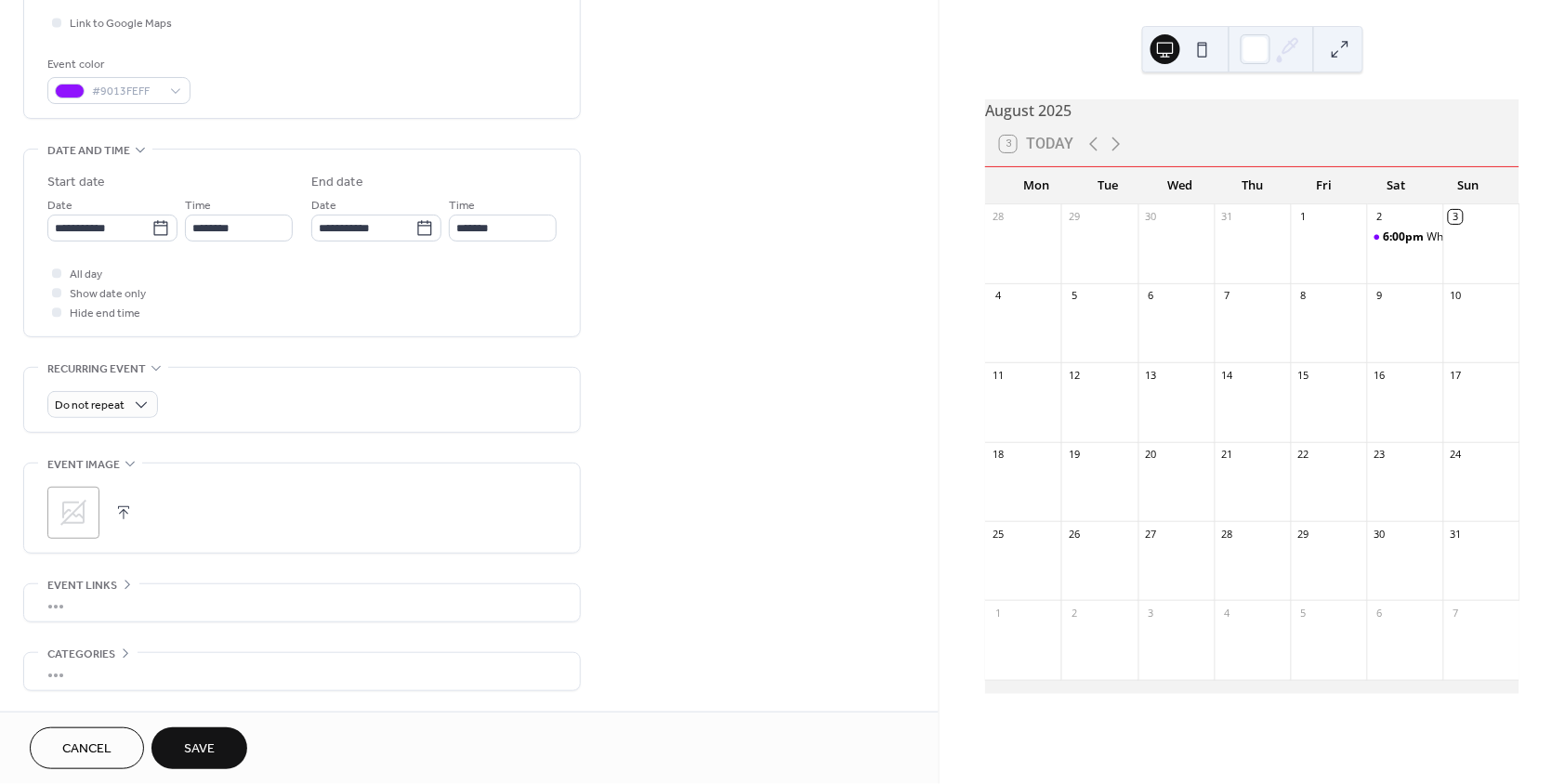 type on "**********" 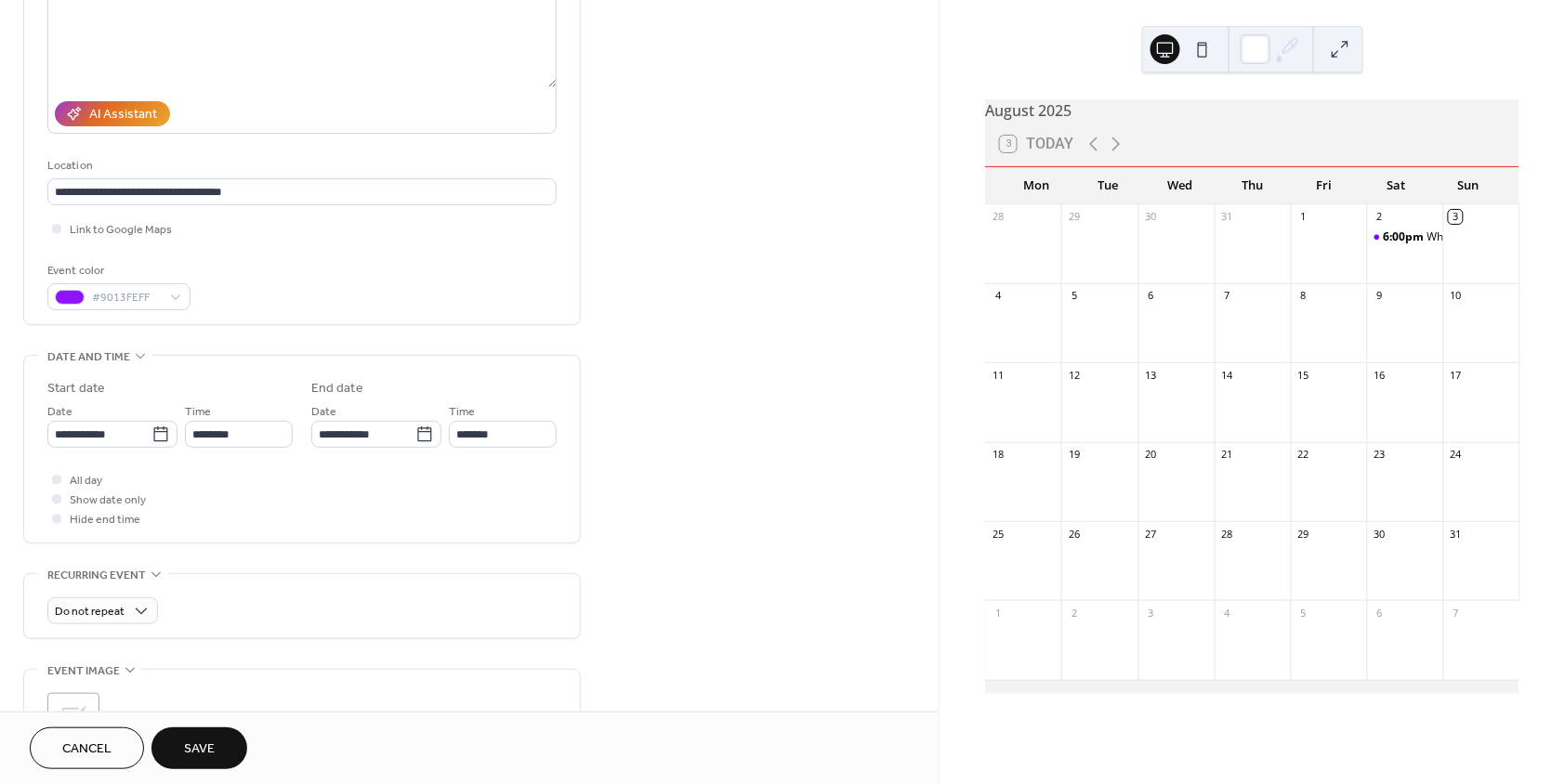 scroll, scrollTop: 521, scrollLeft: 0, axis: vertical 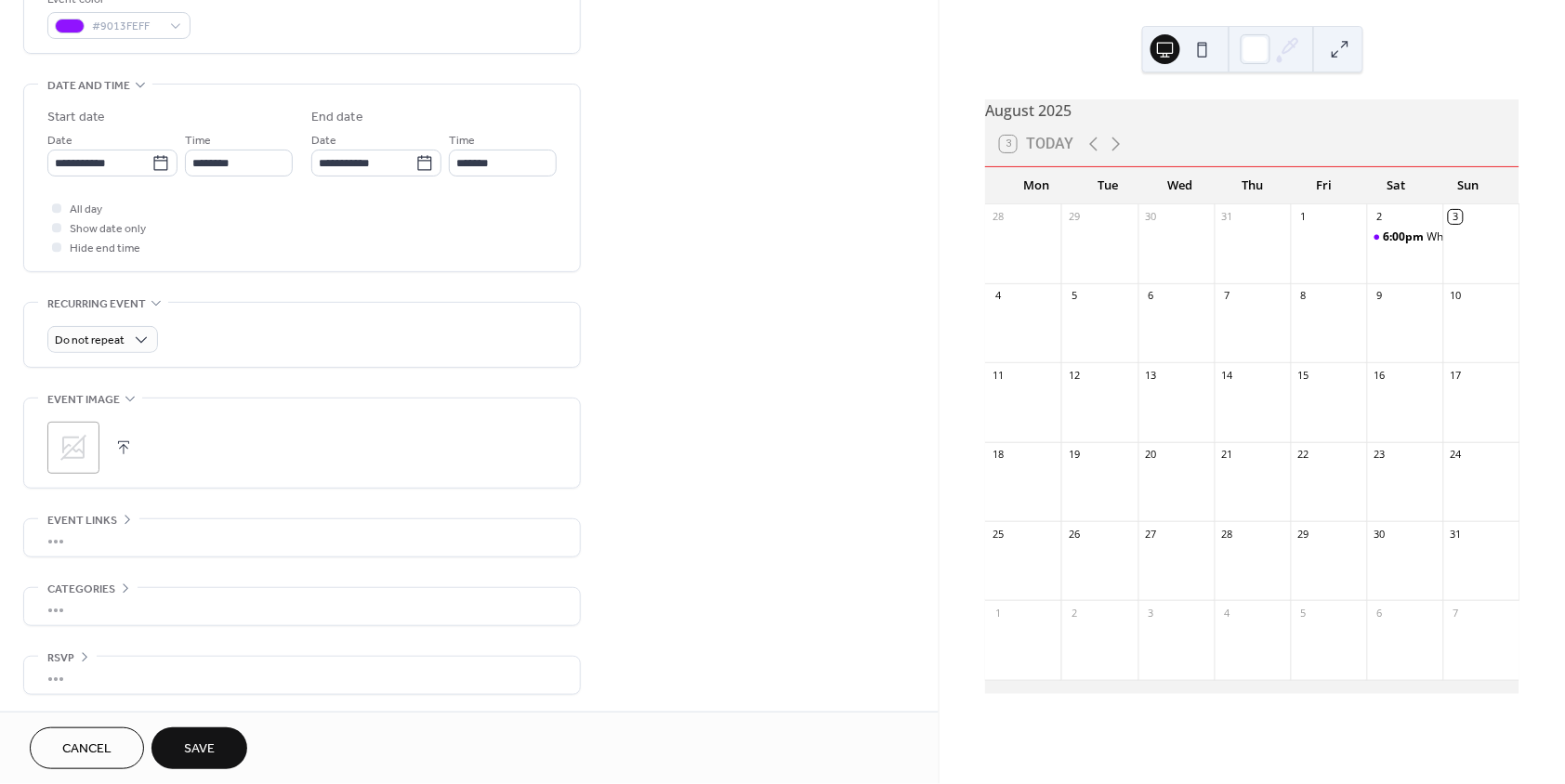 click on "Save" at bounding box center [199, 748] 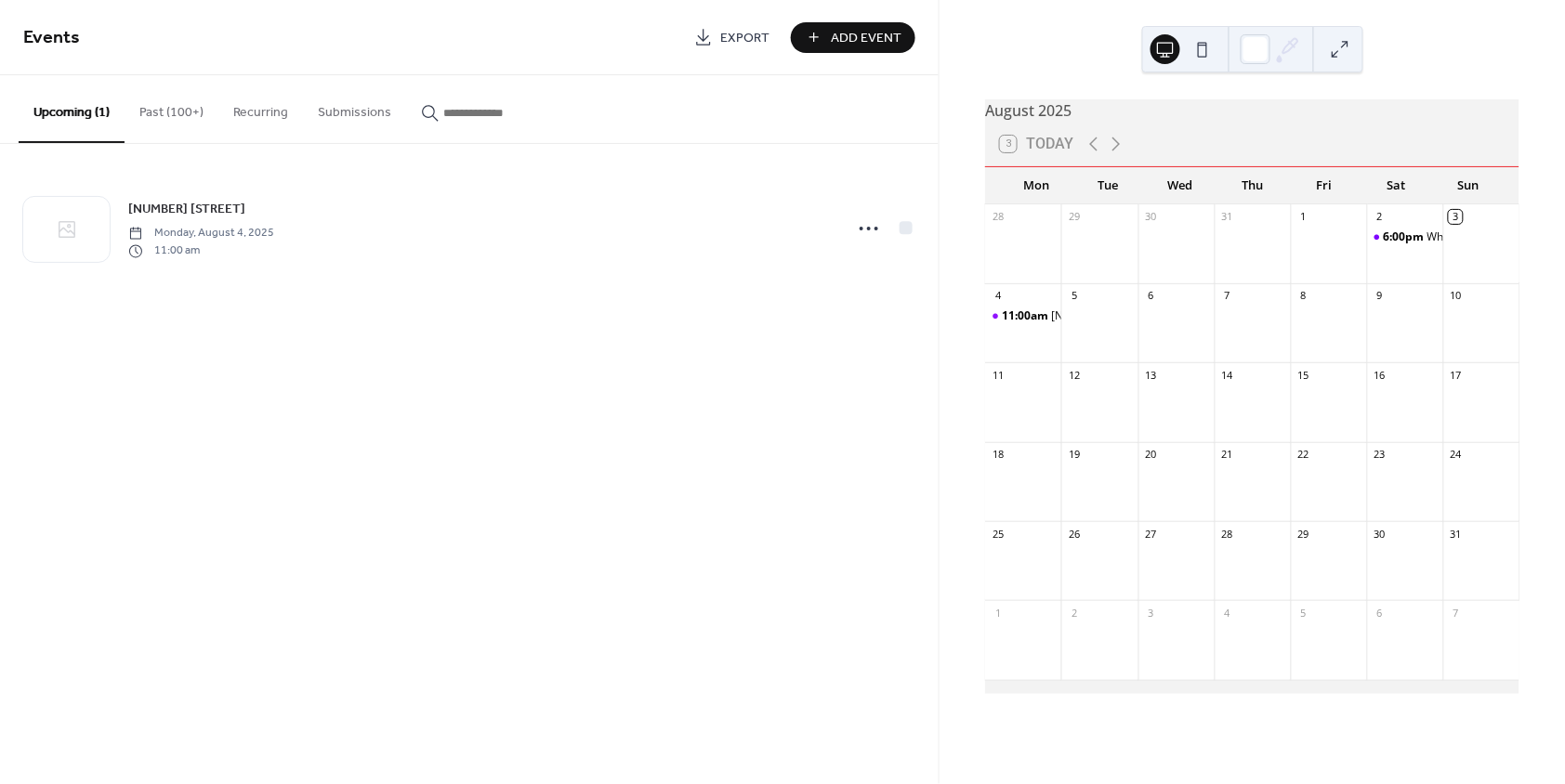 click at bounding box center (499, 112) 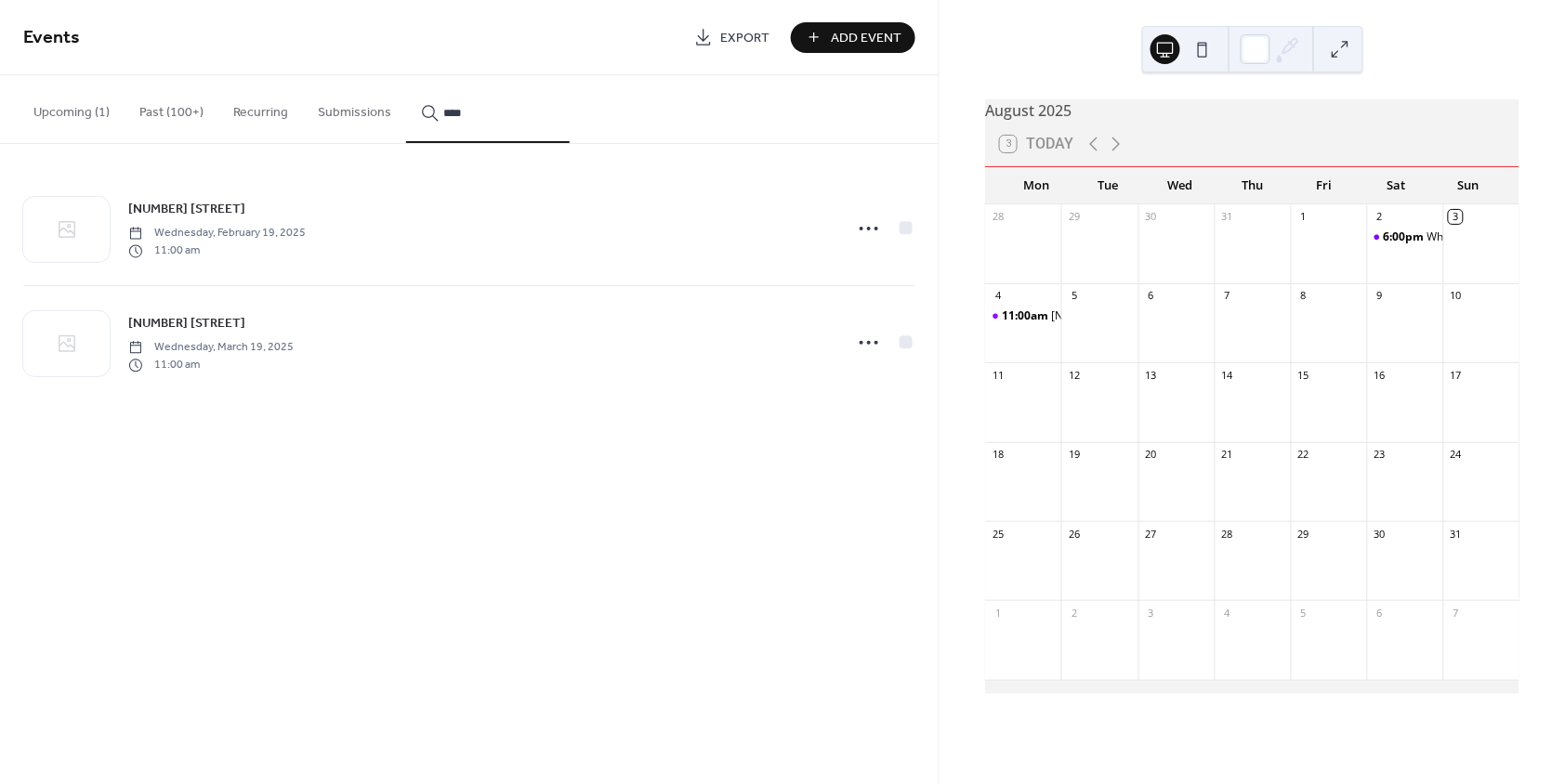 type on "****" 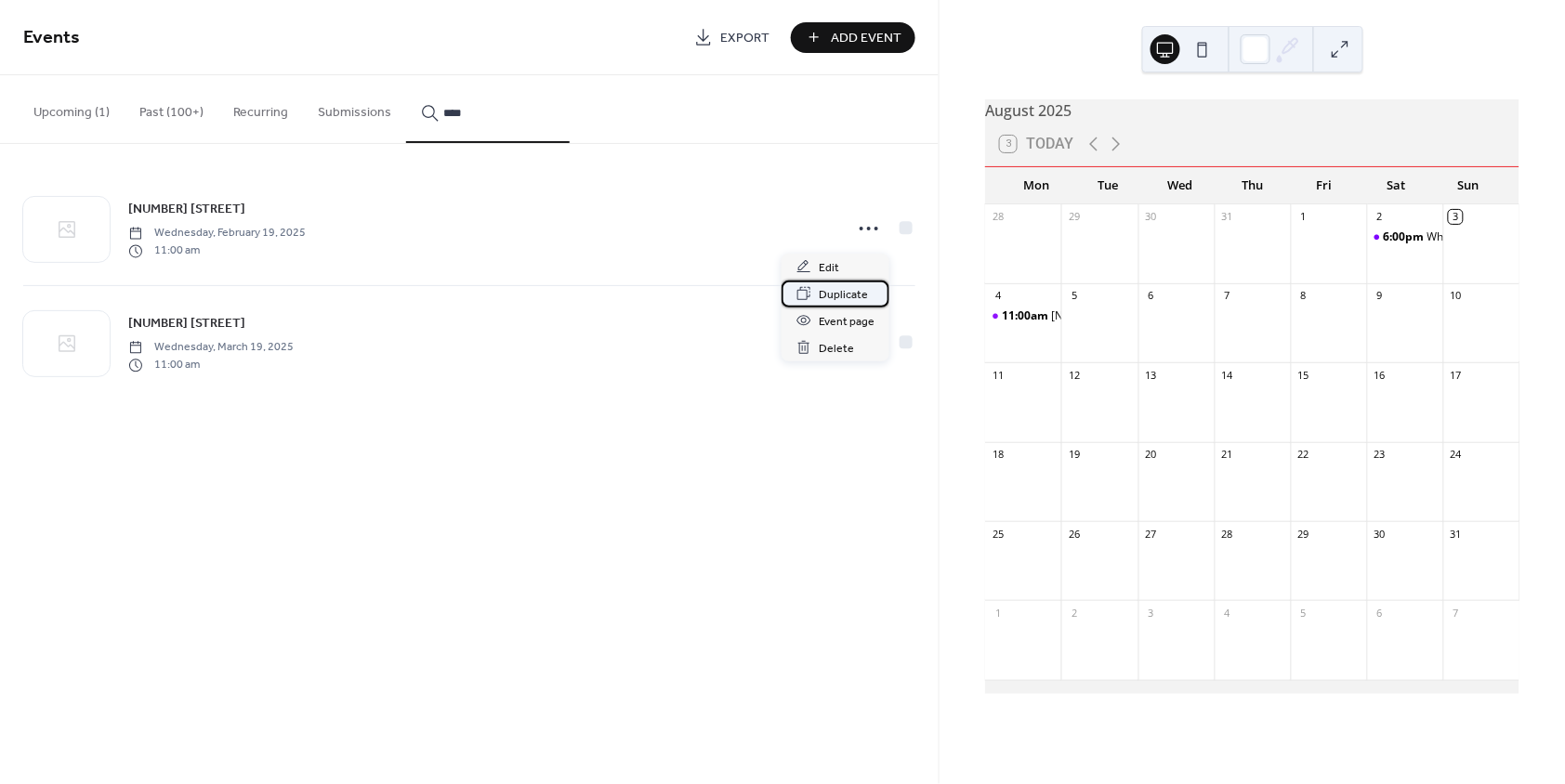 click on "Duplicate" at bounding box center [835, 294] 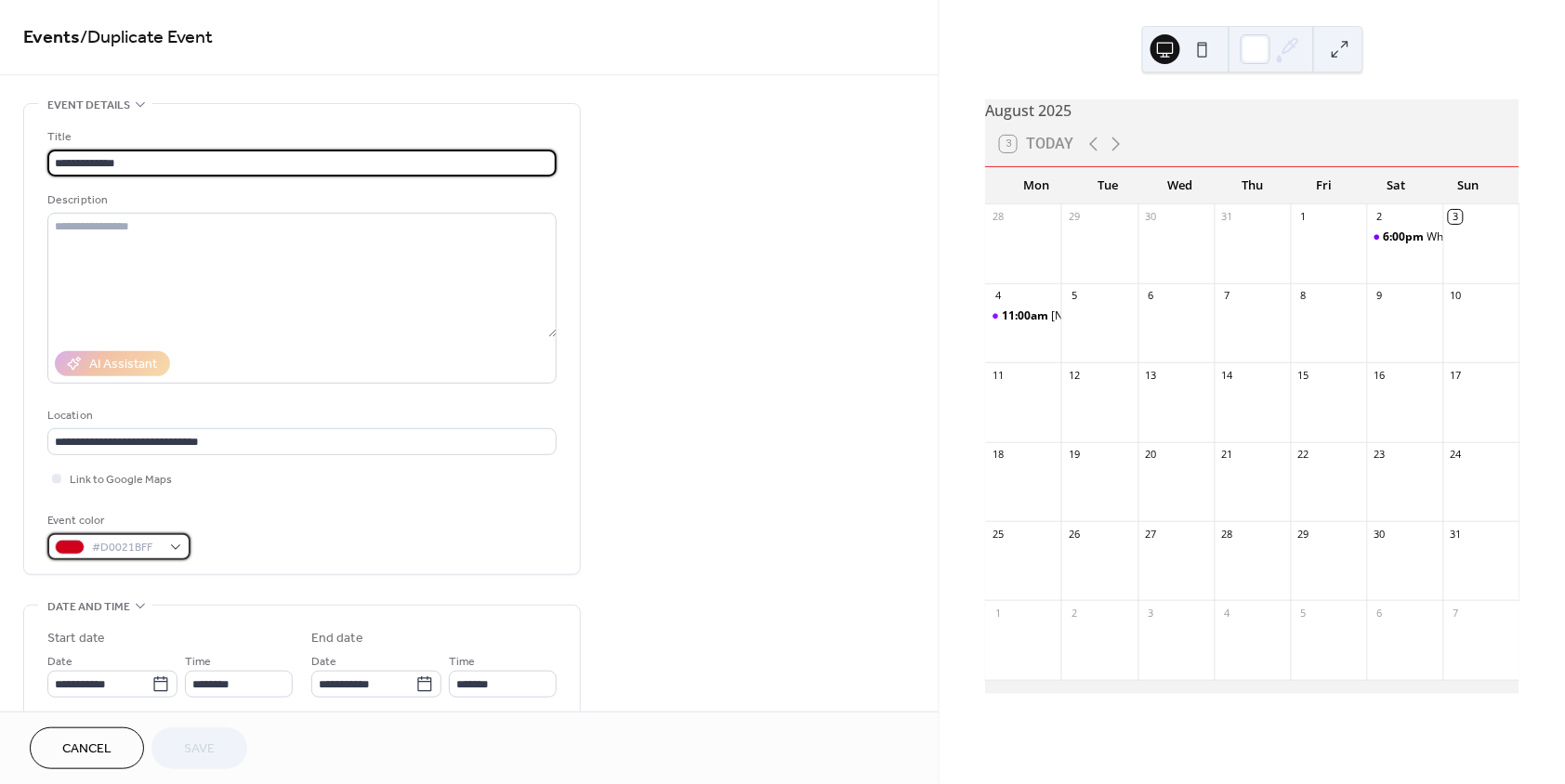 click on "#D0021BFF" at bounding box center (119, 546) 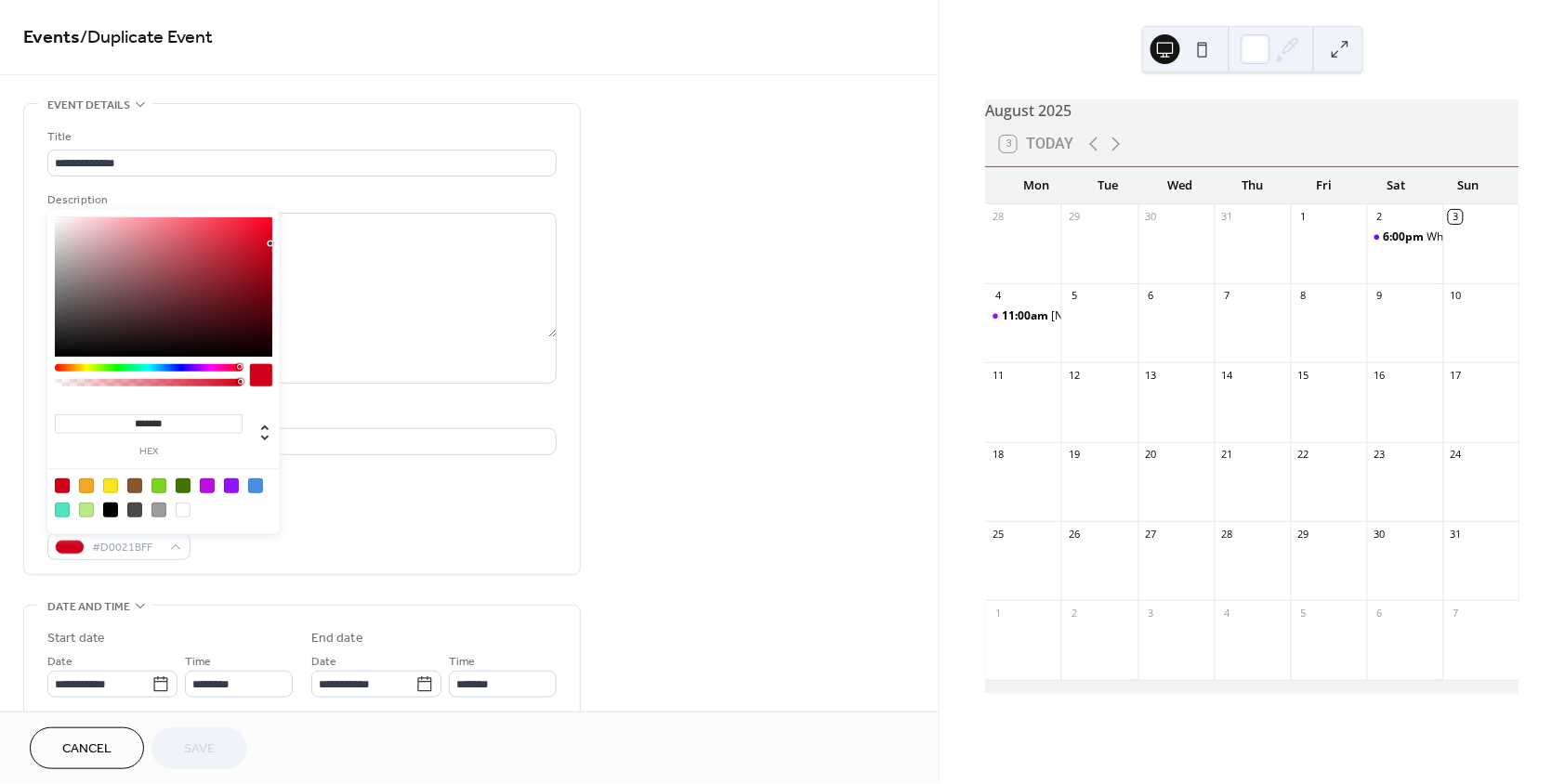 click at bounding box center (231, 486) 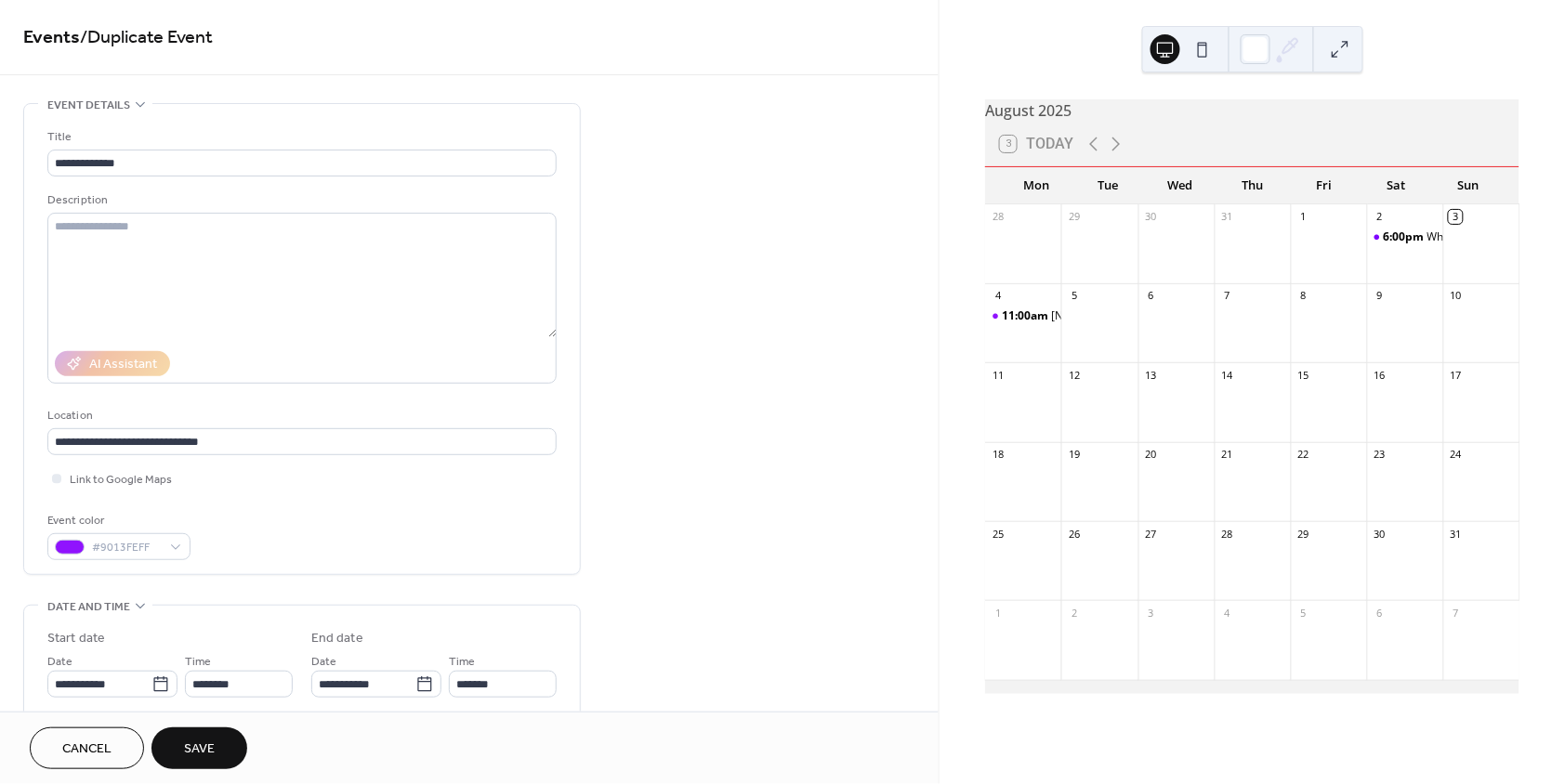 click on "Event color #9013FEFF" at bounding box center [302, 535] 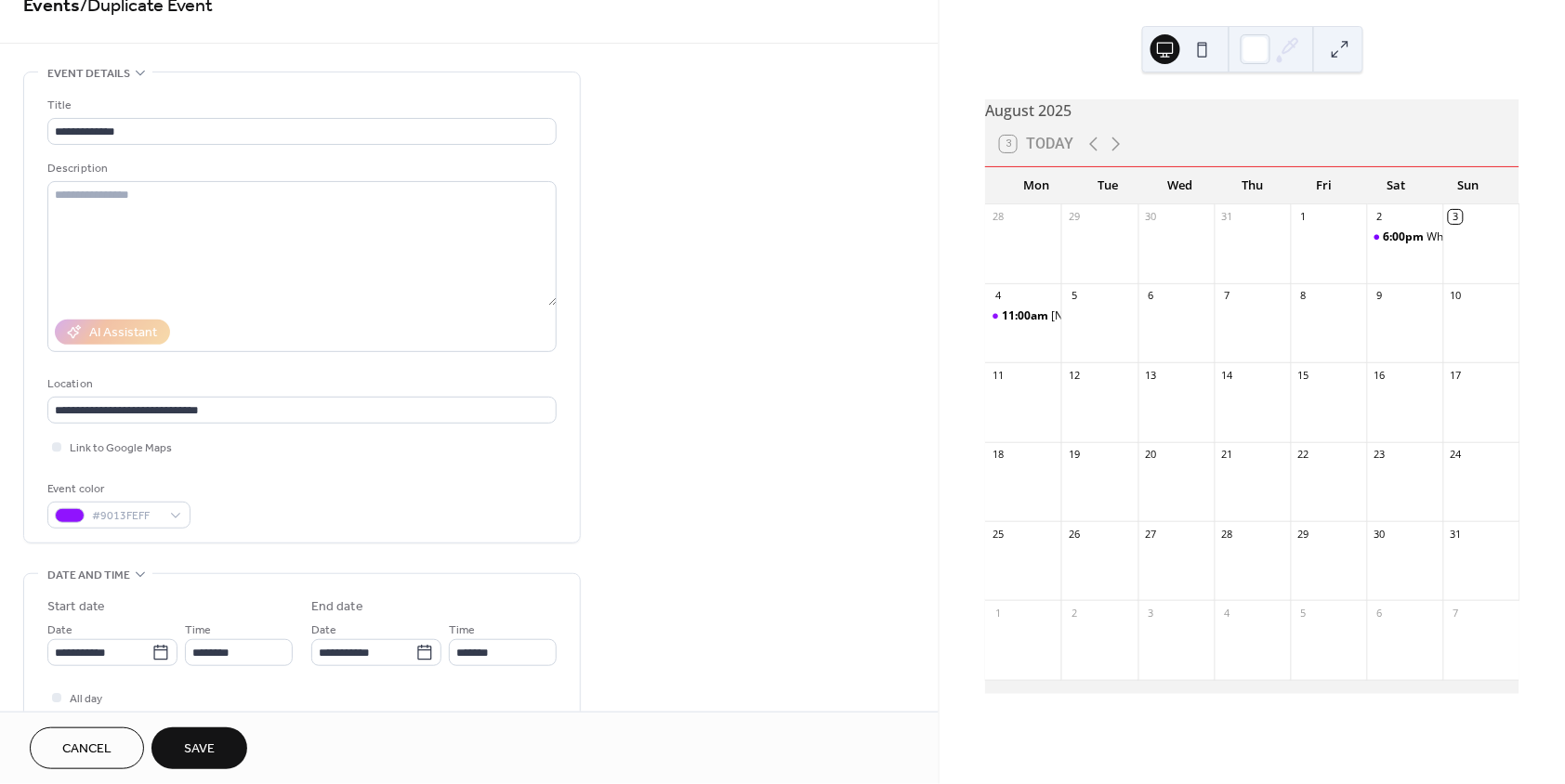 scroll, scrollTop: 4, scrollLeft: 0, axis: vertical 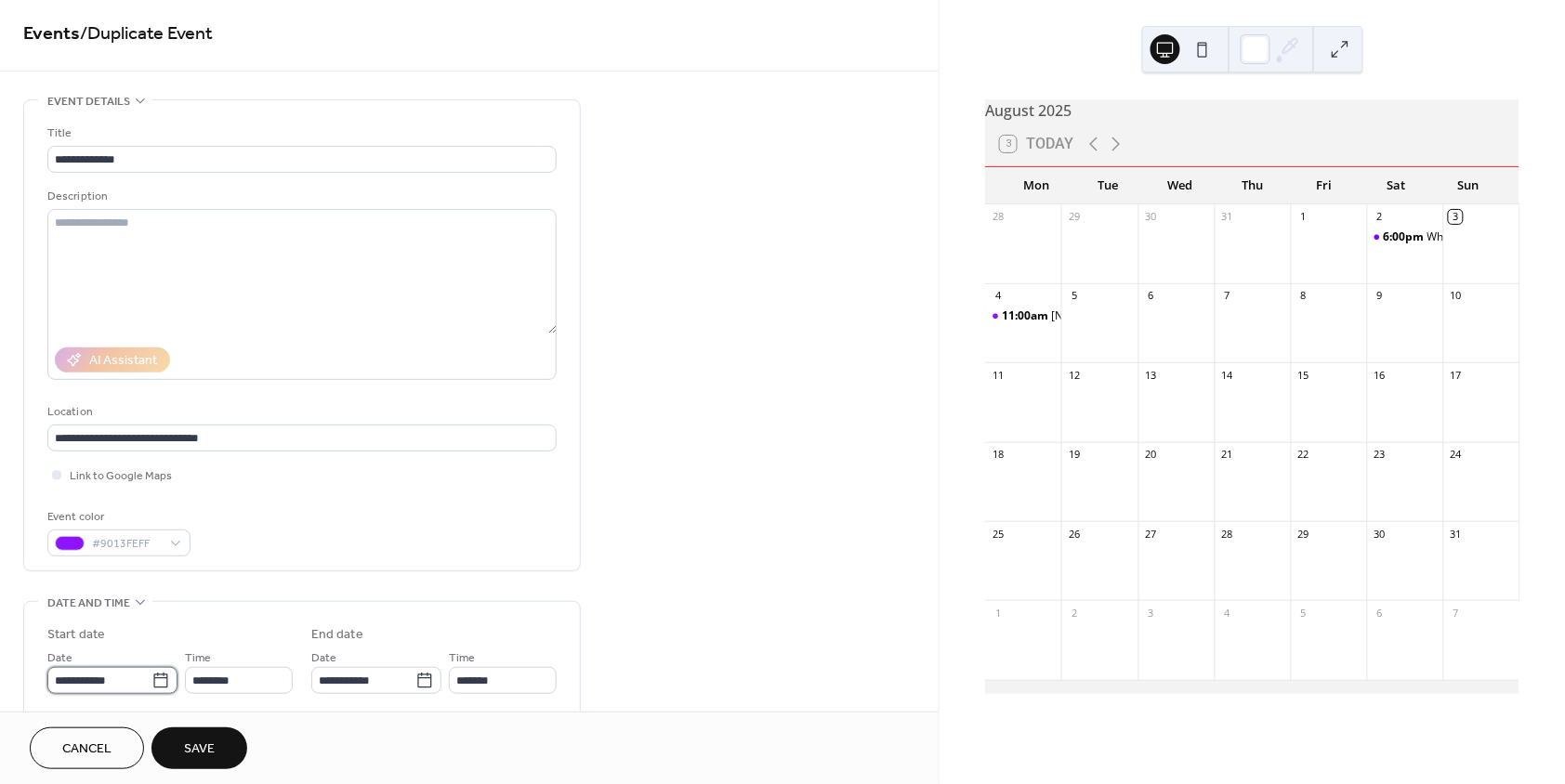 click on "**********" at bounding box center [99, 680] 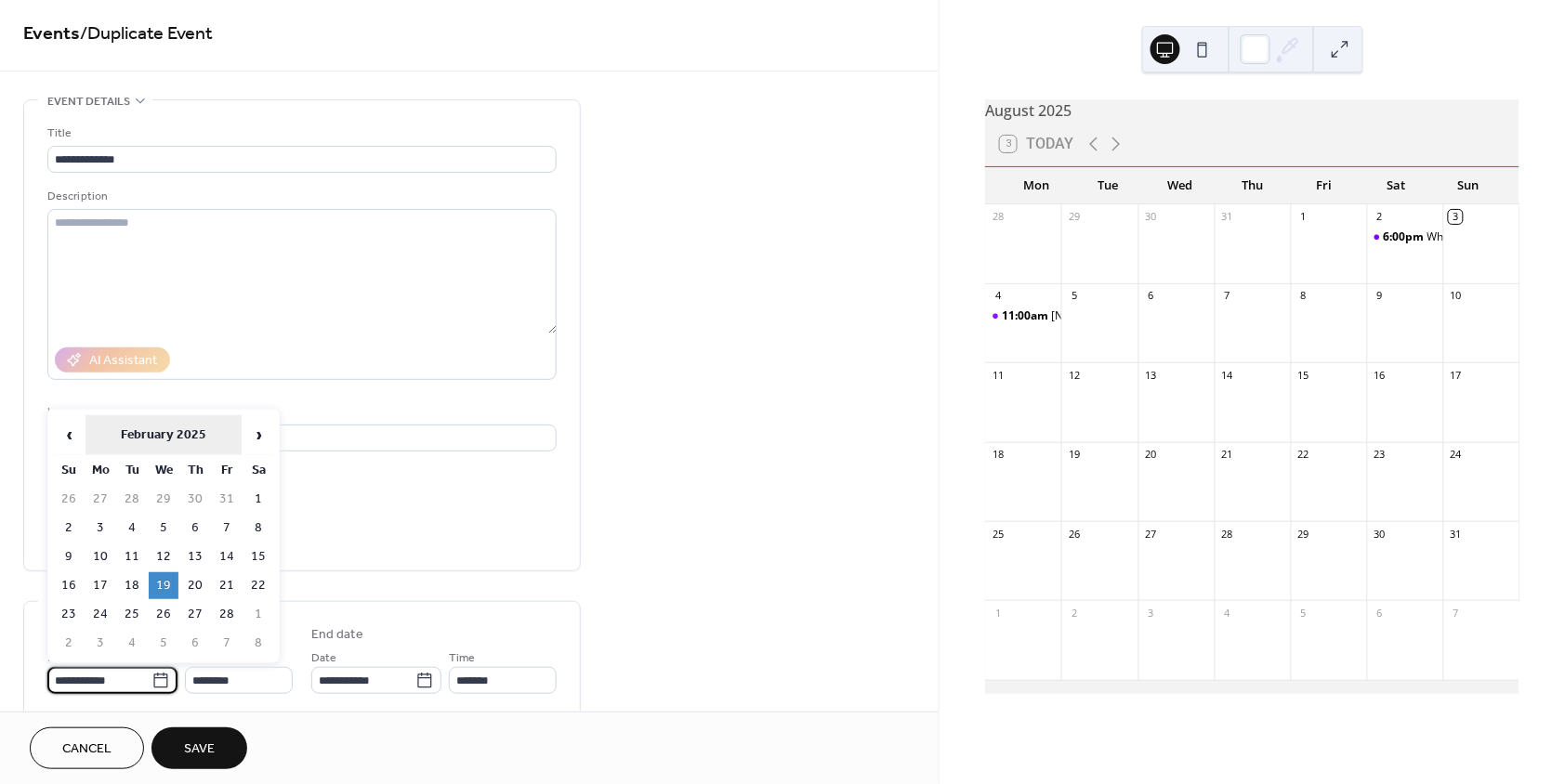 click on "February 2025" at bounding box center (164, 435) 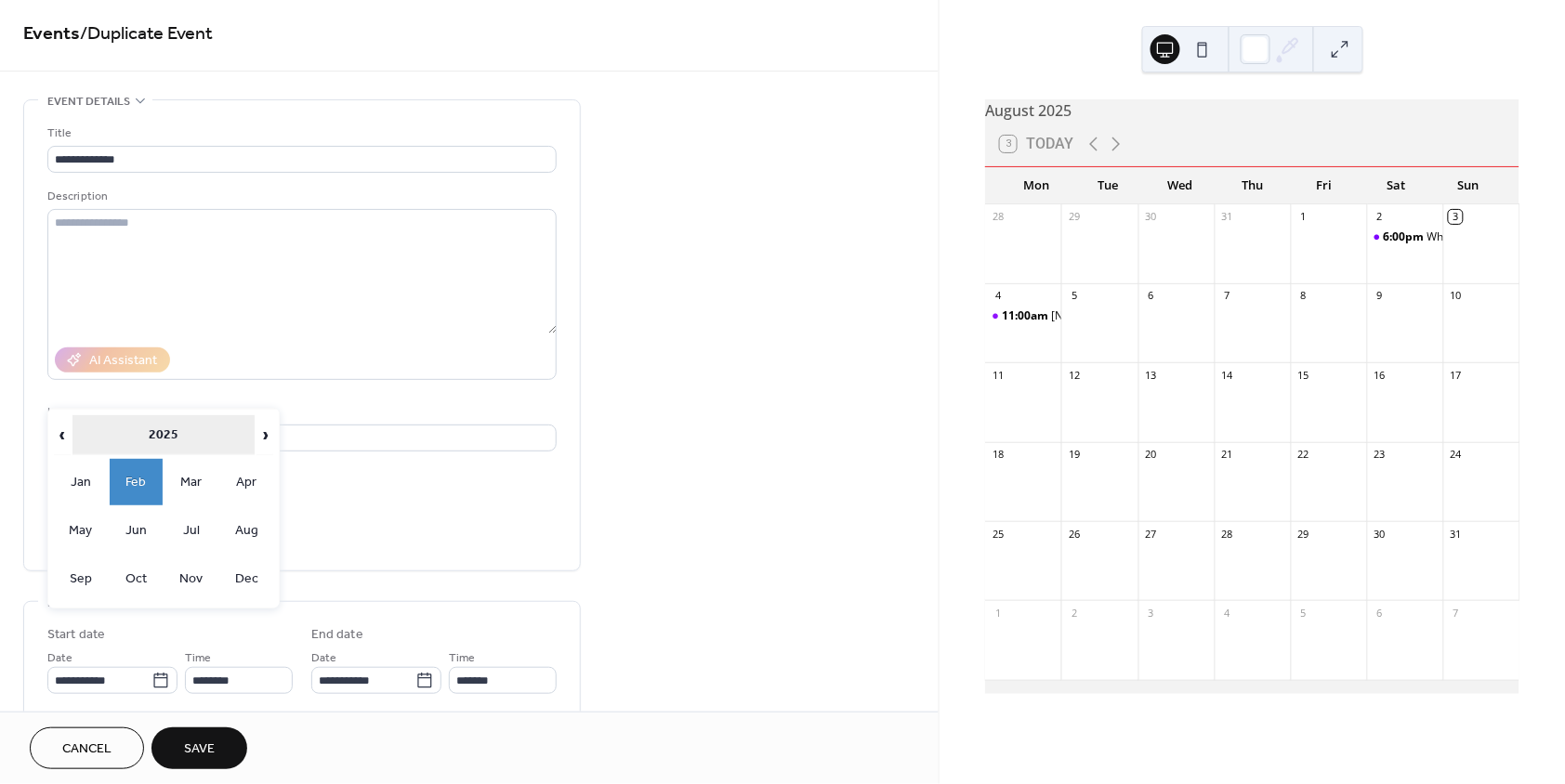 click on "2025" at bounding box center (164, 435) 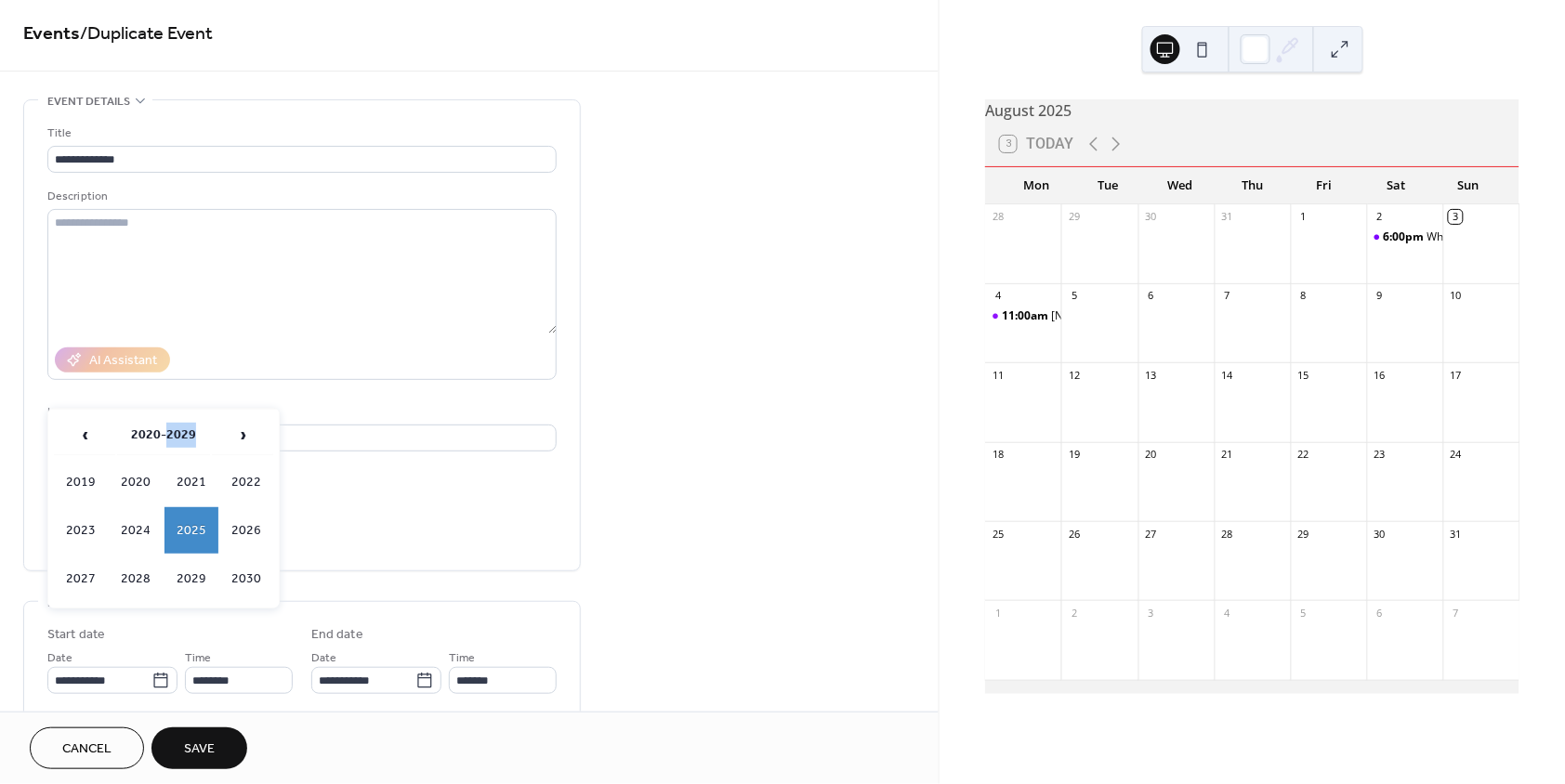 click on "2020-2029" at bounding box center (164, 435) 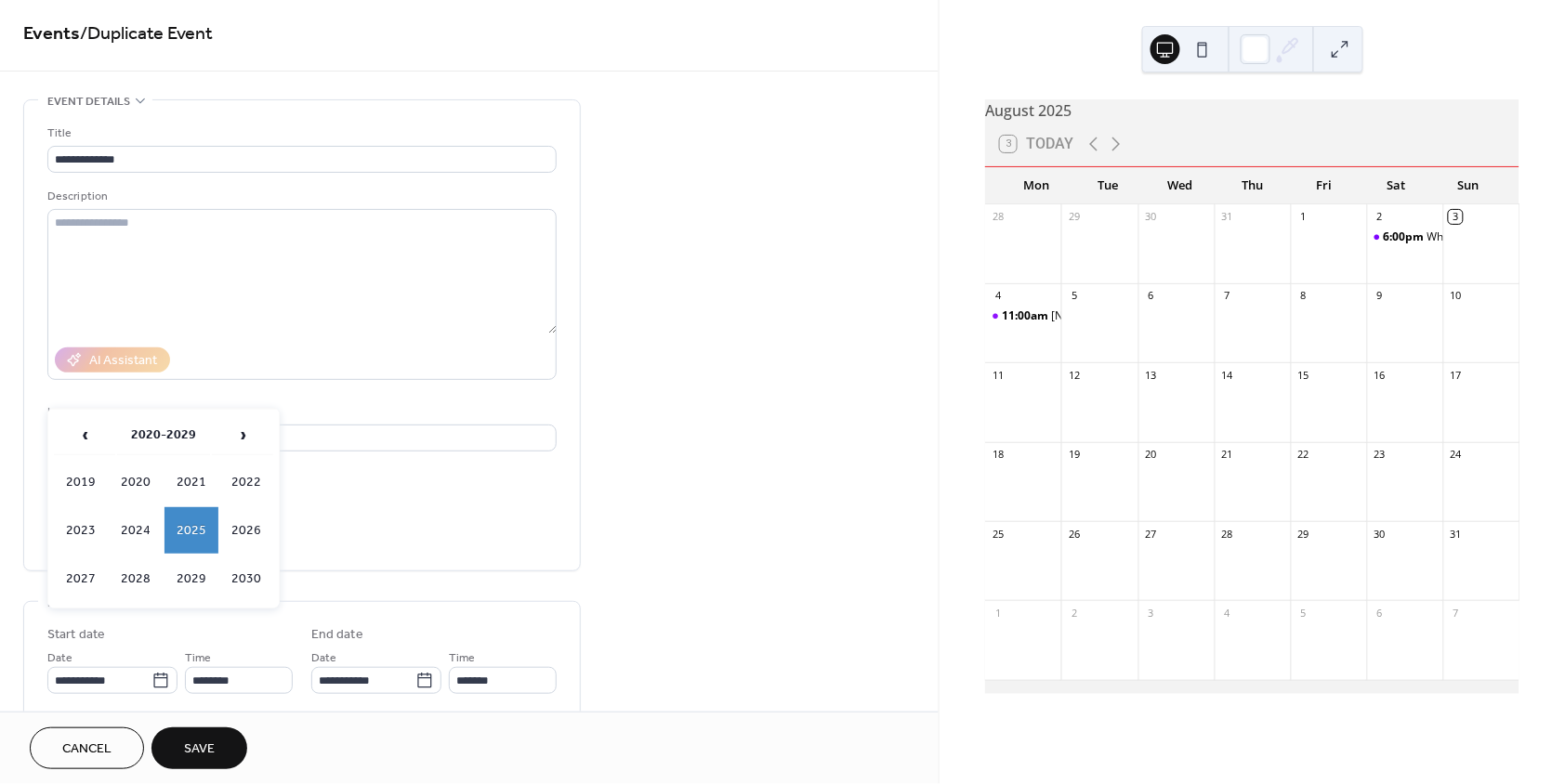 click on "2025" at bounding box center [191, 530] 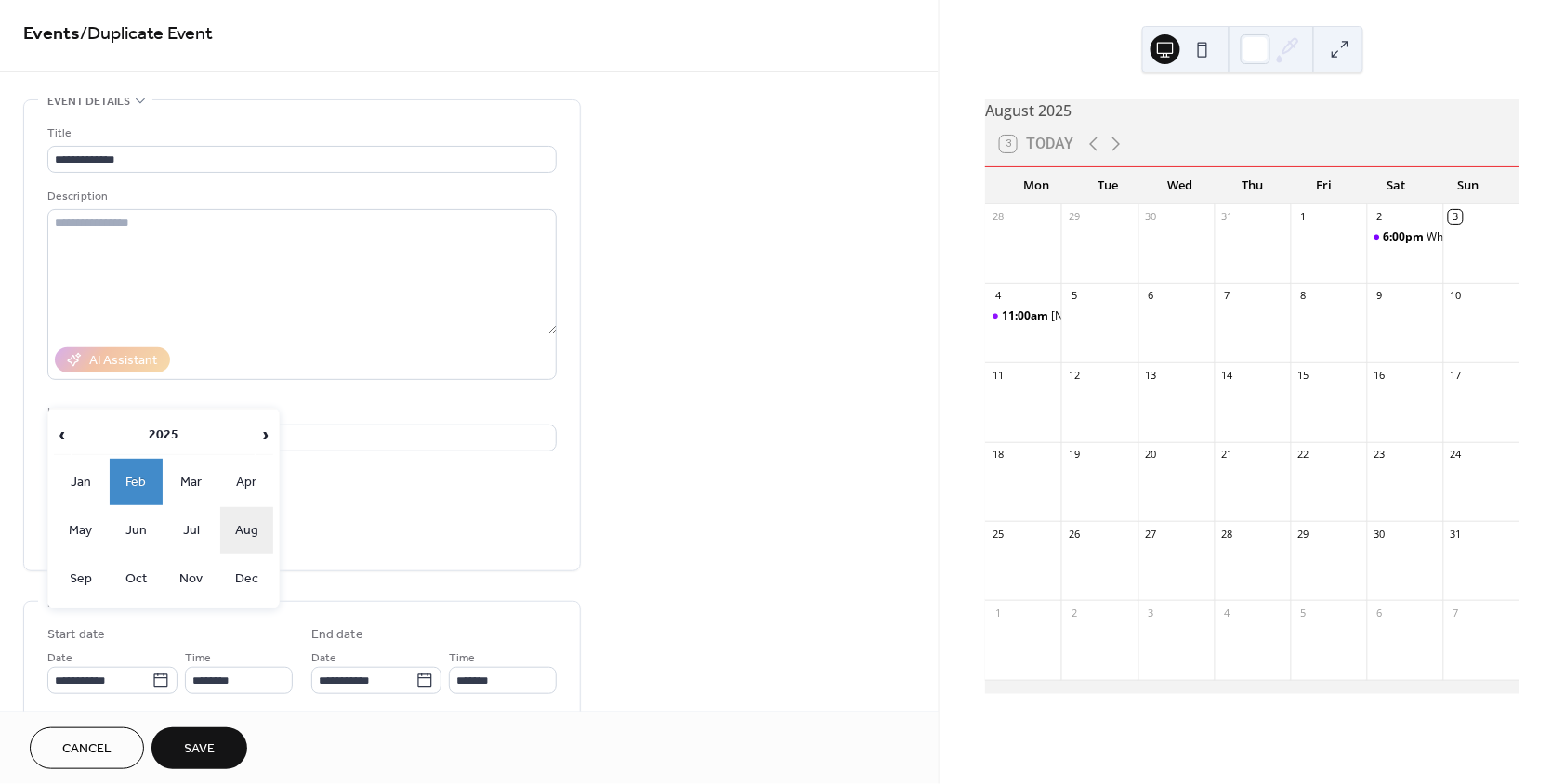 click on "Aug" at bounding box center [247, 530] 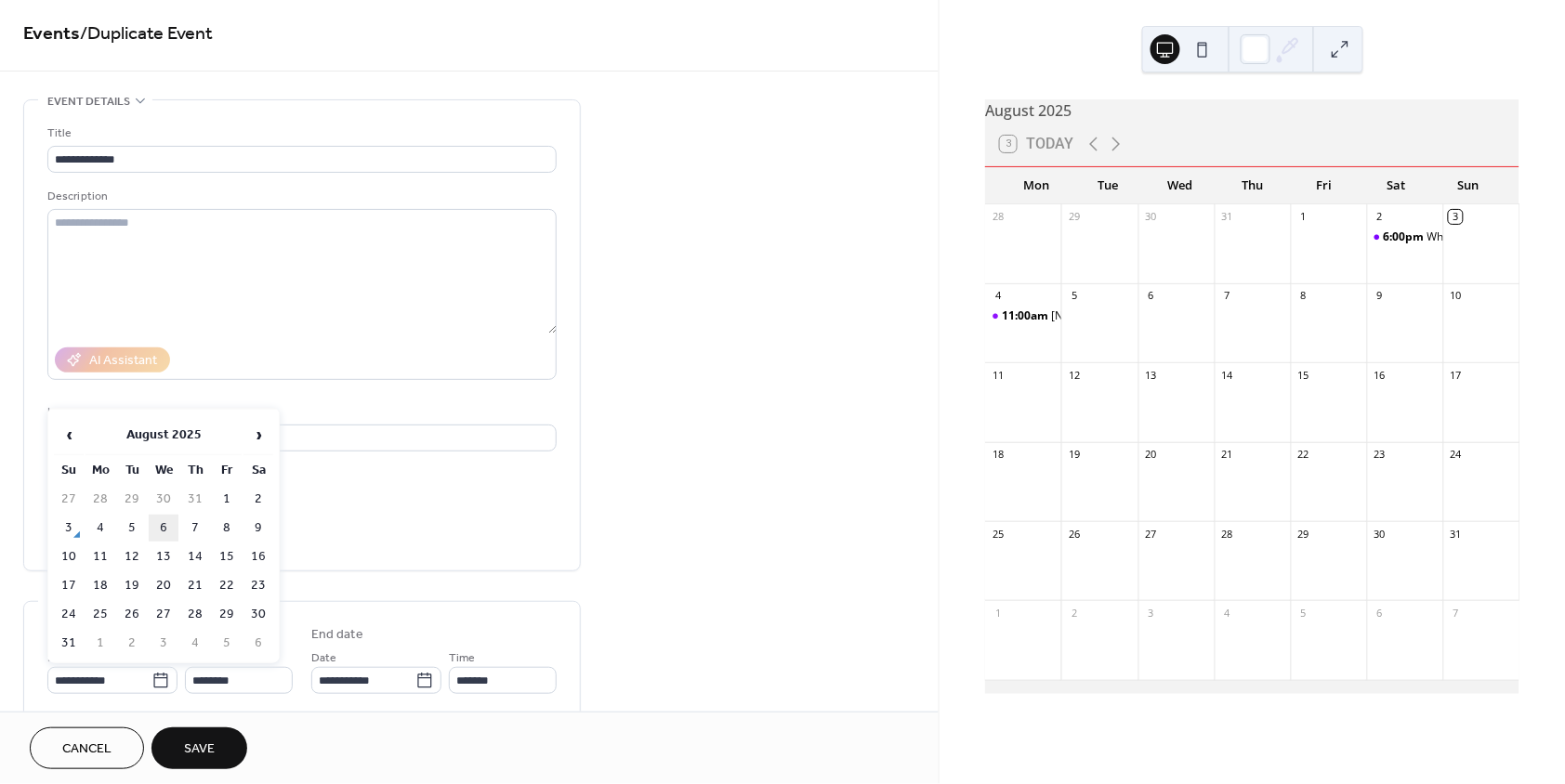 click on "6" at bounding box center [164, 528] 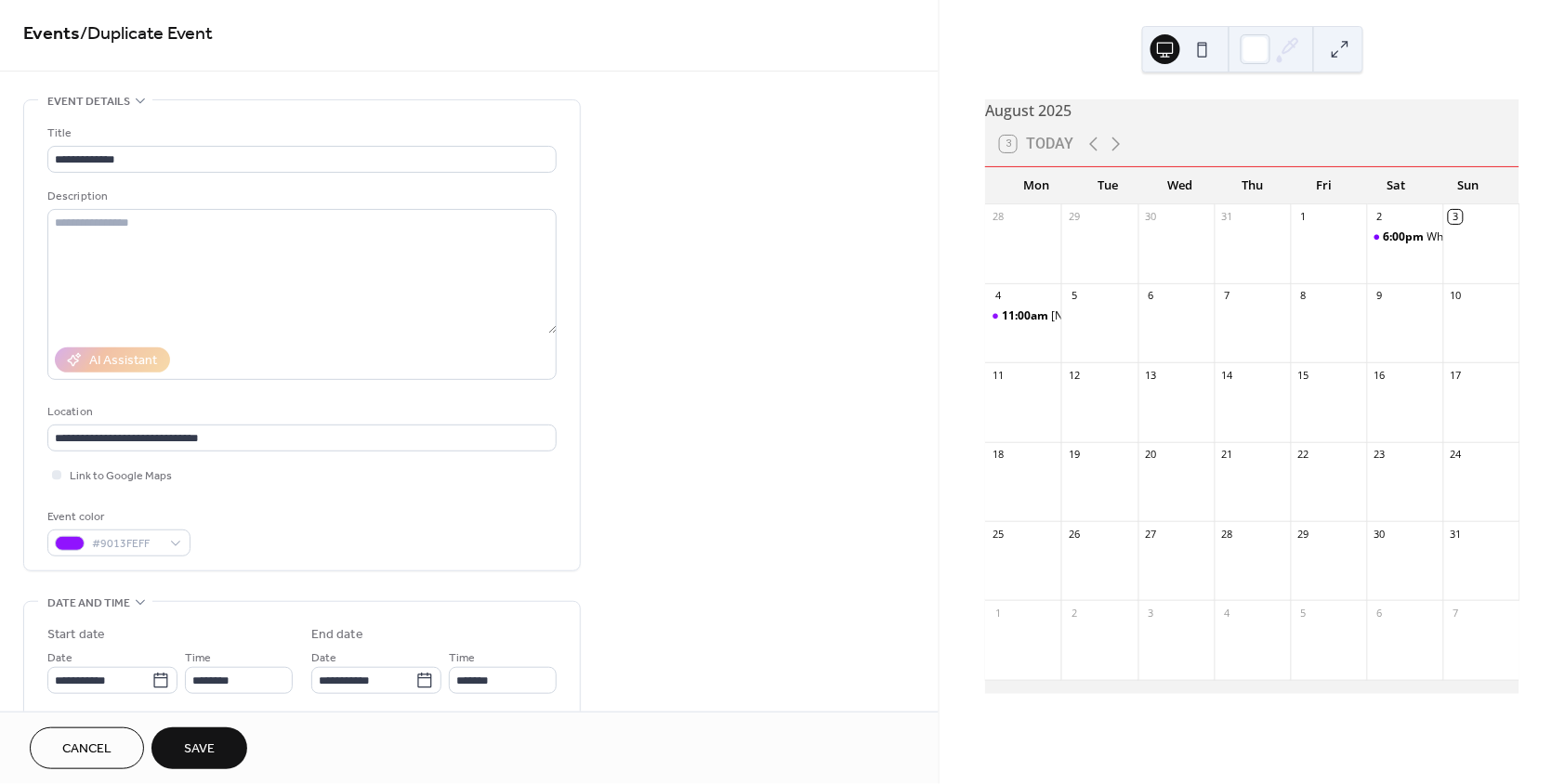type on "**********" 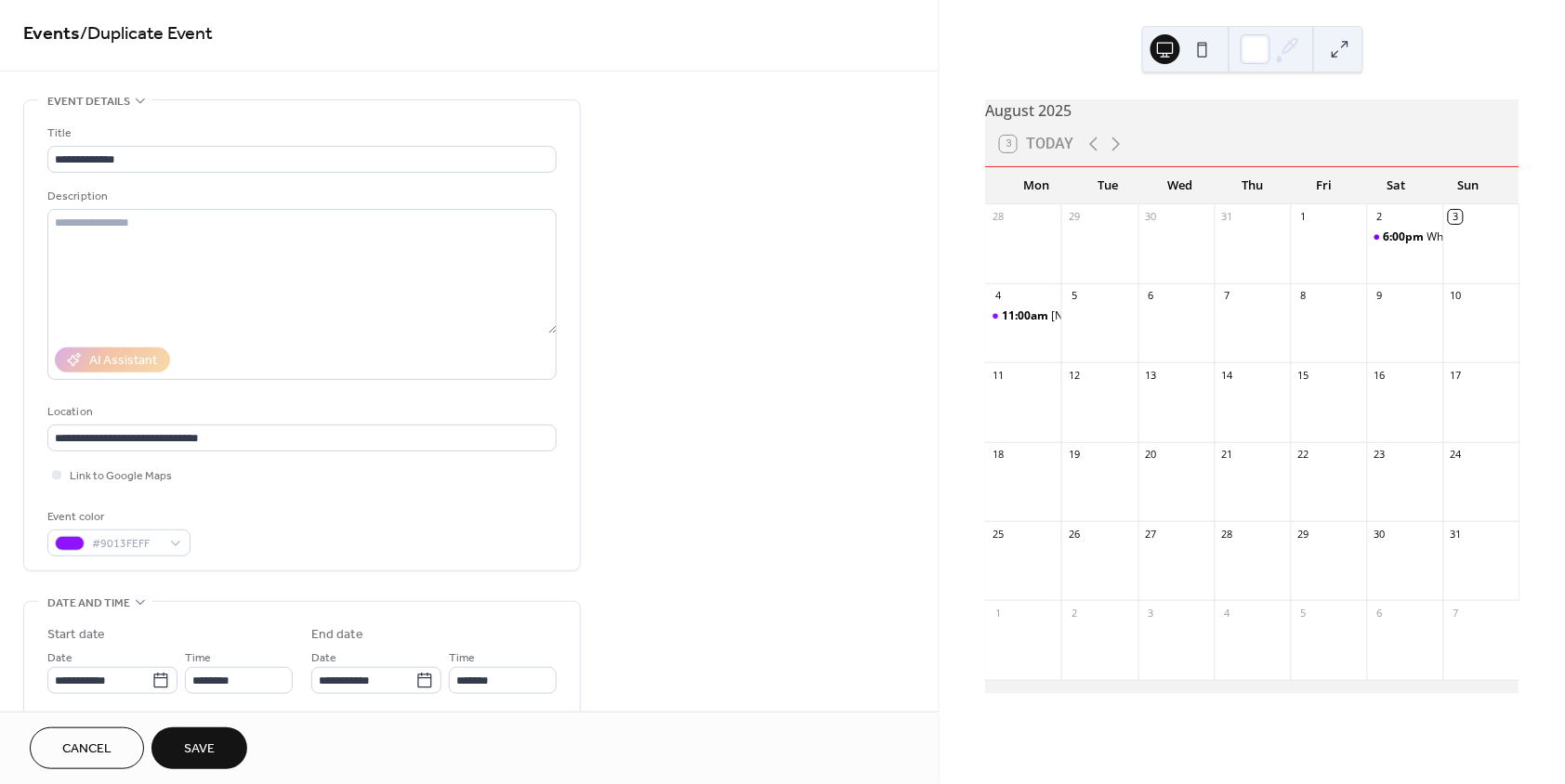 type on "**********" 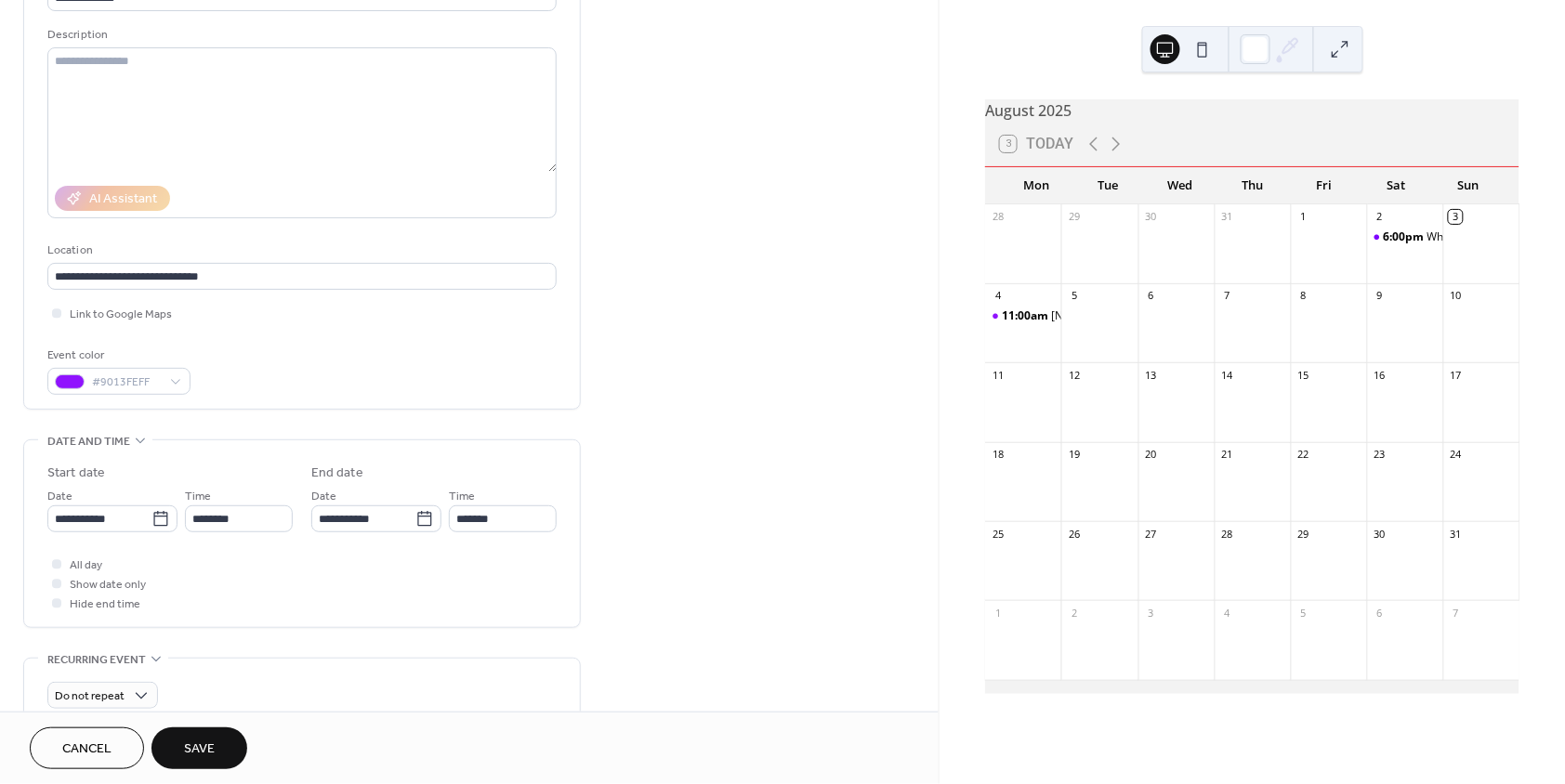 click on "Save" at bounding box center [199, 748] 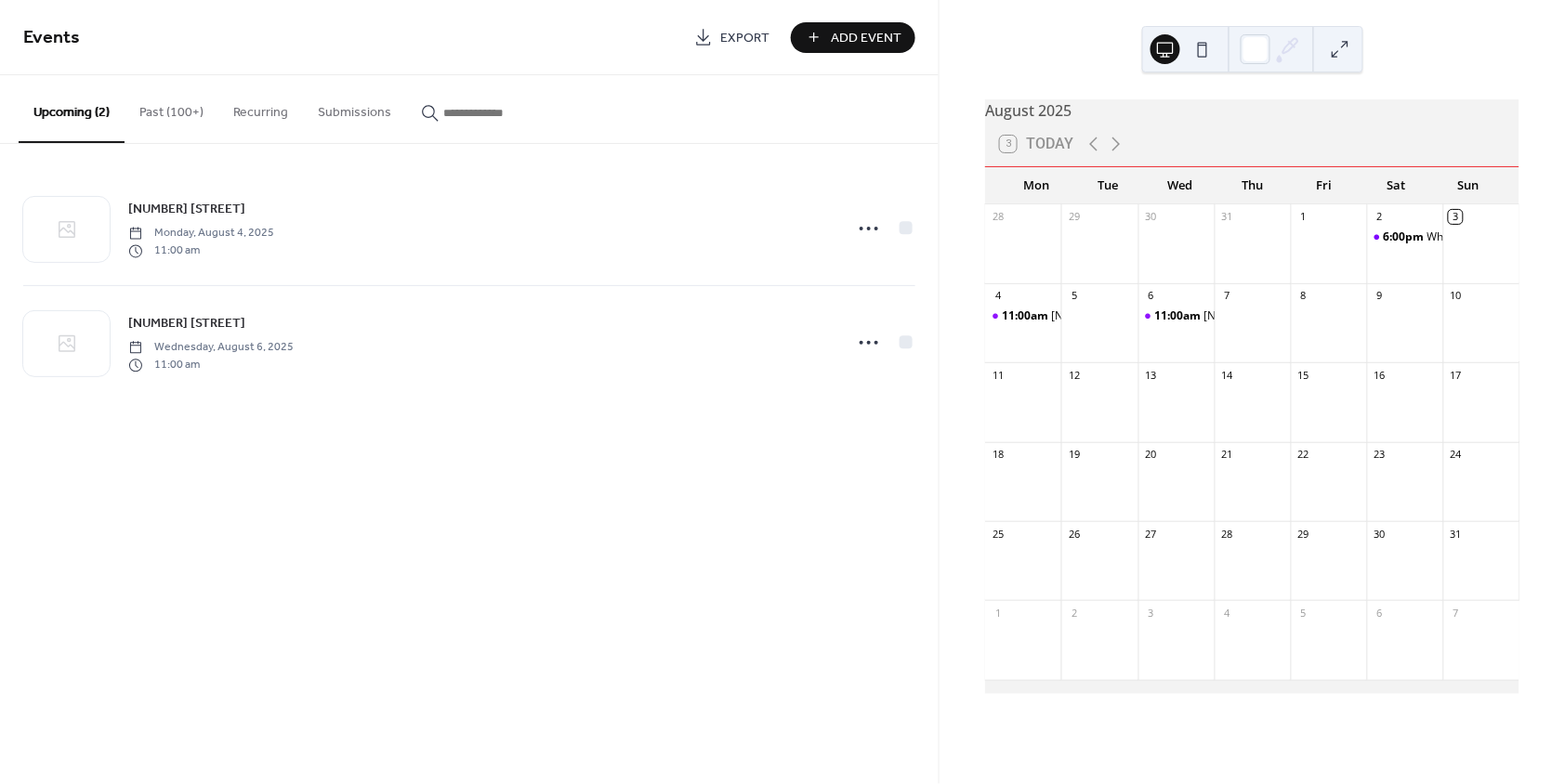 click at bounding box center (499, 112) 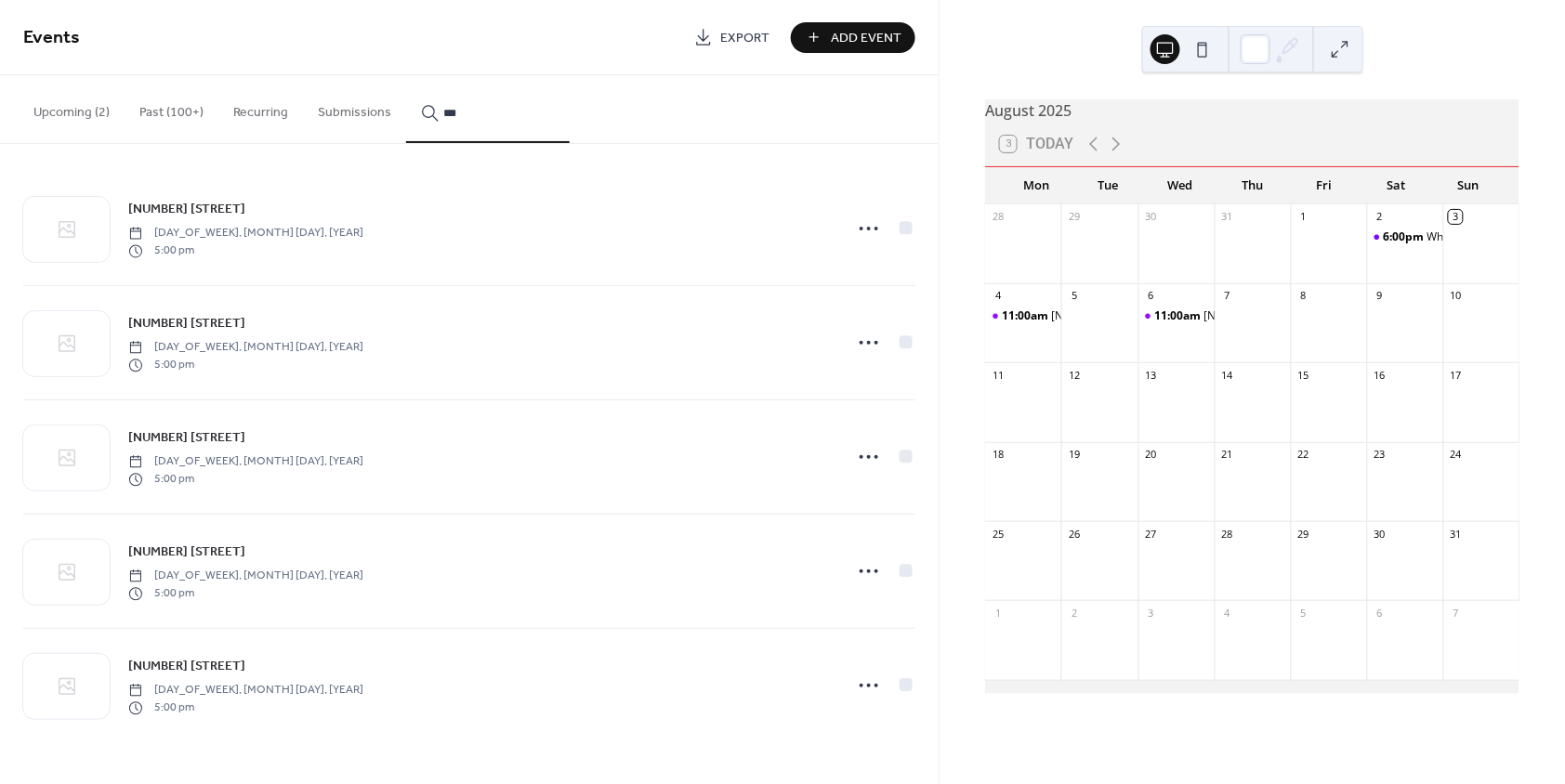 type on "***" 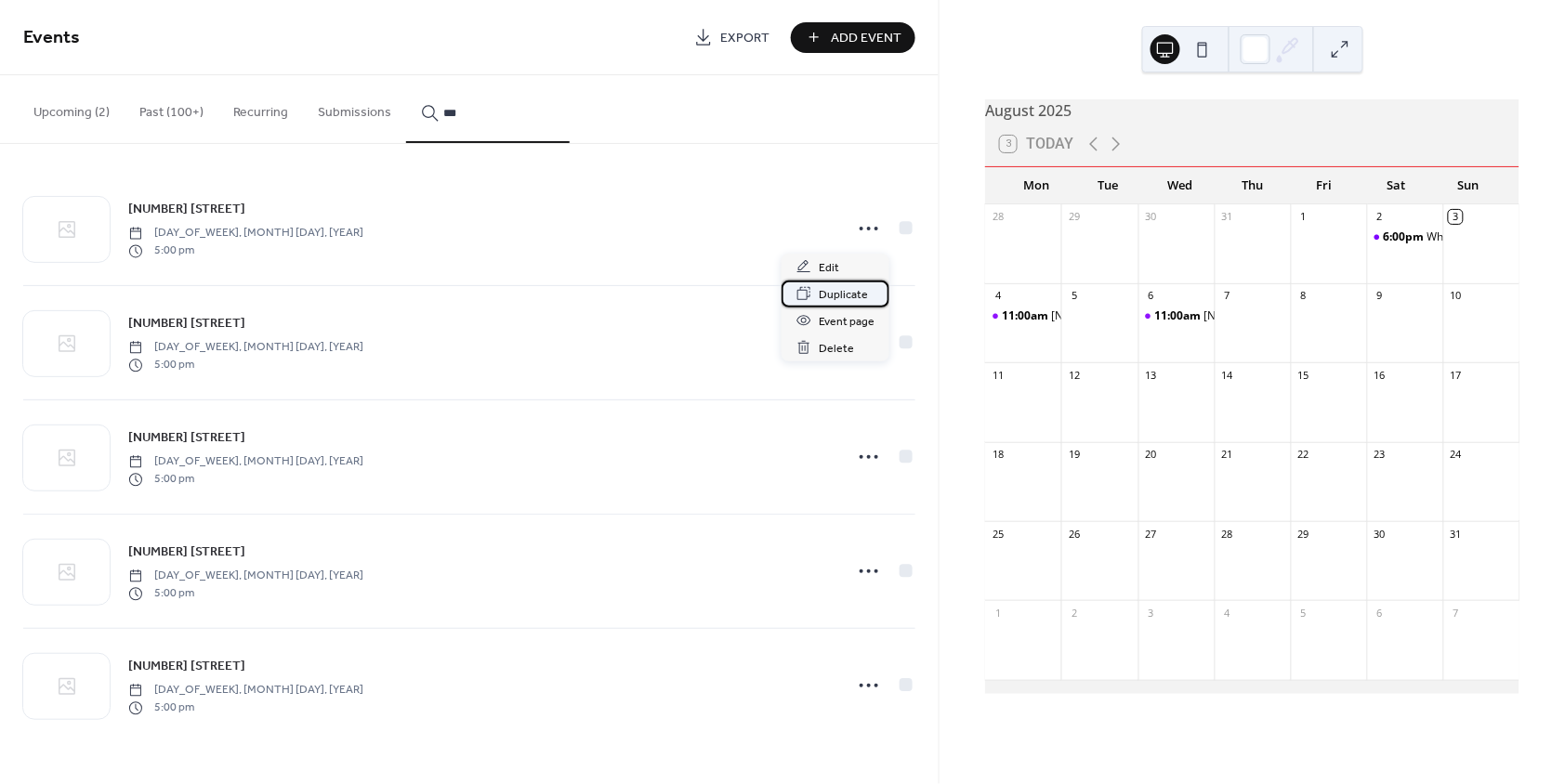 click on "Duplicate" at bounding box center (843, 294) 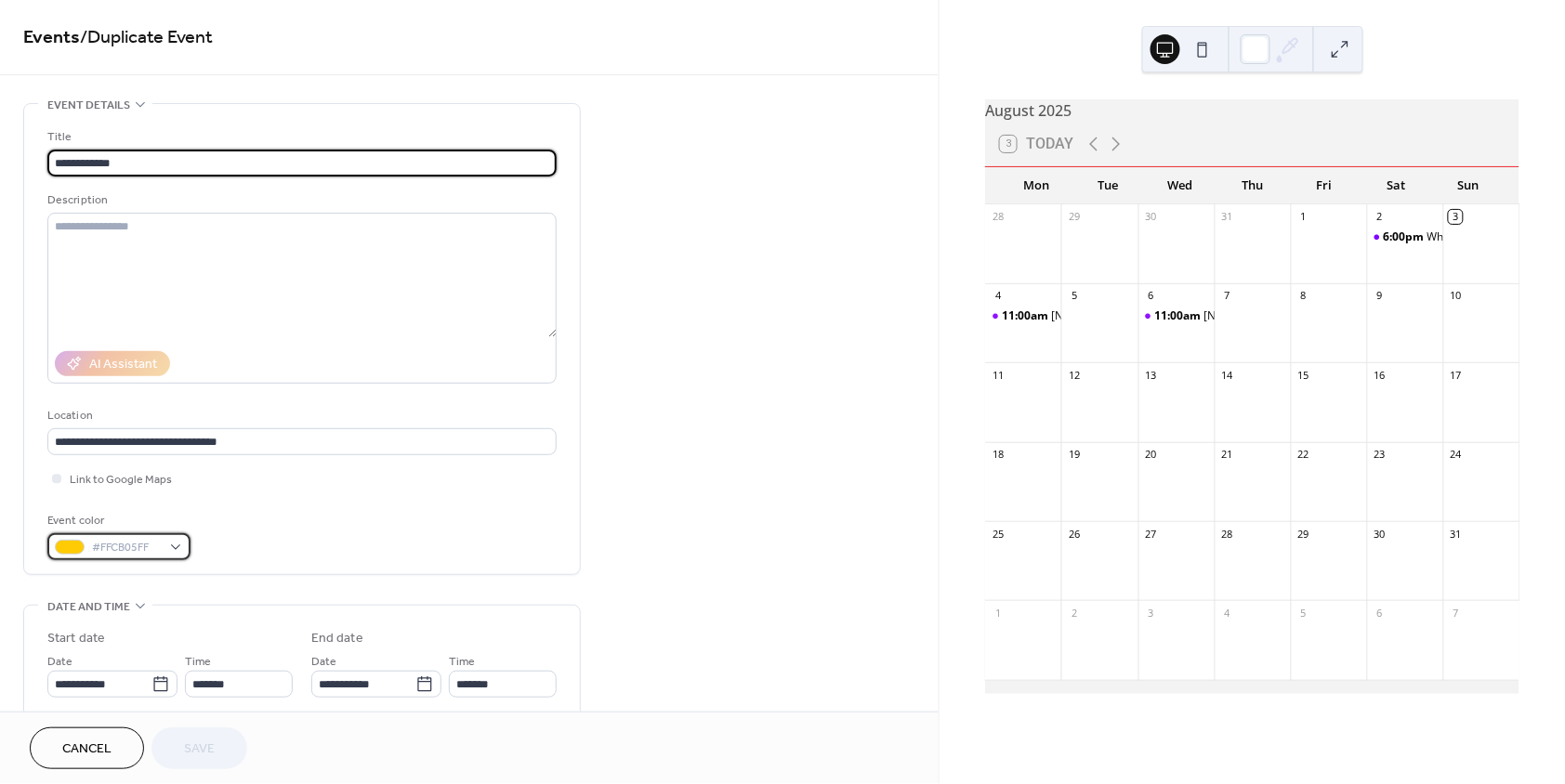 click on "#FFCB05FF" at bounding box center (126, 548) 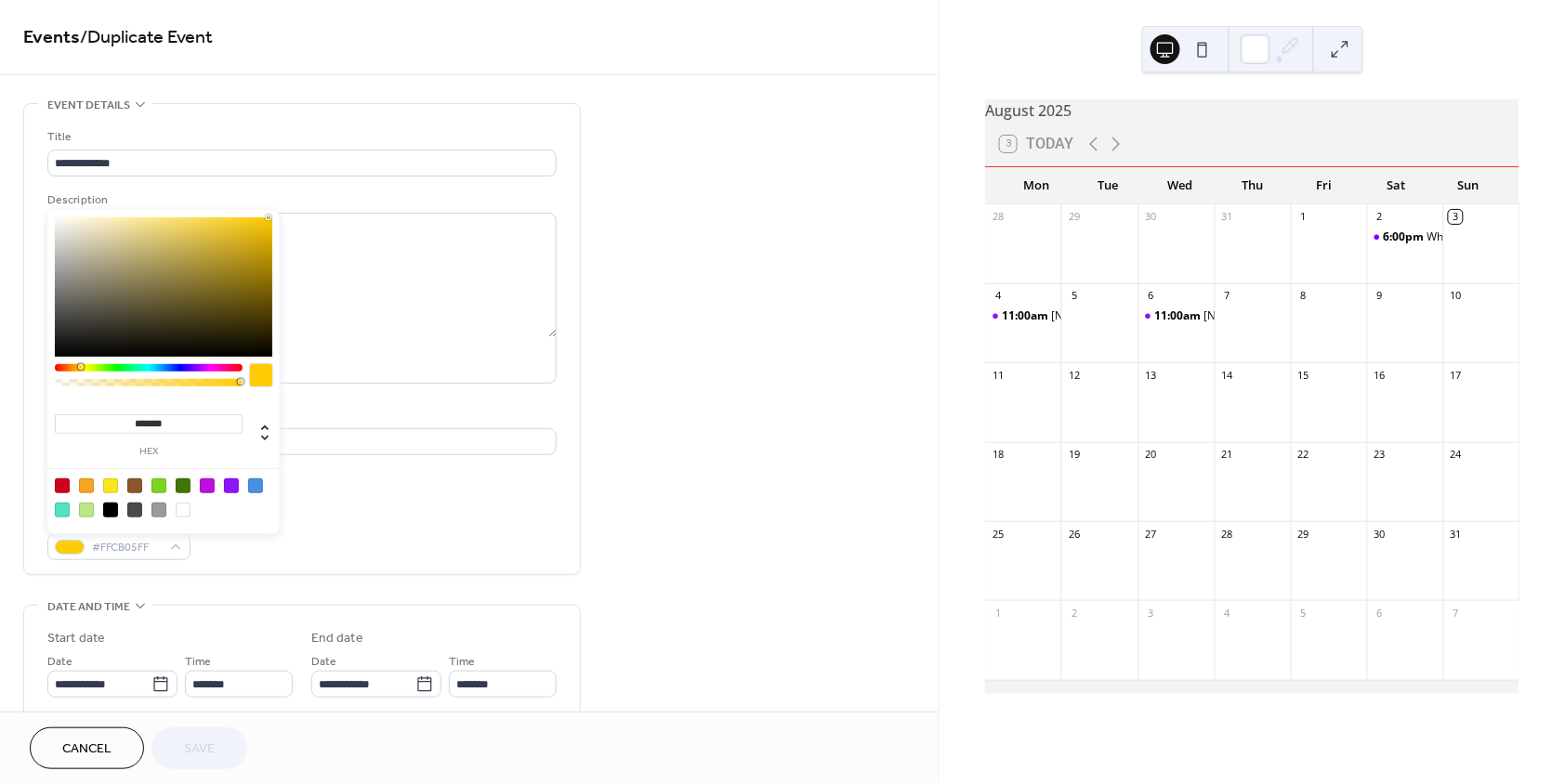 click at bounding box center (231, 486) 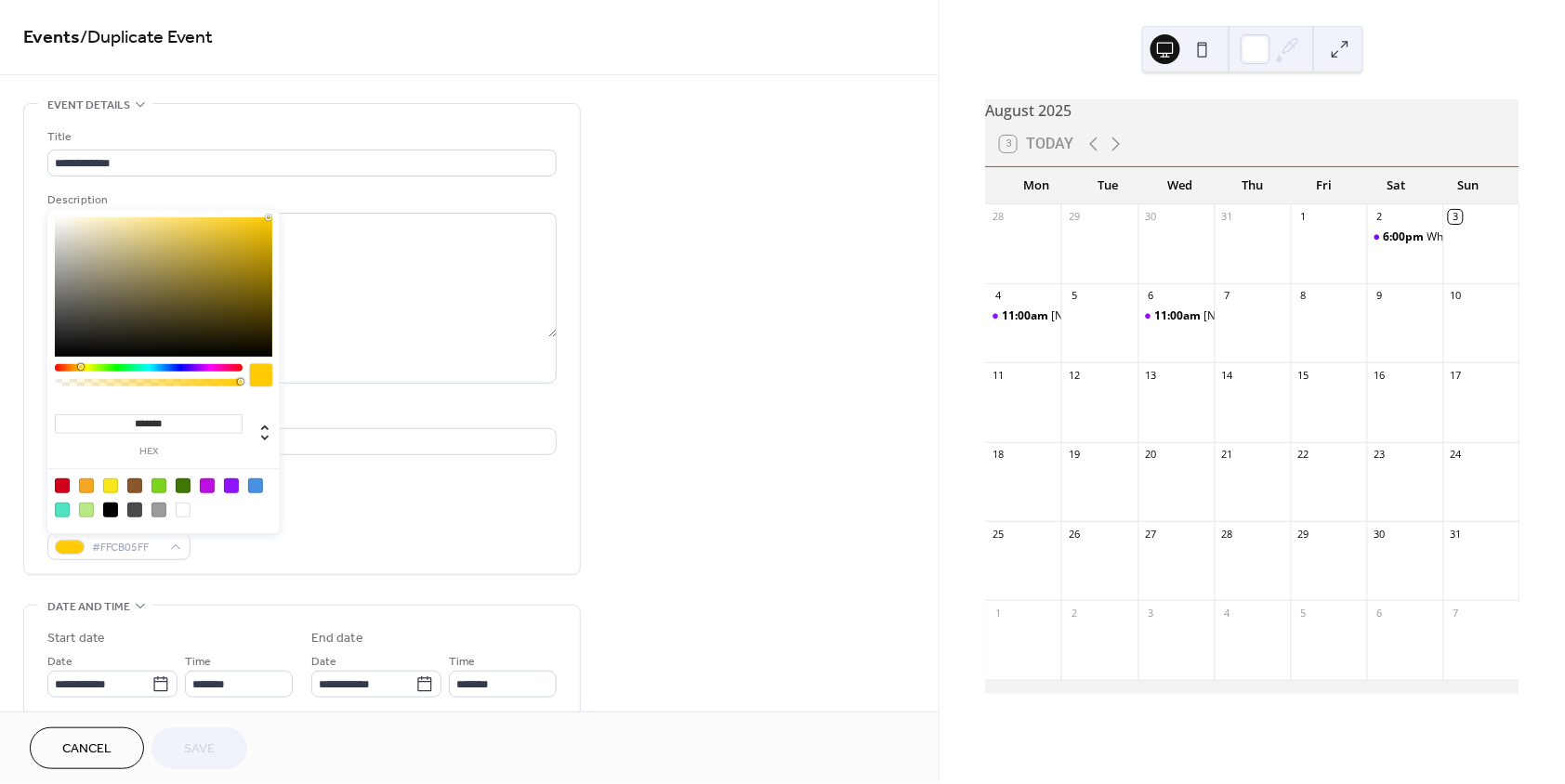 type on "*******" 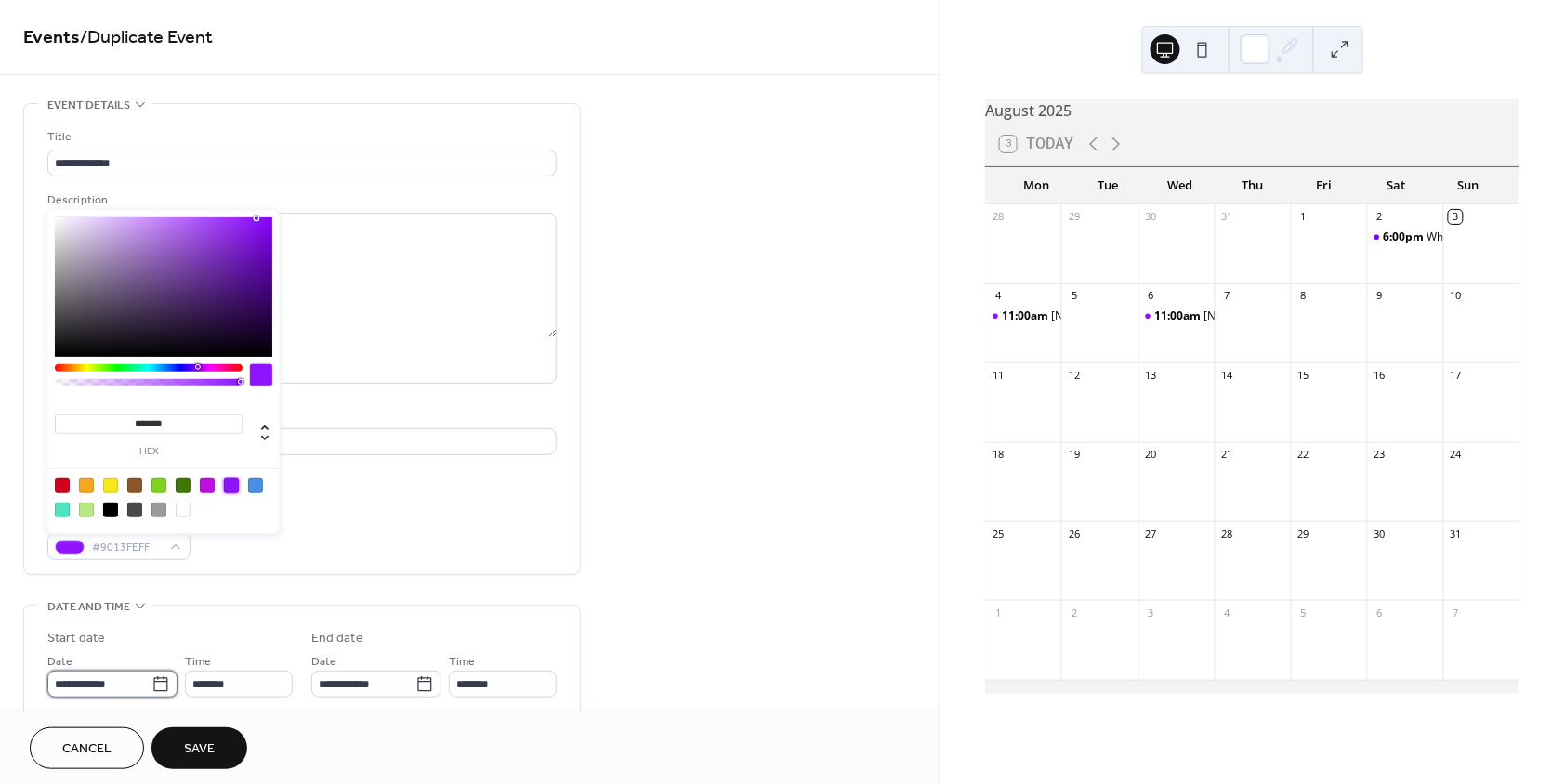 click on "**********" at bounding box center [99, 684] 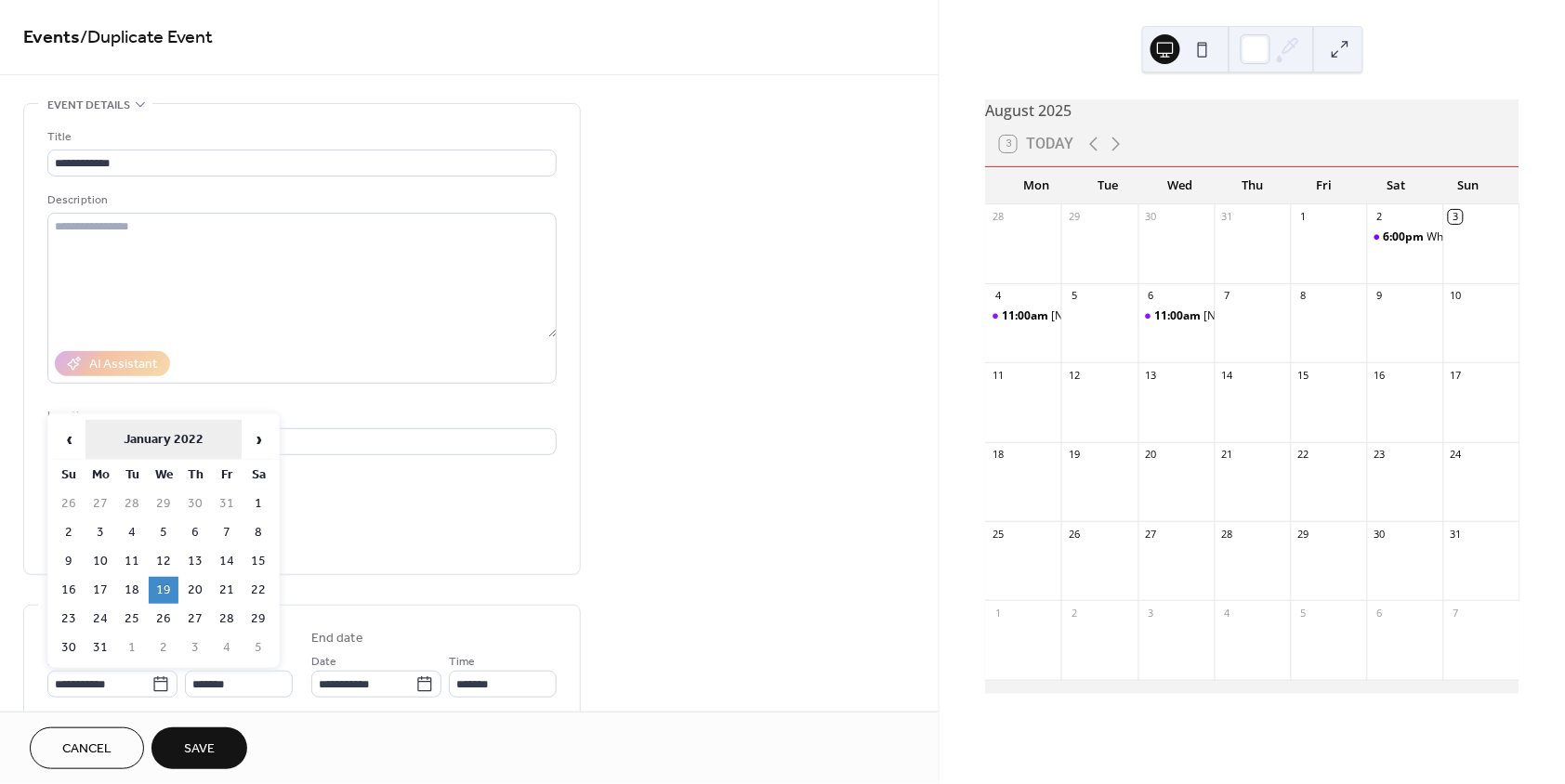 click on "January 2022" at bounding box center (164, 439) 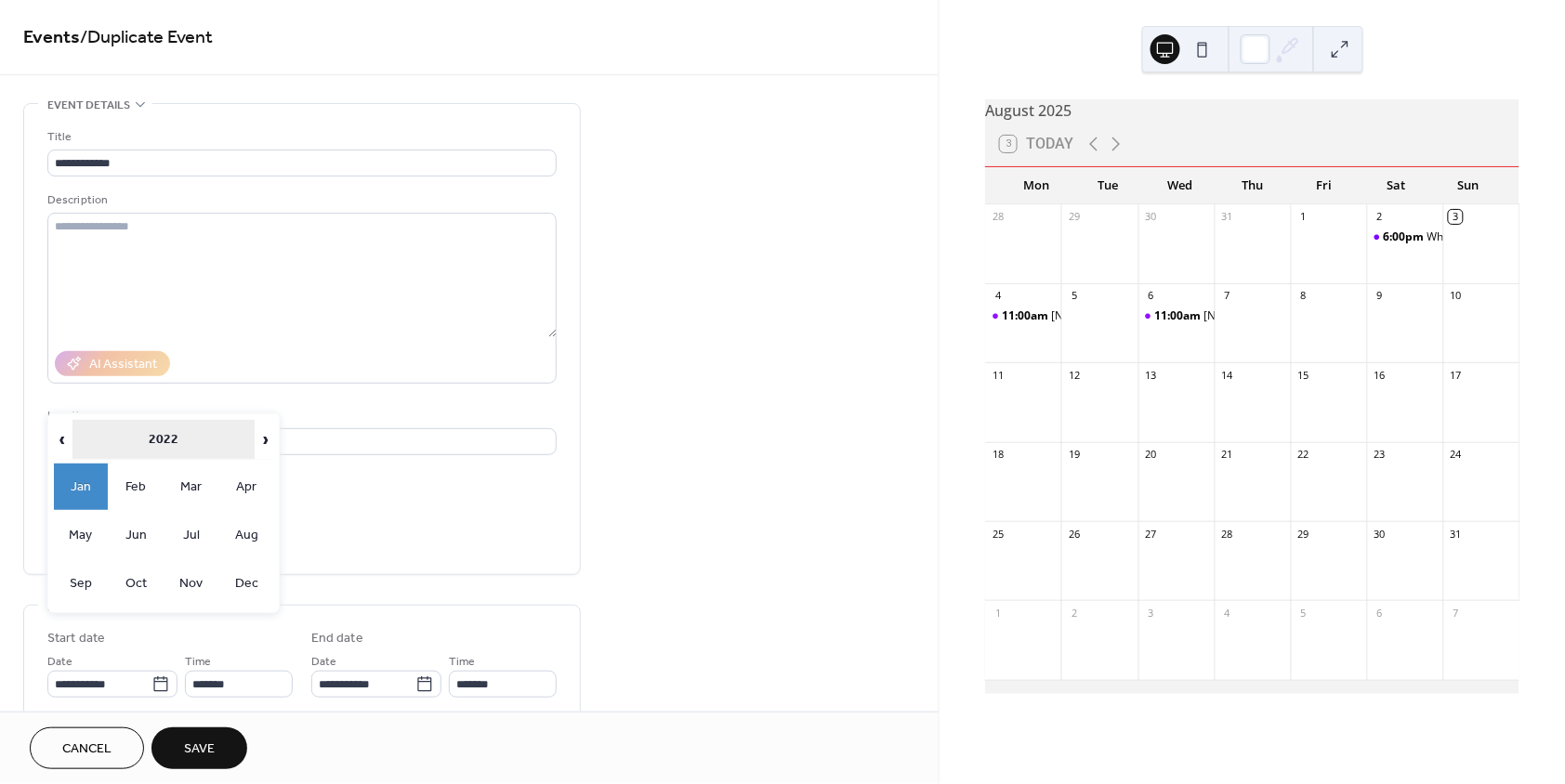 click on "2022" at bounding box center [164, 439] 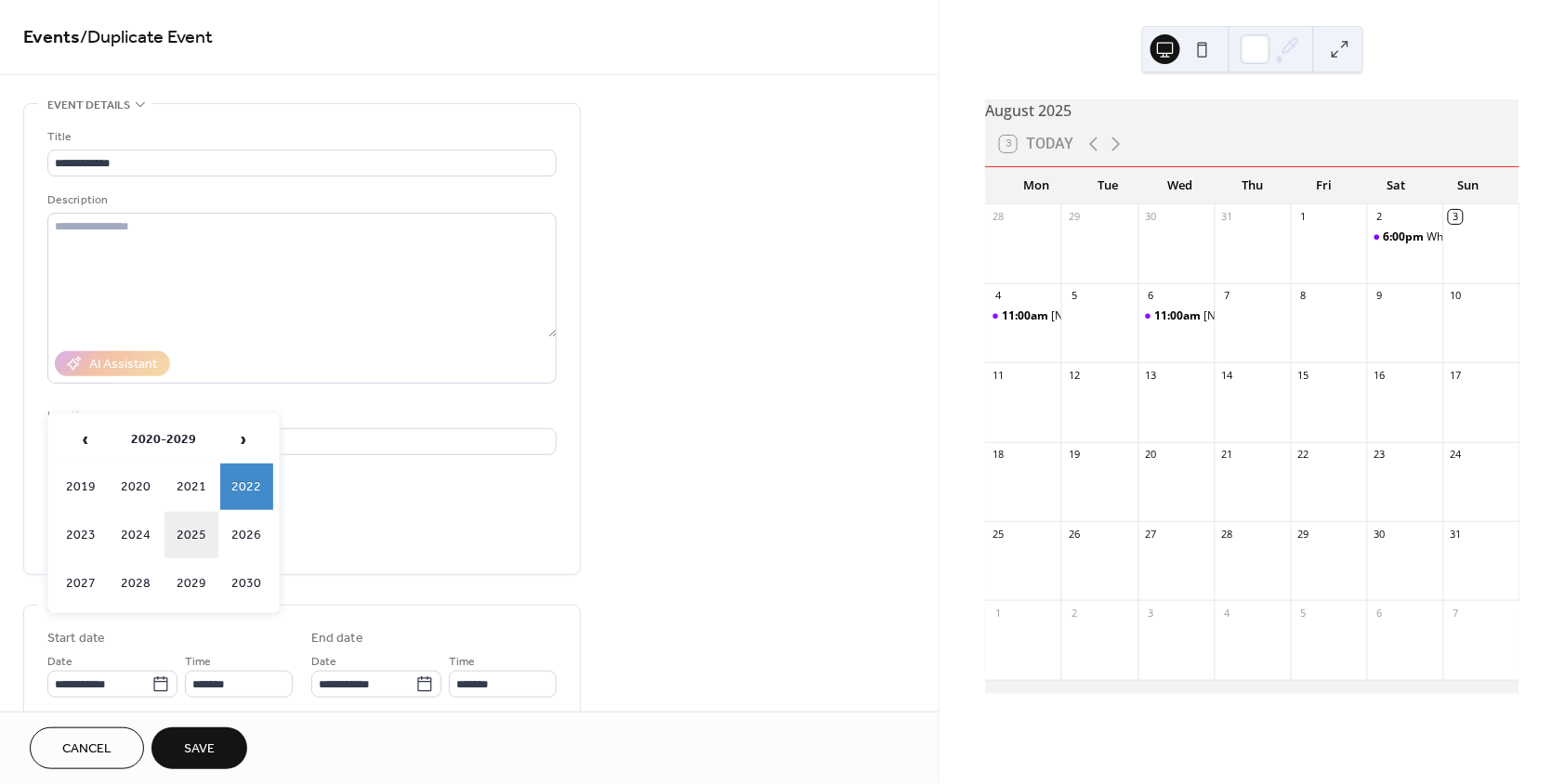 click on "2025" at bounding box center (191, 535) 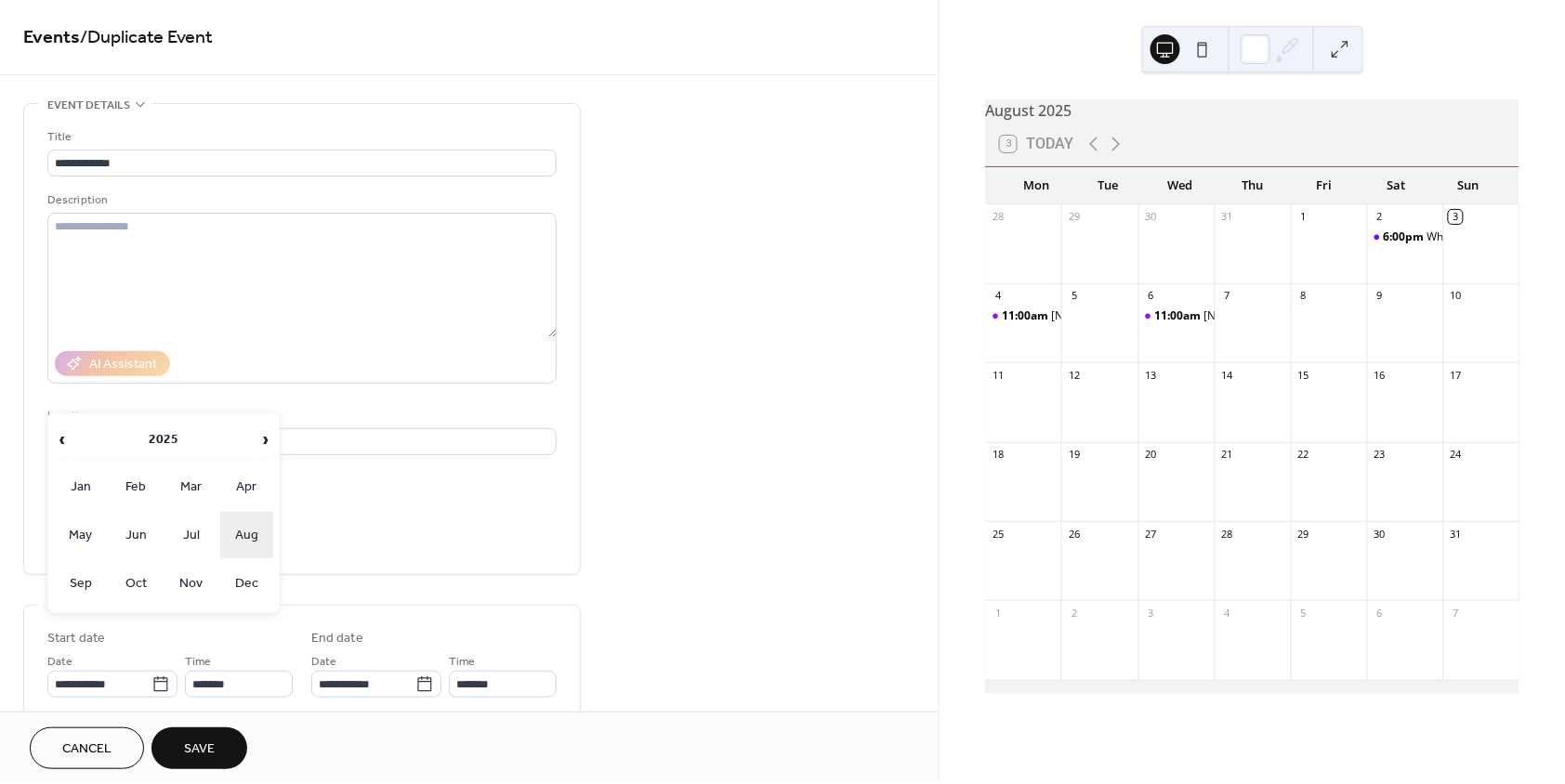 click on "Aug" at bounding box center [247, 535] 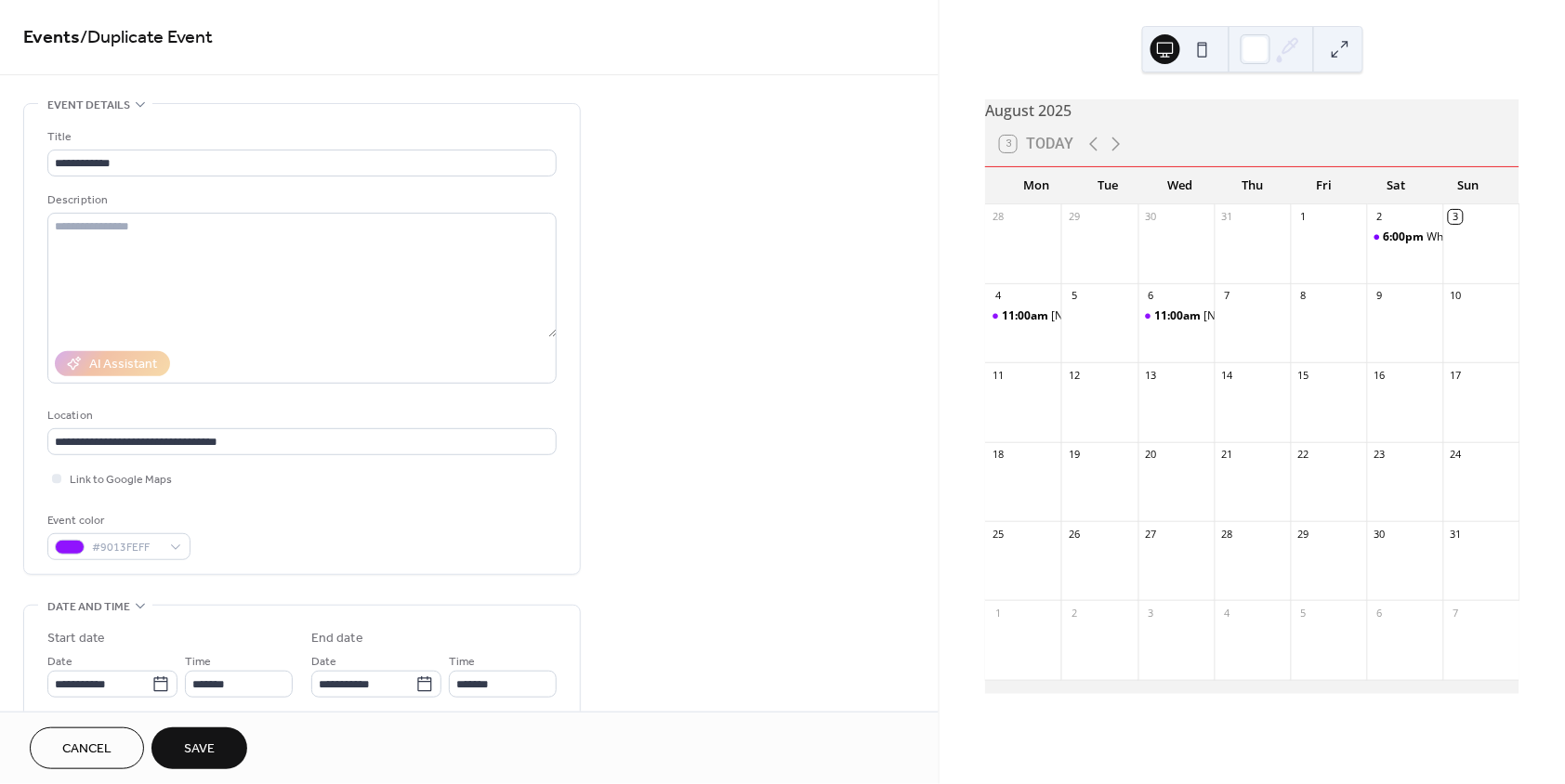 click on "Event color #9013FEFF" at bounding box center (302, 535) 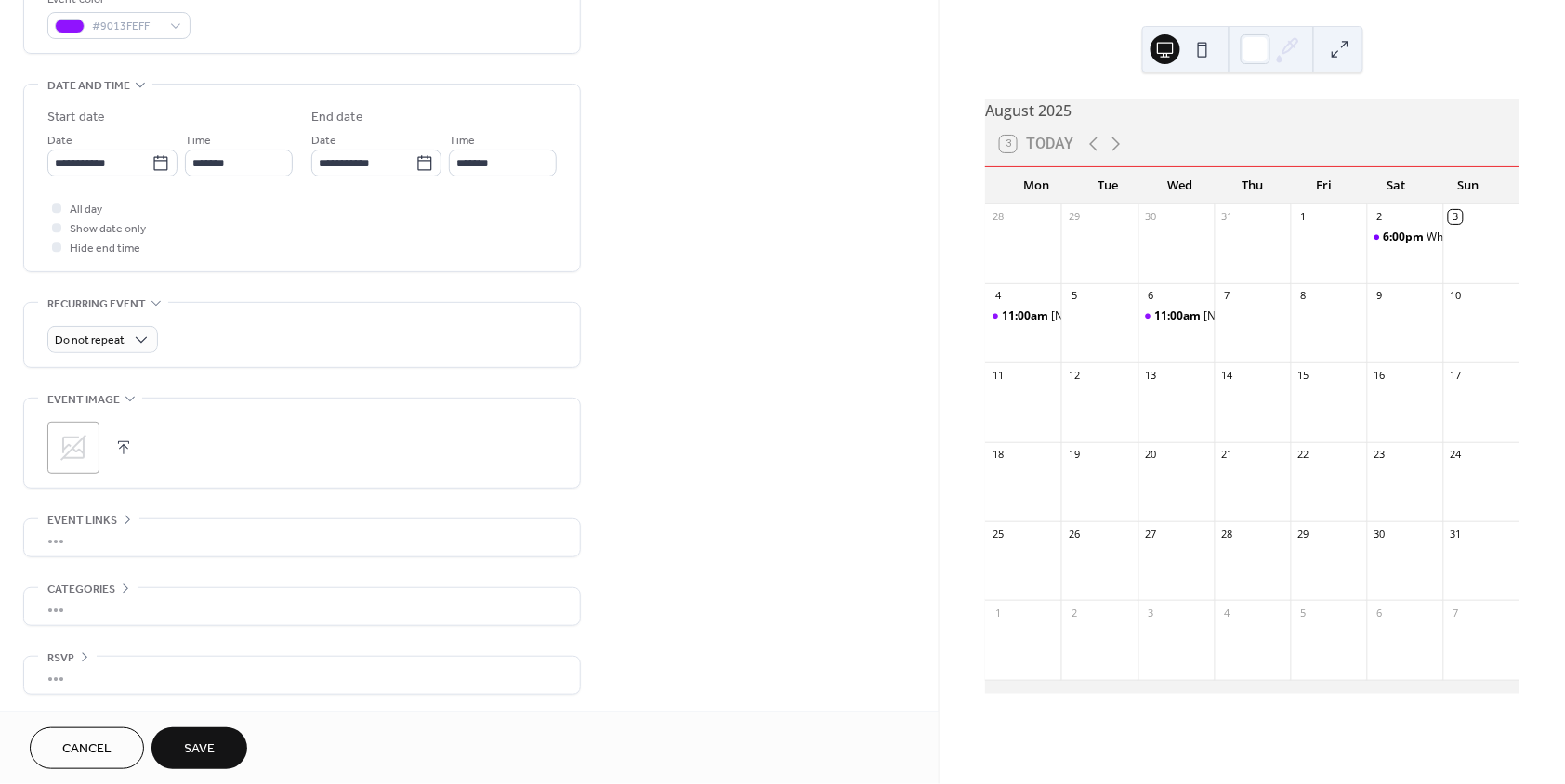 click on "Save" at bounding box center (199, 748) 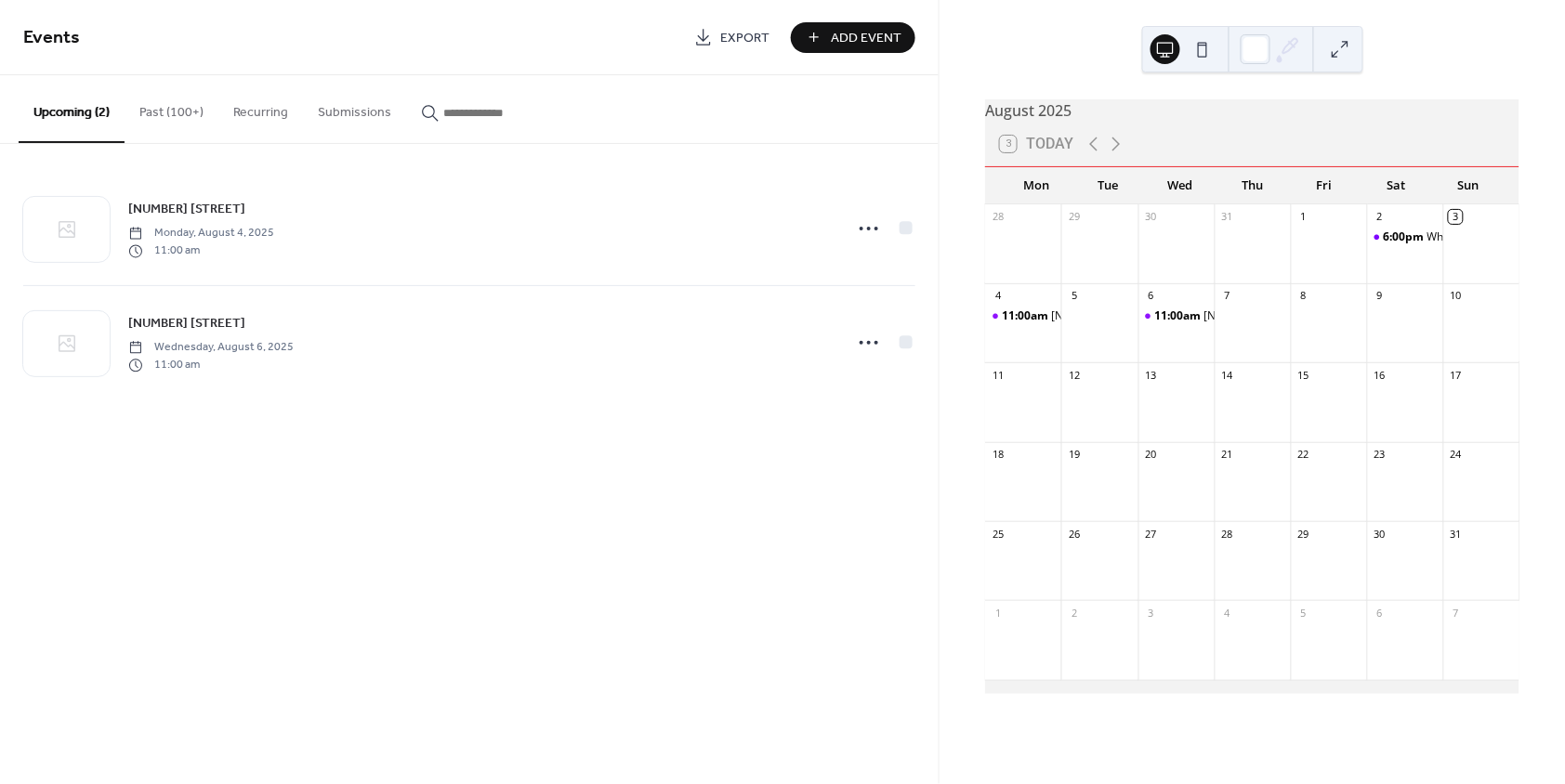 click on "Past (100+)" at bounding box center (171, 108) 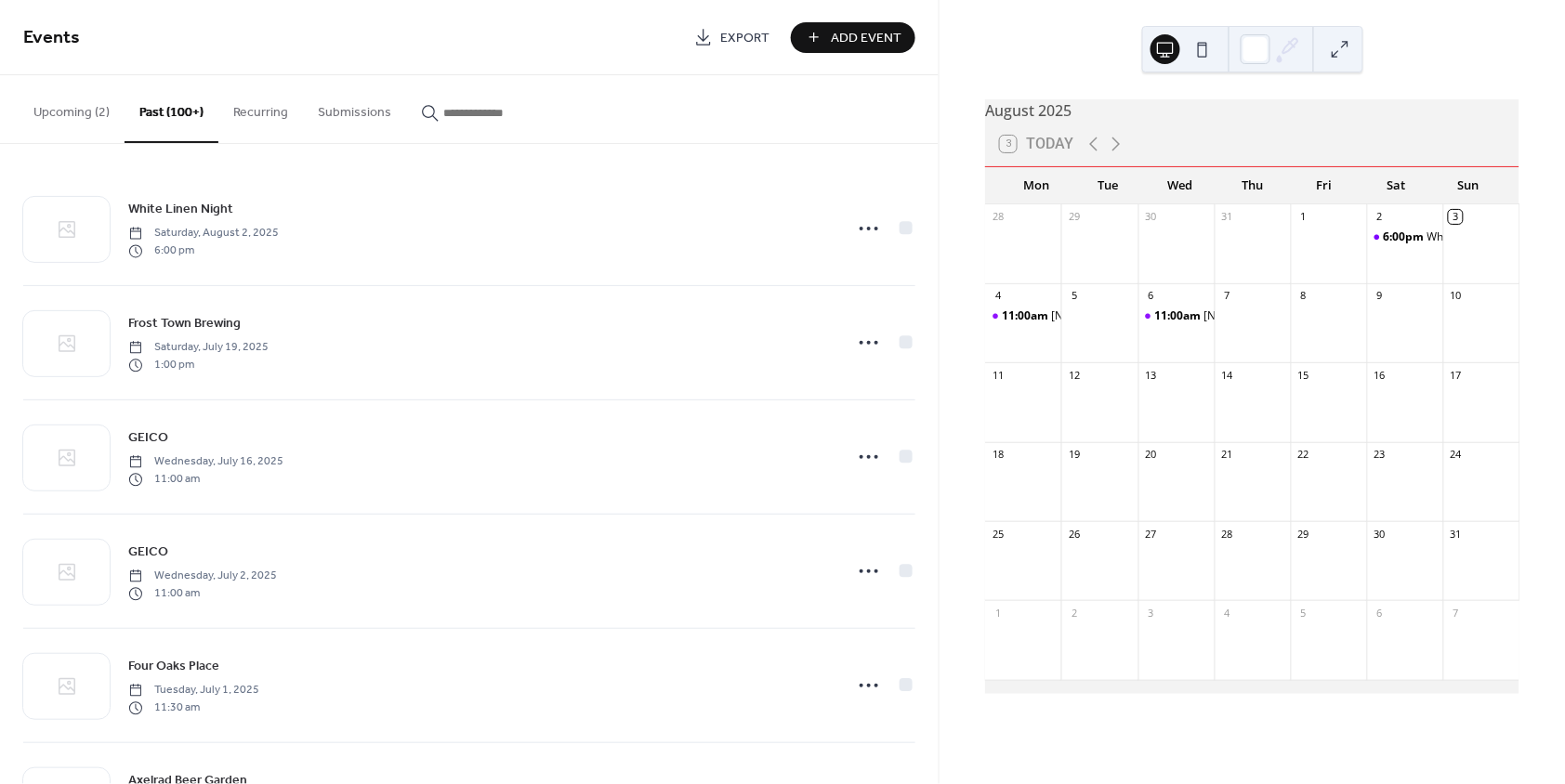 click at bounding box center (499, 112) 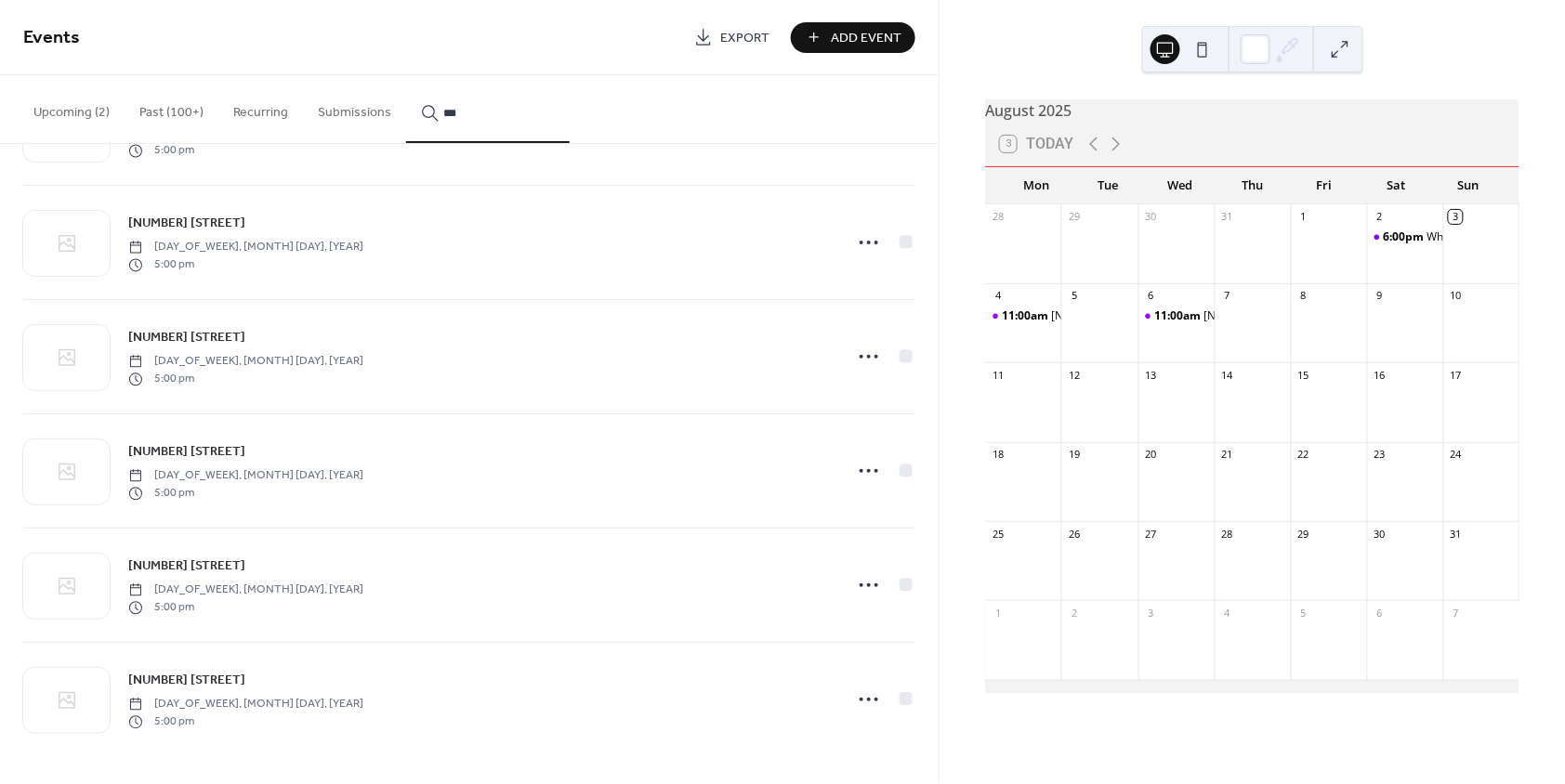 scroll, scrollTop: 0, scrollLeft: 0, axis: both 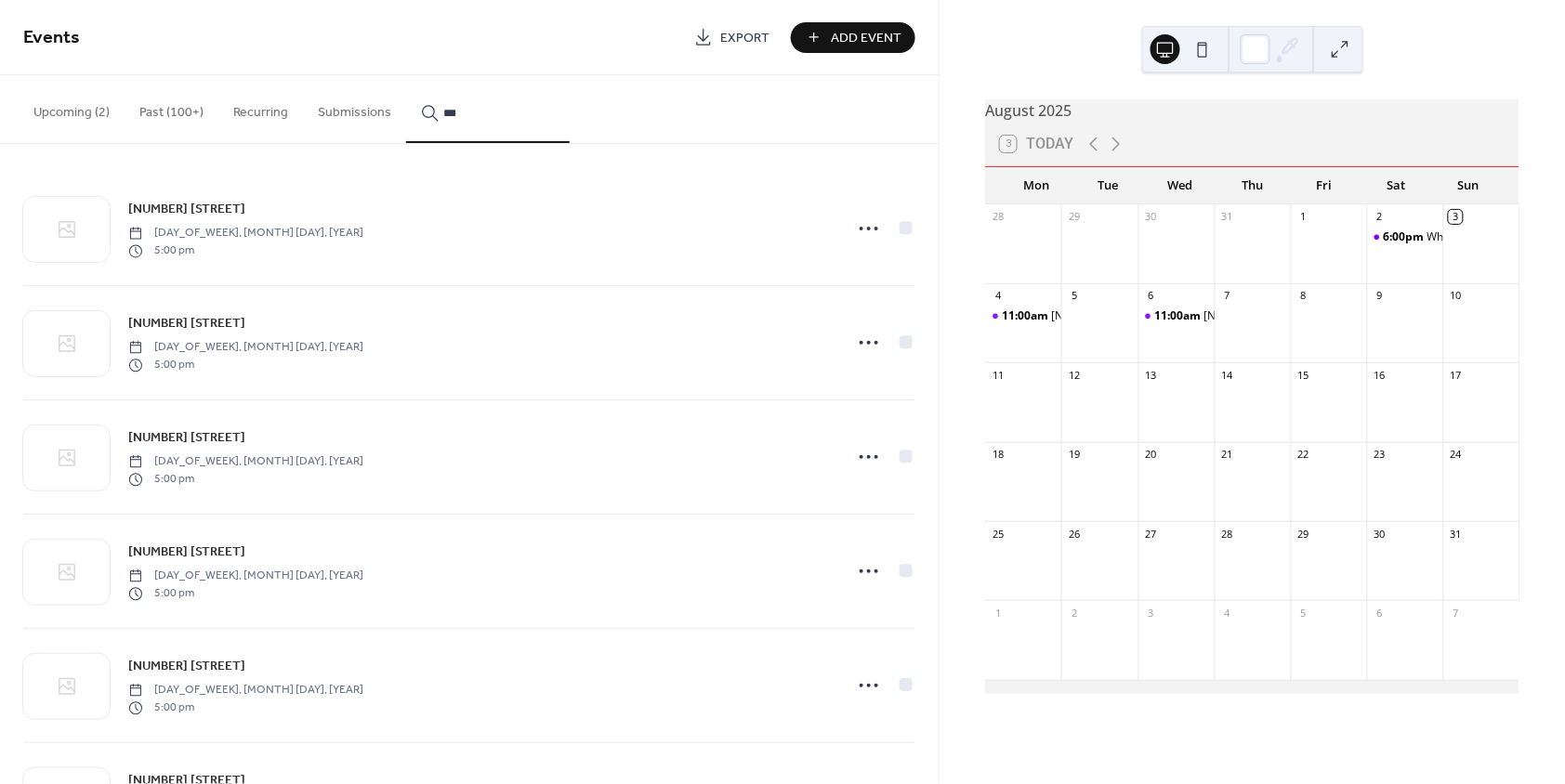 type on "***" 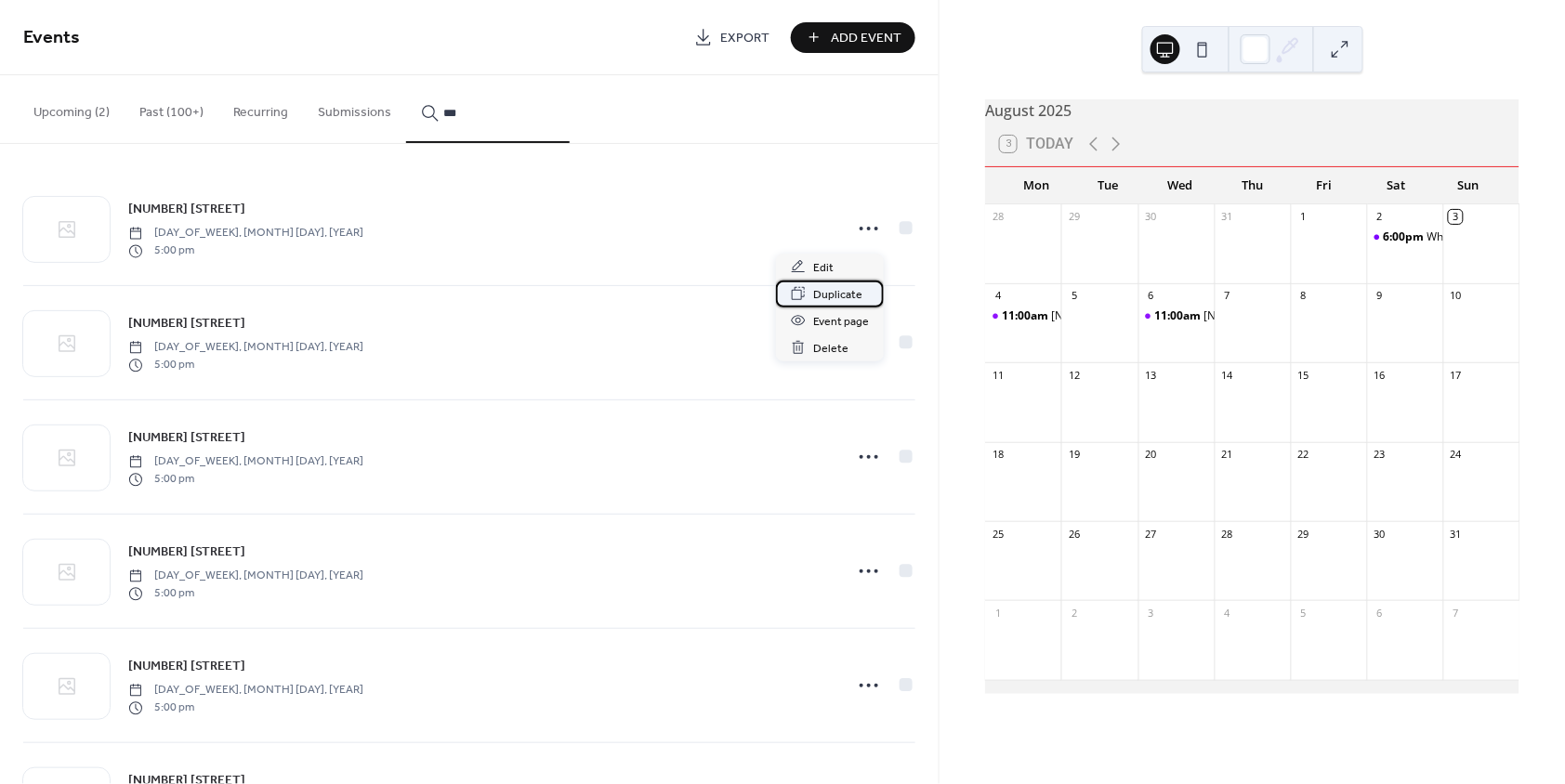click on "Duplicate" at bounding box center [837, 294] 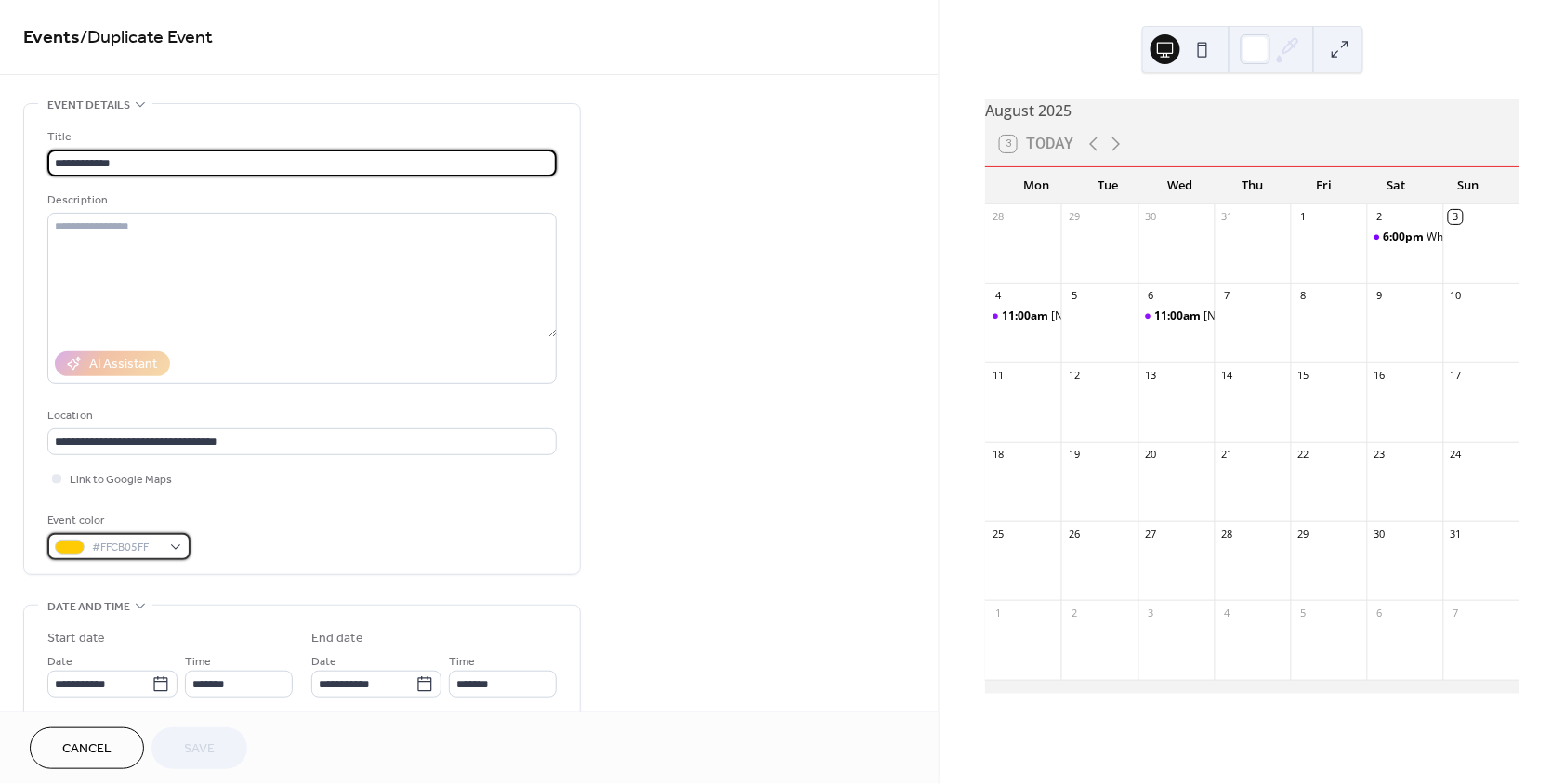 click on "#FFCB05FF" at bounding box center [126, 548] 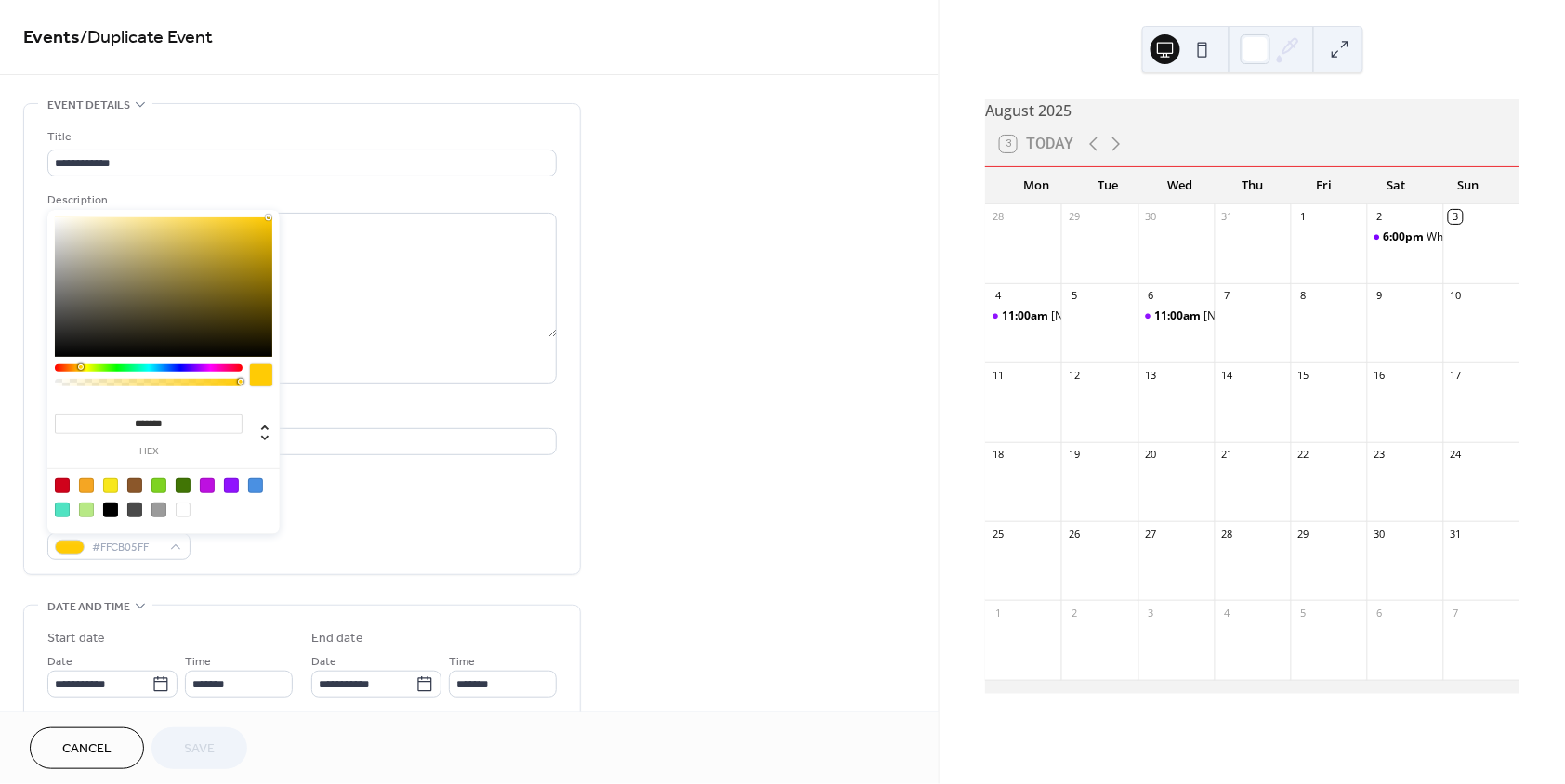 click at bounding box center [231, 486] 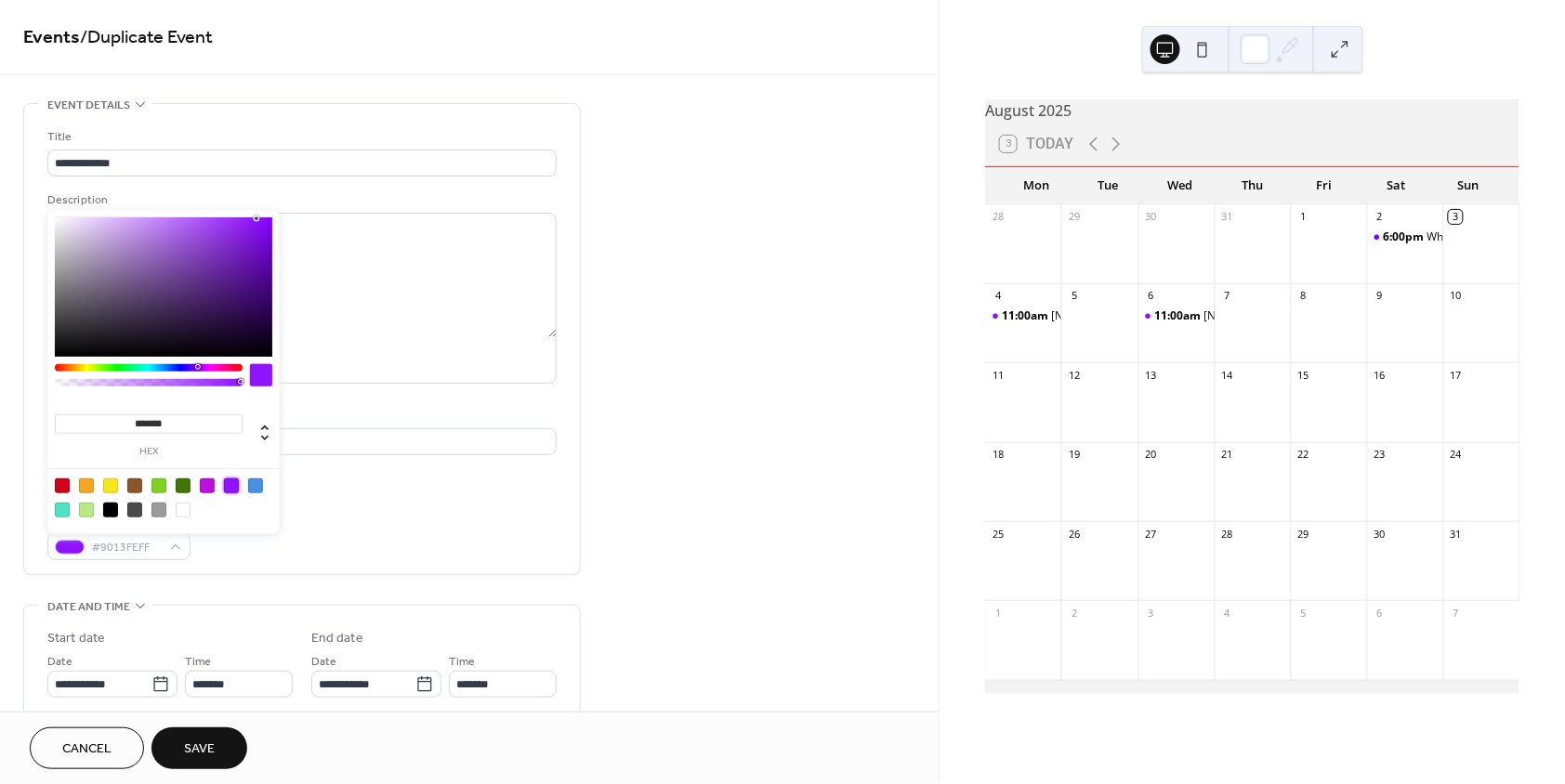type on "*******" 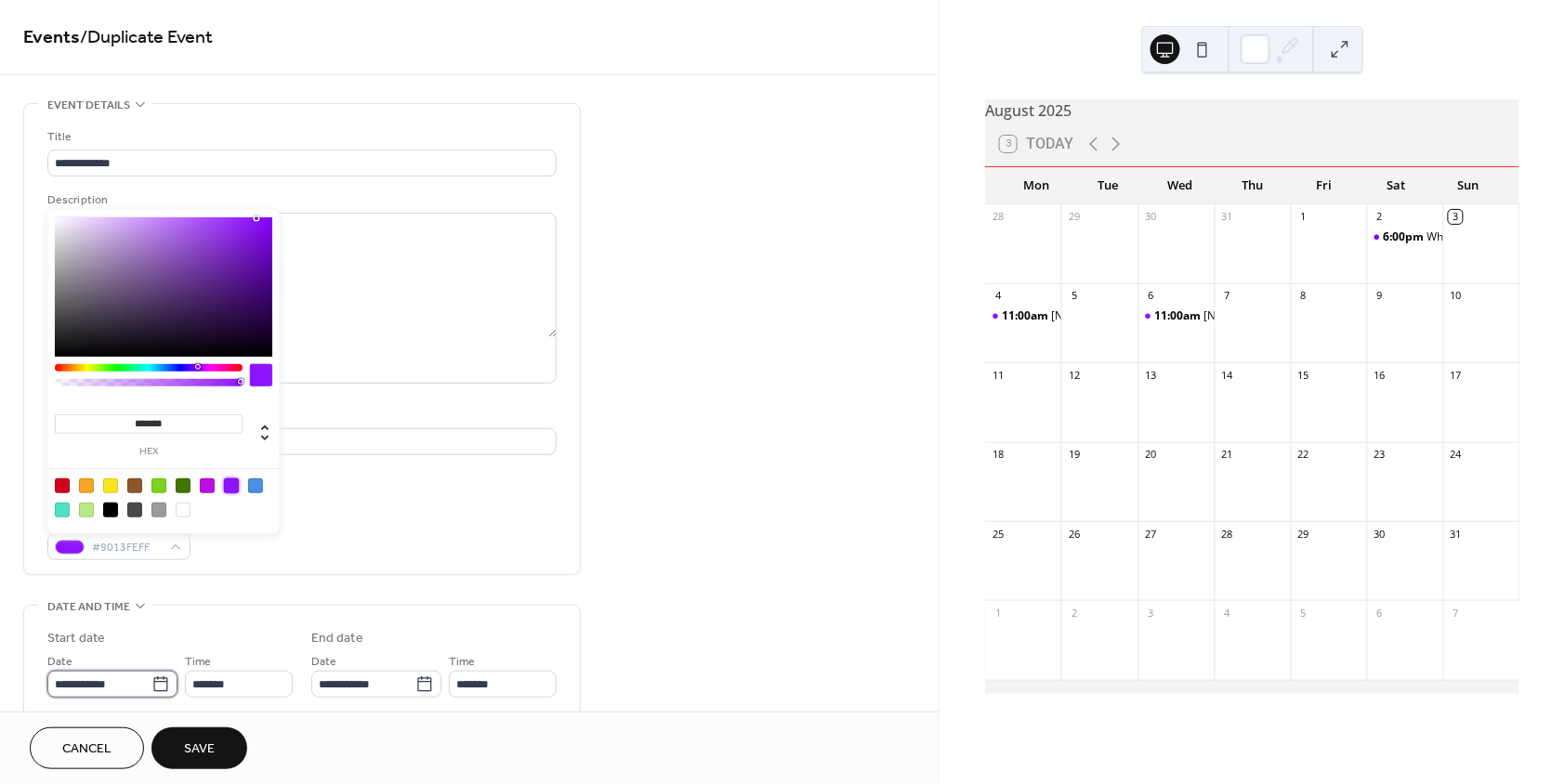 click on "**********" at bounding box center (99, 684) 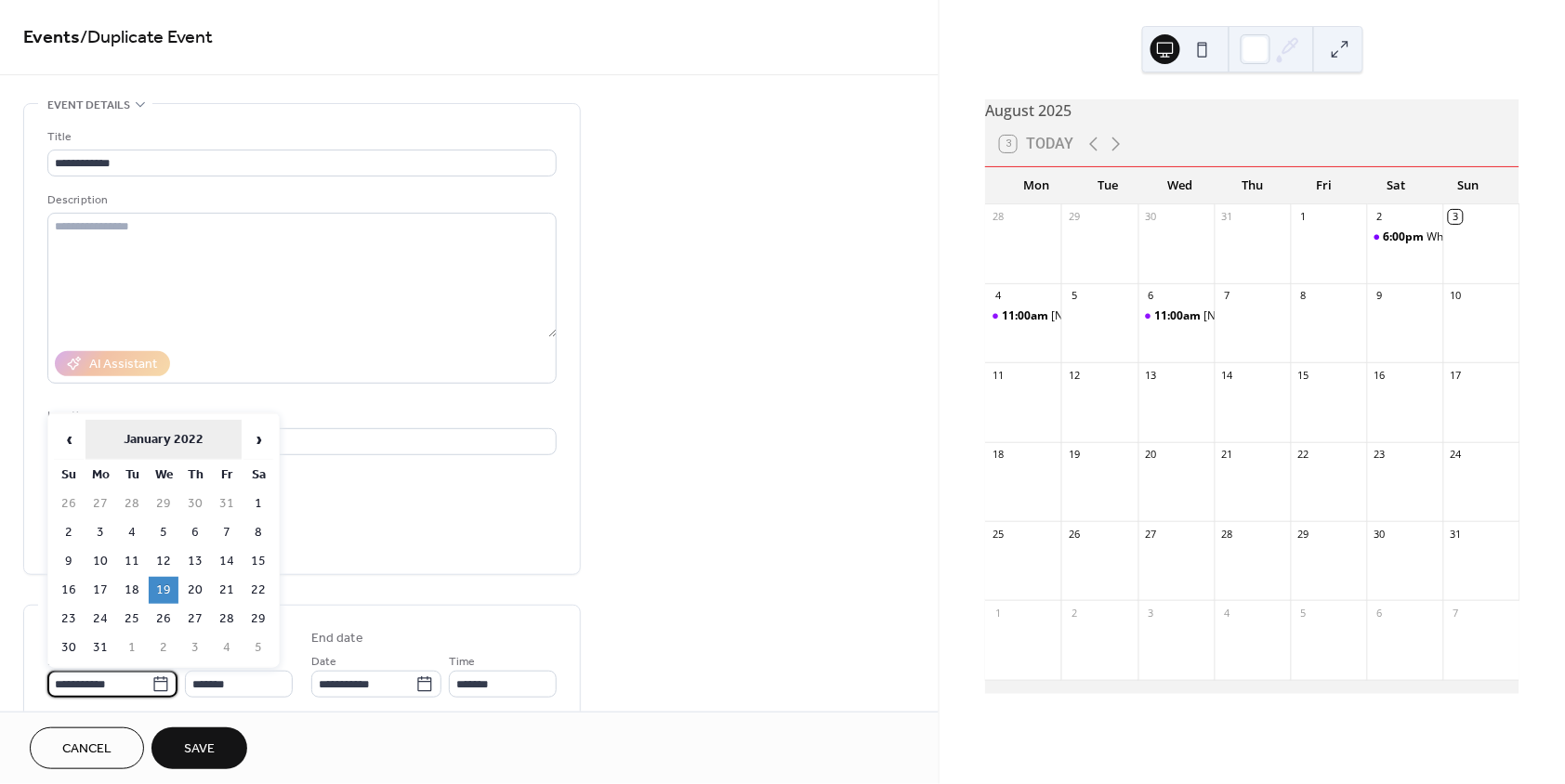 click on "January 2022" at bounding box center (164, 439) 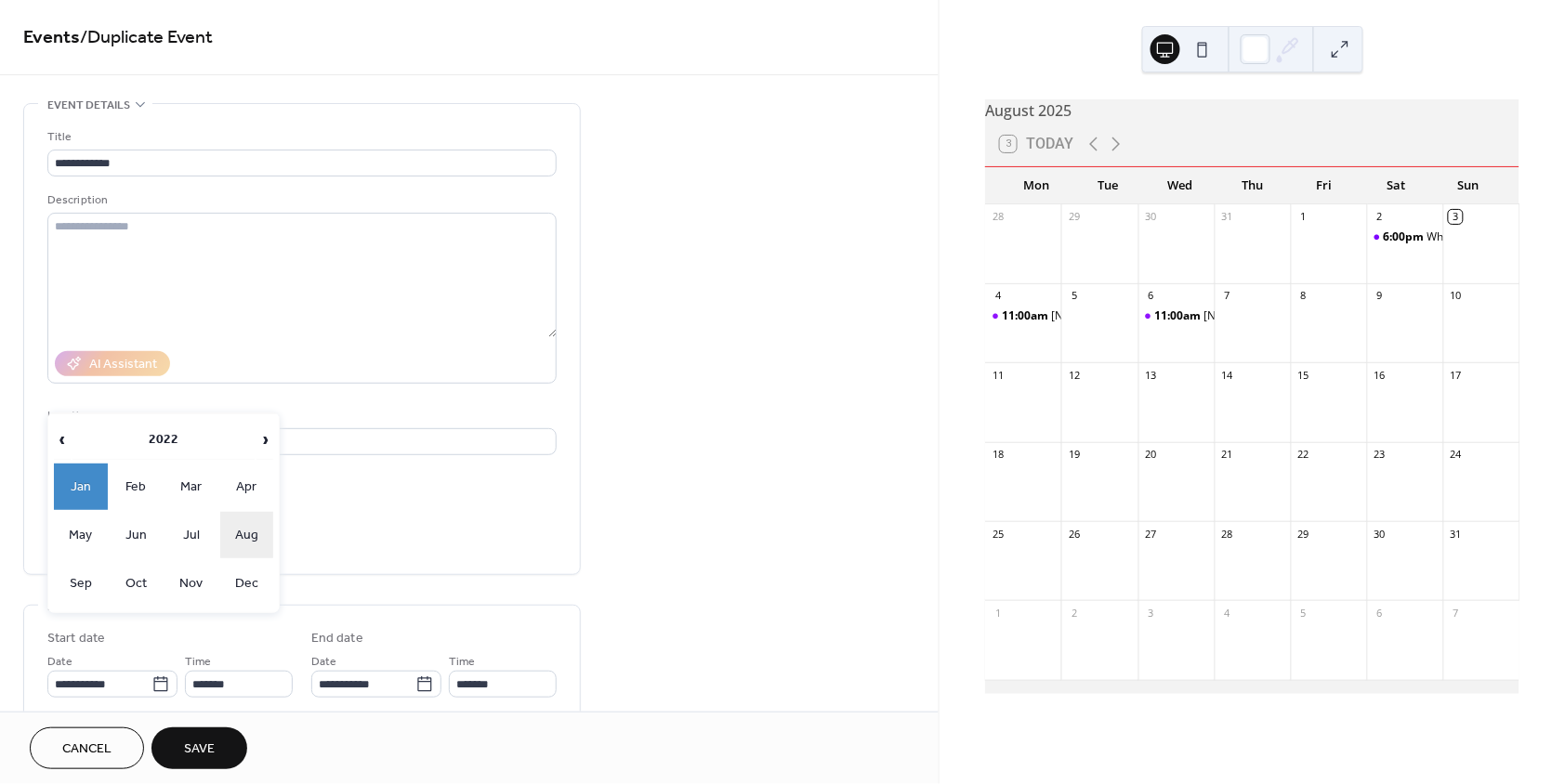 click on "Aug" at bounding box center (247, 535) 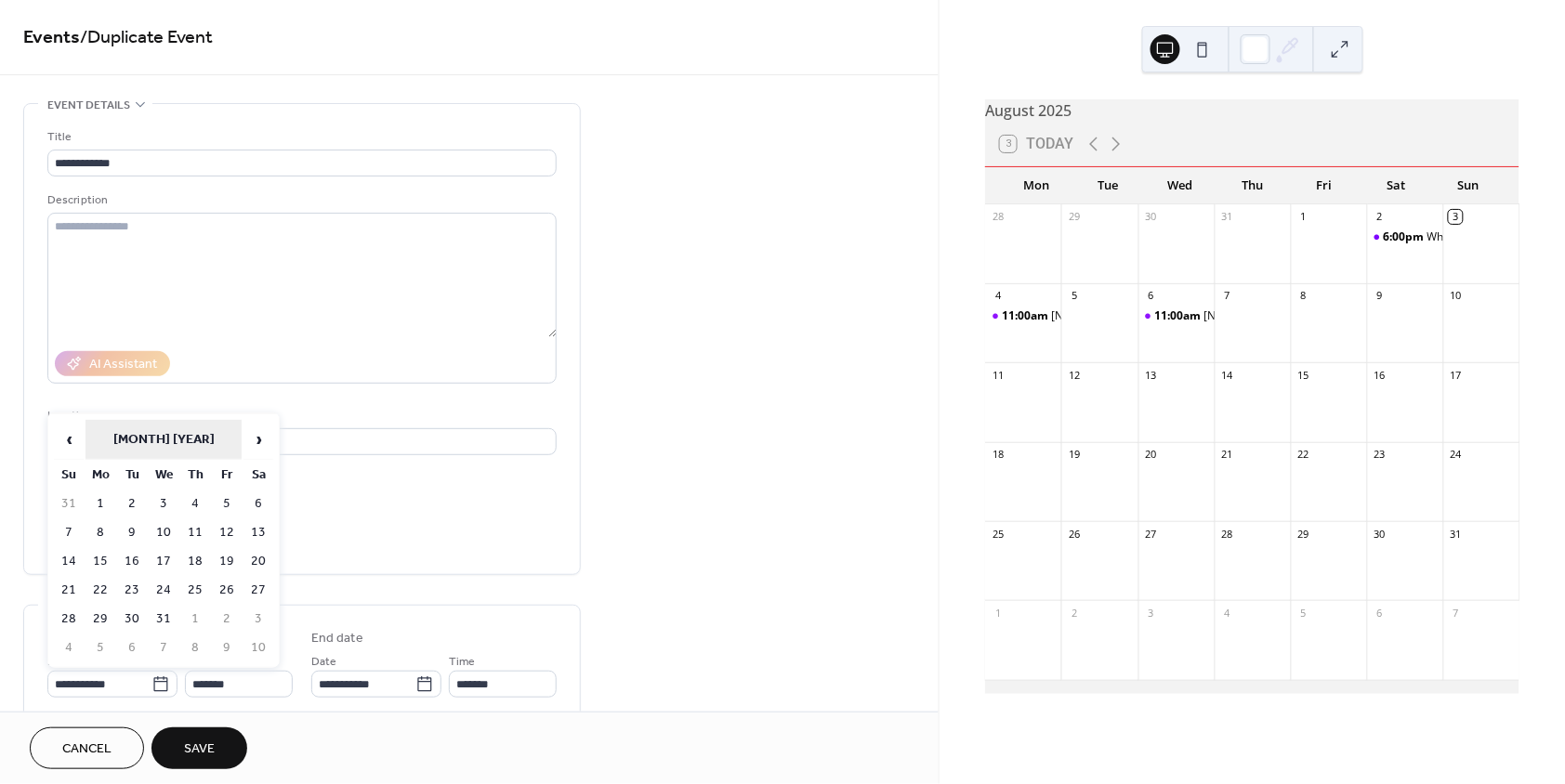 click on "[MONTH] [YEAR]" at bounding box center [164, 439] 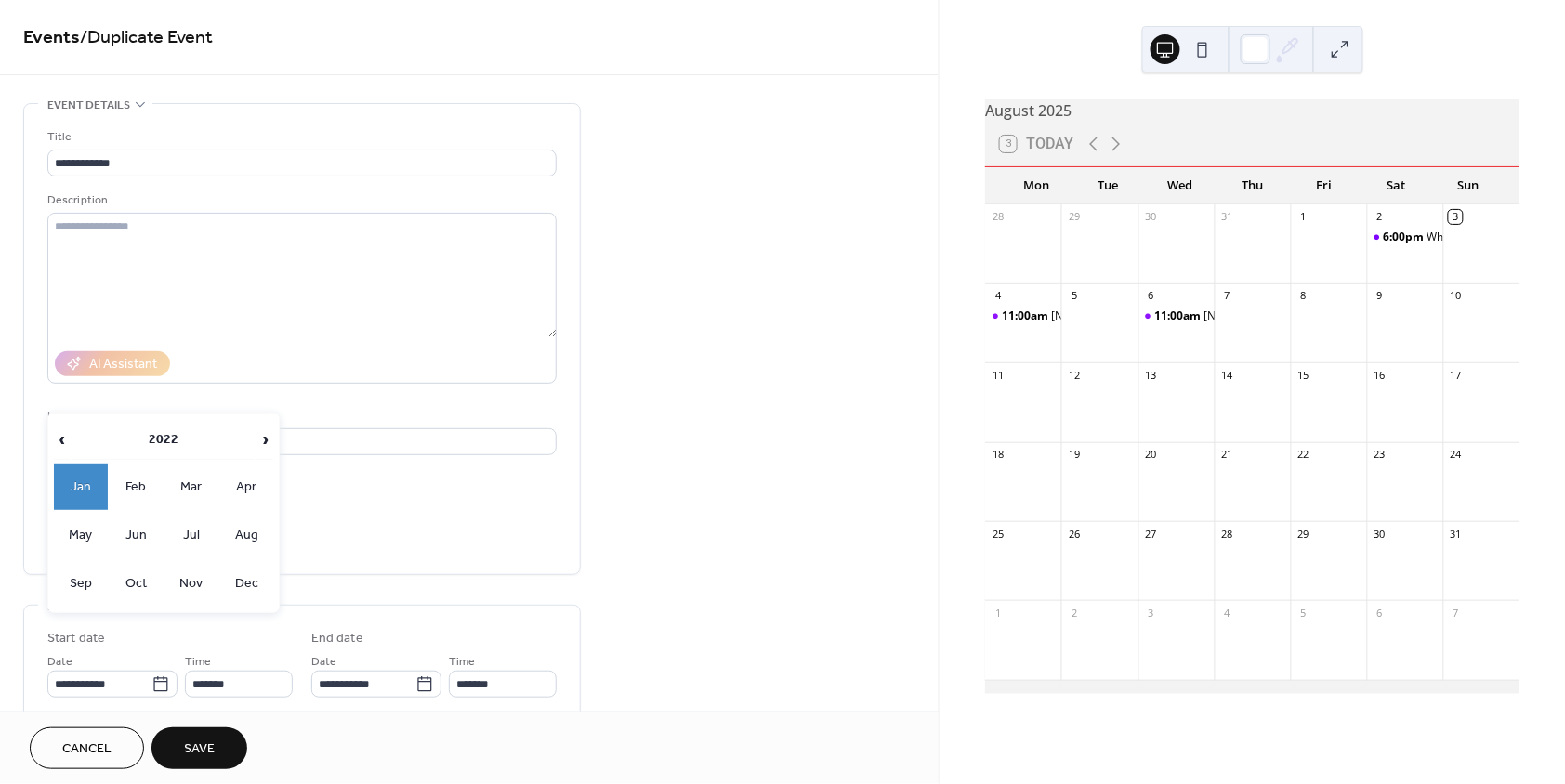 click on "‹ [YEAR] ›" at bounding box center [164, 439] 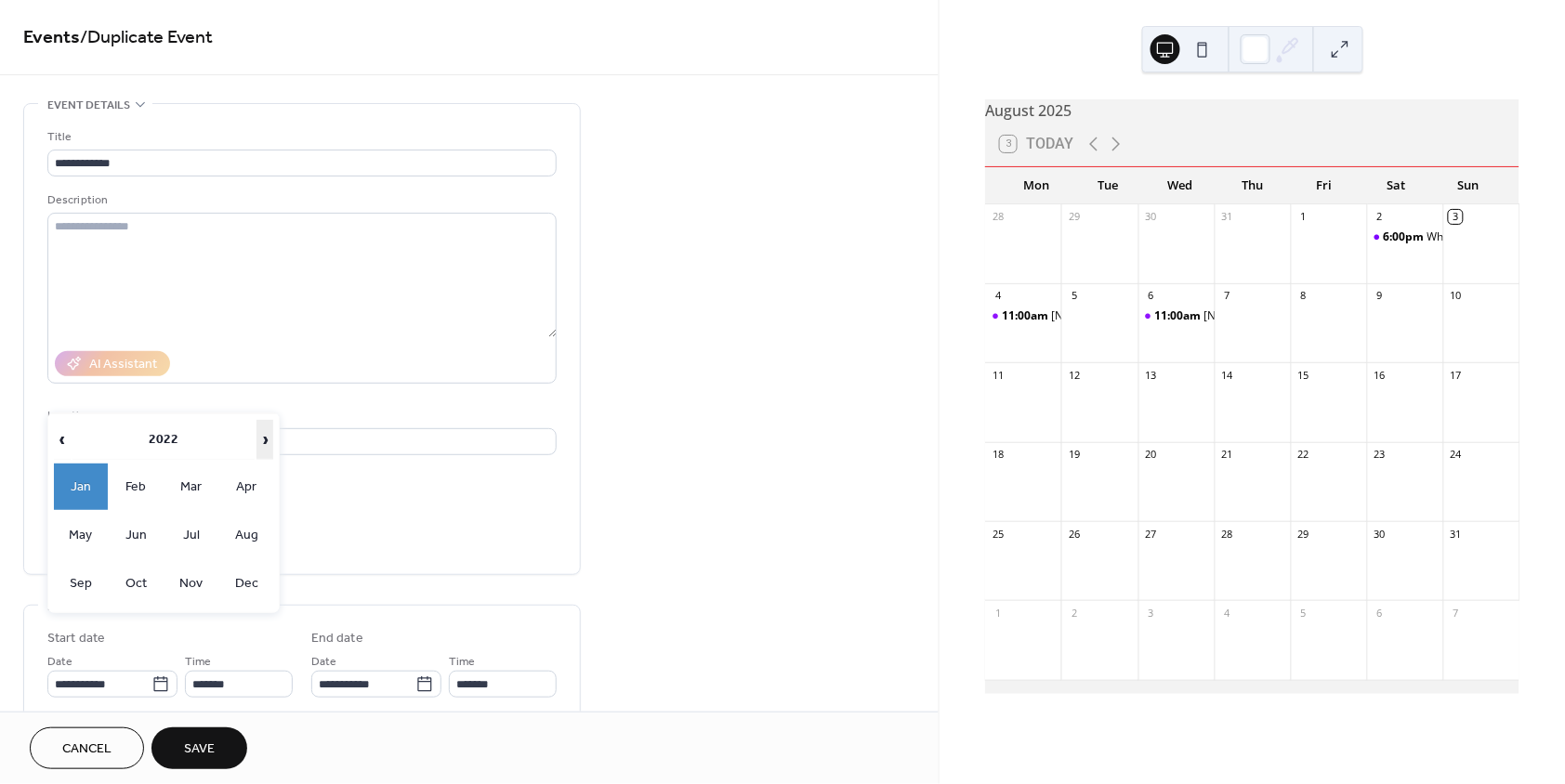click on "›" at bounding box center [265, 439] 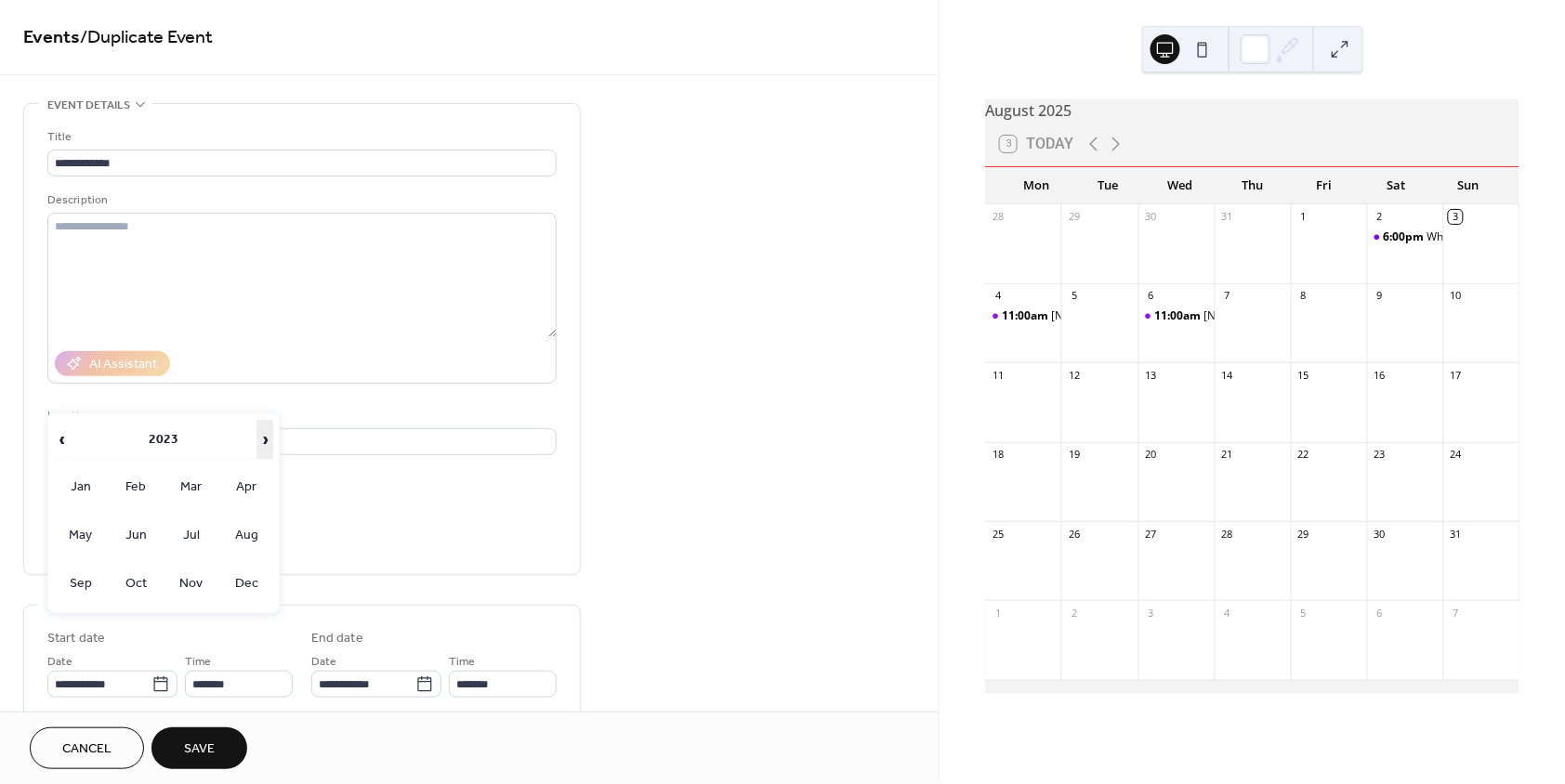click on "›" at bounding box center (265, 439) 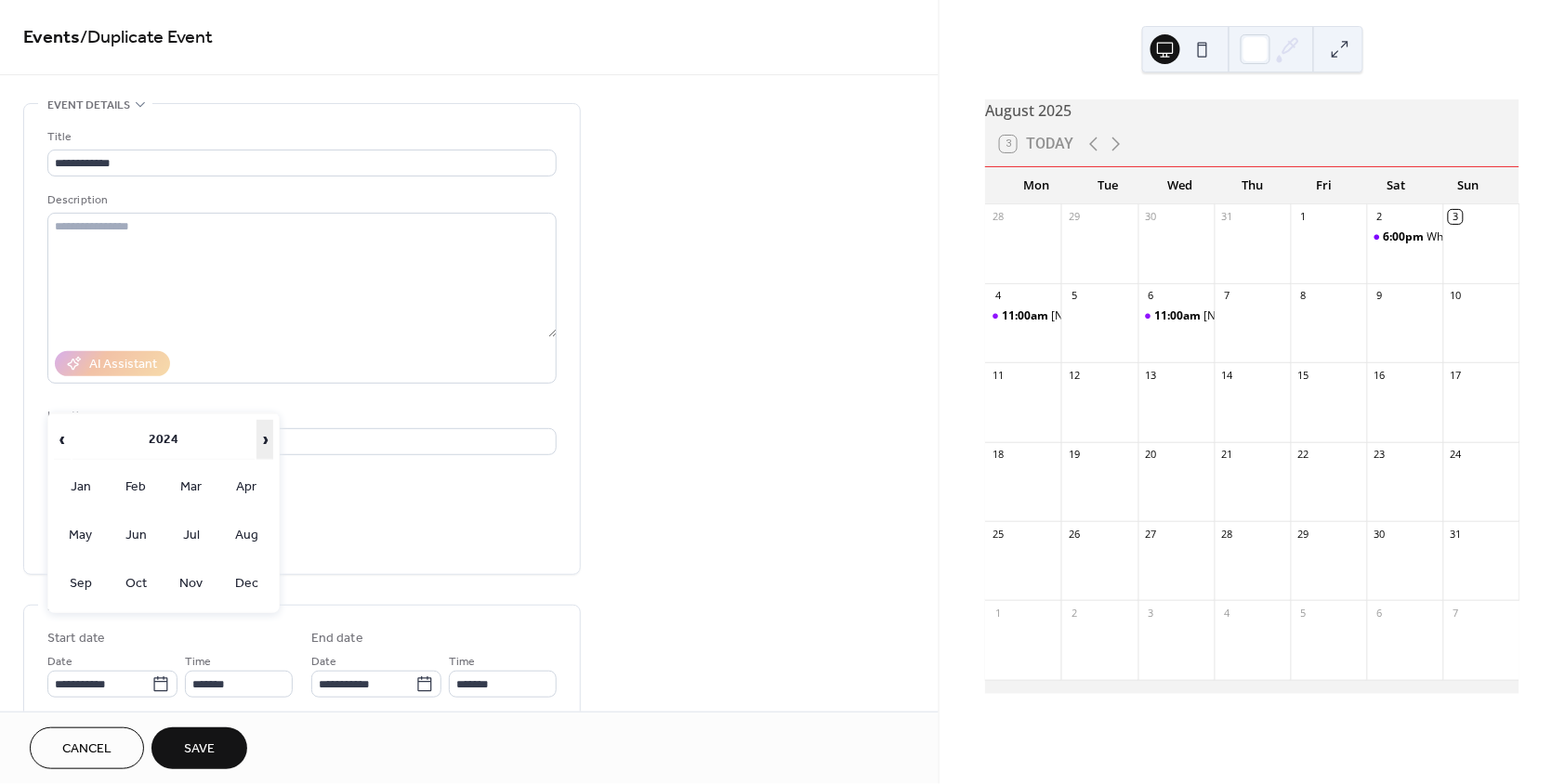 click on "›" at bounding box center [265, 439] 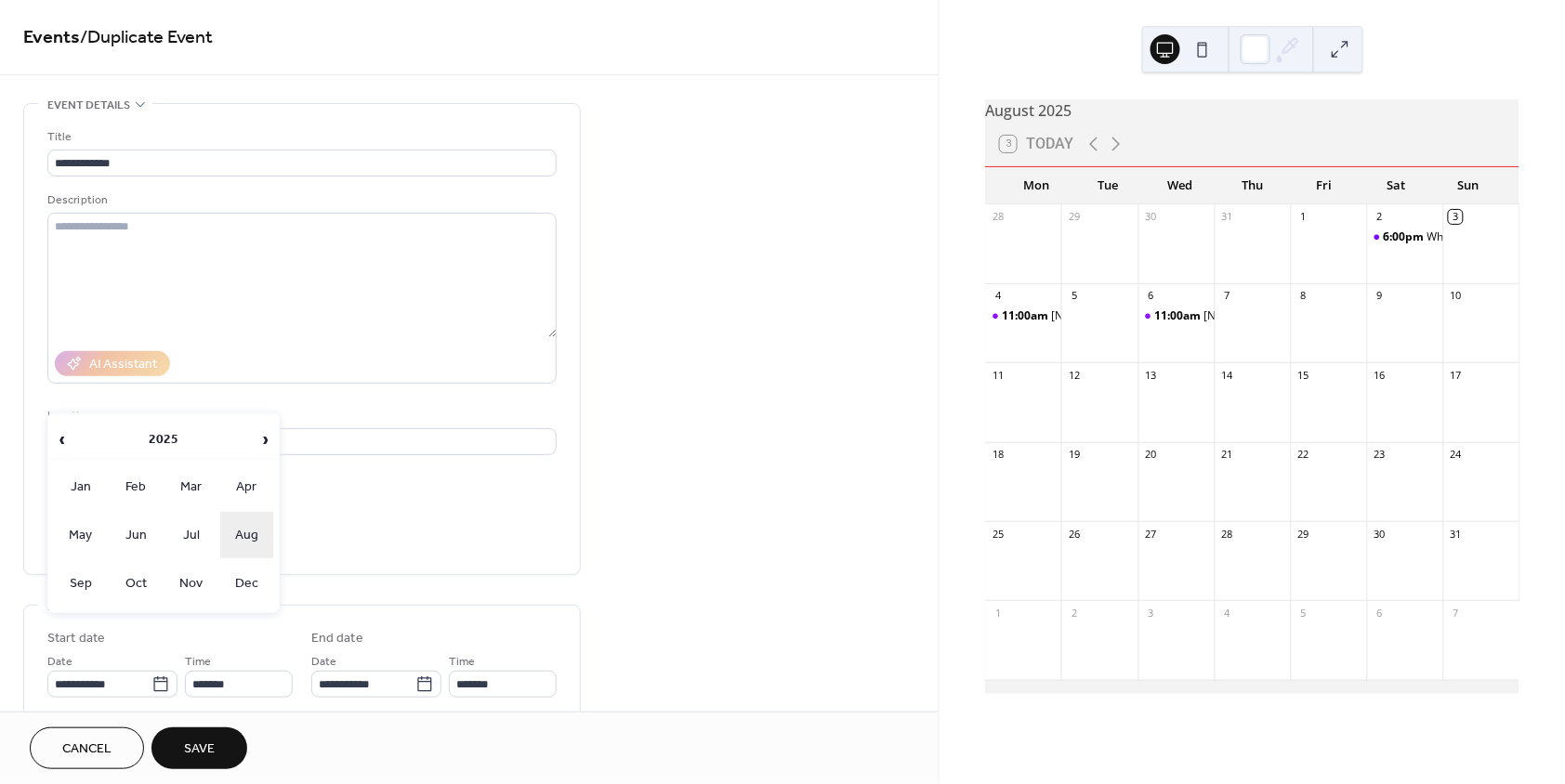 click on "Aug" at bounding box center (247, 535) 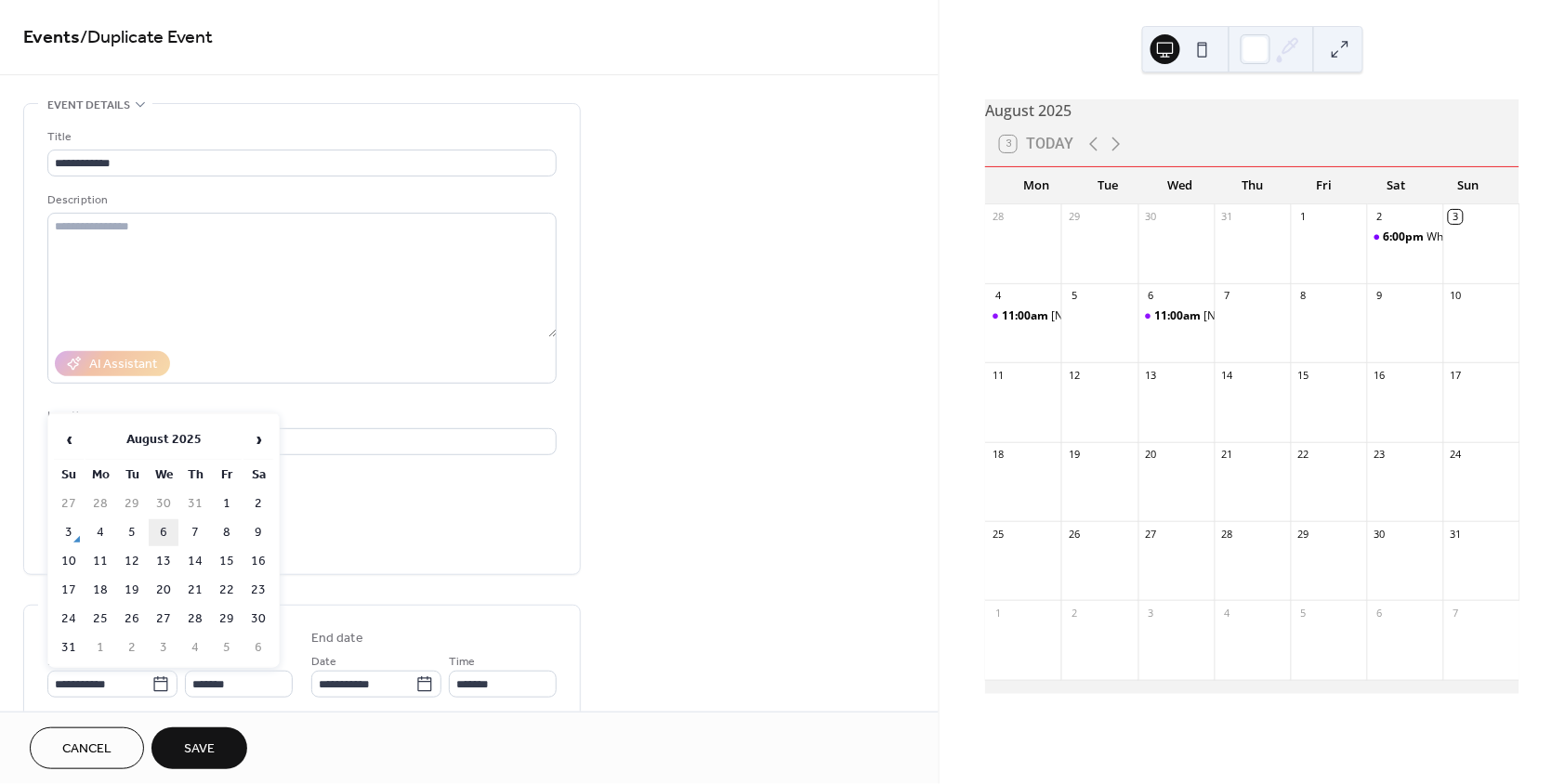 click on "6" at bounding box center (164, 532) 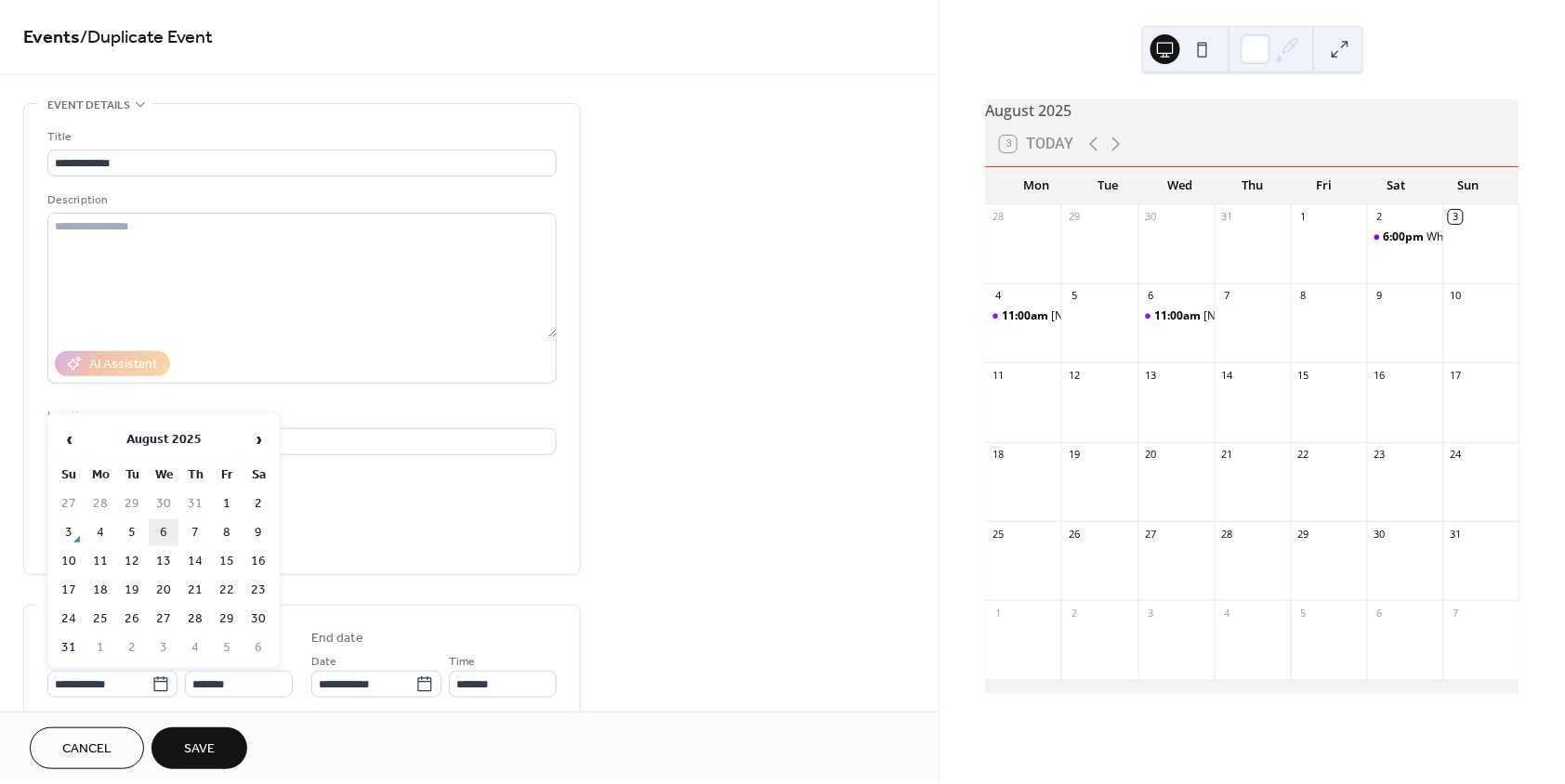 type on "**********" 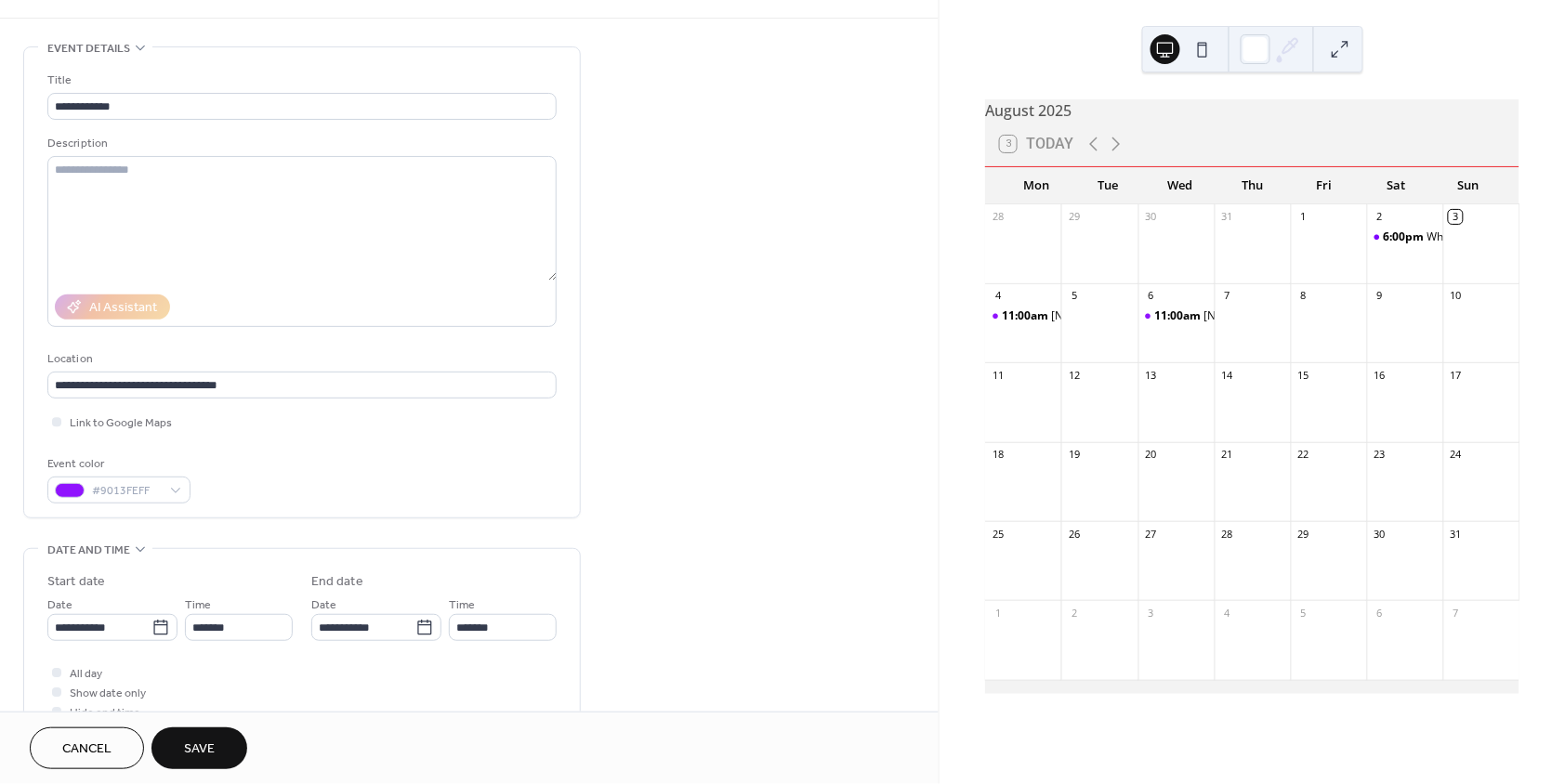 scroll, scrollTop: 99, scrollLeft: 0, axis: vertical 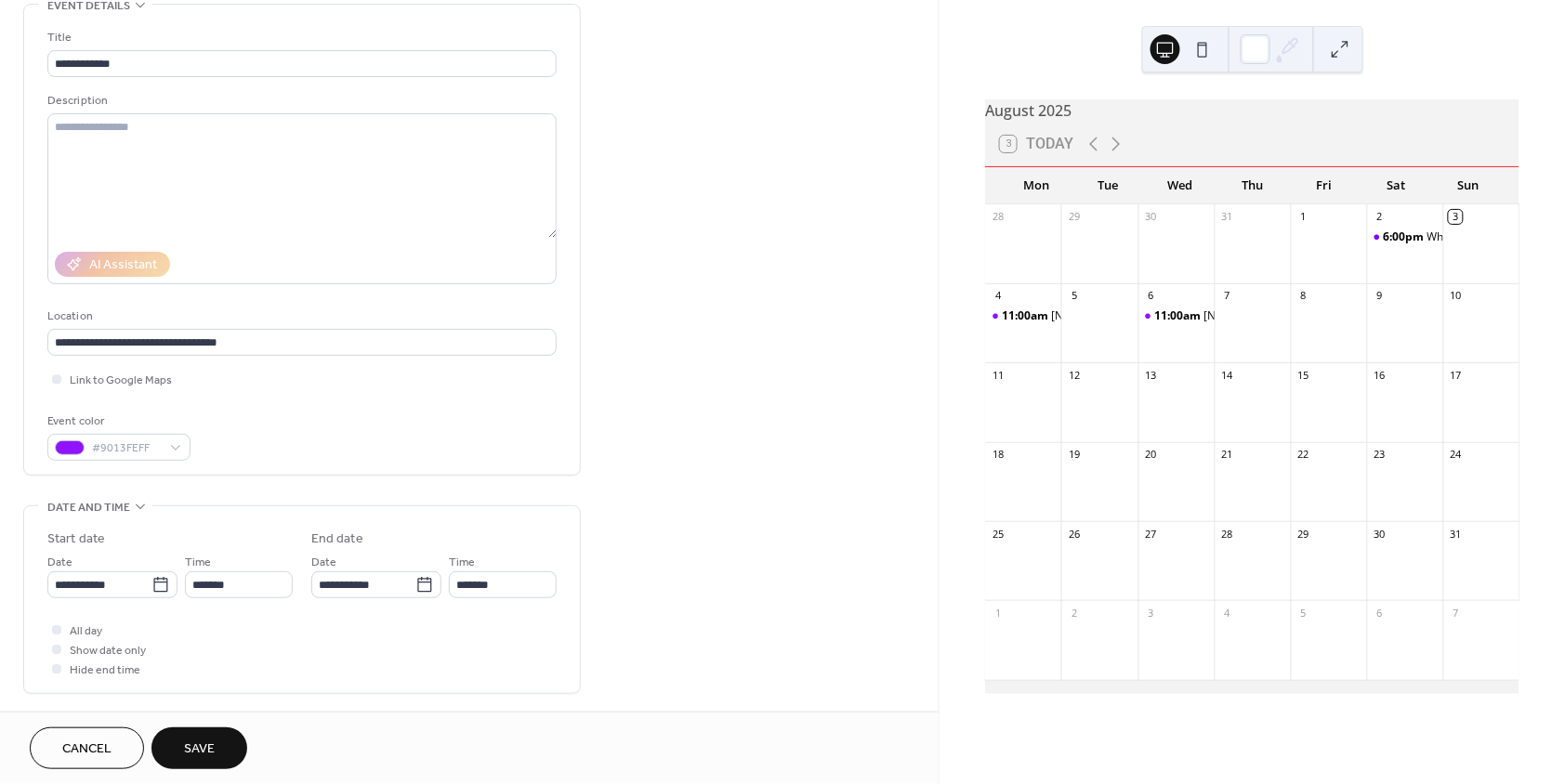click on "Save" at bounding box center [199, 748] 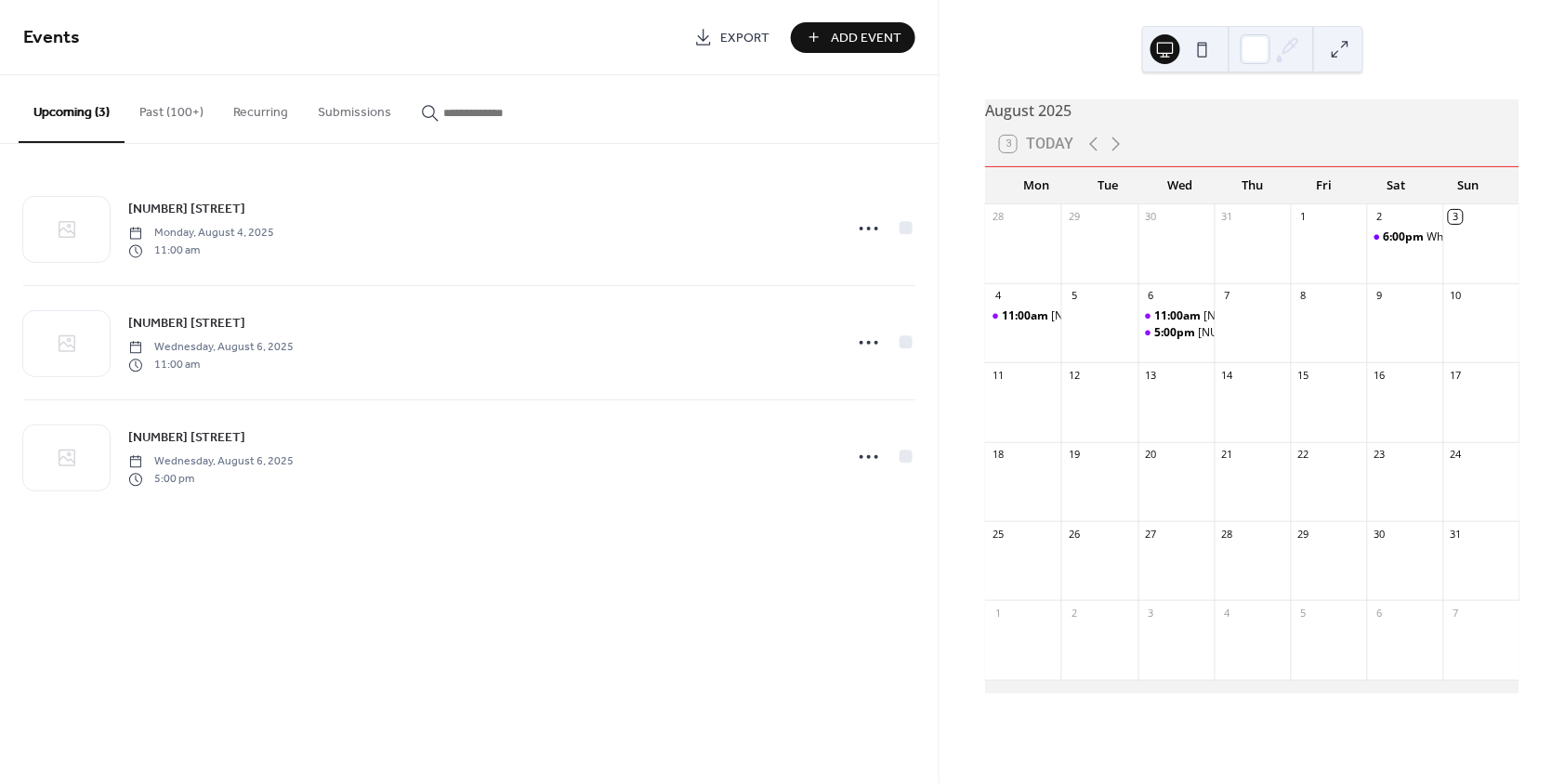 click at bounding box center [499, 112] 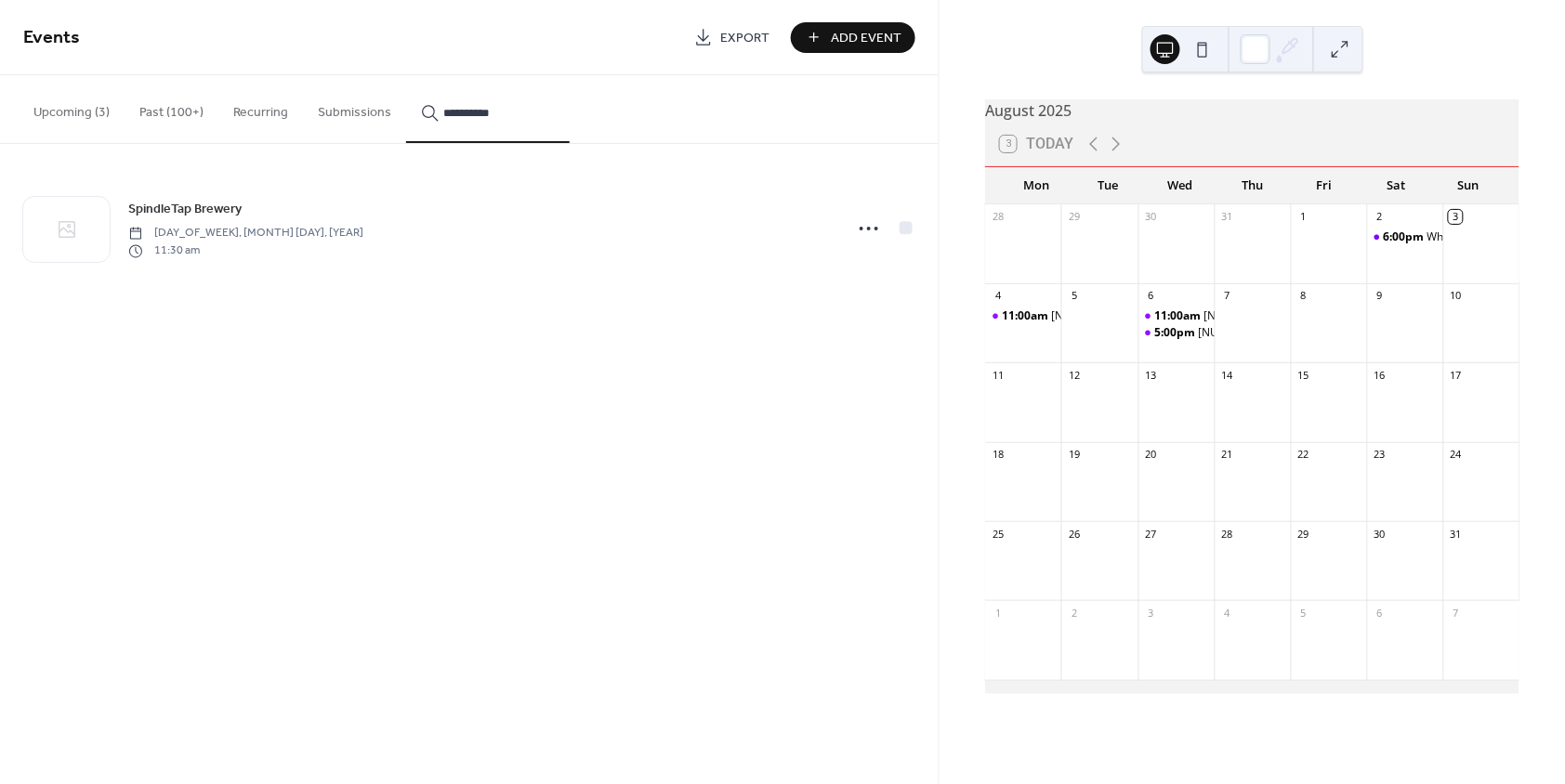 type on "**********" 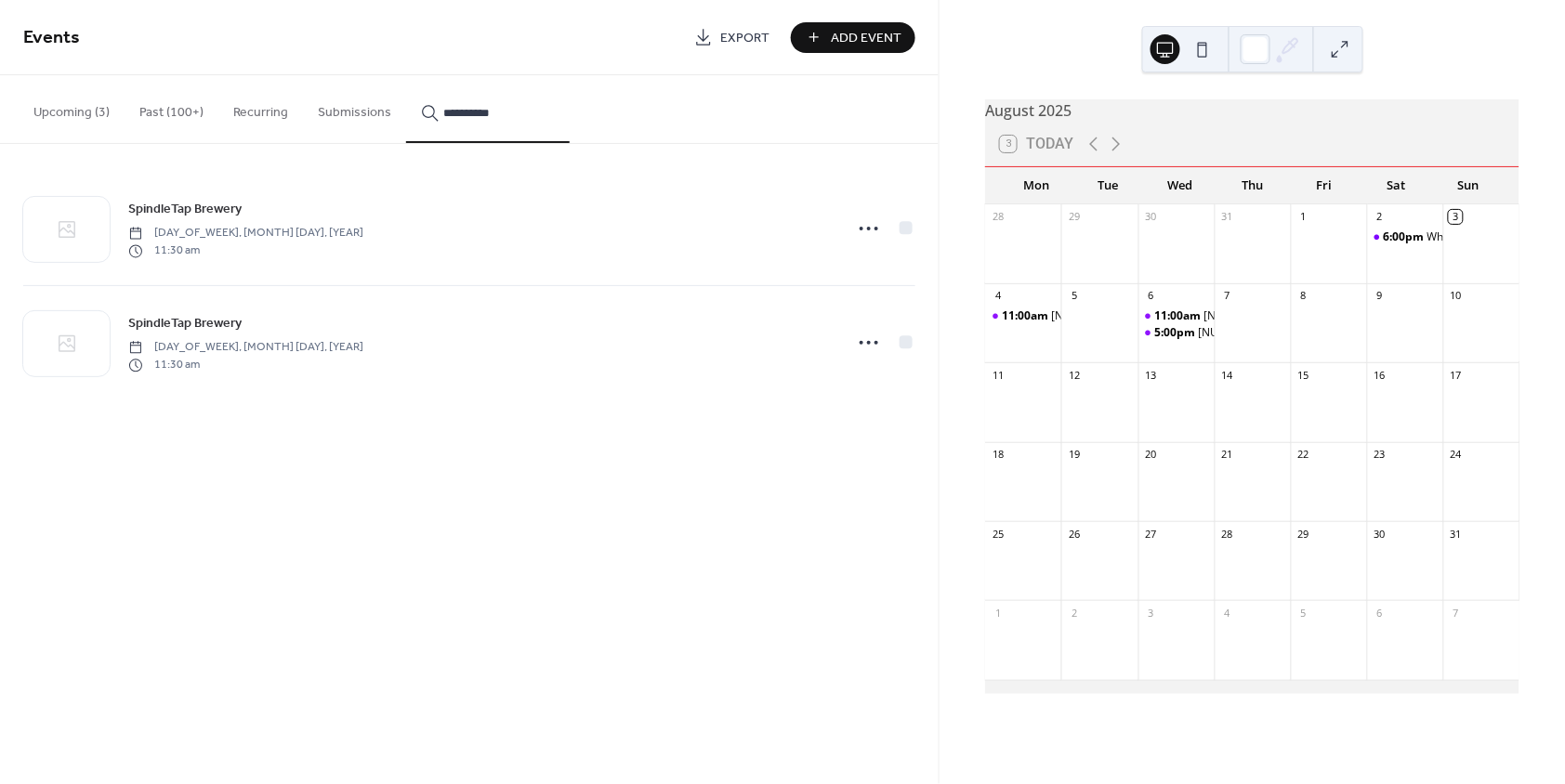 click 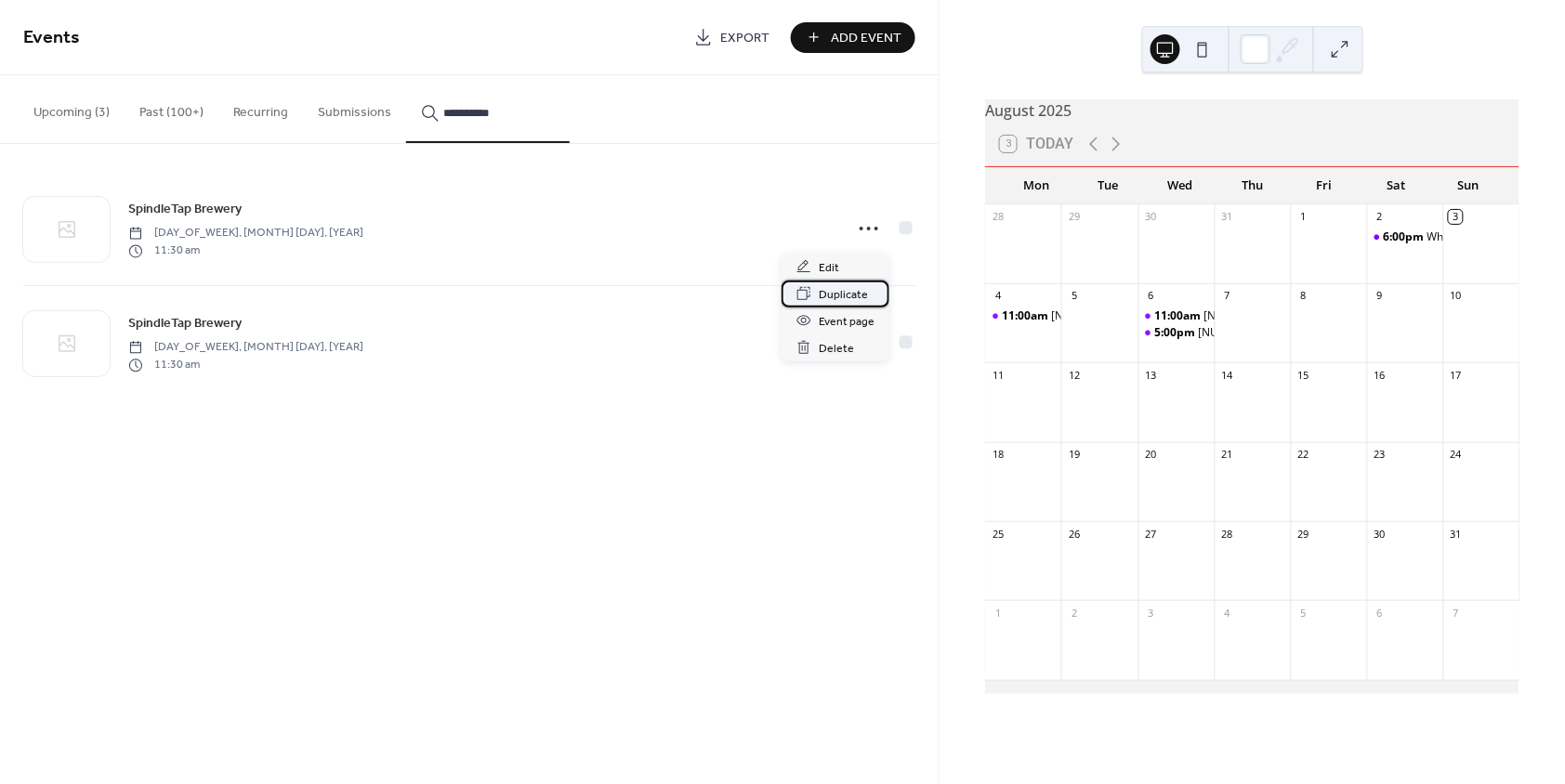 click on "Duplicate" at bounding box center [843, 294] 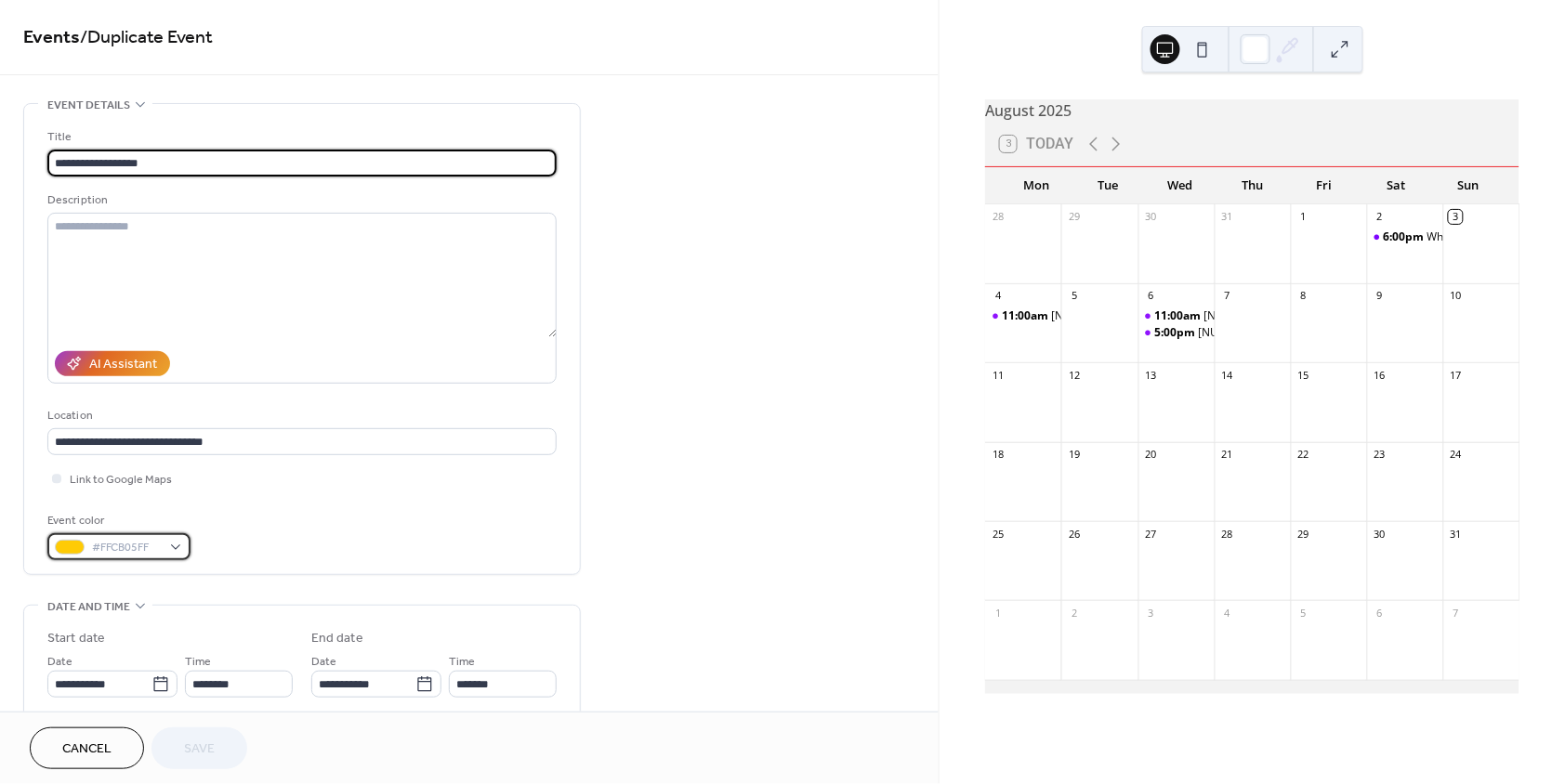 click on "#FFCB05FF" at bounding box center [126, 548] 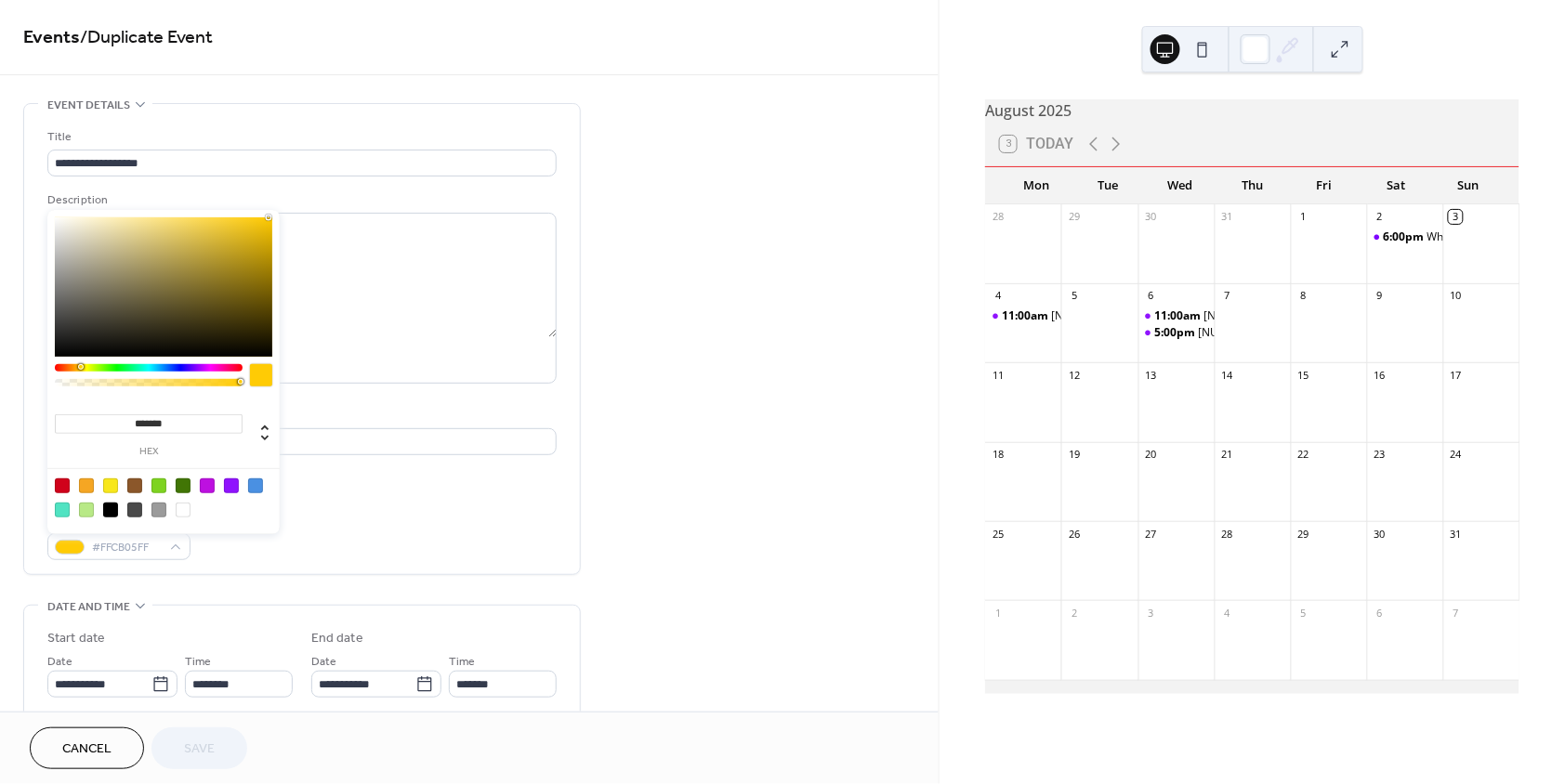 click at bounding box center [231, 486] 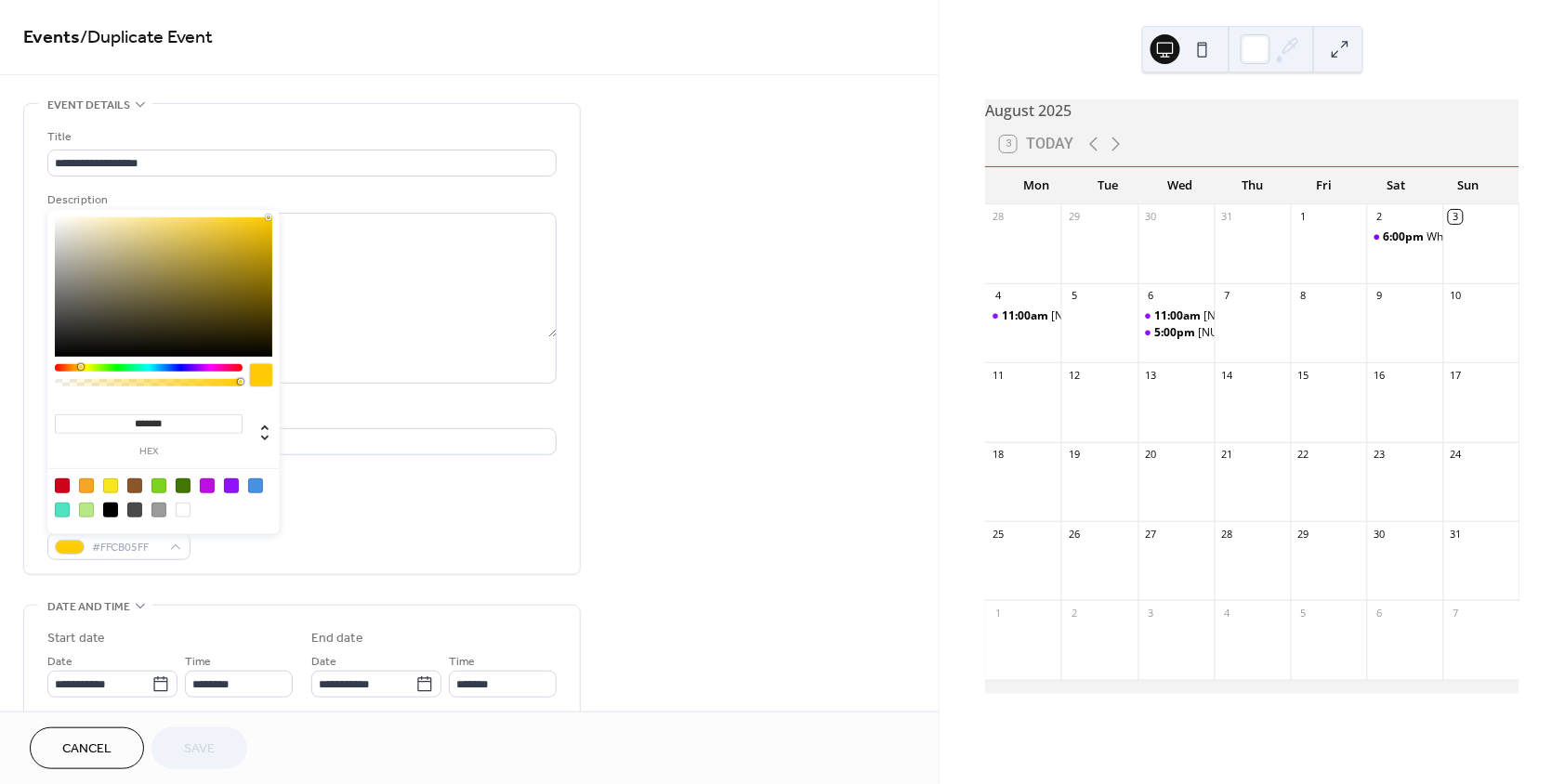 type on "*******" 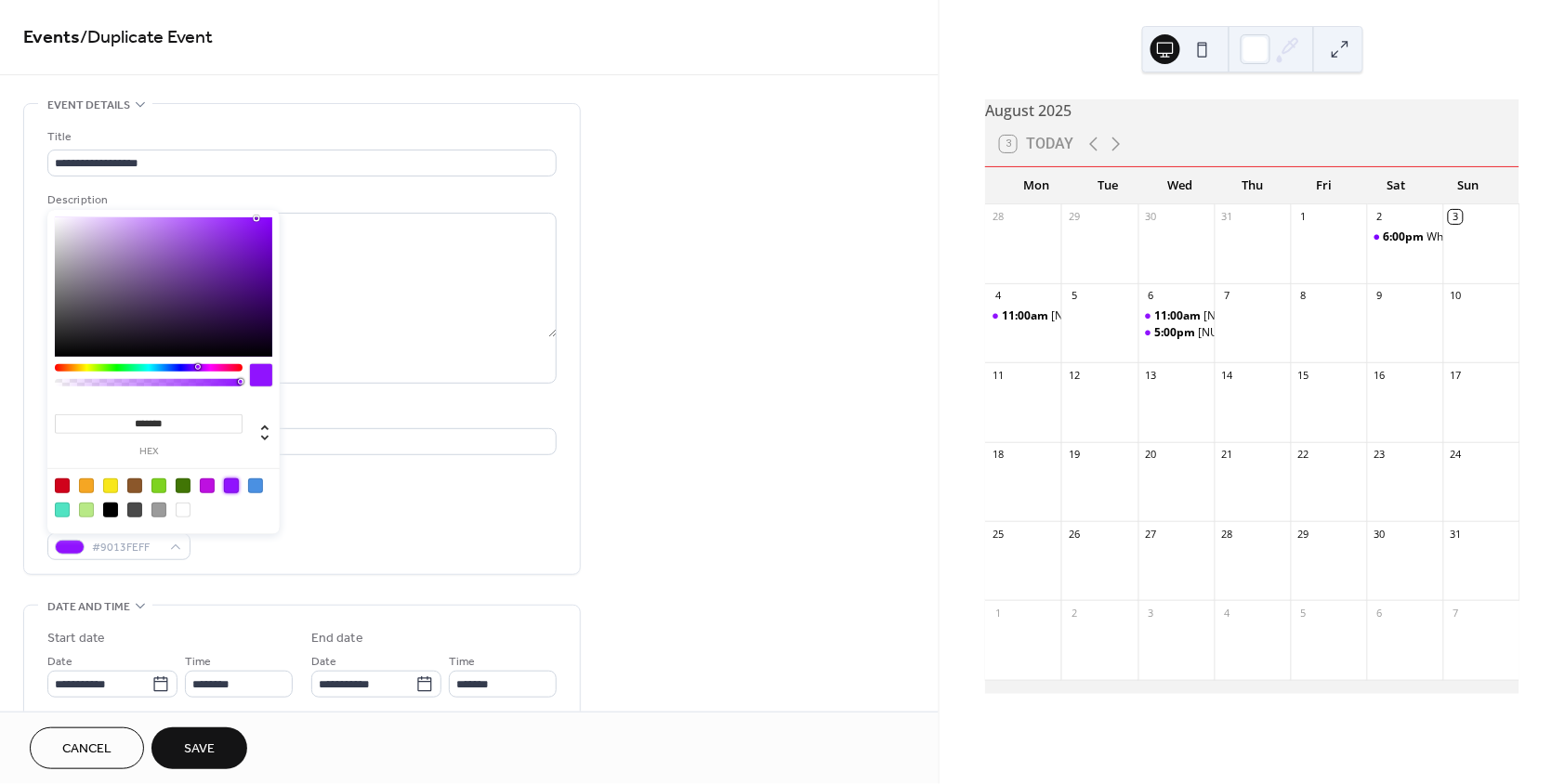click on "Event color #9013FEFF" at bounding box center (302, 535) 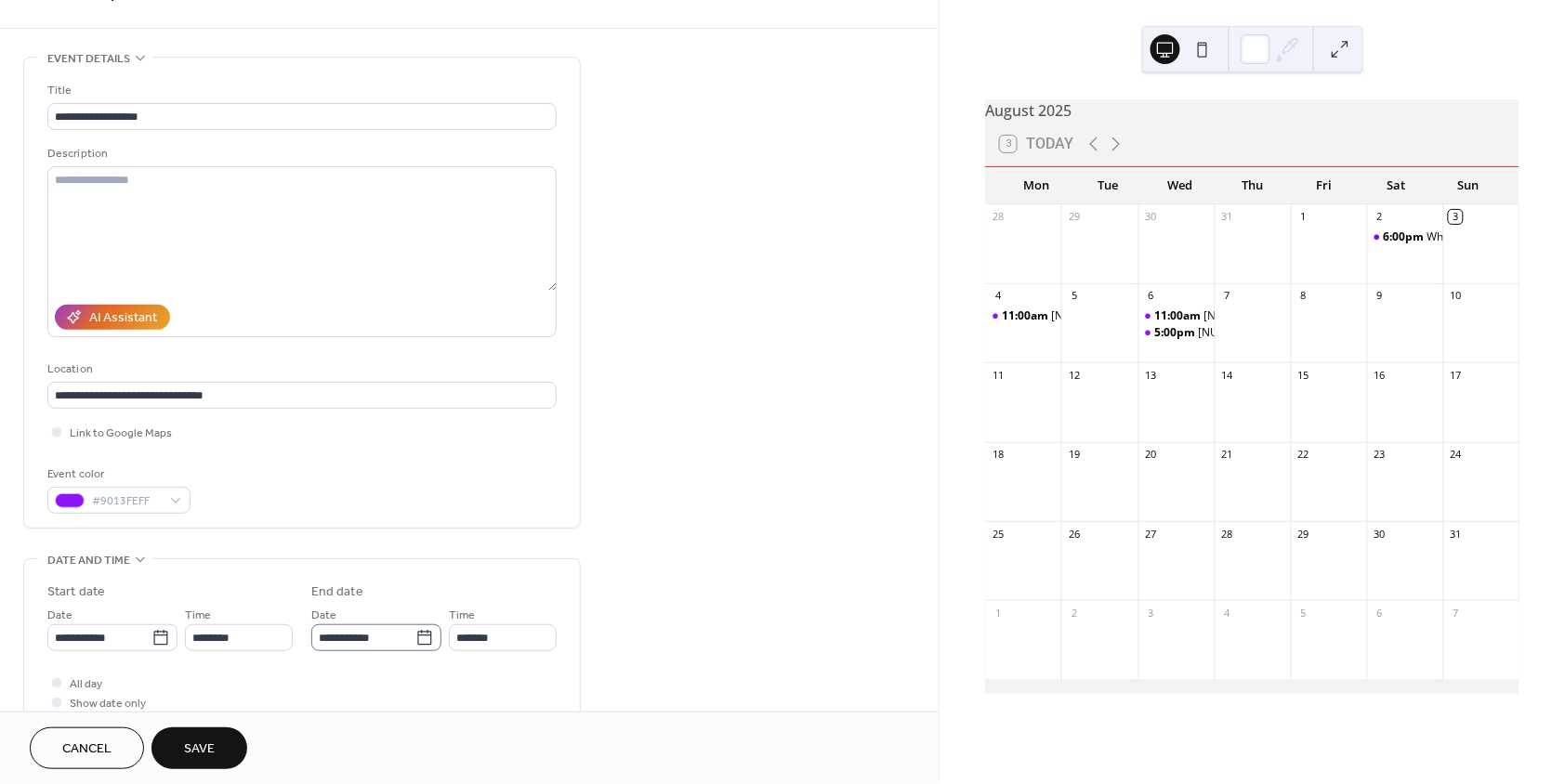 scroll, scrollTop: 162, scrollLeft: 0, axis: vertical 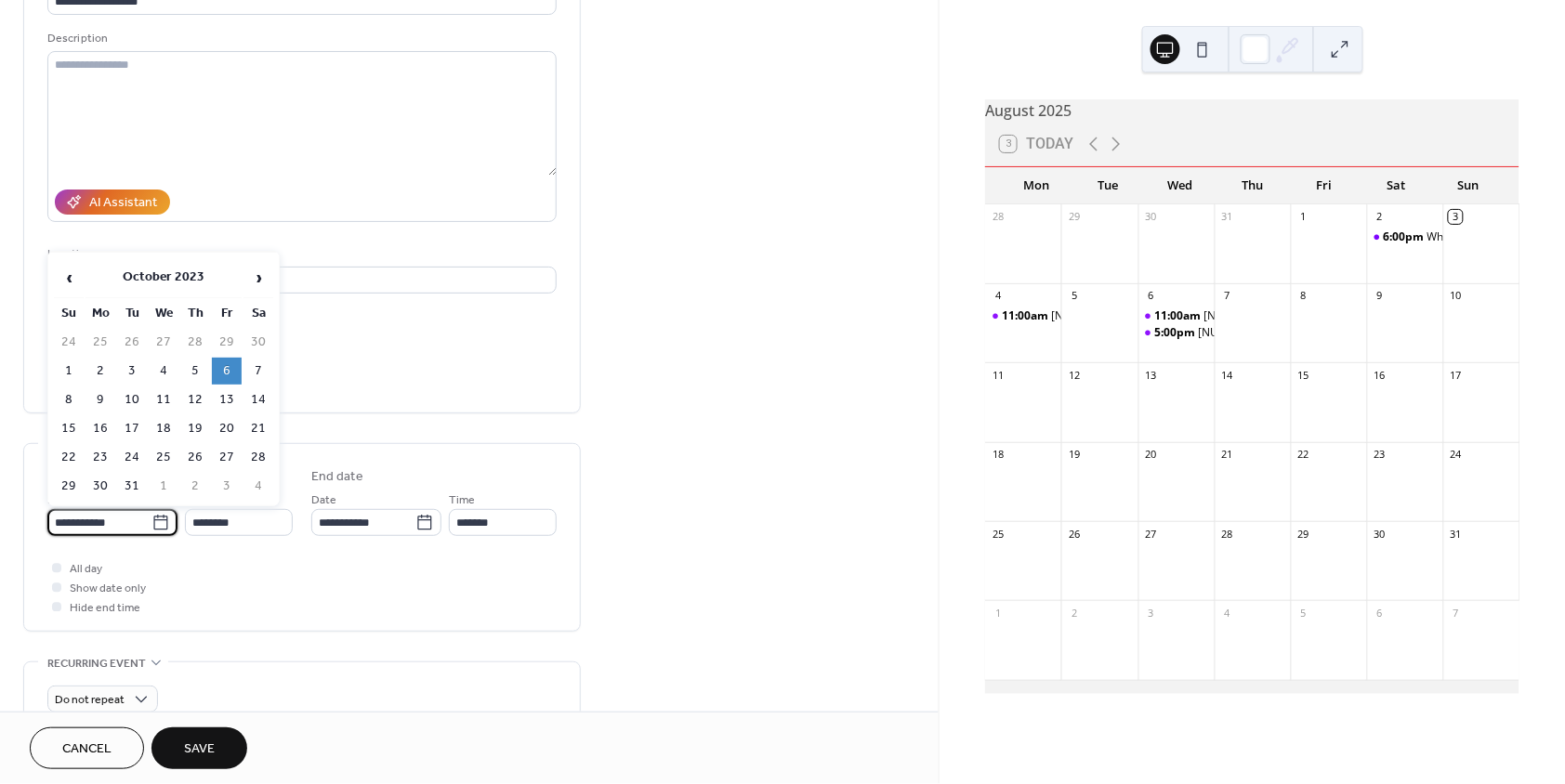click on "**********" at bounding box center (99, 522) 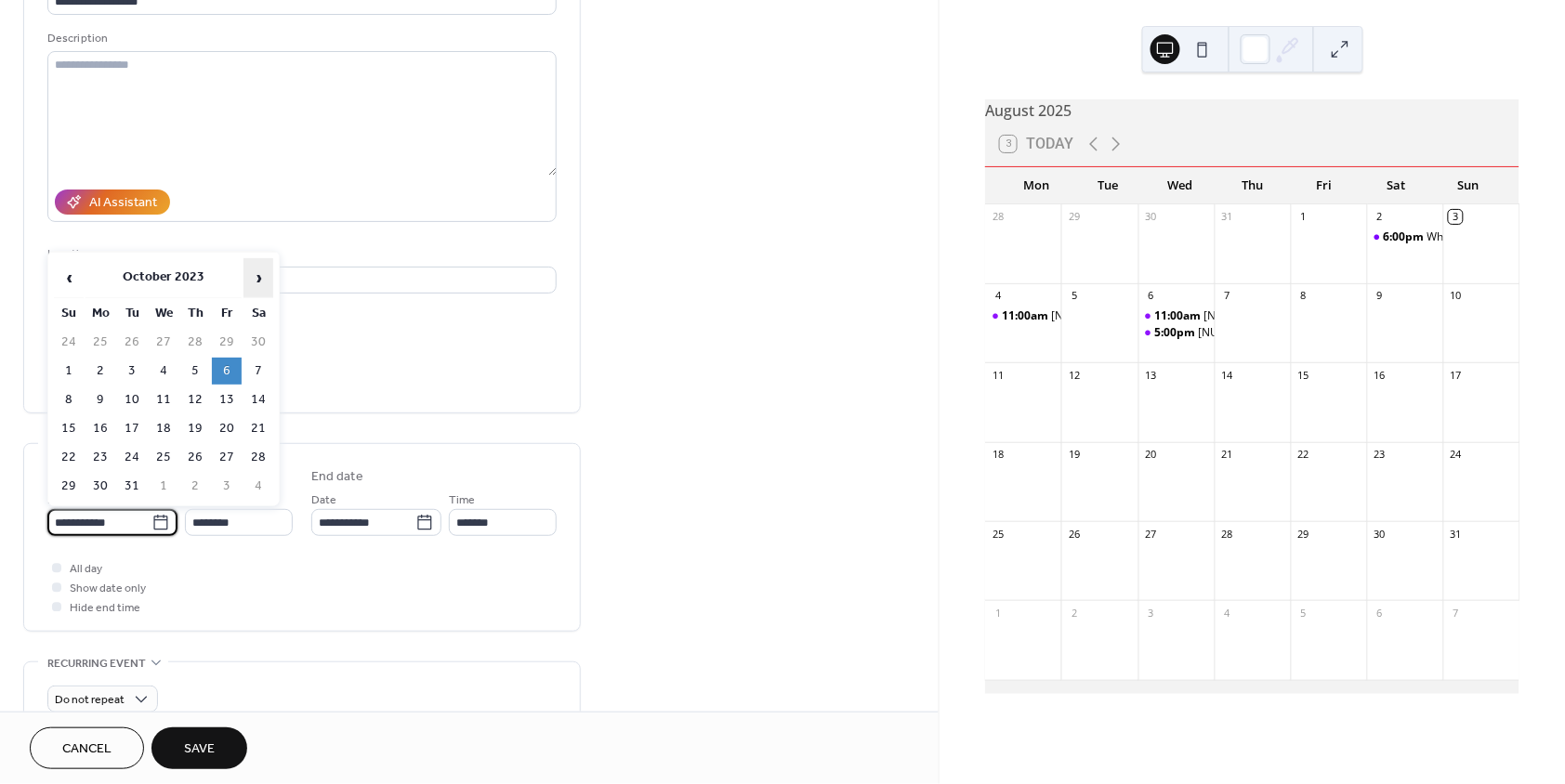 click on "›" at bounding box center [258, 278] 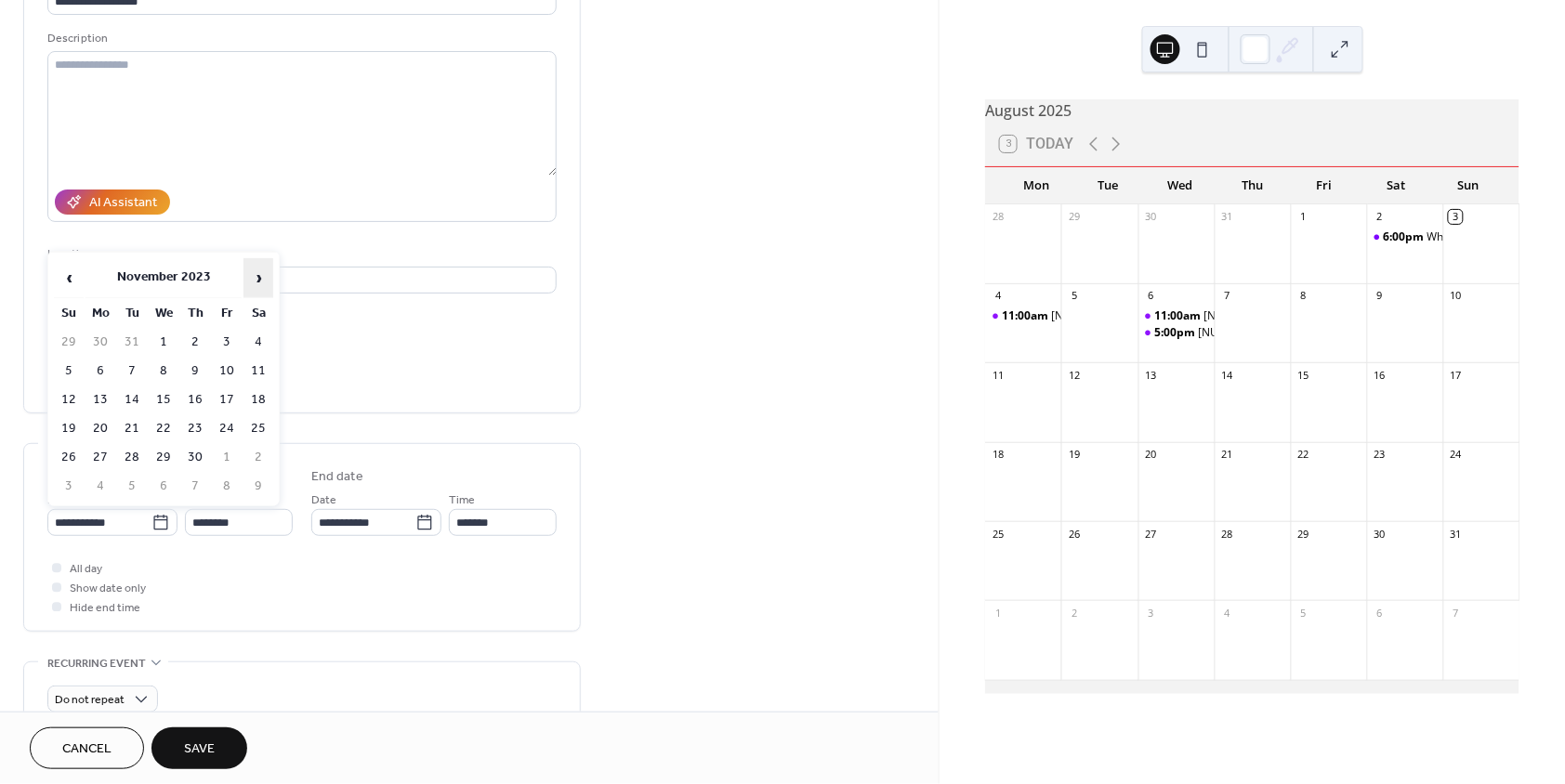 click on "›" at bounding box center [258, 278] 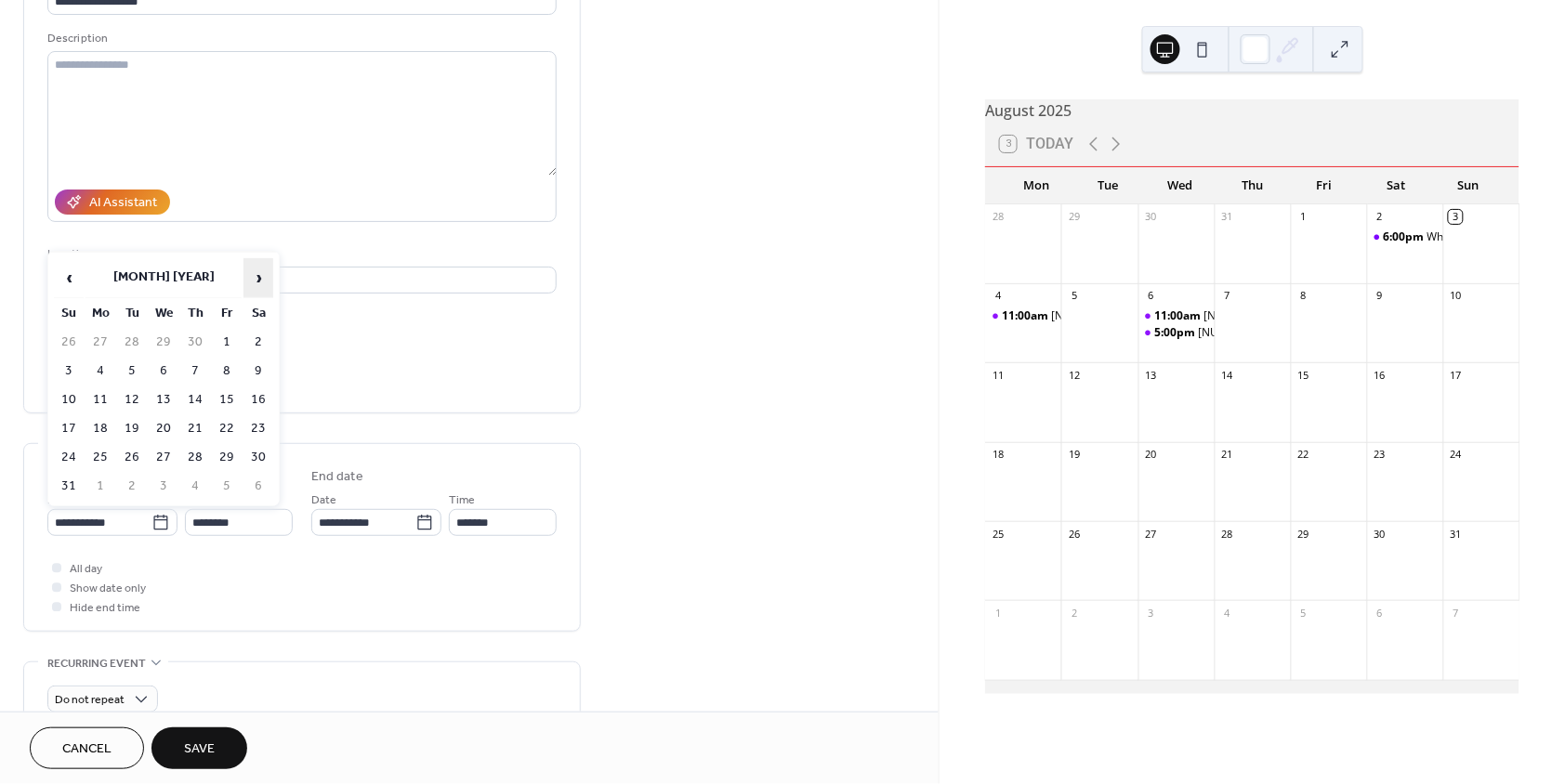 click on "›" at bounding box center (258, 278) 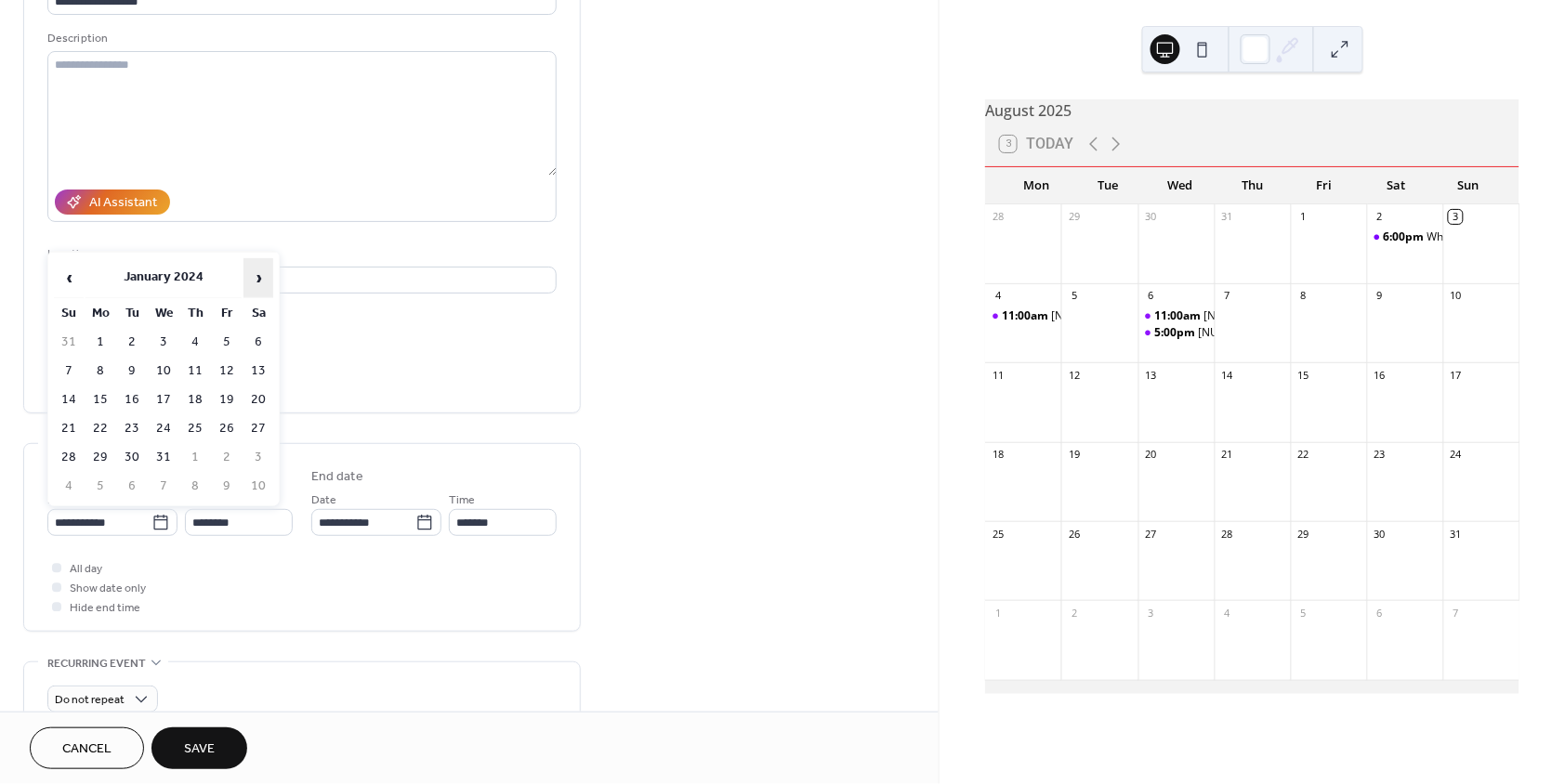 click on "›" at bounding box center [258, 278] 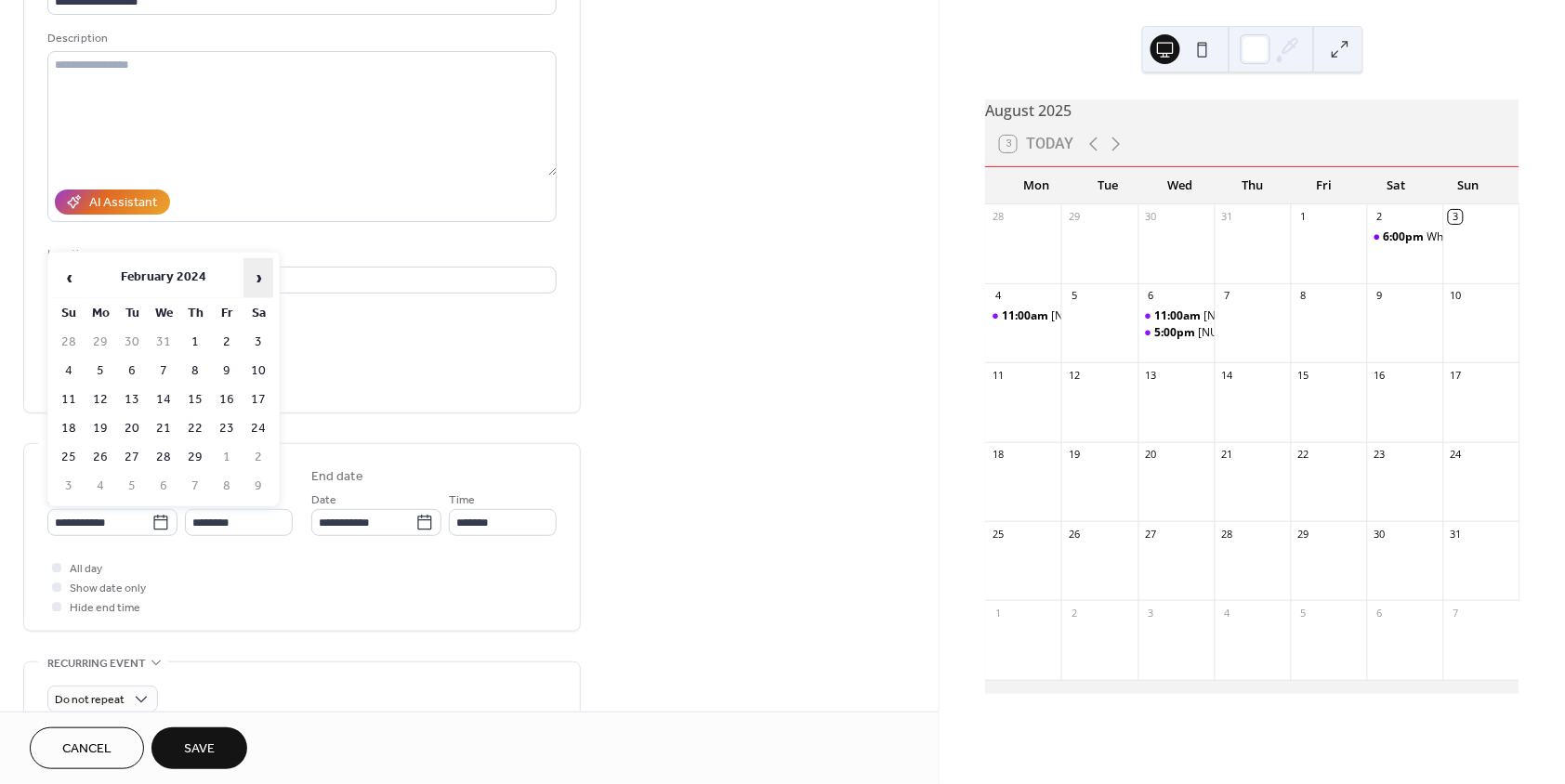 click on "›" at bounding box center [258, 278] 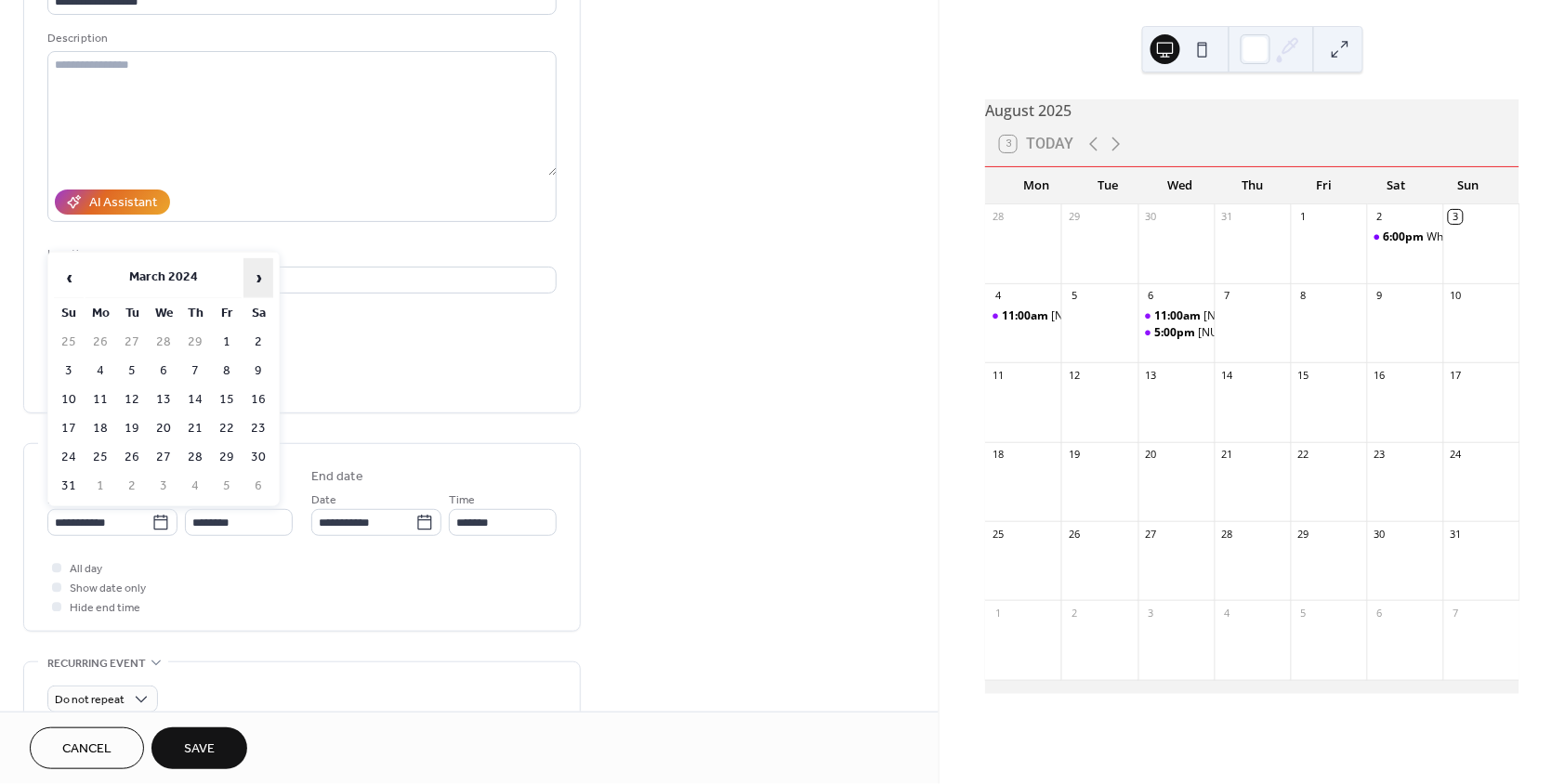 click on "›" at bounding box center [258, 278] 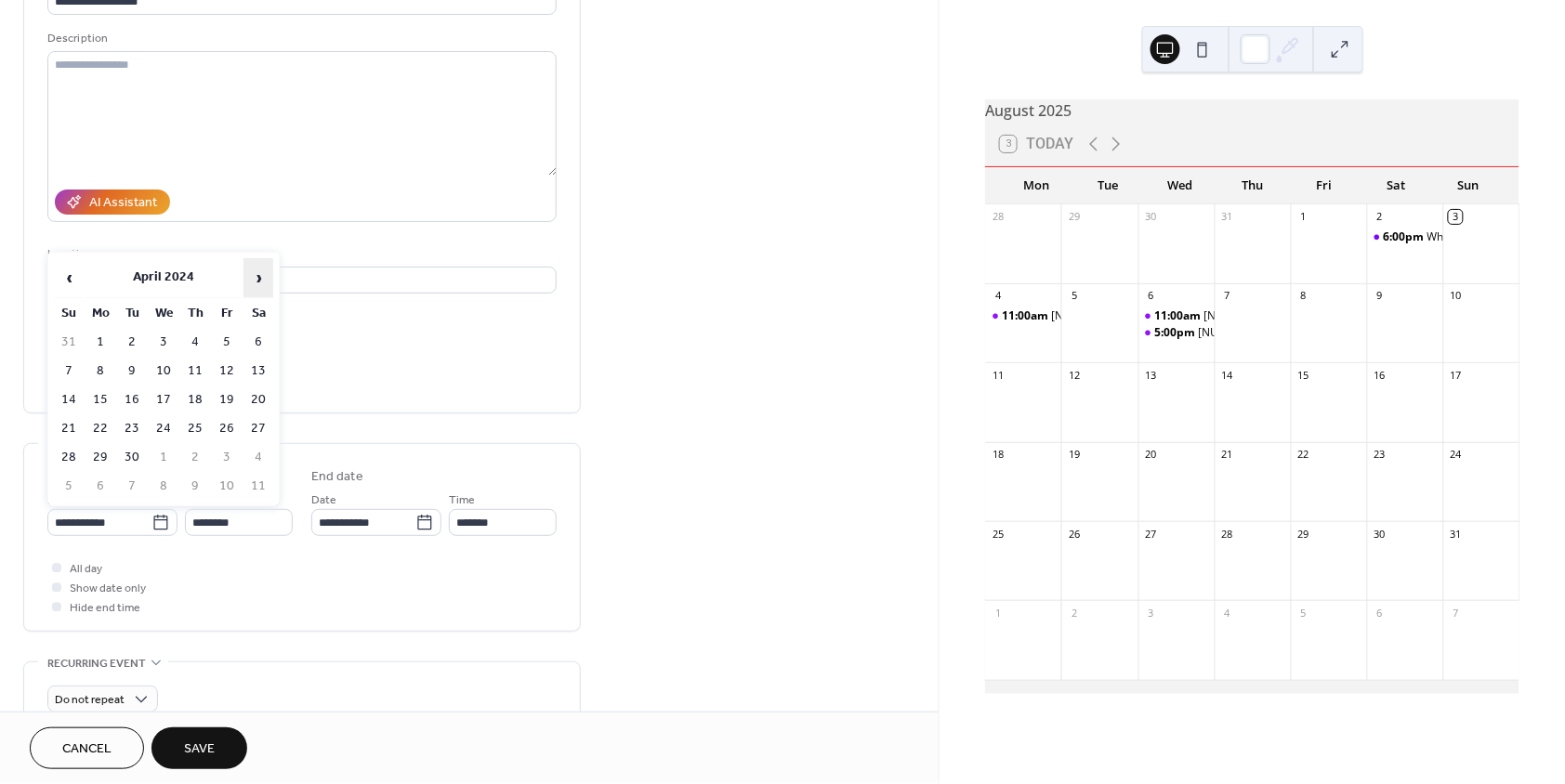 click on "›" at bounding box center [258, 278] 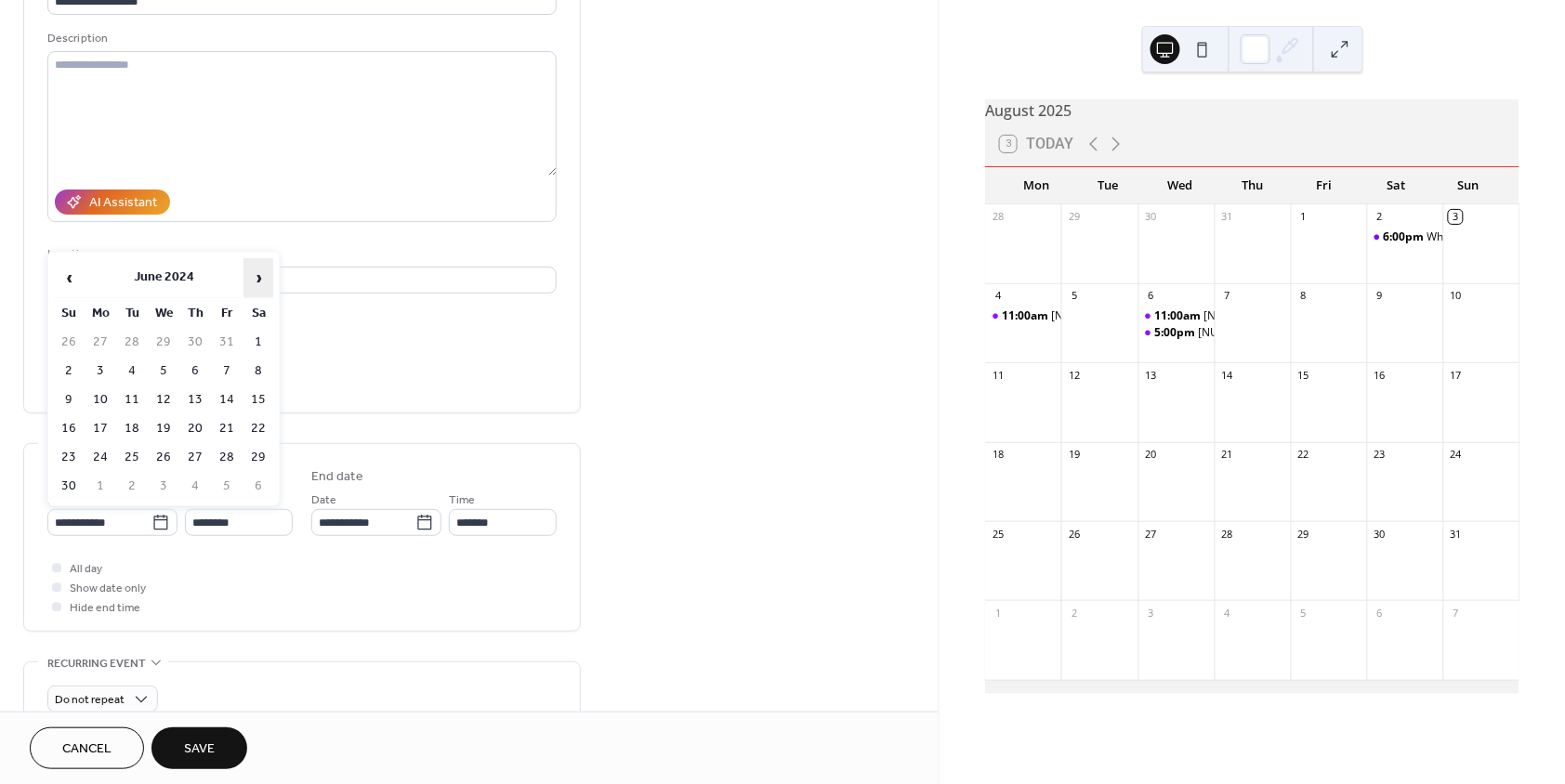 click on "›" at bounding box center [258, 278] 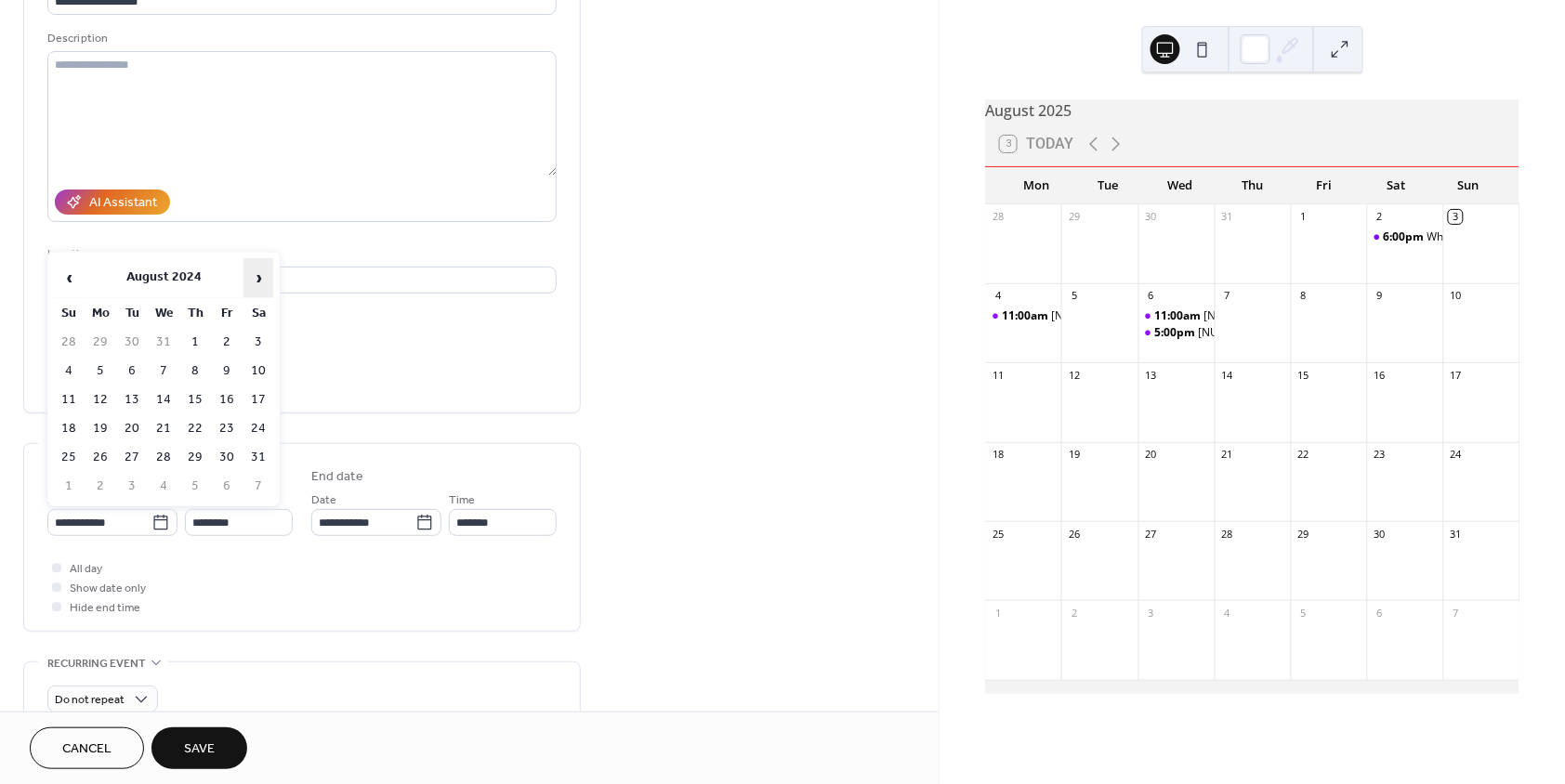 click on "›" at bounding box center [258, 278] 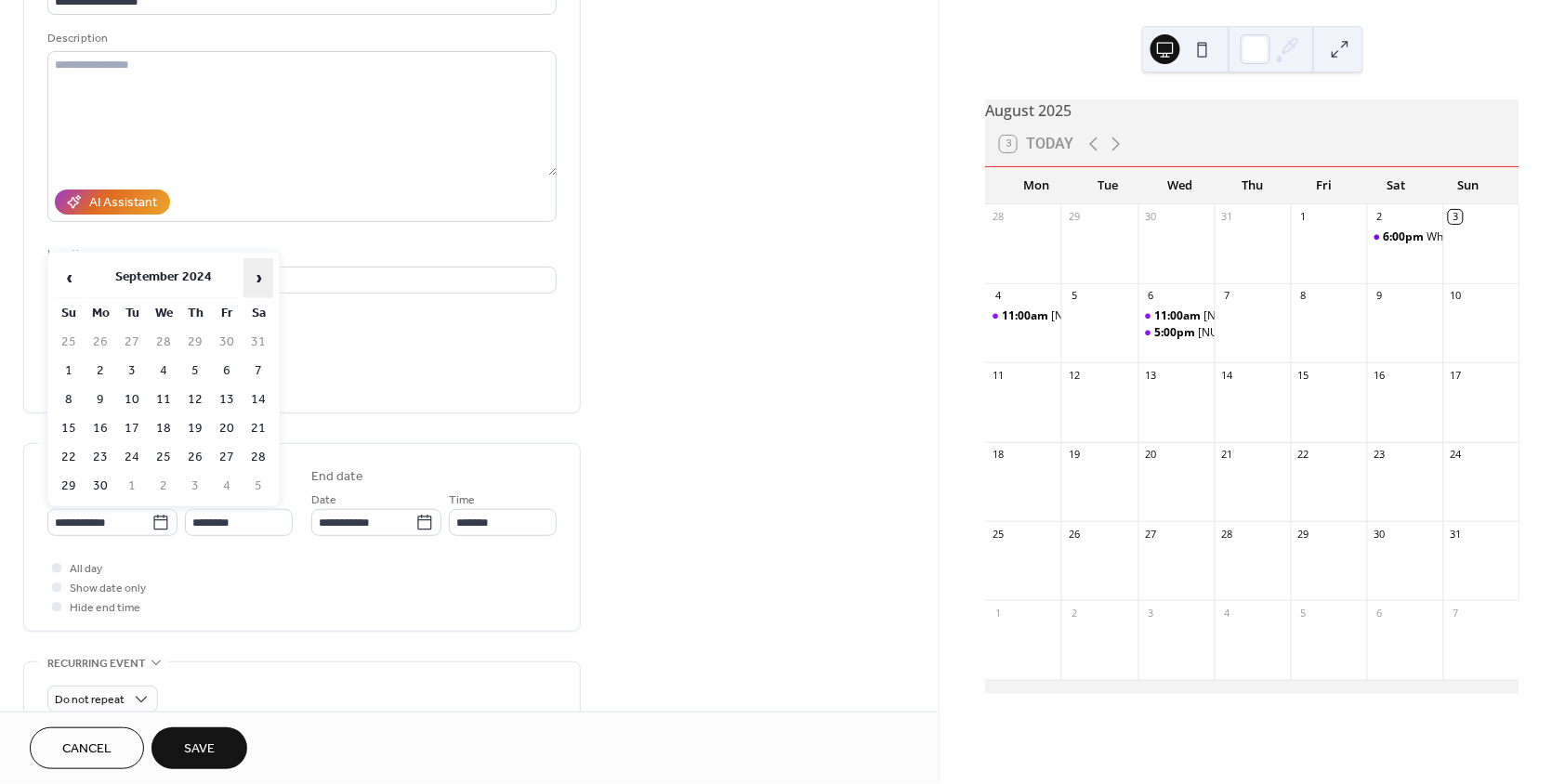 click on "›" at bounding box center (258, 278) 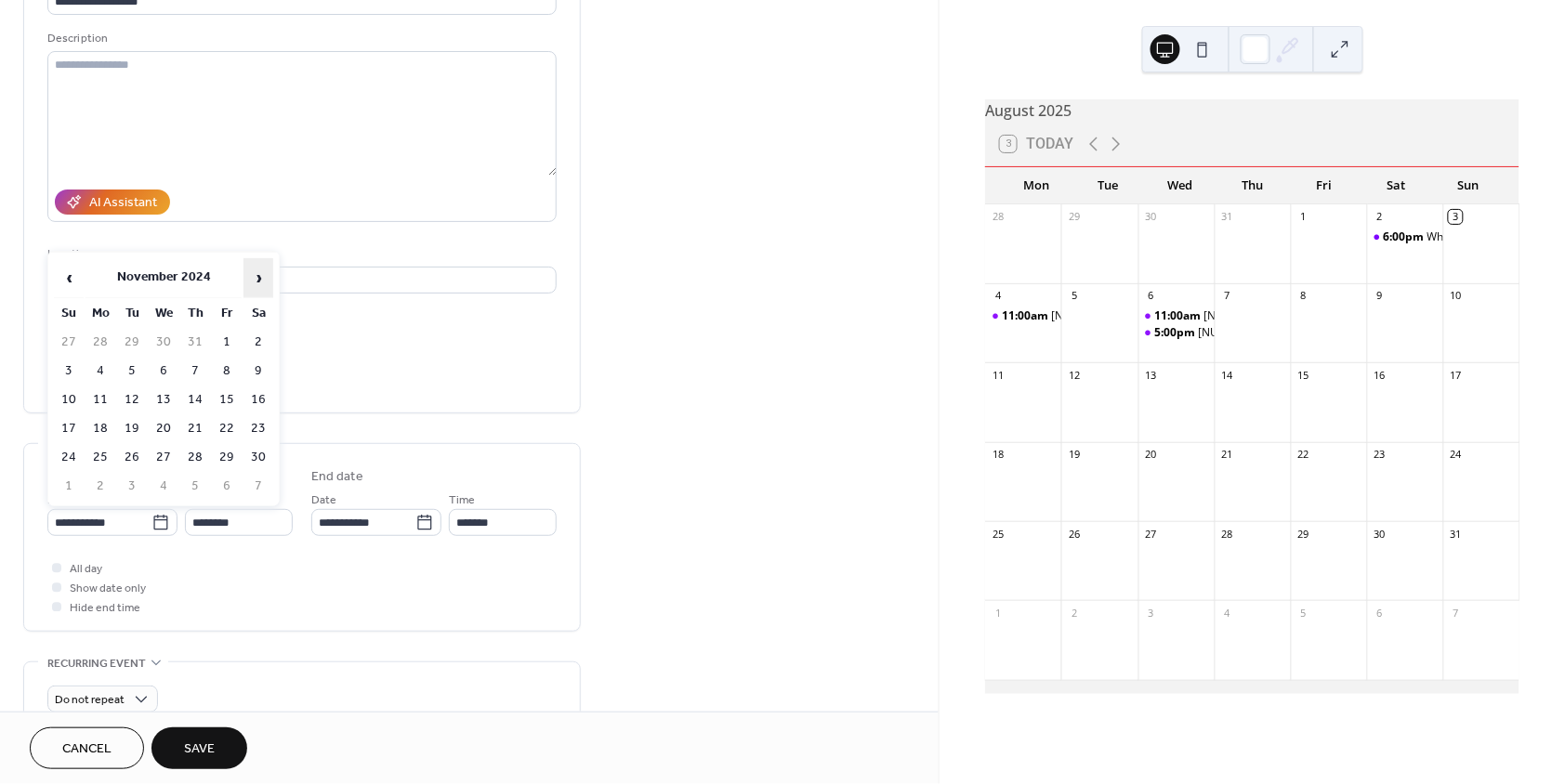 click on "›" at bounding box center [258, 278] 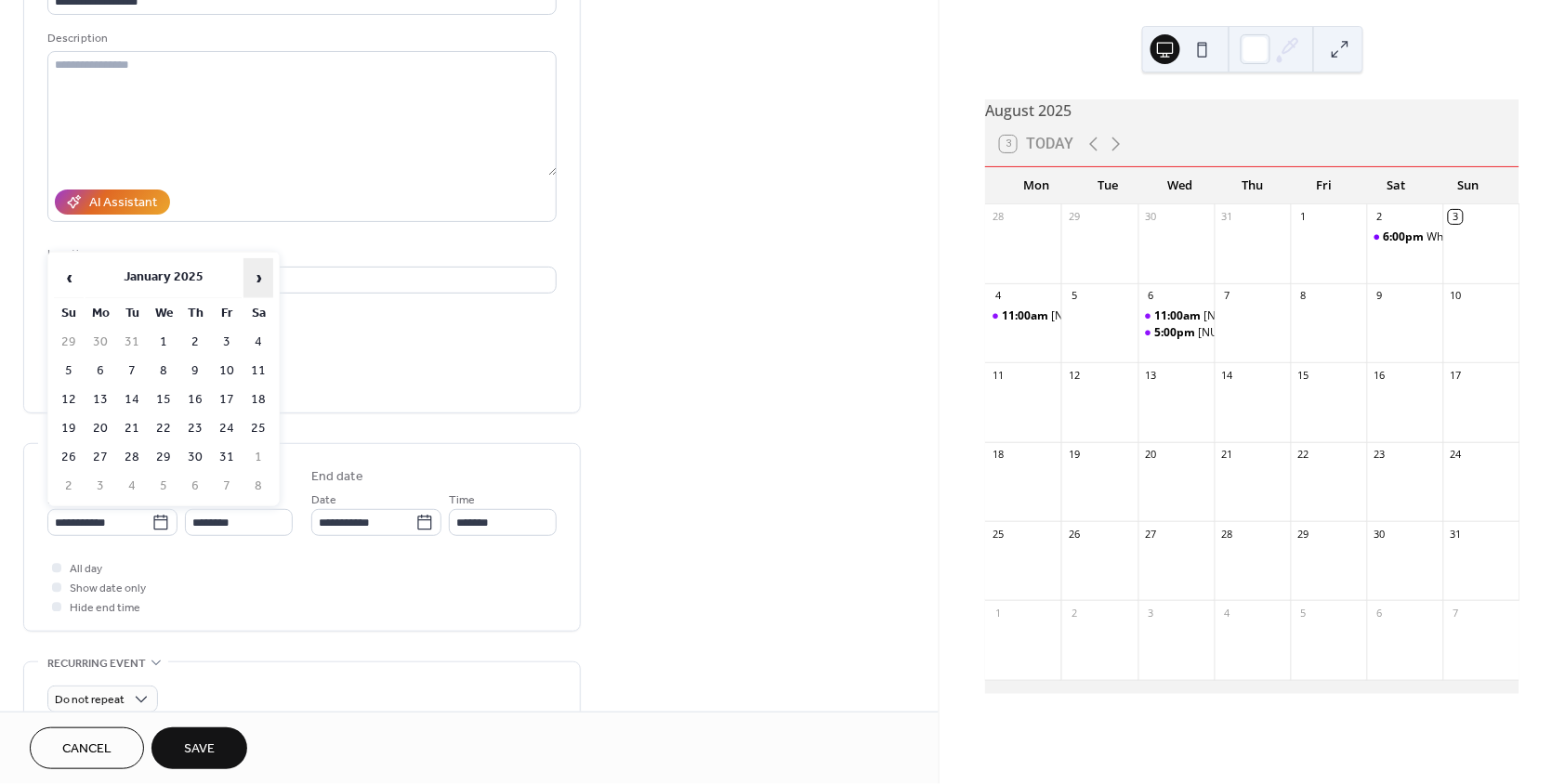 click on "›" at bounding box center [258, 278] 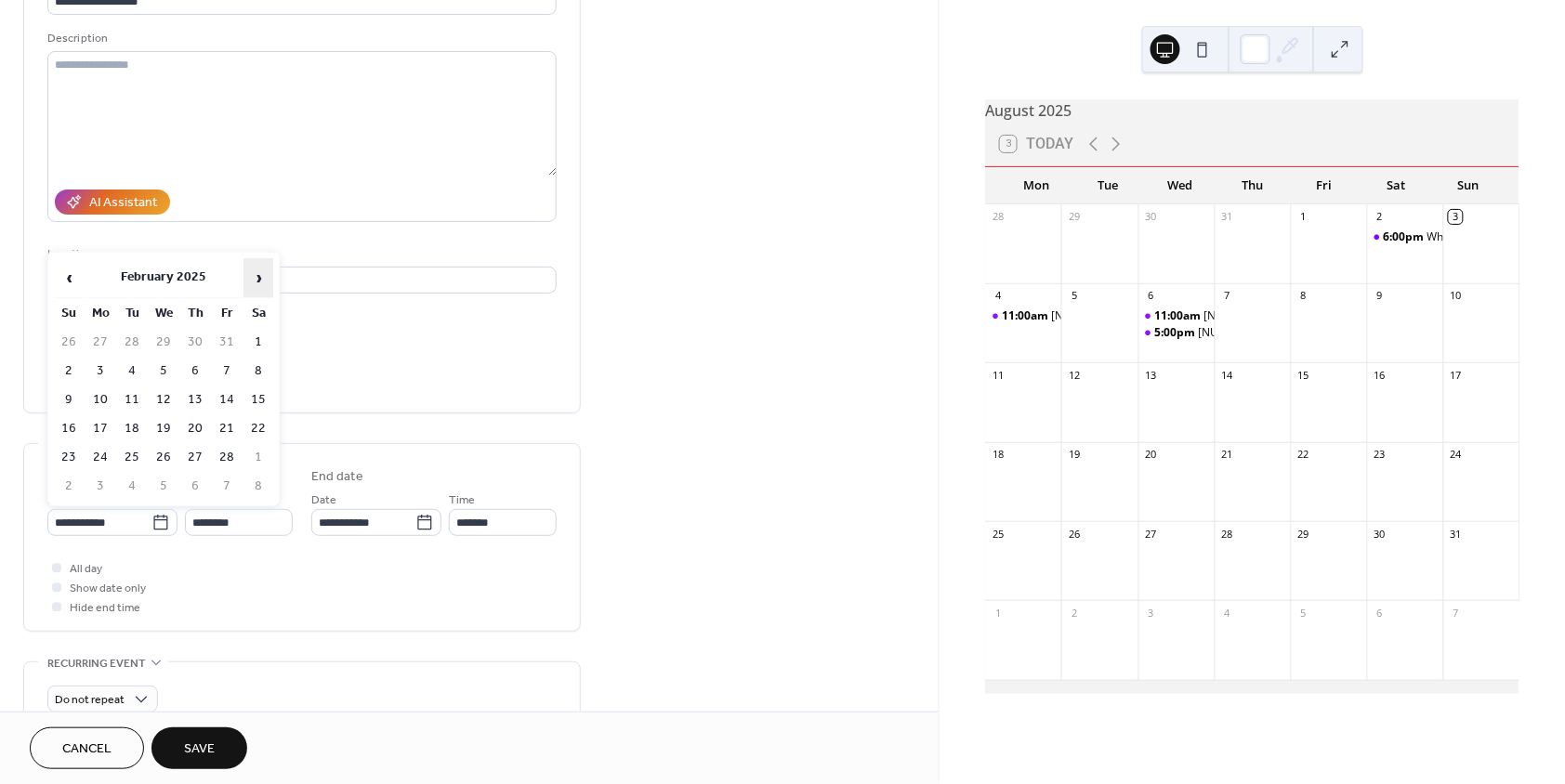 click on "›" at bounding box center (258, 278) 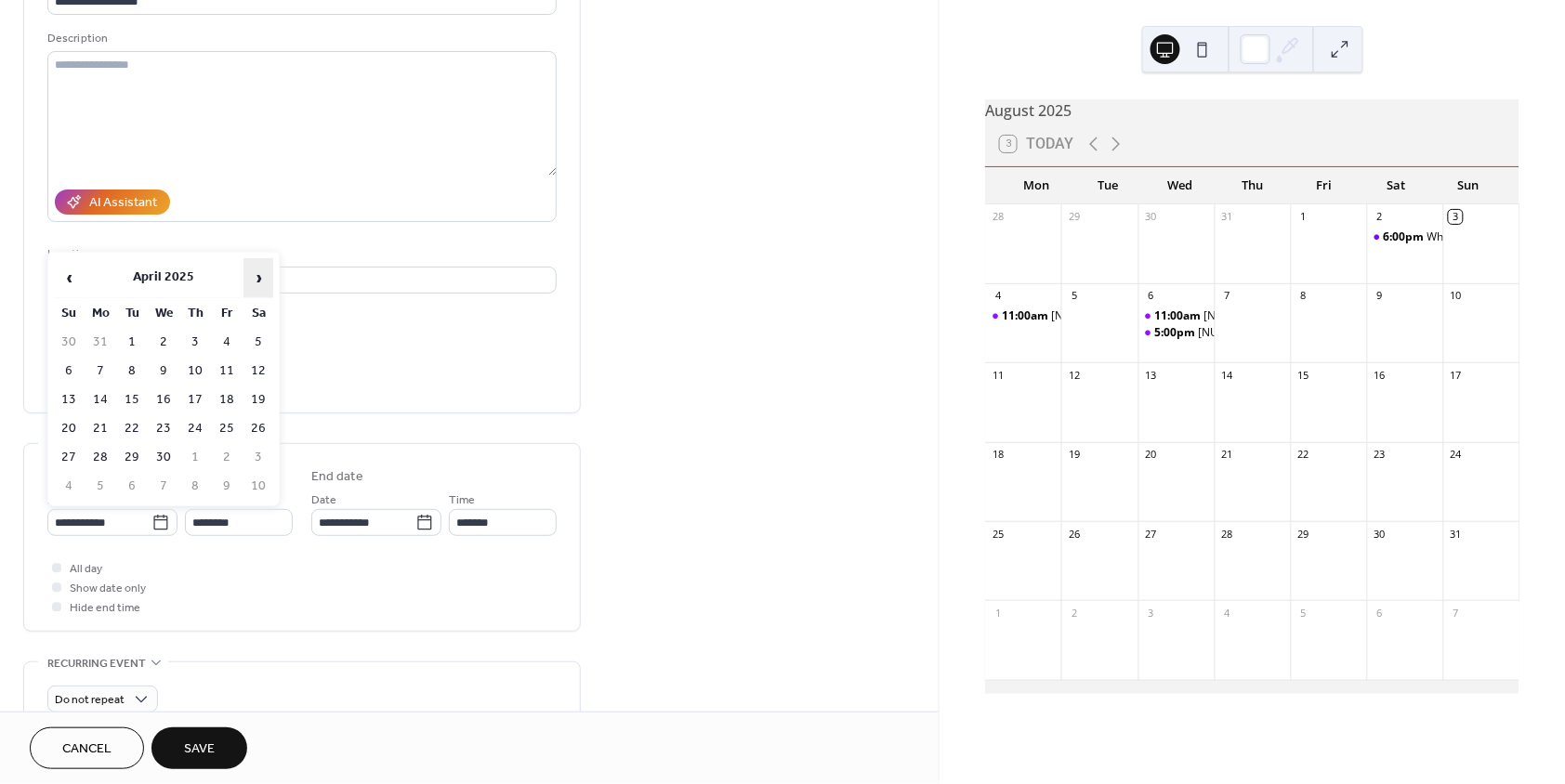 click on "›" at bounding box center (258, 278) 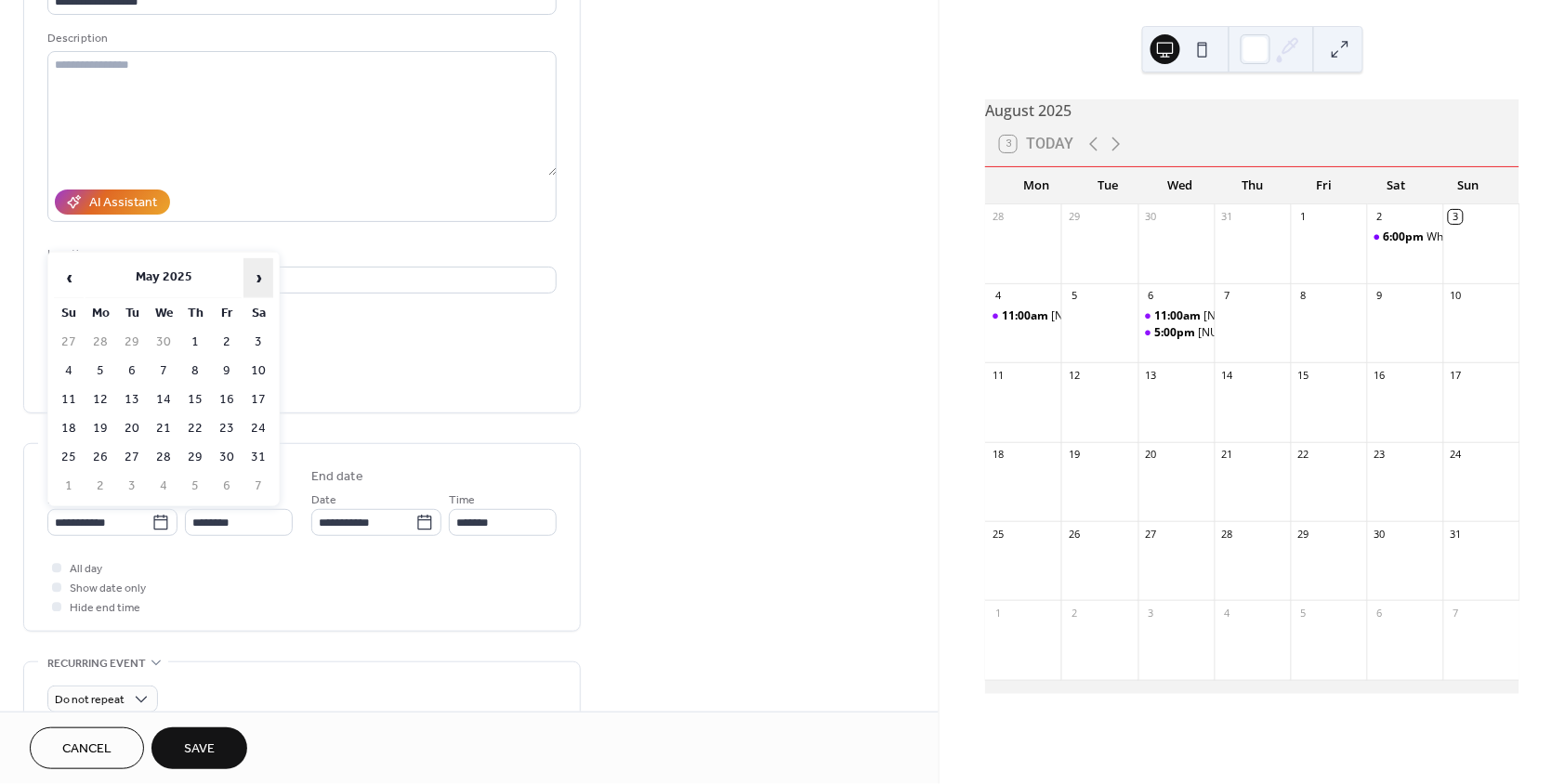 click on "›" at bounding box center (258, 278) 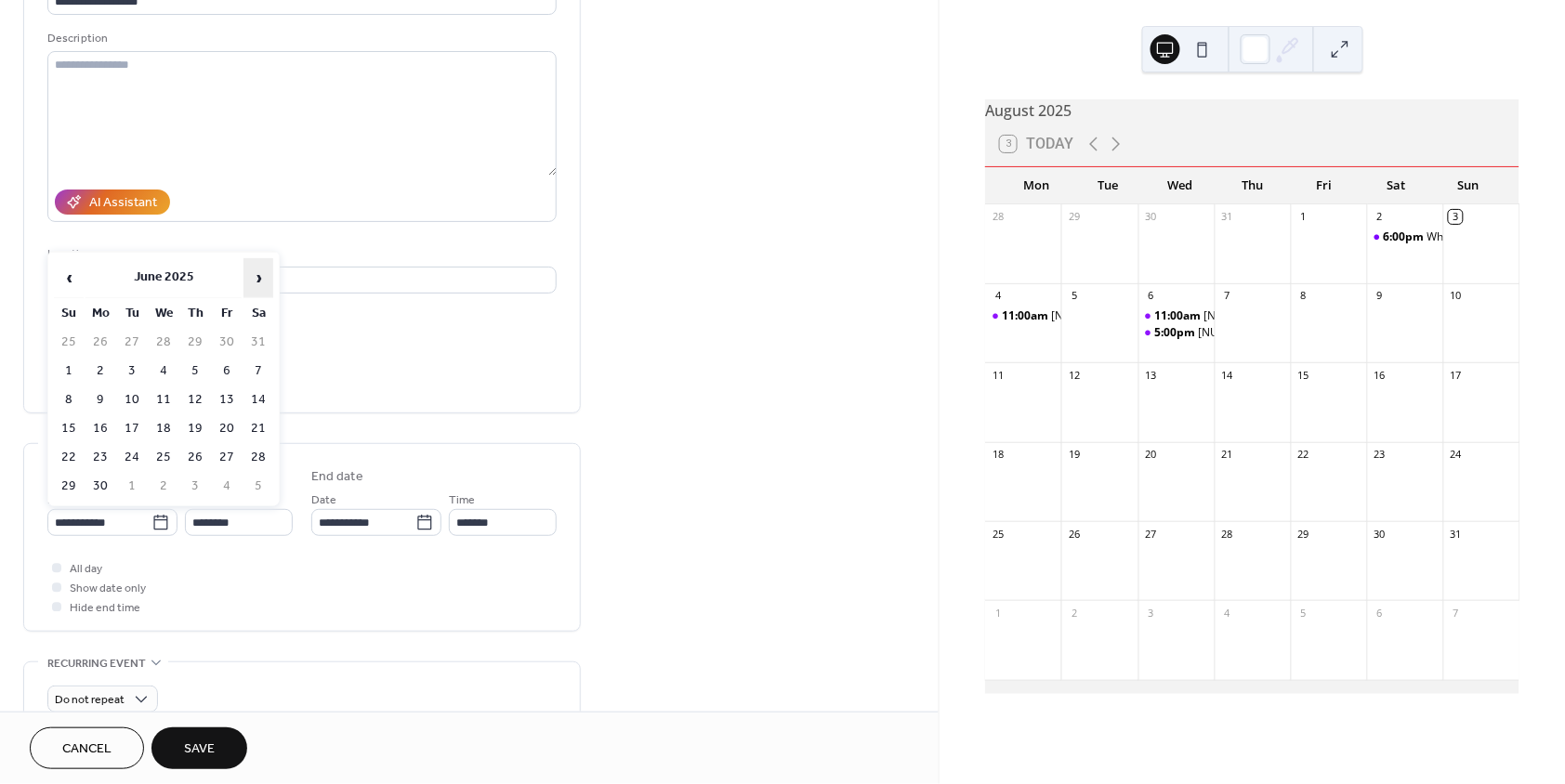 click on "›" at bounding box center (258, 278) 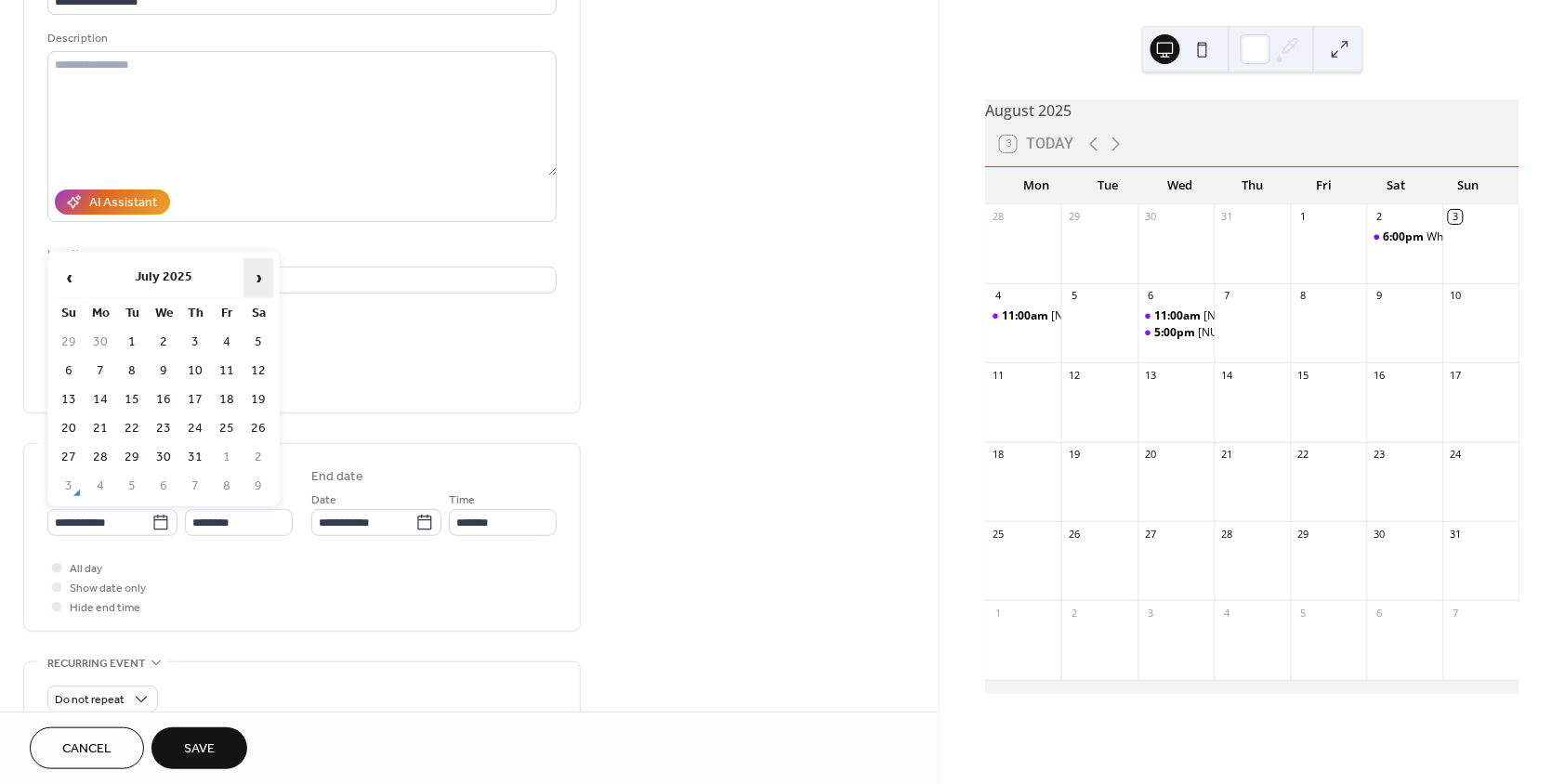 click on "›" at bounding box center (258, 278) 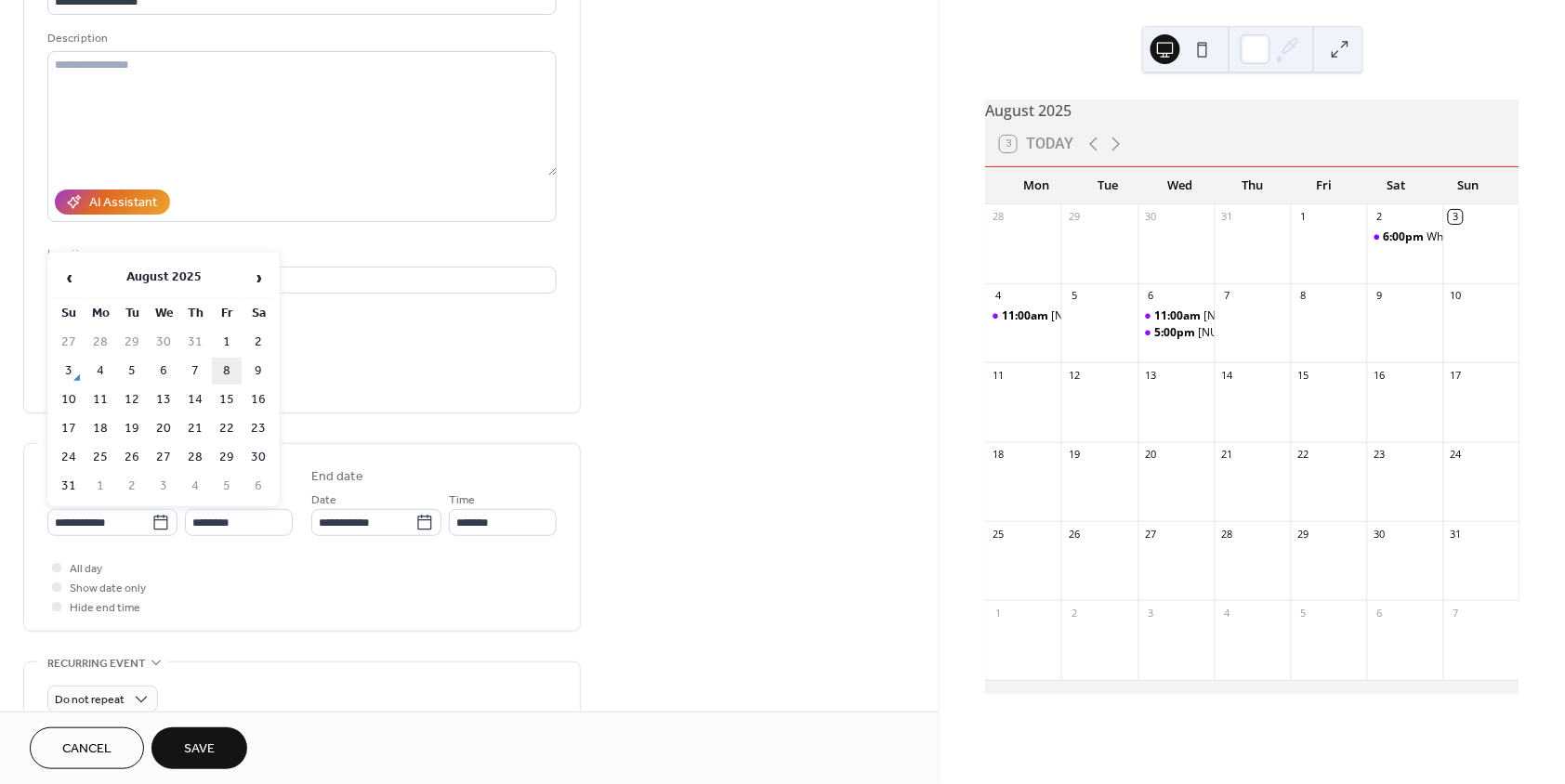 click on "8" at bounding box center (227, 371) 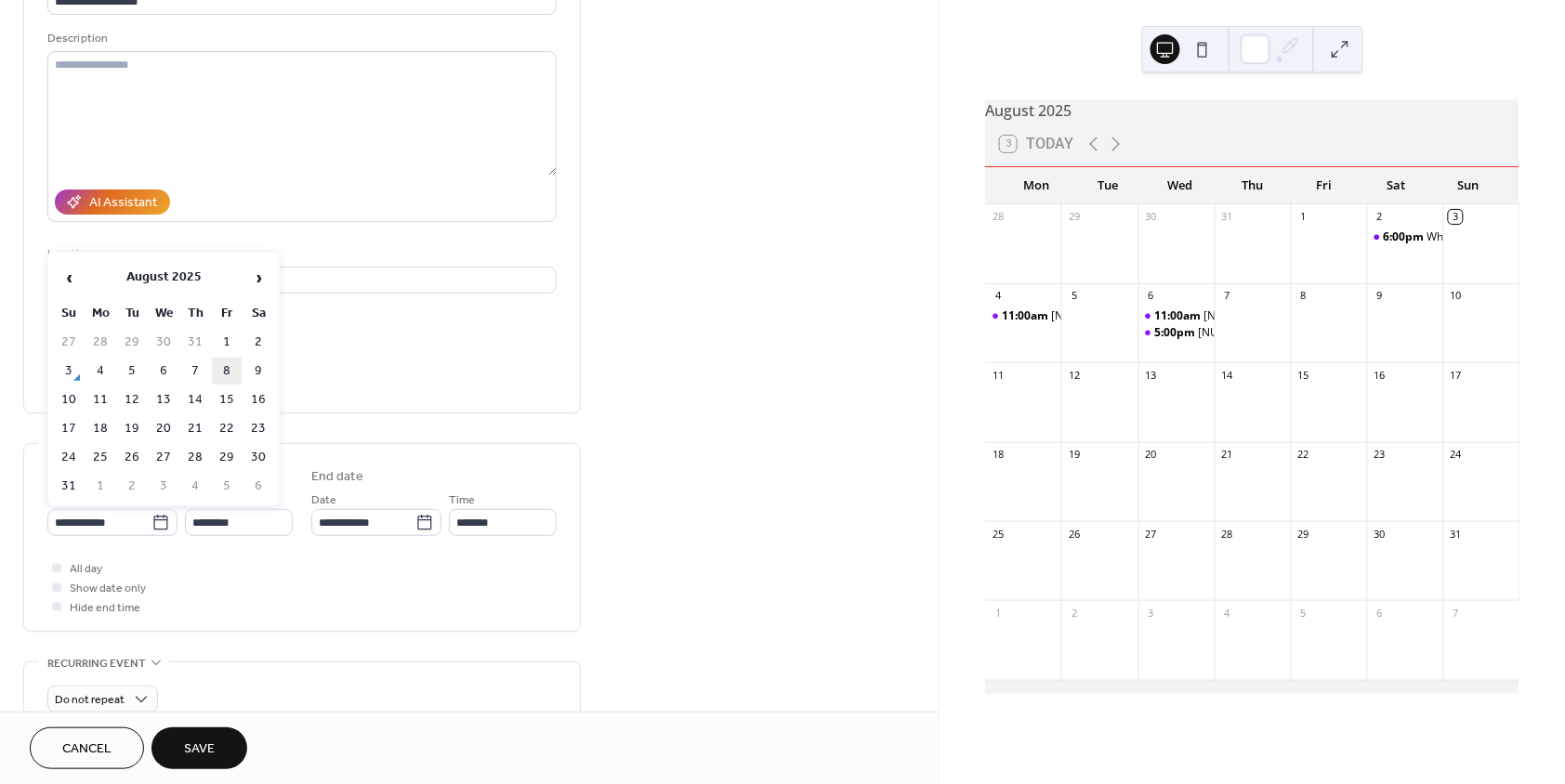 type on "**********" 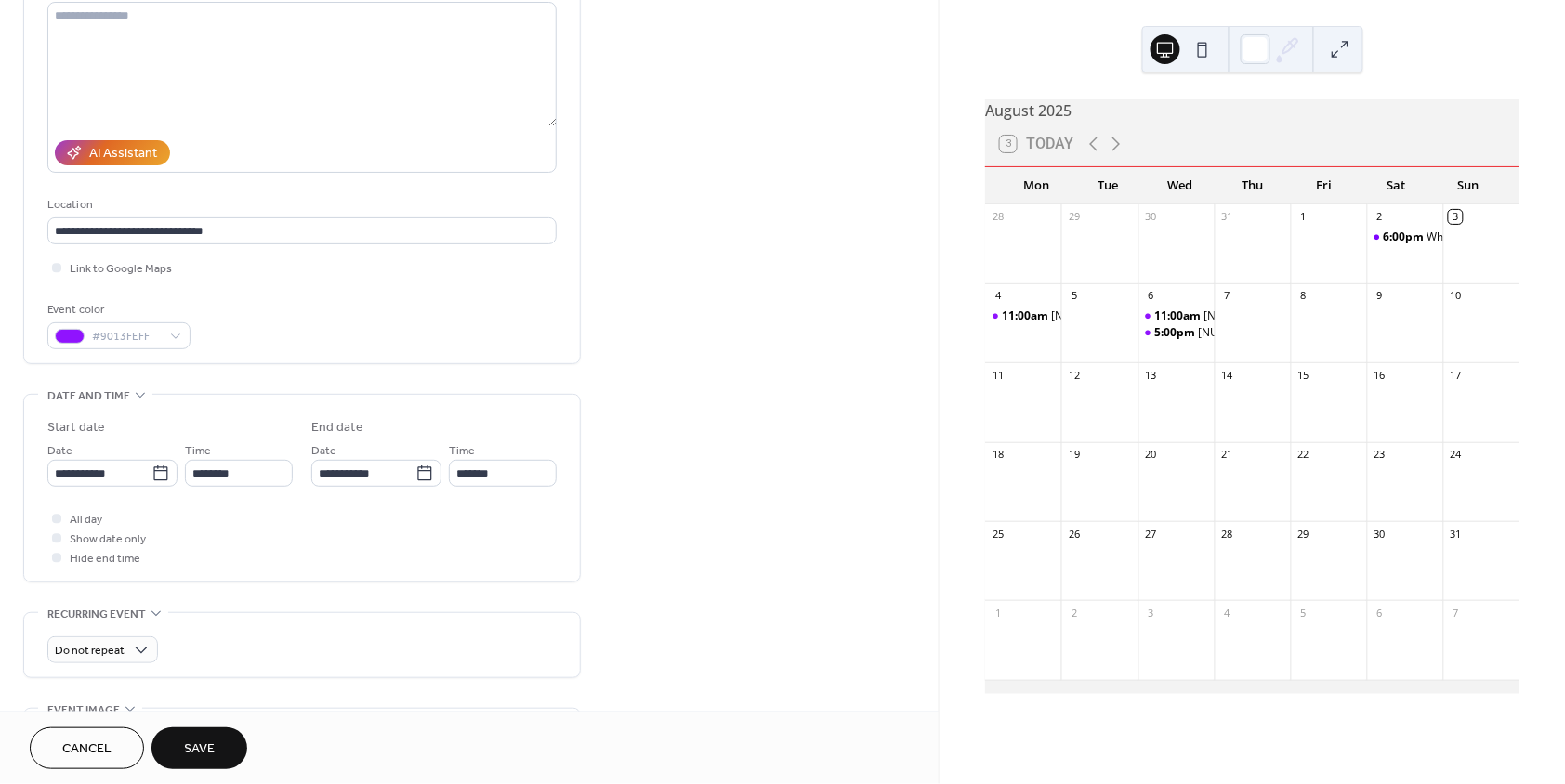 scroll, scrollTop: 521, scrollLeft: 0, axis: vertical 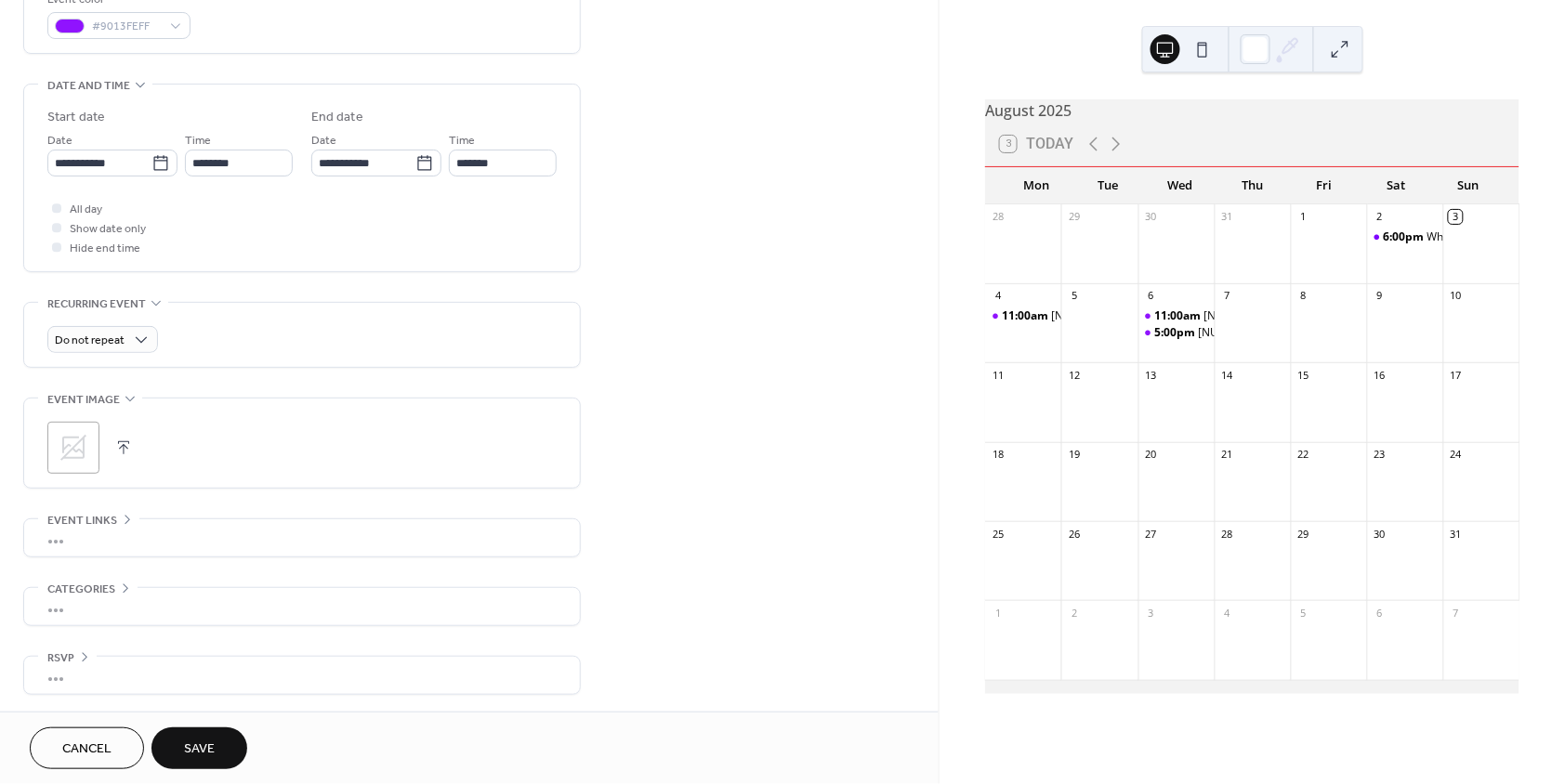 click on "Save" at bounding box center (199, 748) 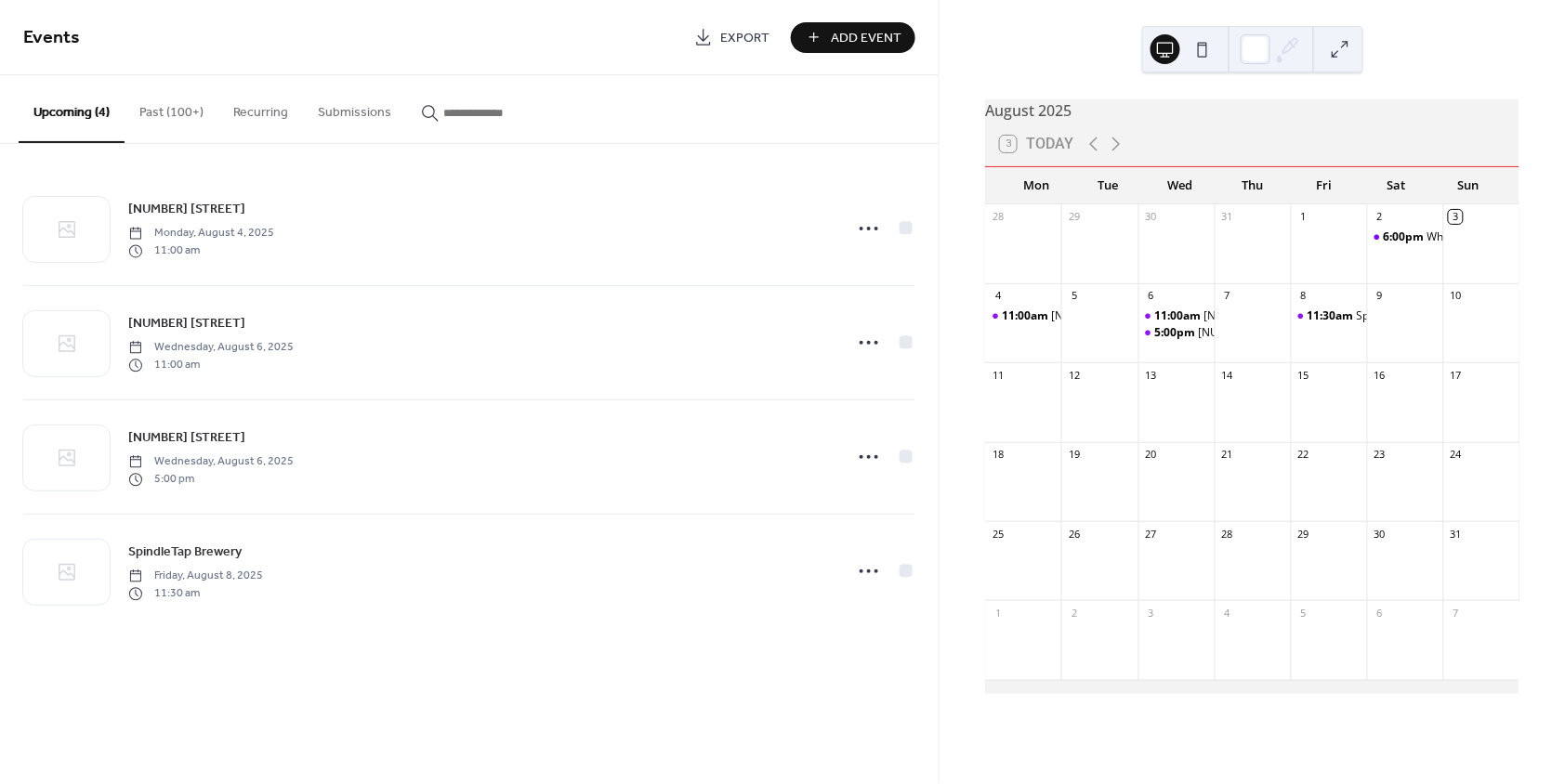 click at bounding box center [499, 112] 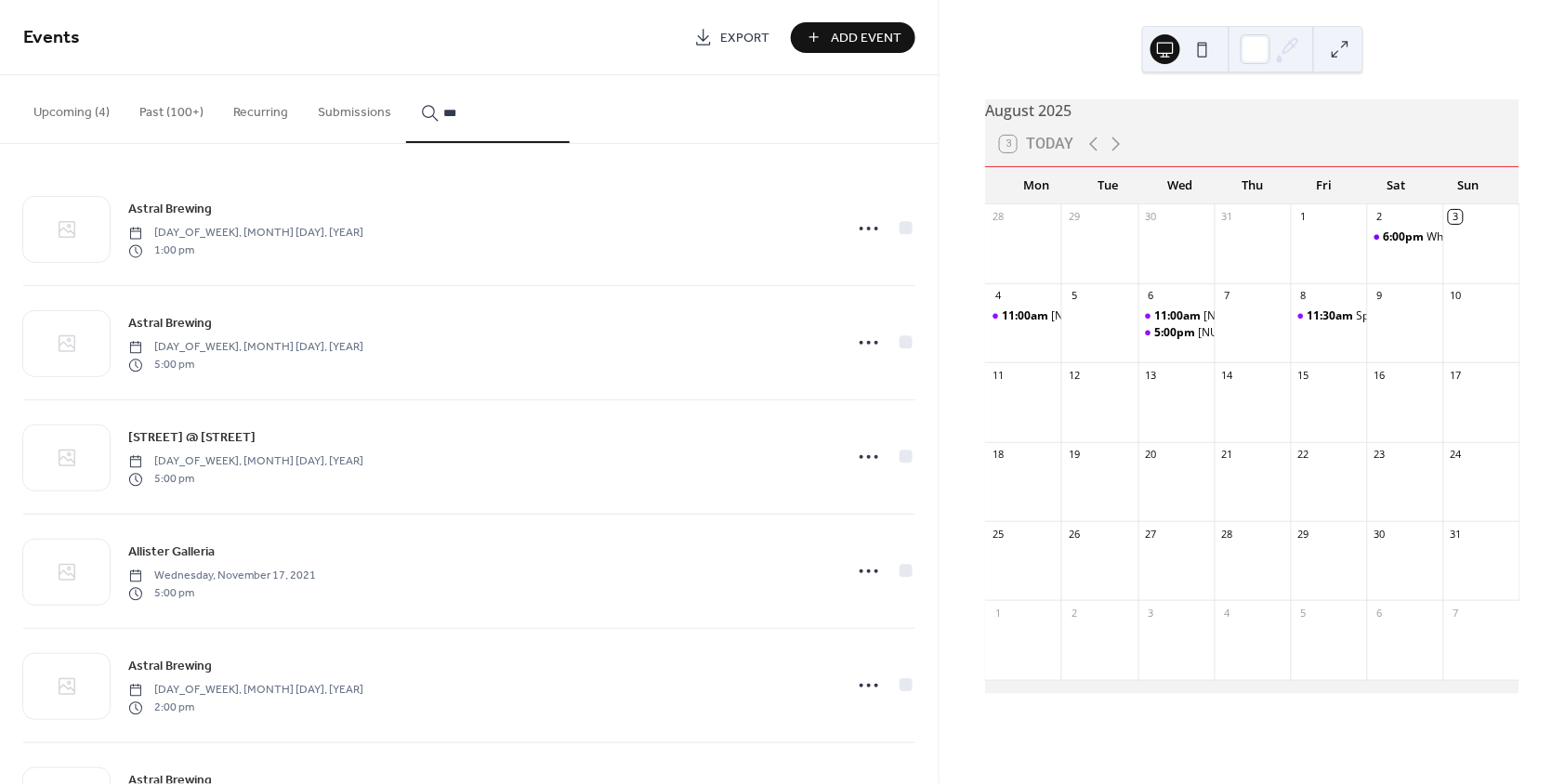 click on "**" at bounding box center (488, 109) 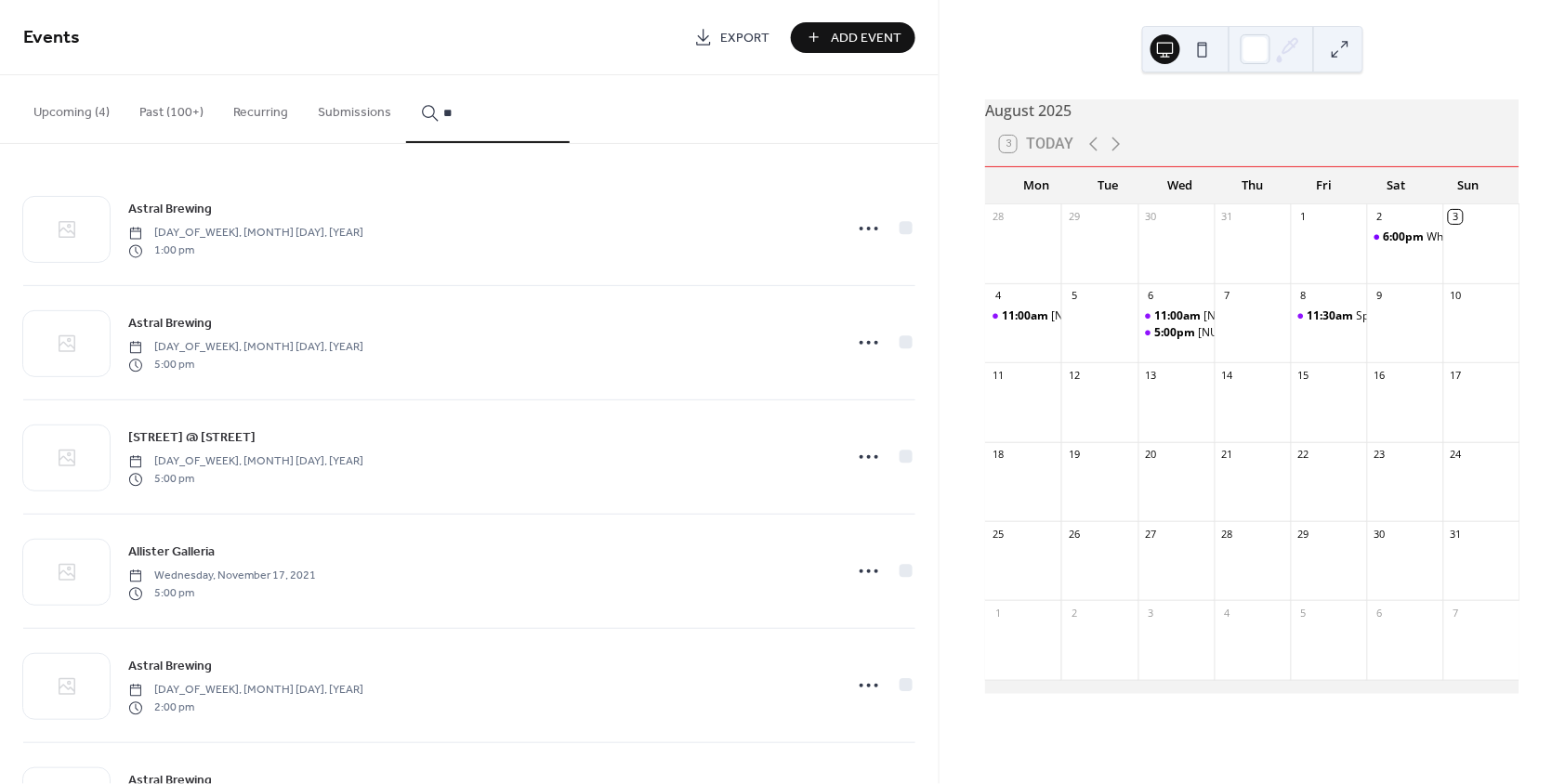 type on "*" 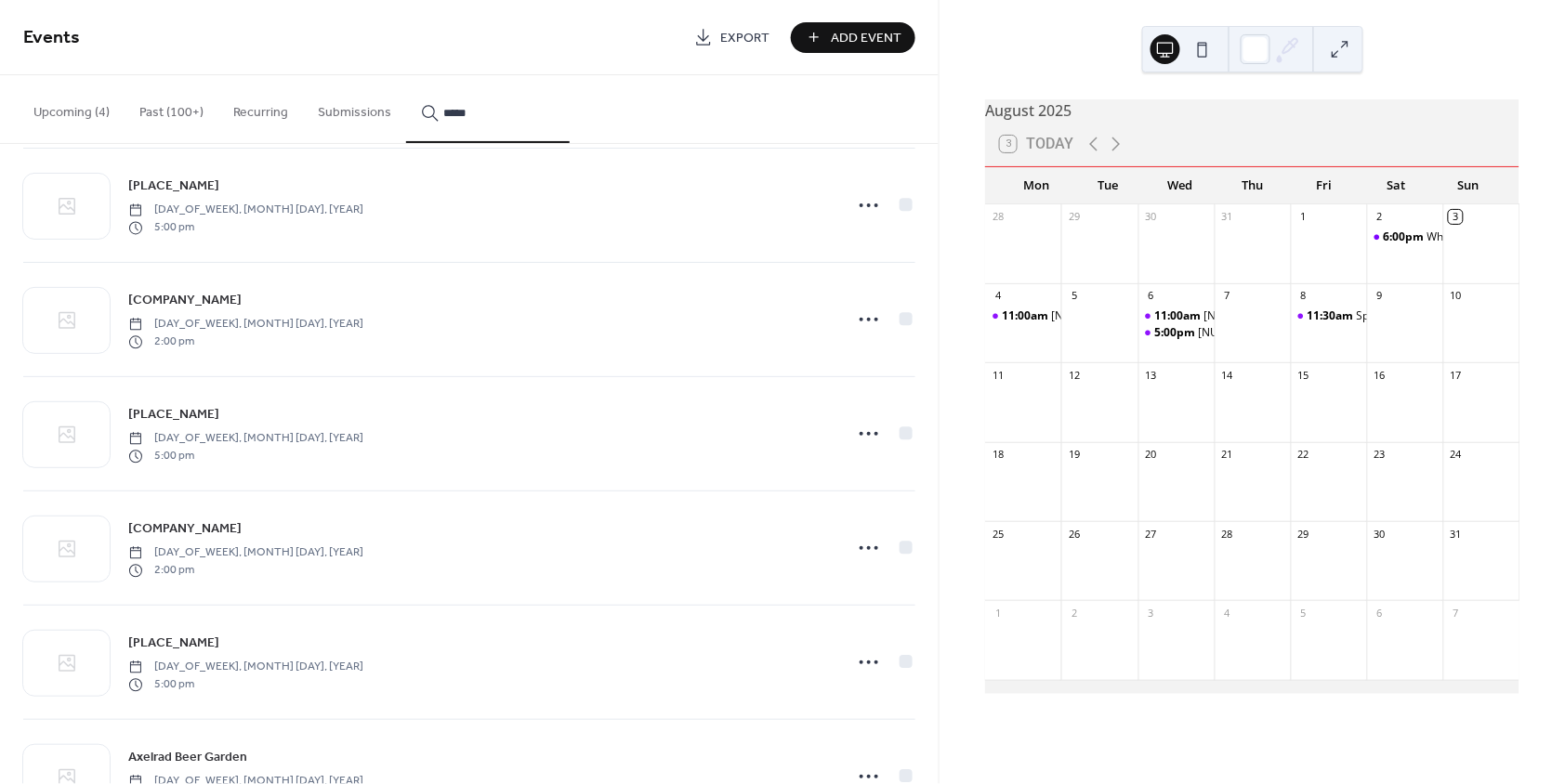 scroll, scrollTop: 3305, scrollLeft: 0, axis: vertical 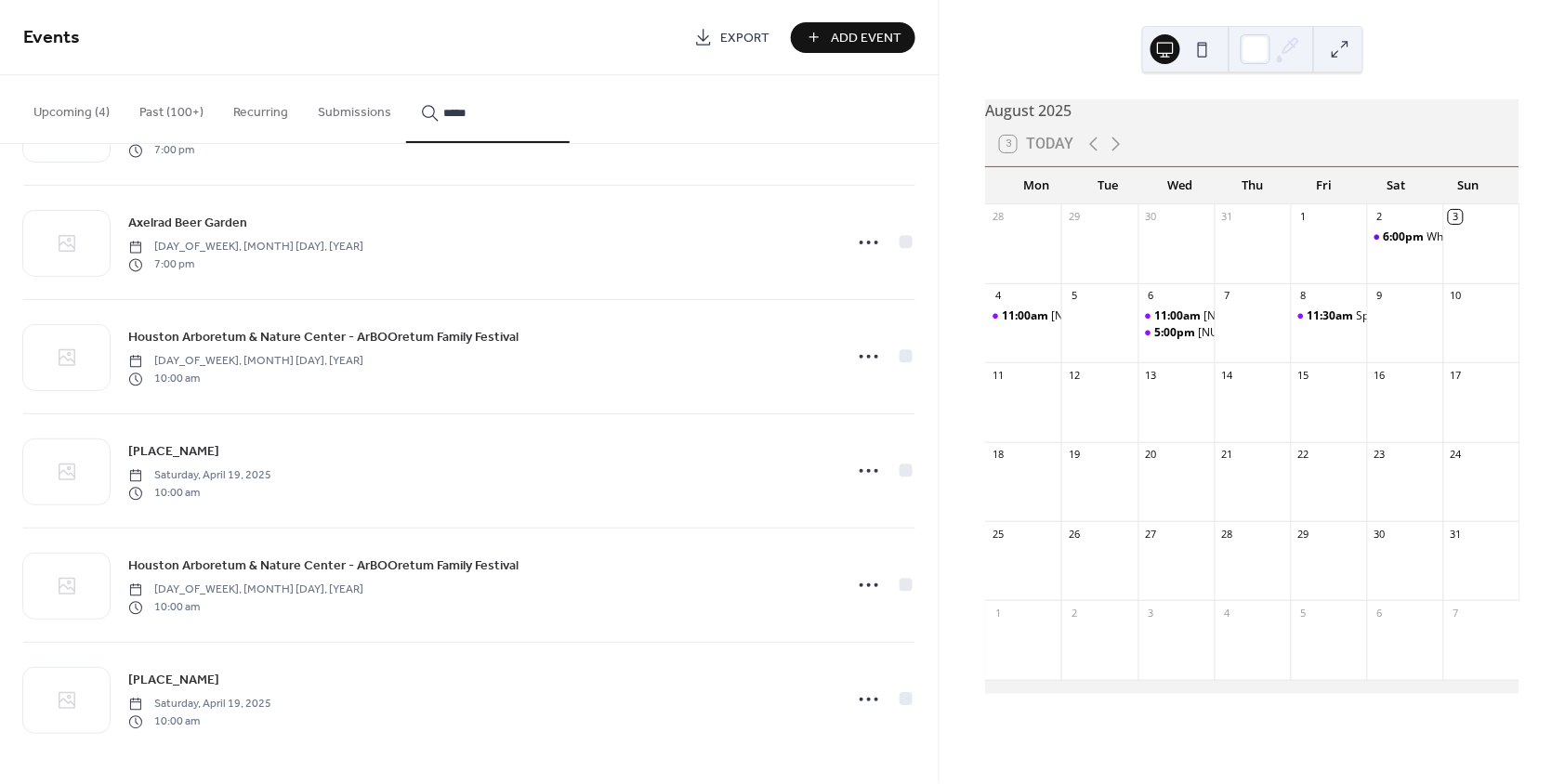 type on "*****" 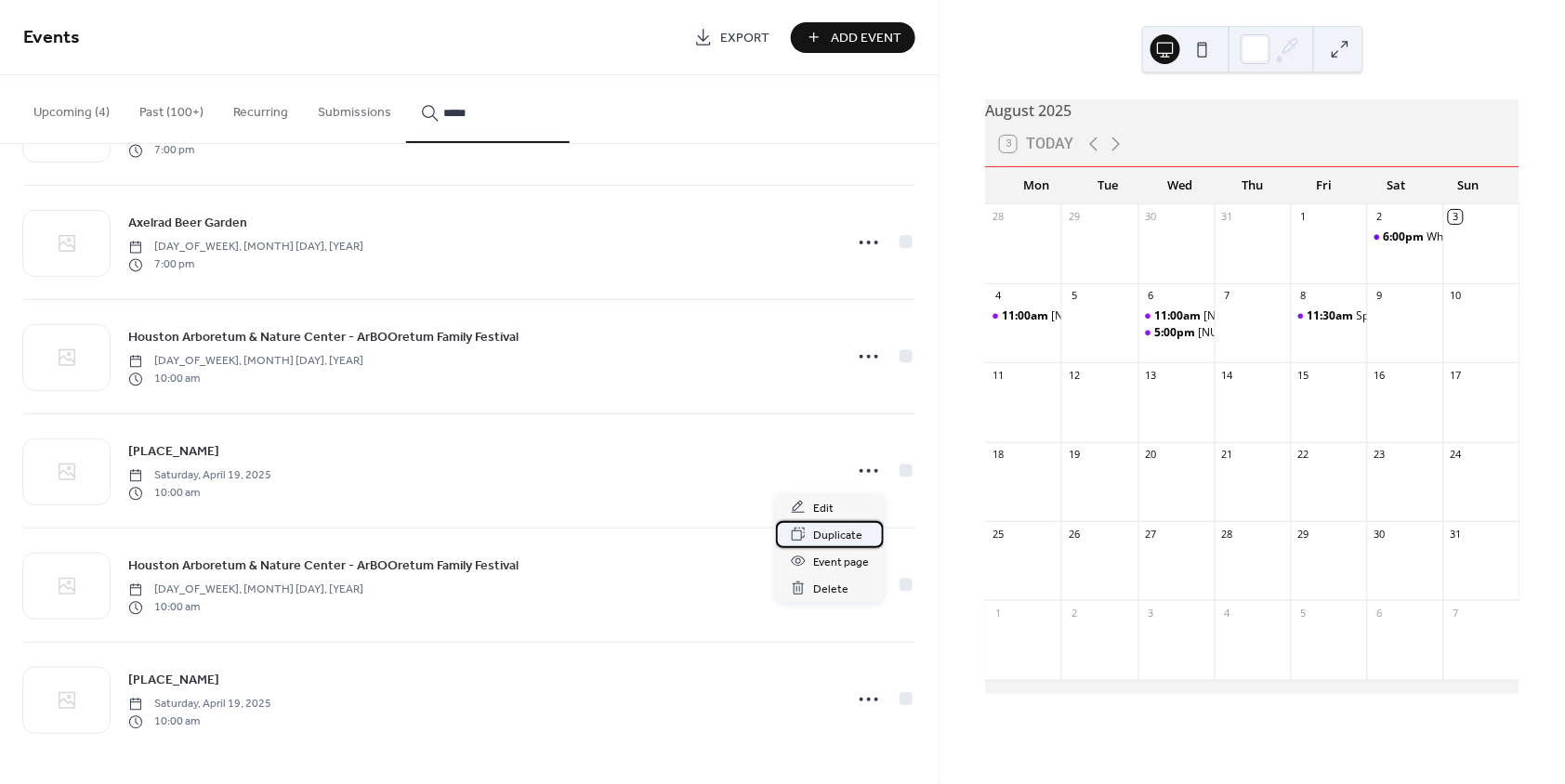 click on "Duplicate" at bounding box center (837, 535) 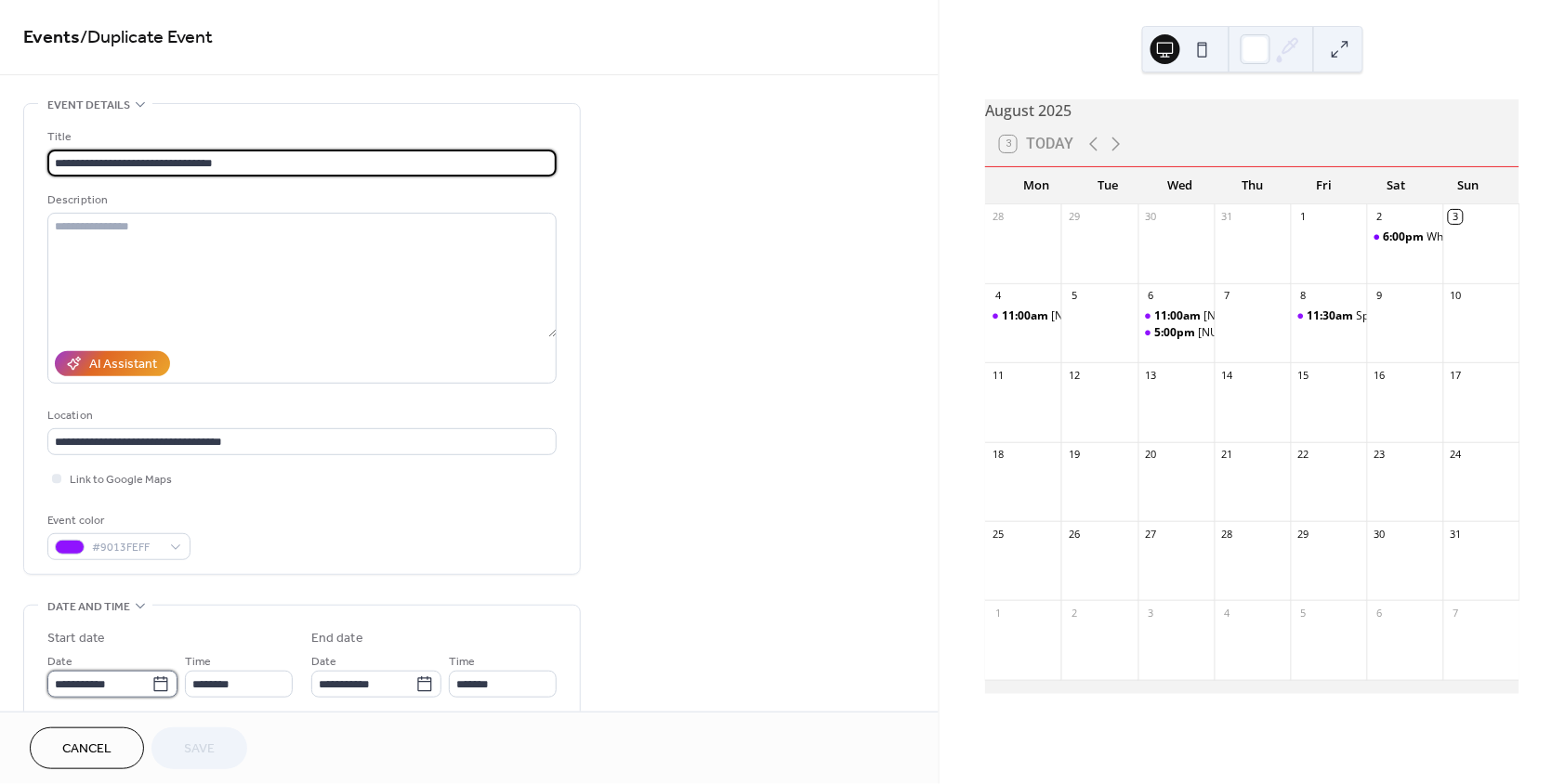 click on "**********" at bounding box center [99, 684] 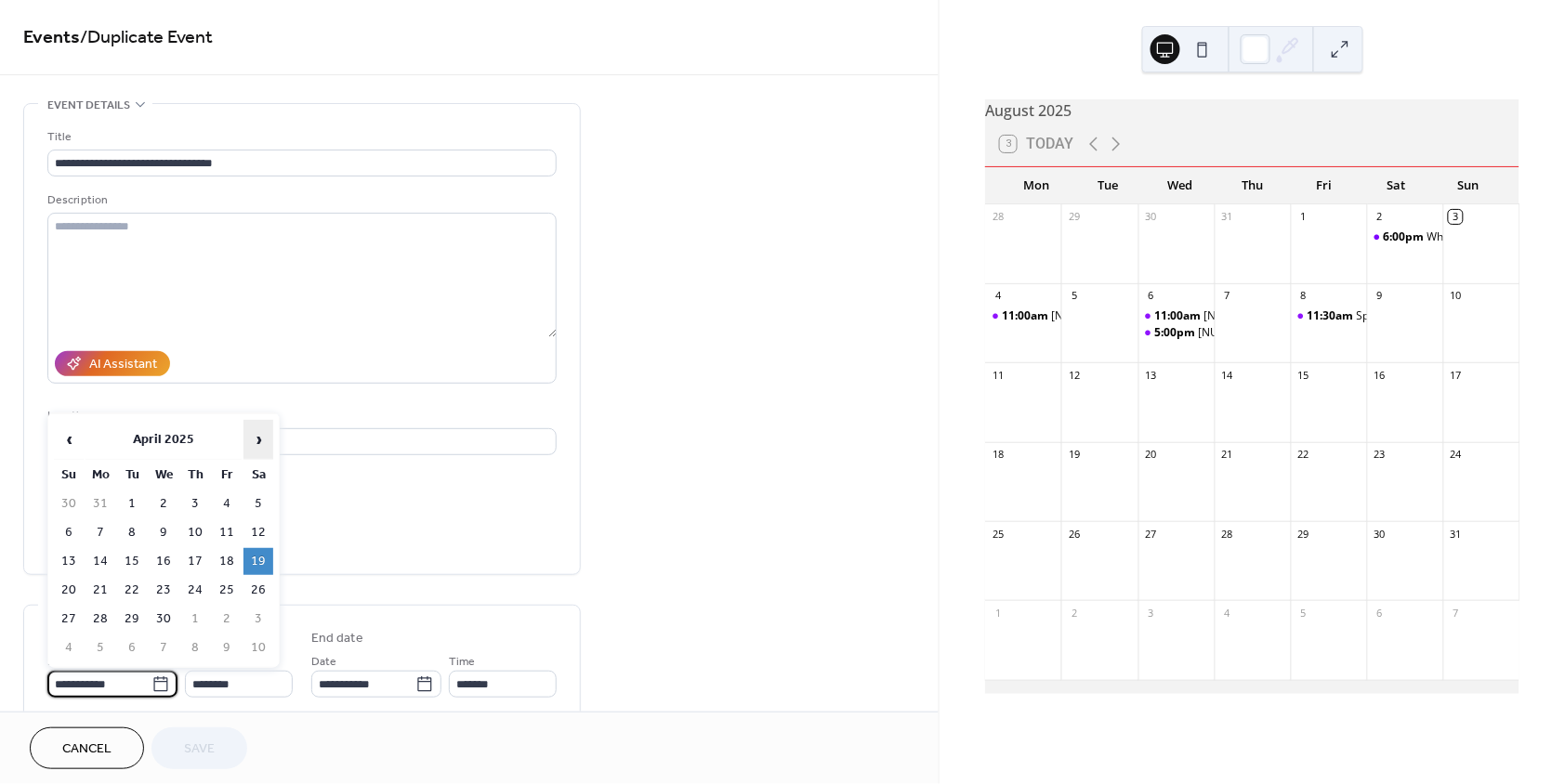 click on "›" at bounding box center (258, 439) 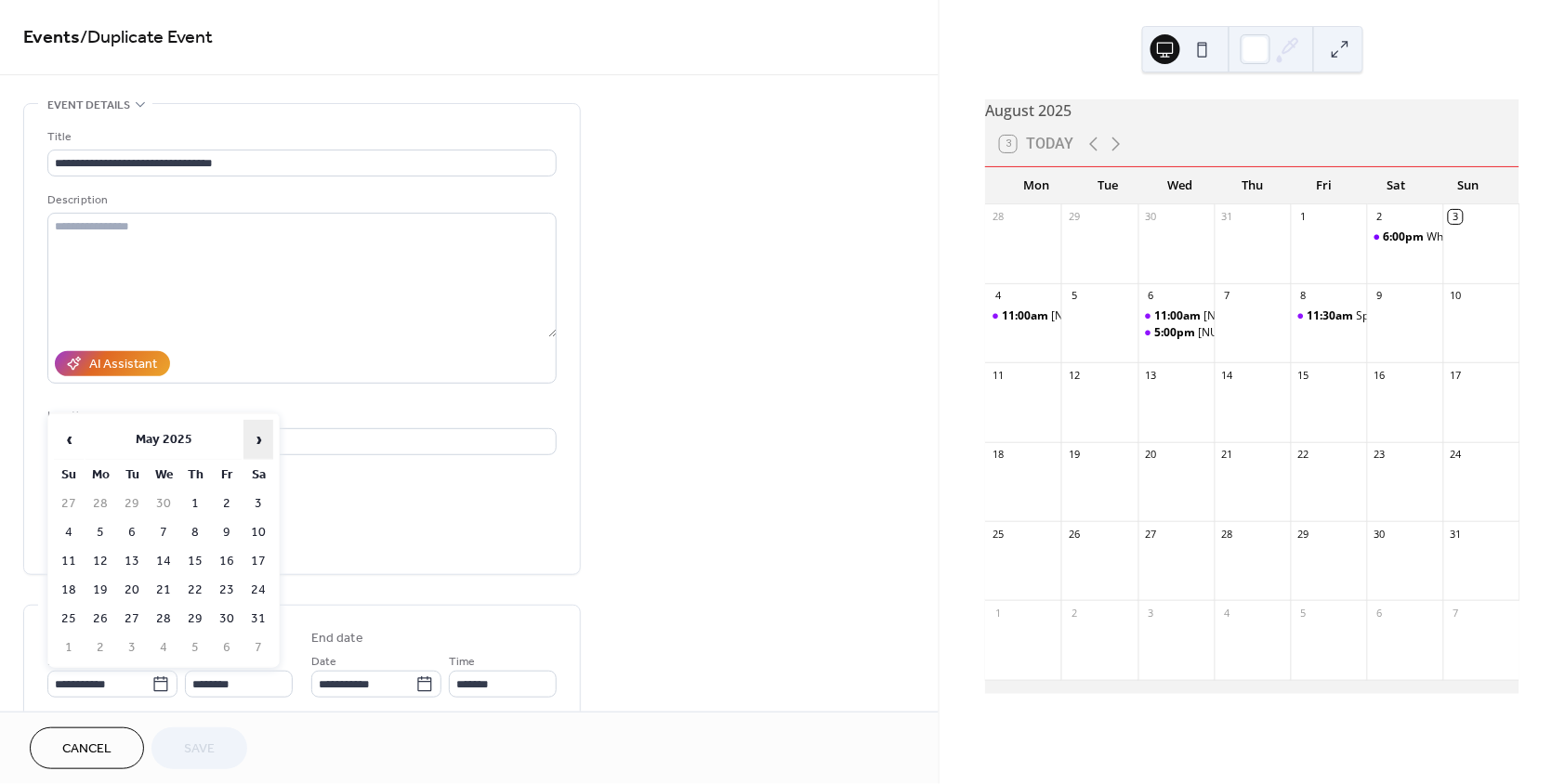 click on "›" at bounding box center [258, 439] 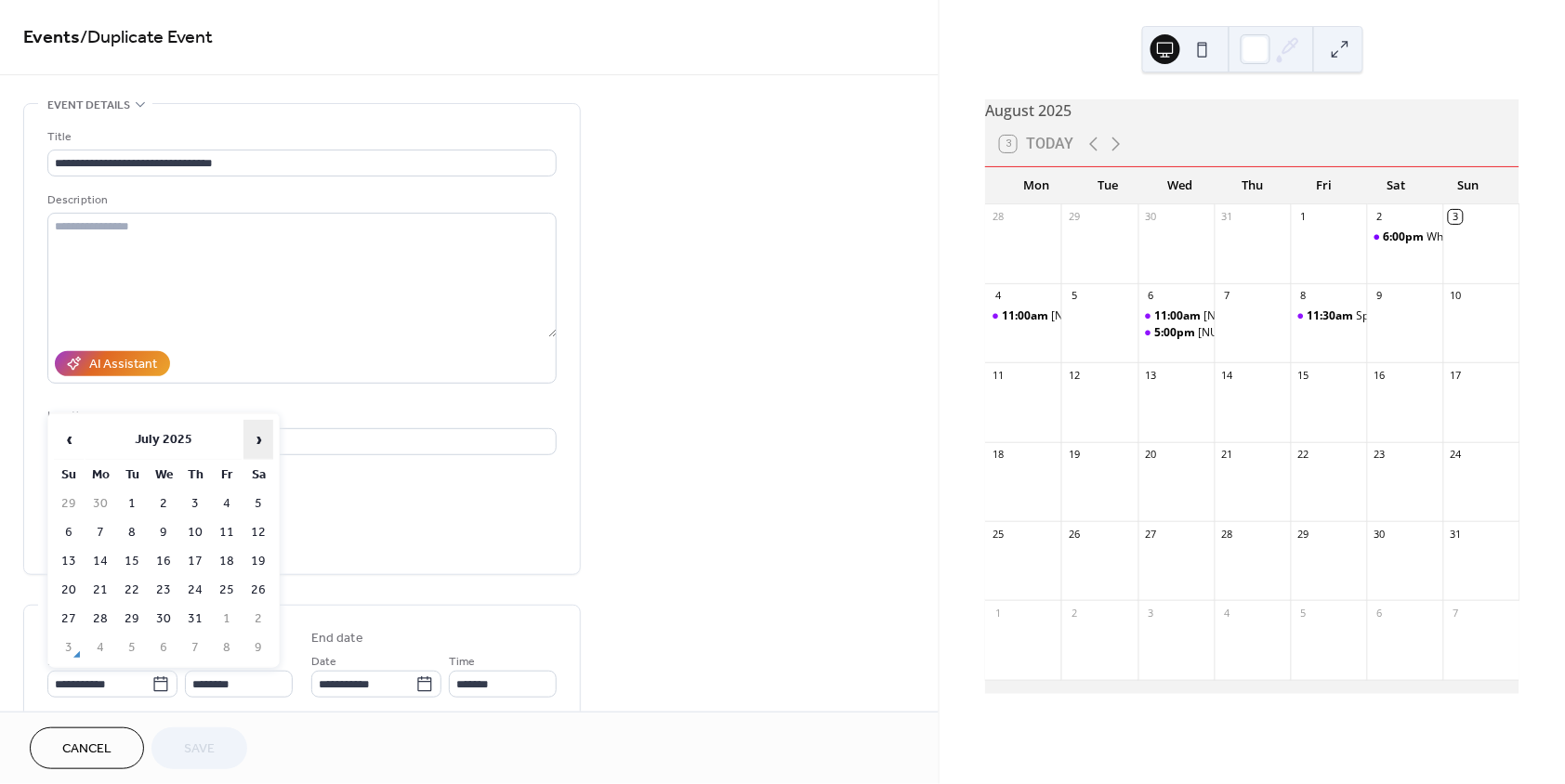 click on "›" at bounding box center (258, 439) 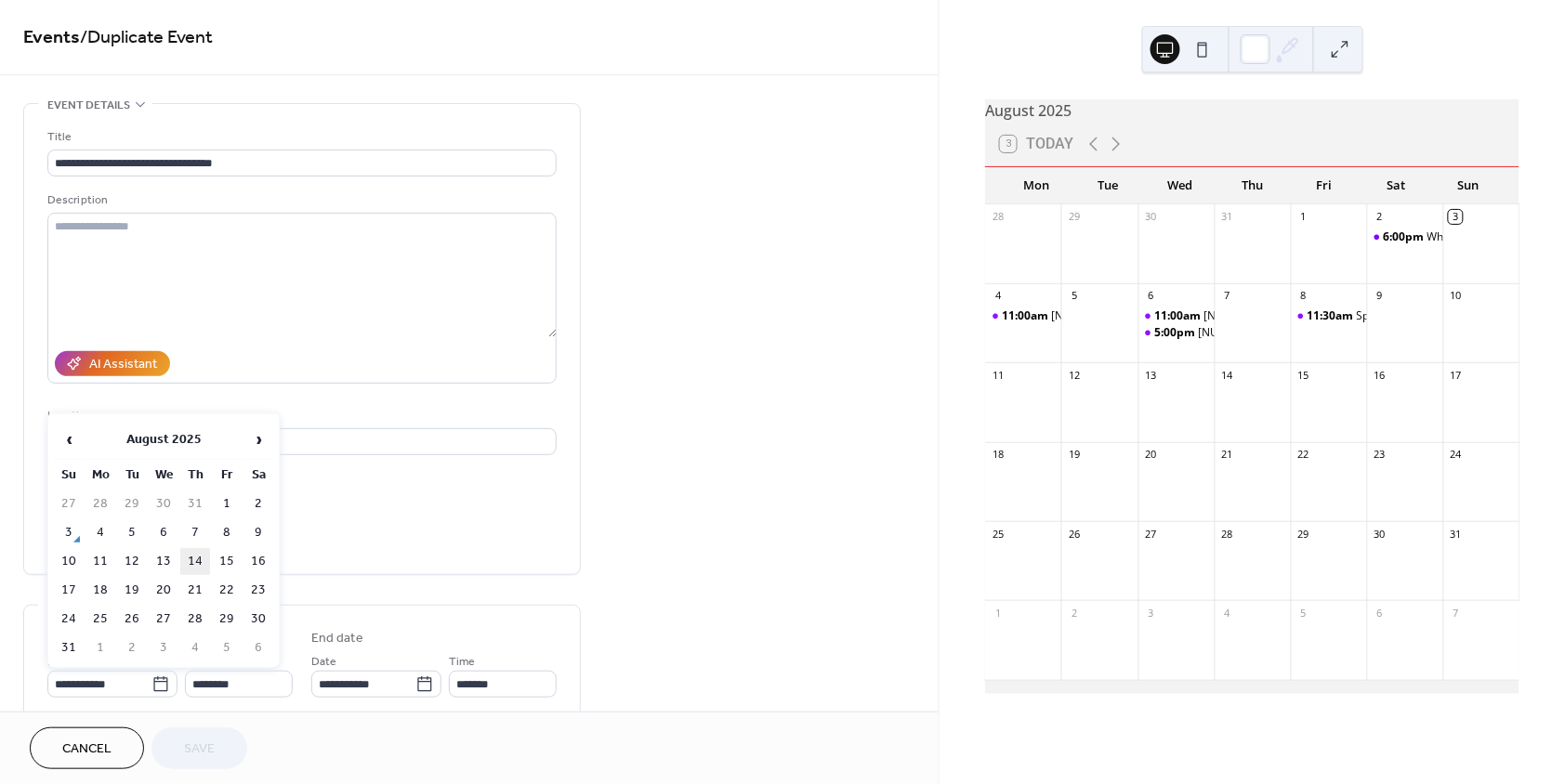 click on "14" at bounding box center [195, 561] 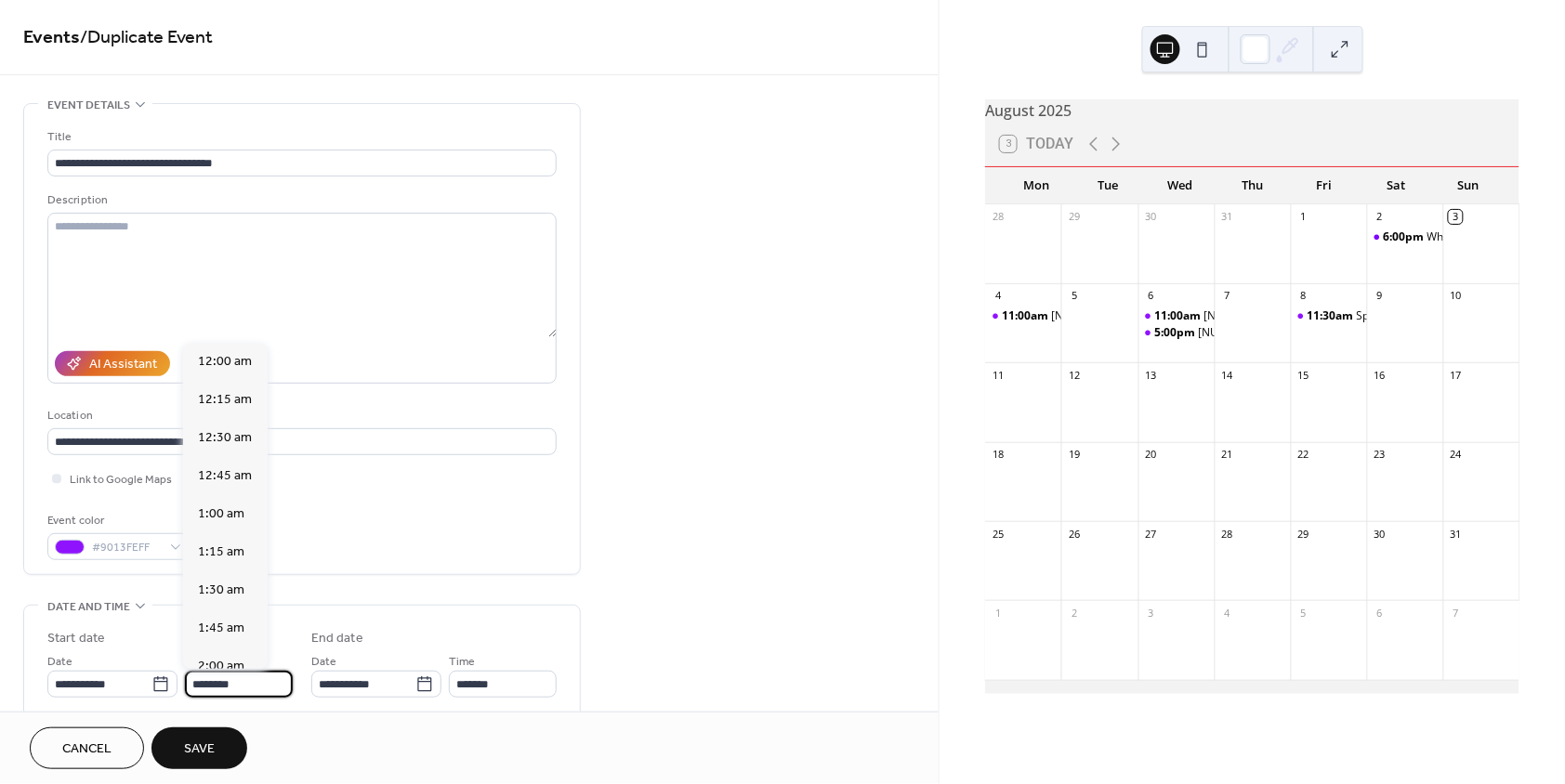 click on "********" at bounding box center (239, 684) 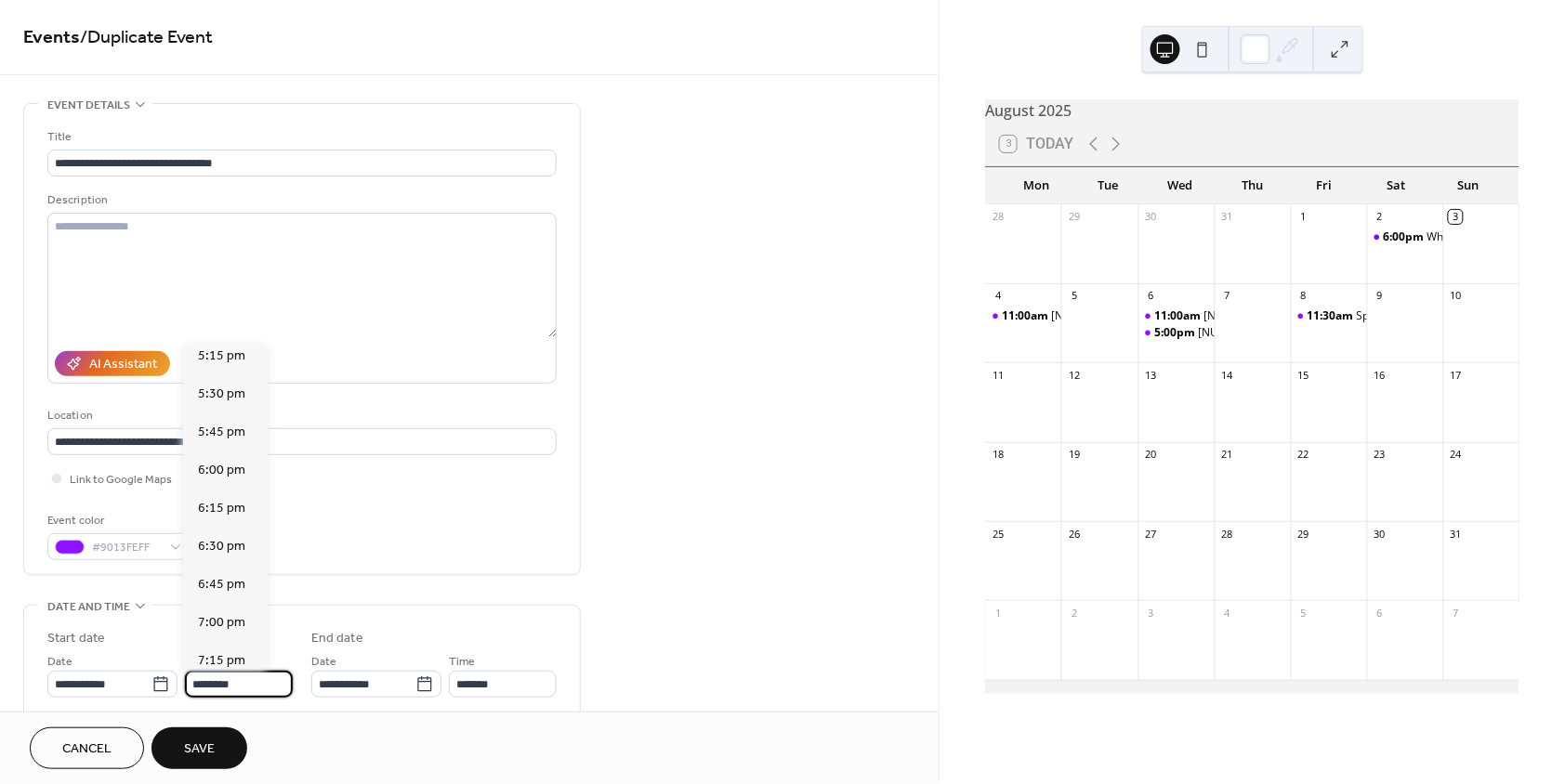scroll, scrollTop: 2411, scrollLeft: 0, axis: vertical 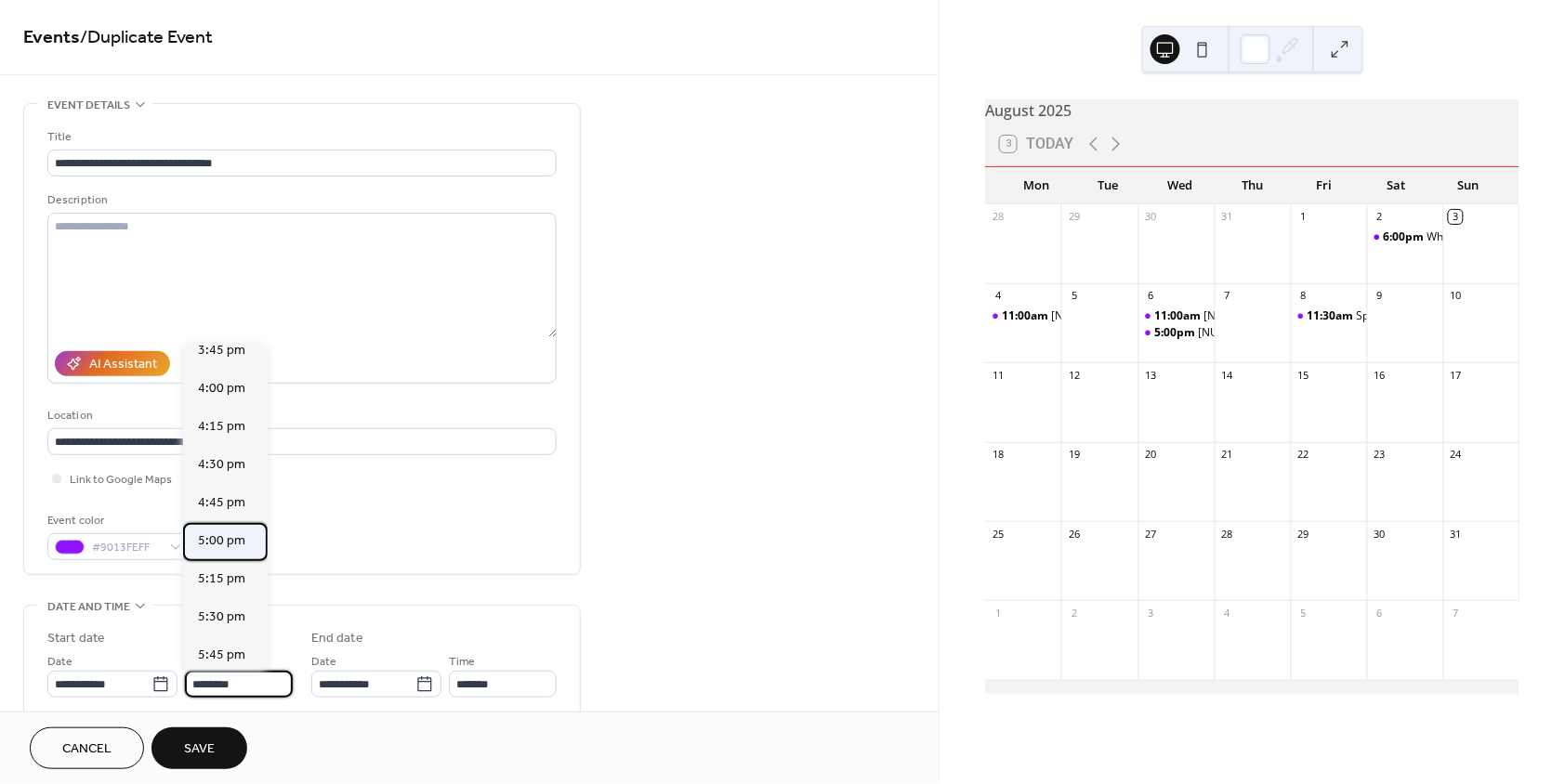 click on "5:00 pm" at bounding box center (221, 541) 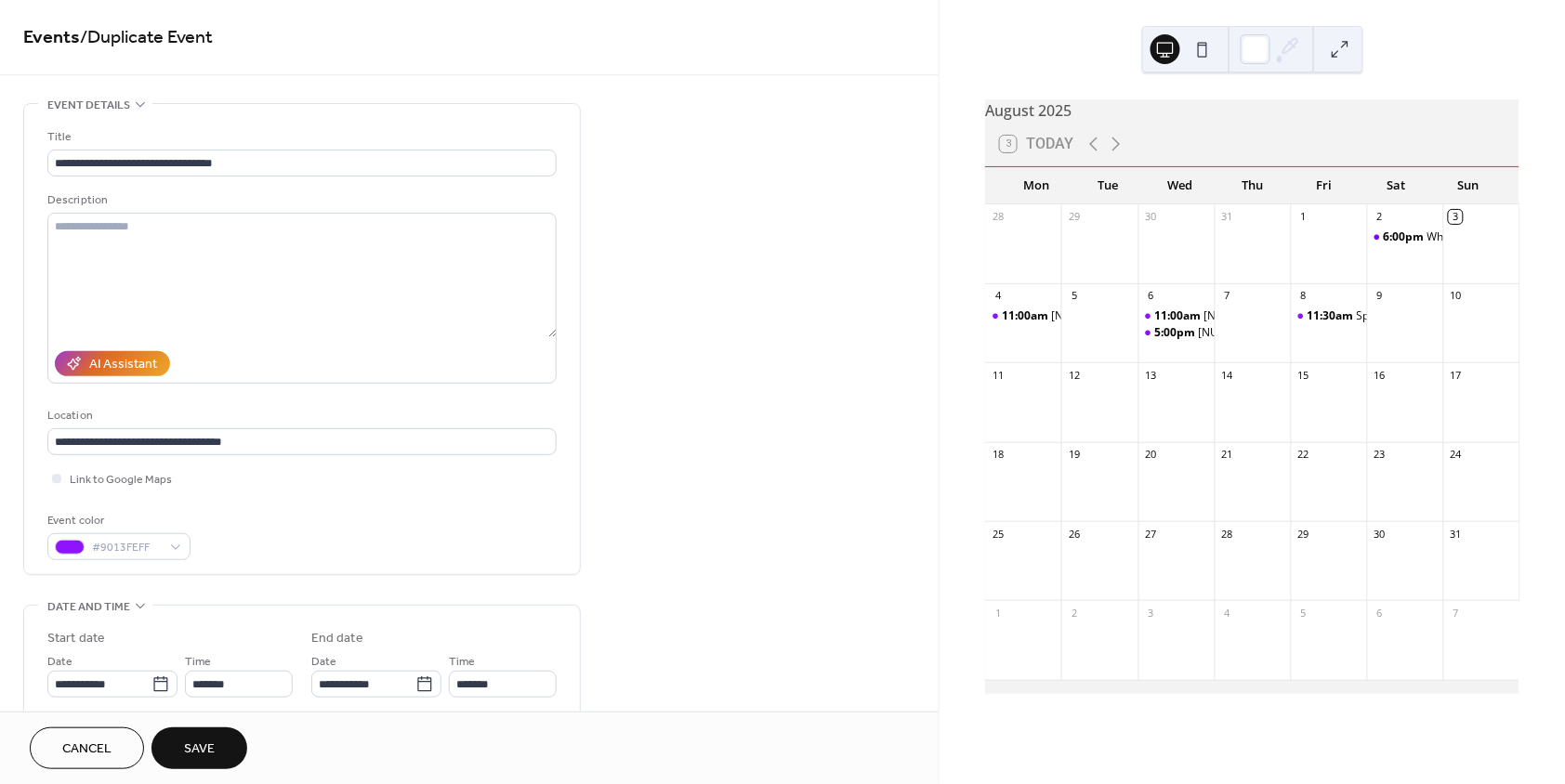 type on "*******" 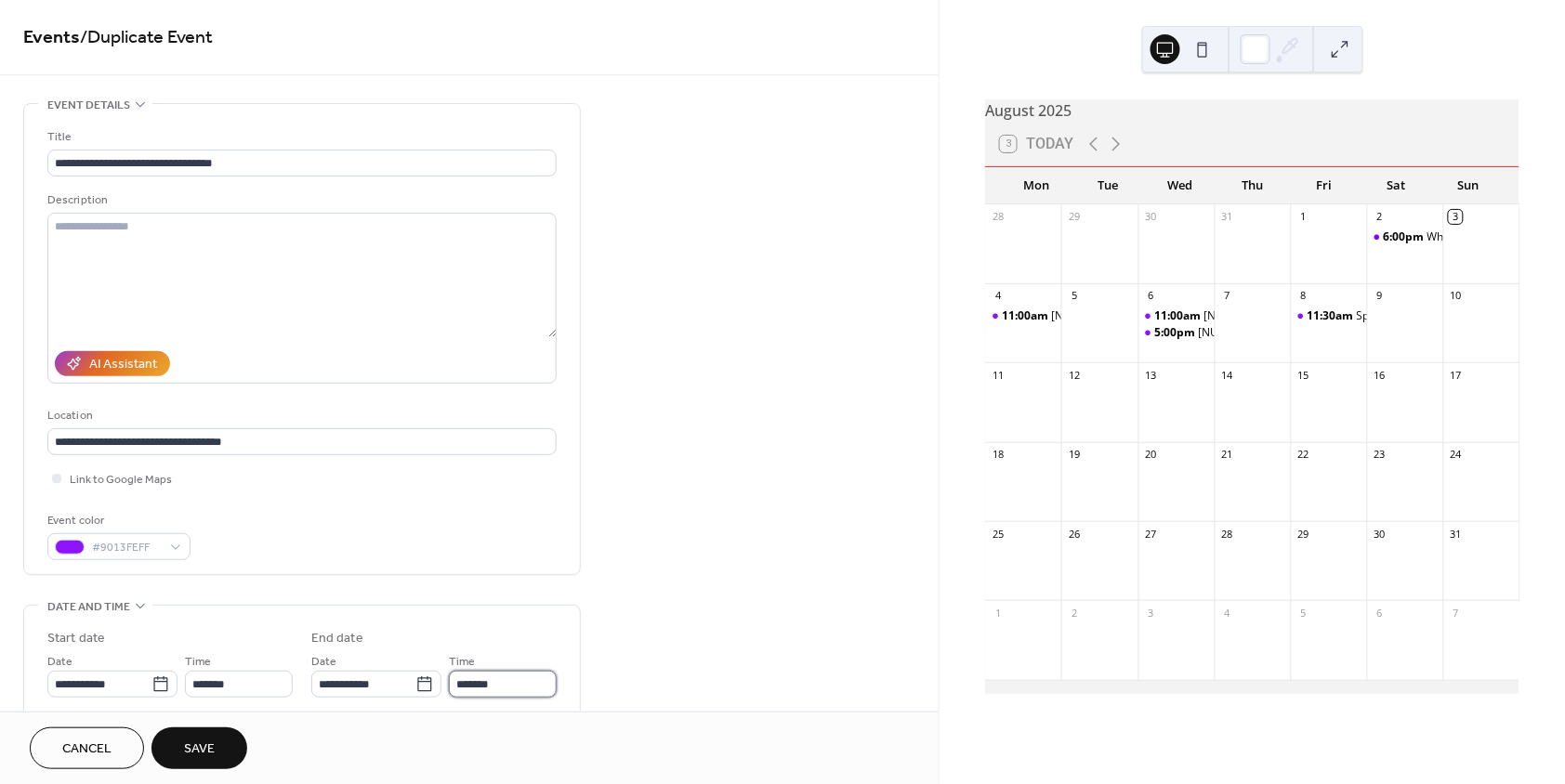 click on "*******" at bounding box center (503, 684) 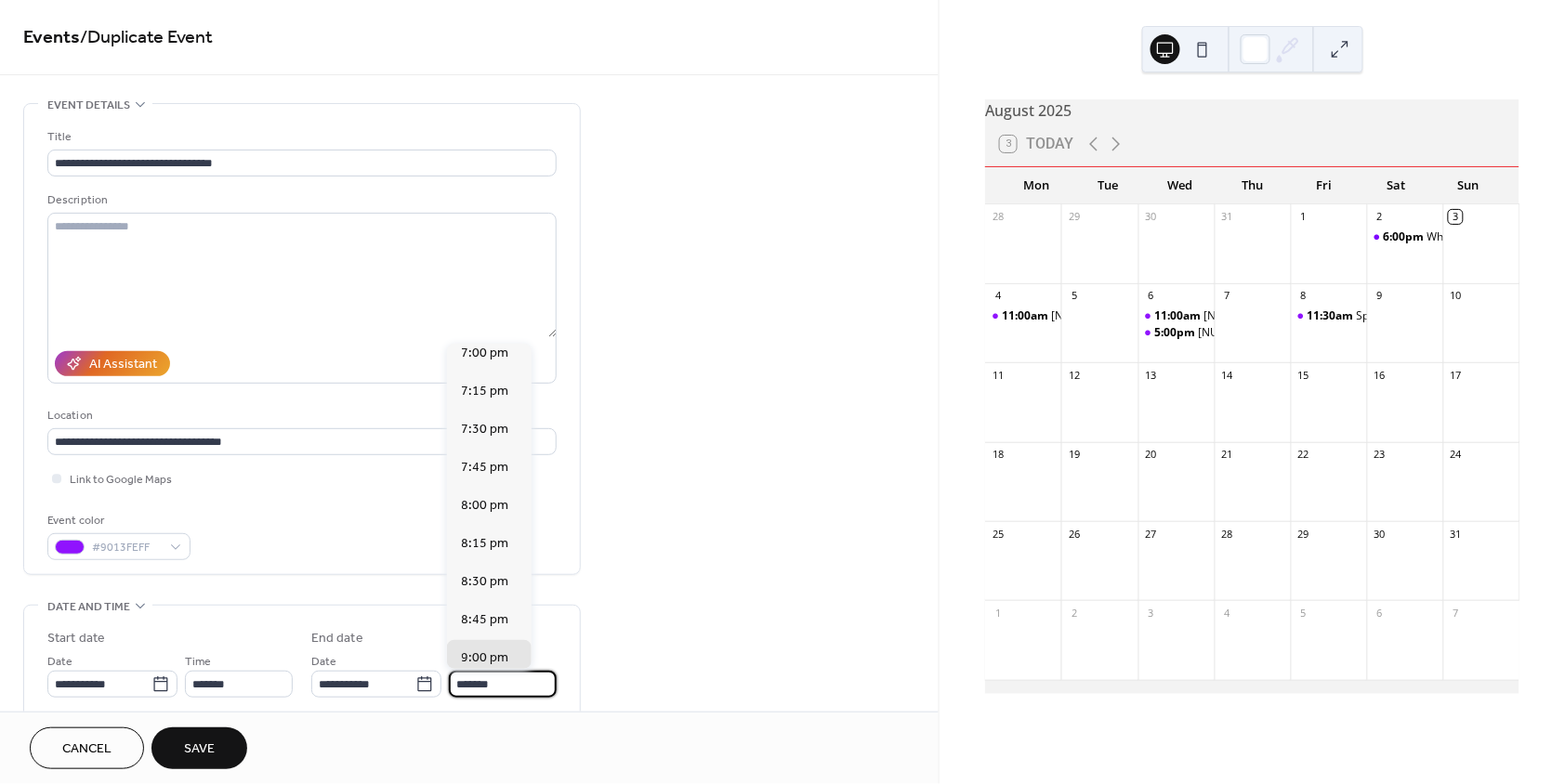 scroll, scrollTop: 0, scrollLeft: 0, axis: both 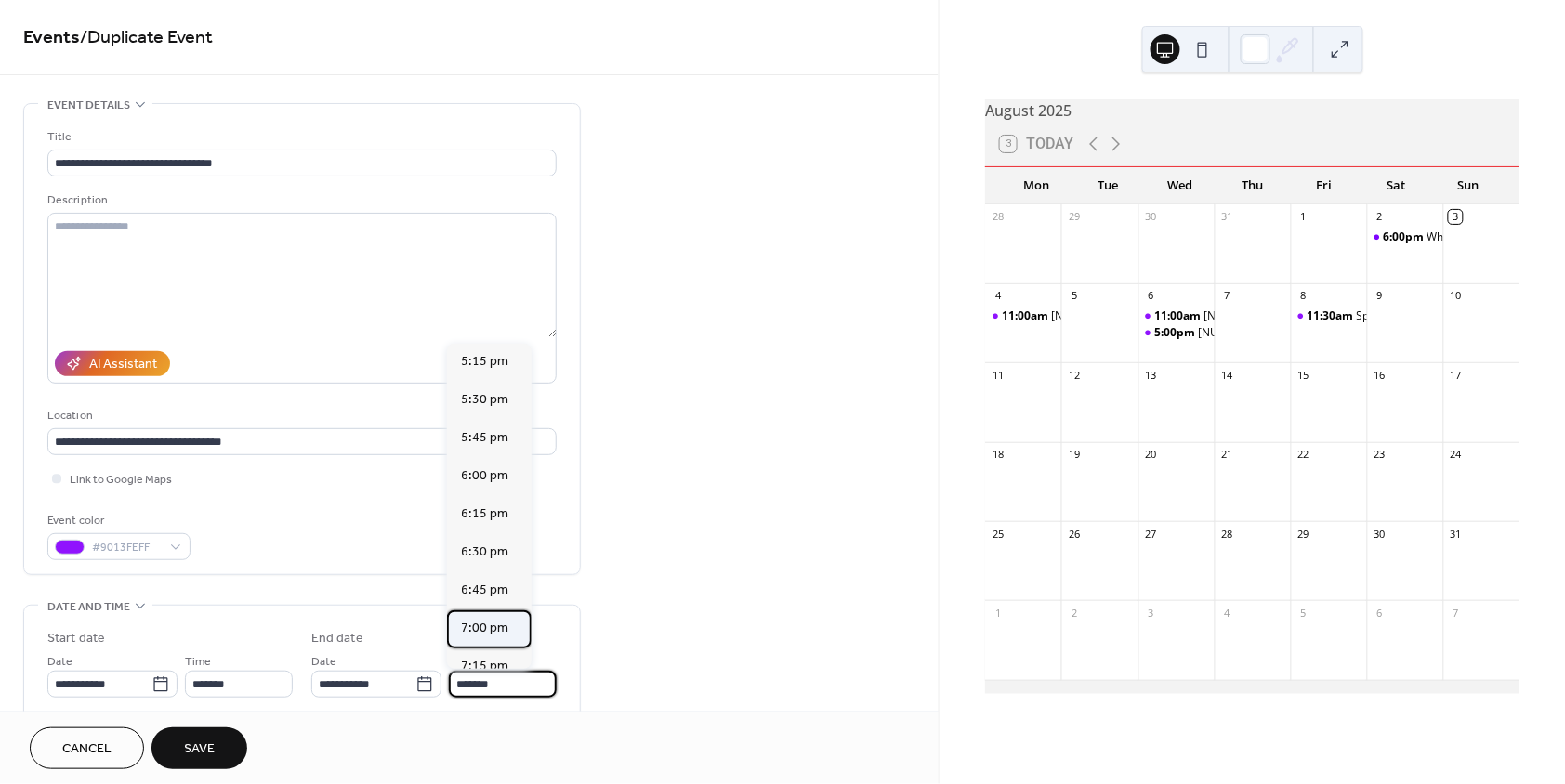 click on "7:00 pm" at bounding box center (485, 628) 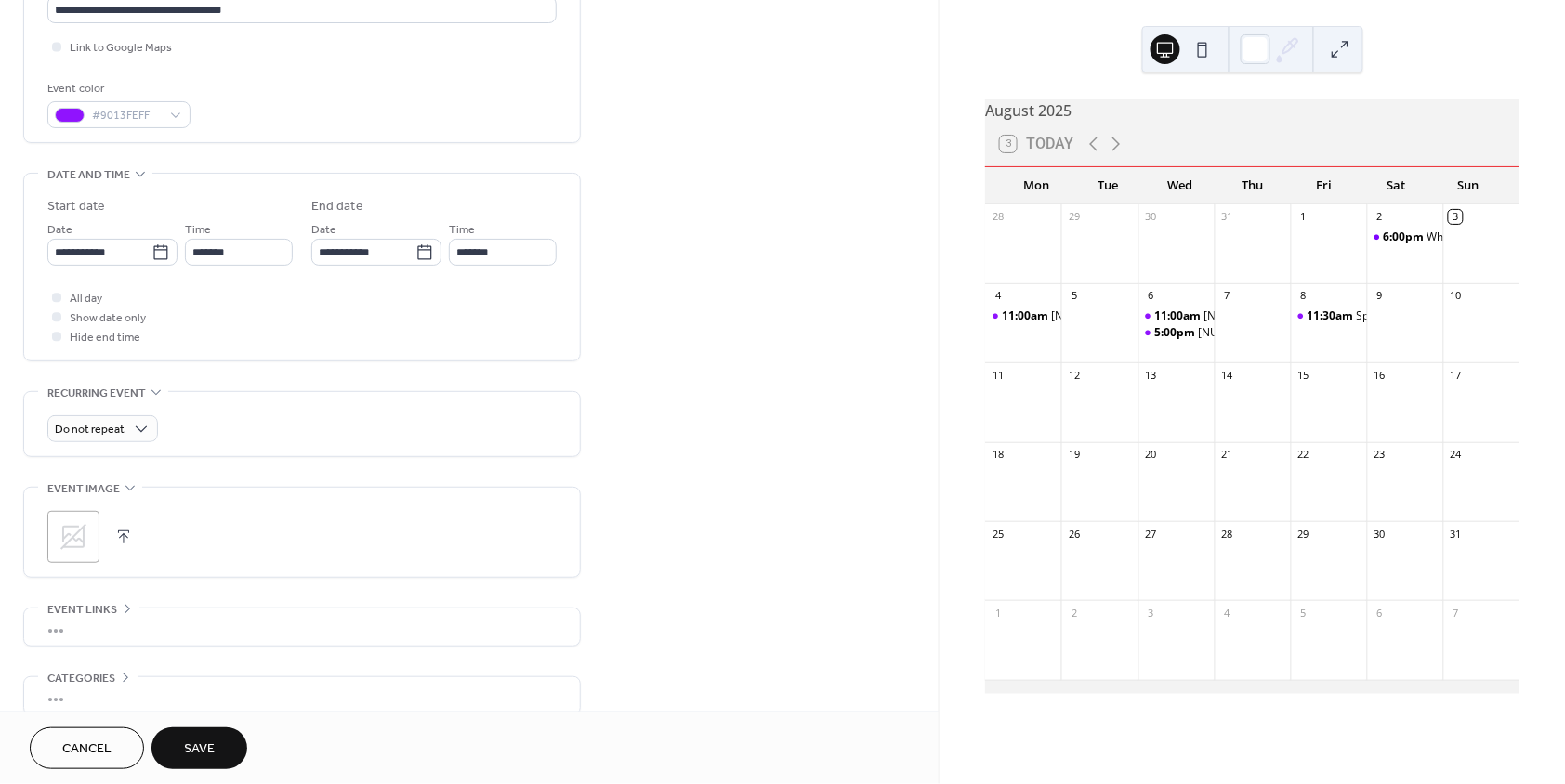 scroll, scrollTop: 521, scrollLeft: 0, axis: vertical 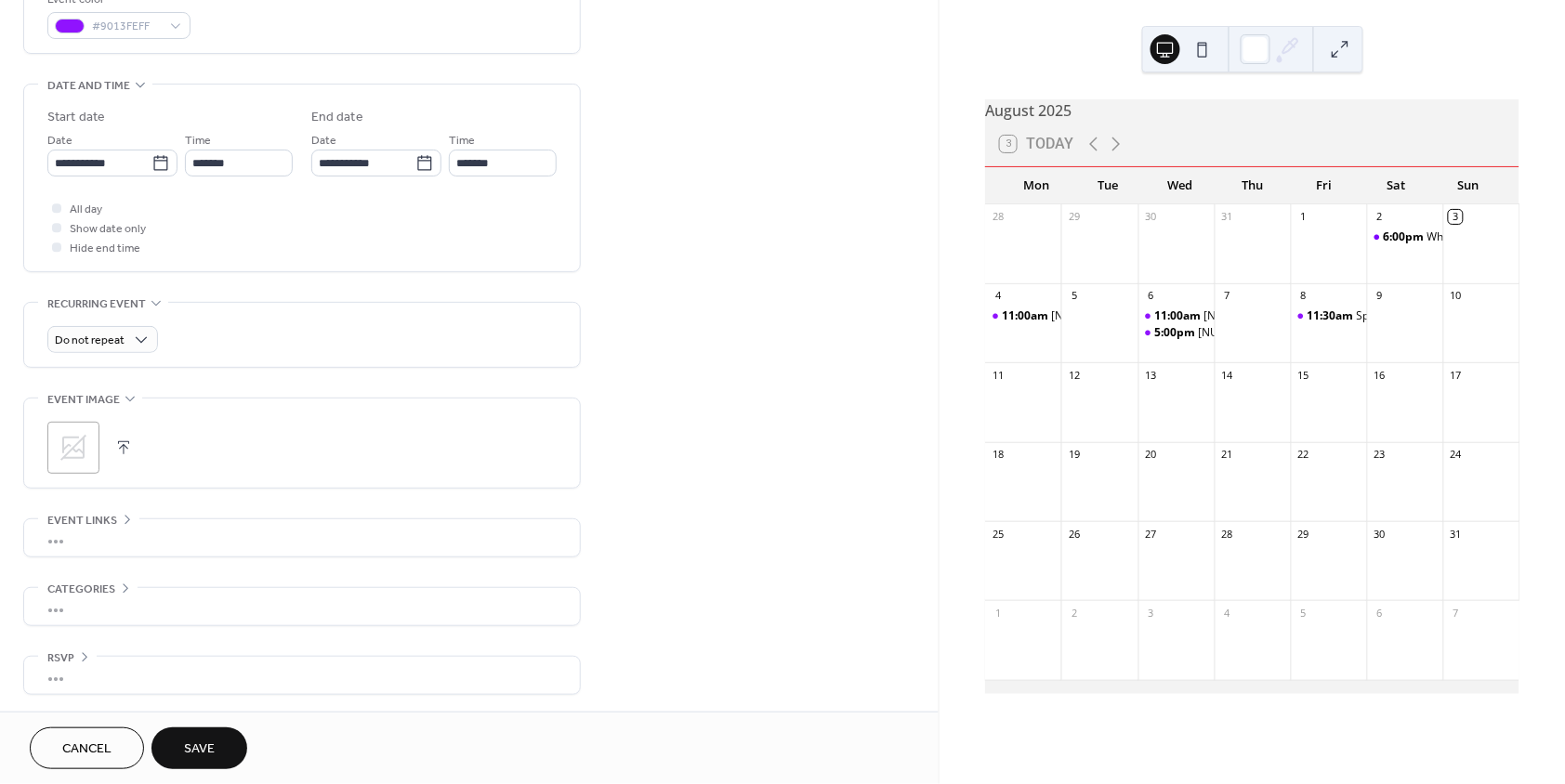 click on "Save" at bounding box center [199, 750] 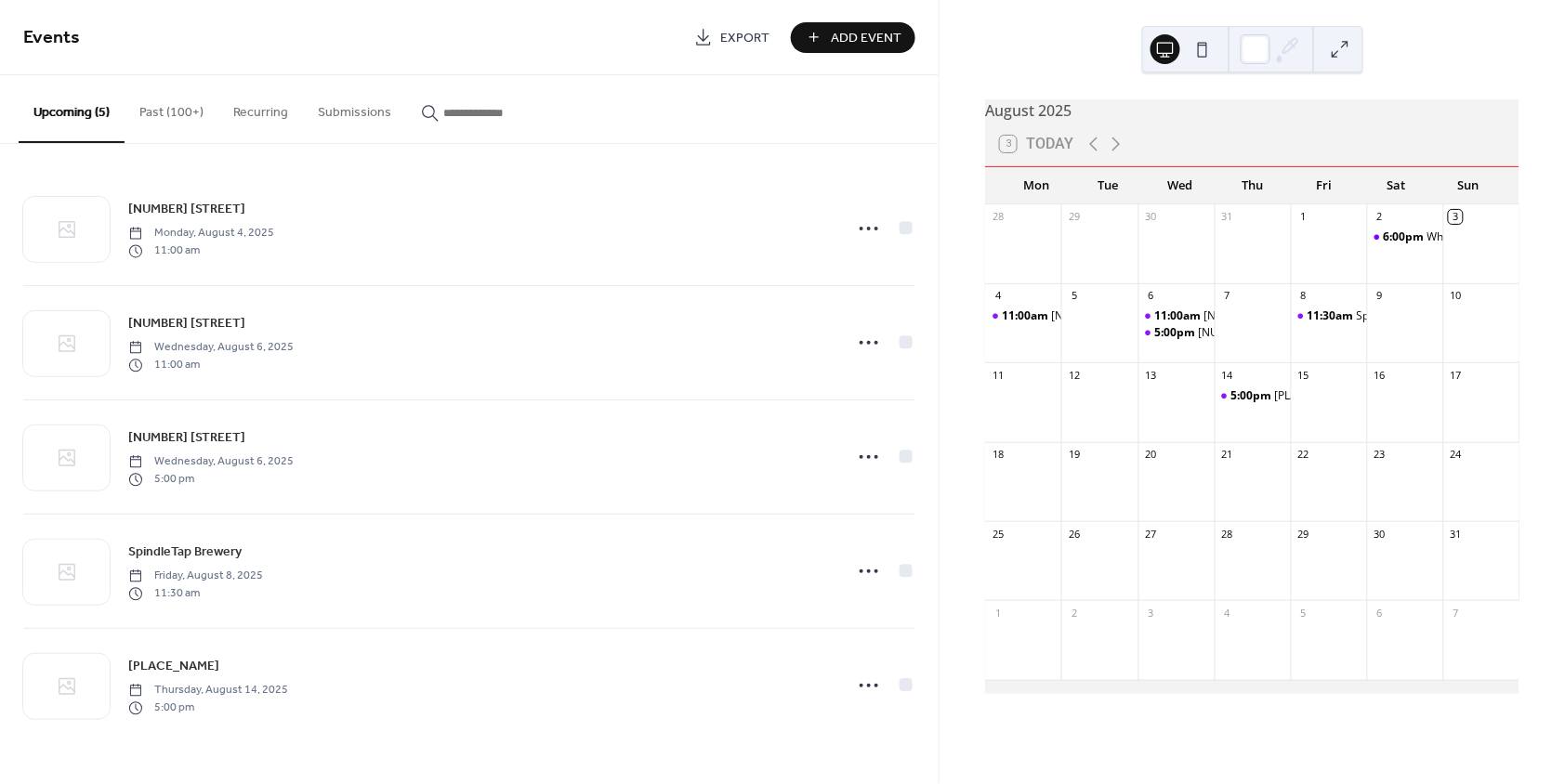 click at bounding box center (499, 112) 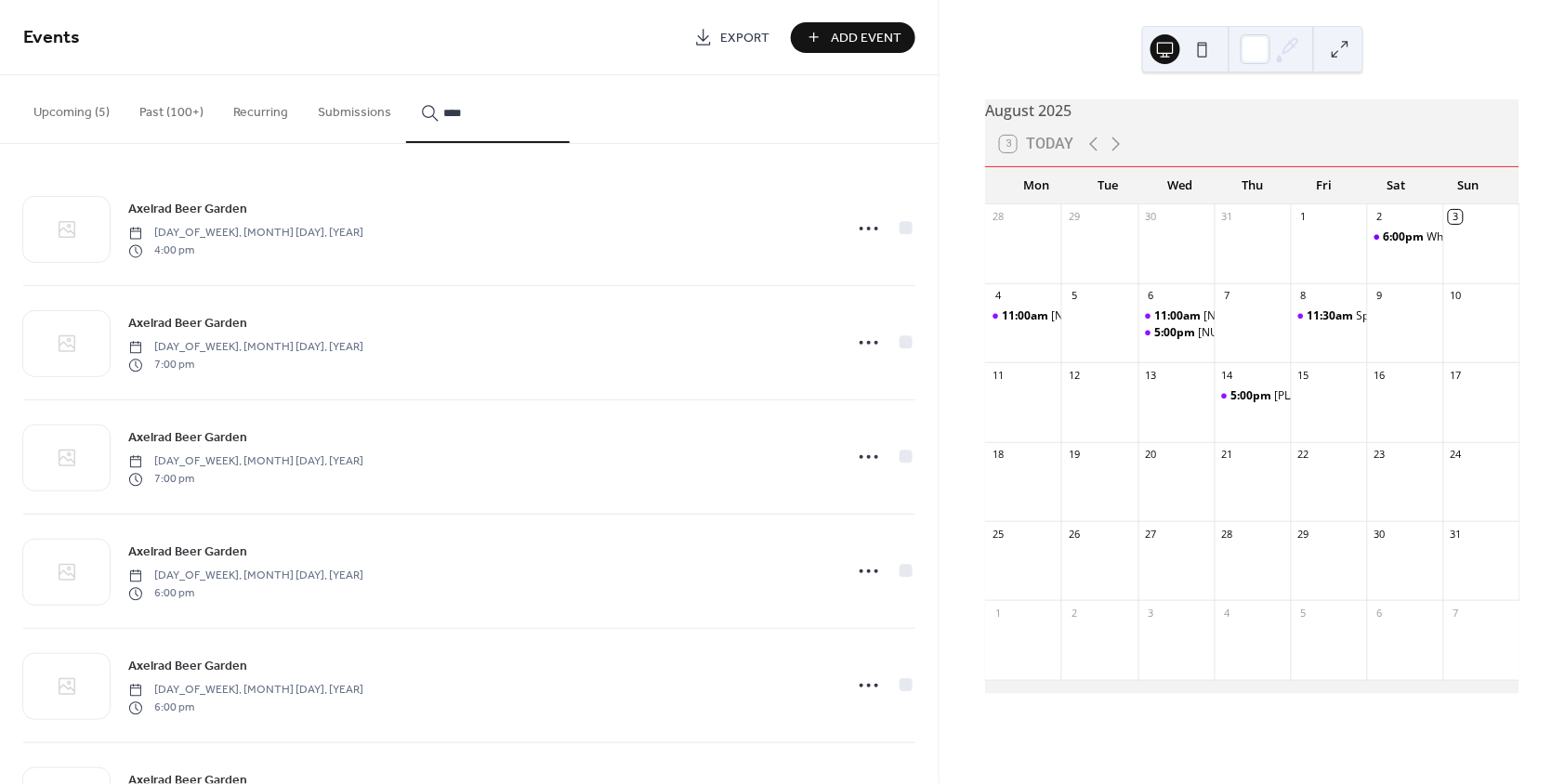 type on "****" 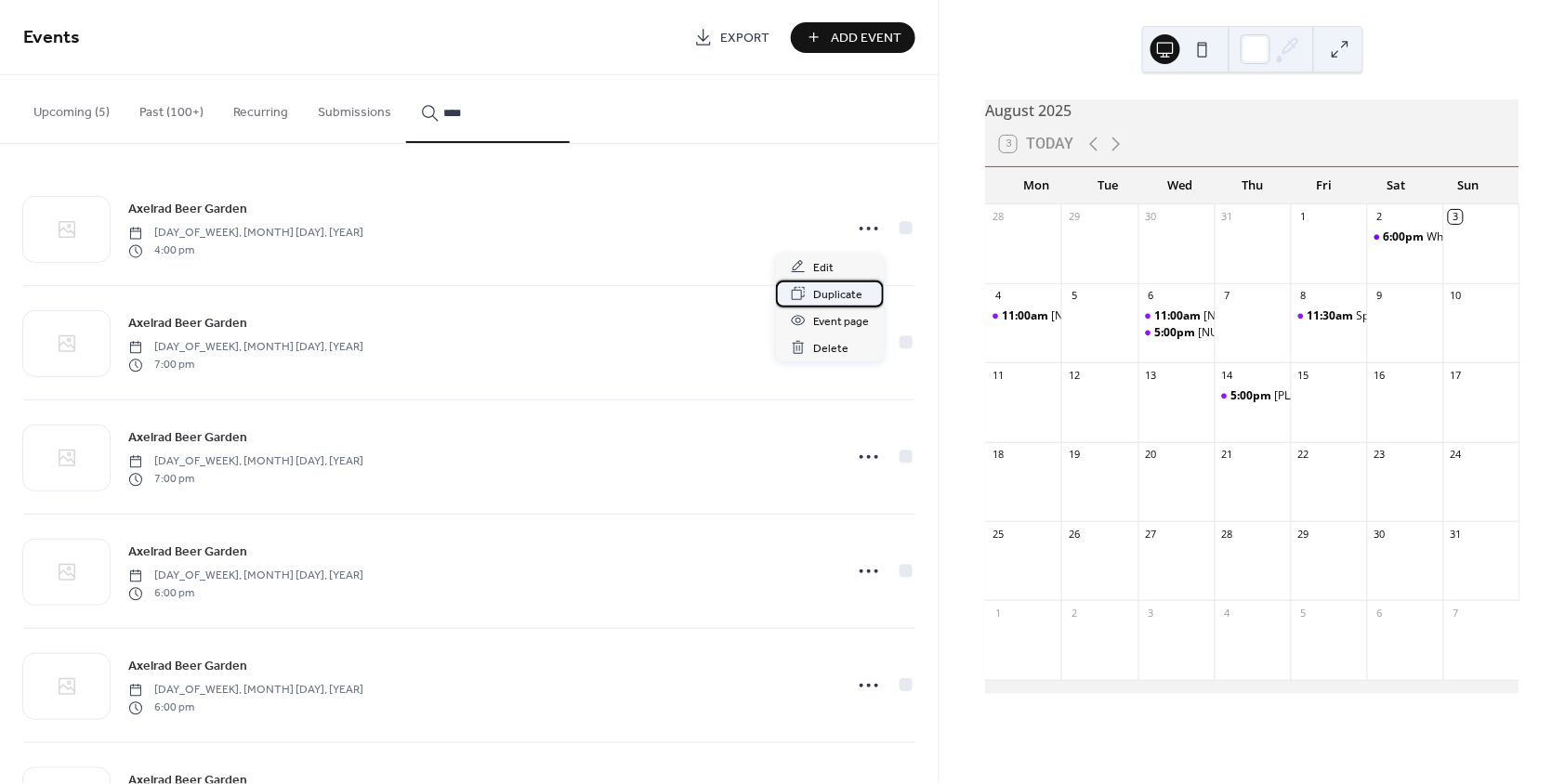 click on "Duplicate" at bounding box center [837, 294] 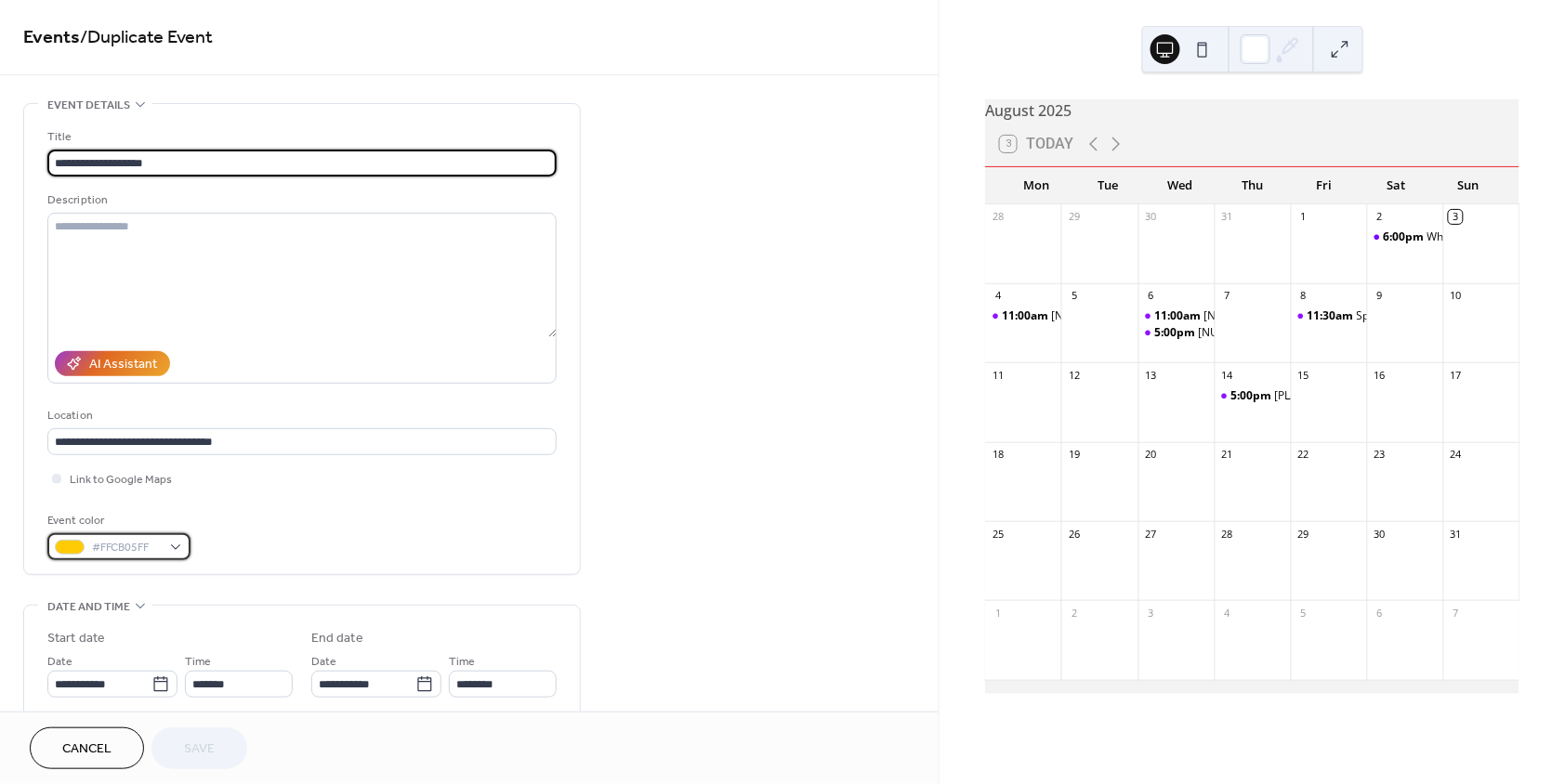 click on "#FFCB05FF" at bounding box center [119, 546] 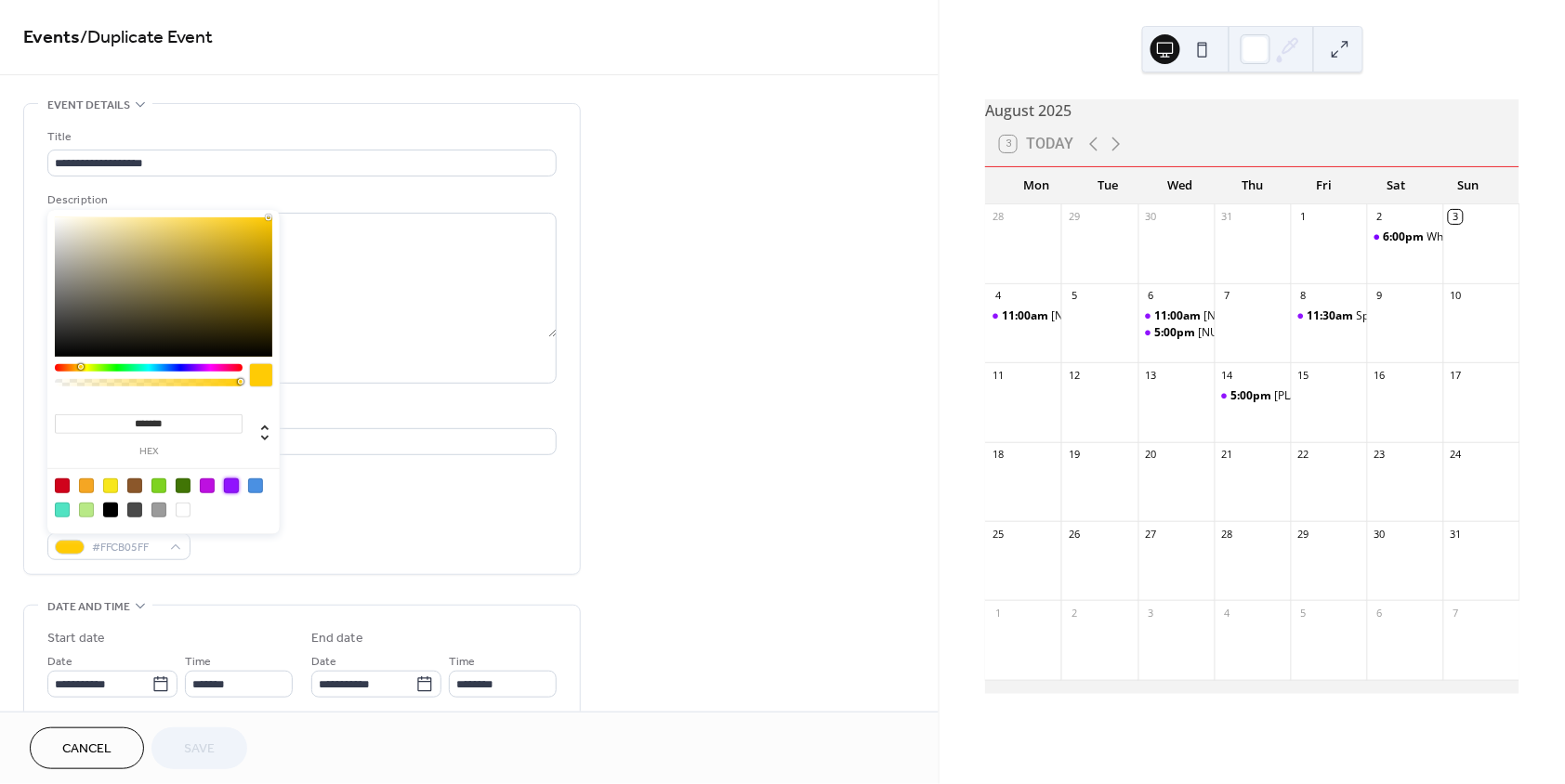 click at bounding box center (231, 486) 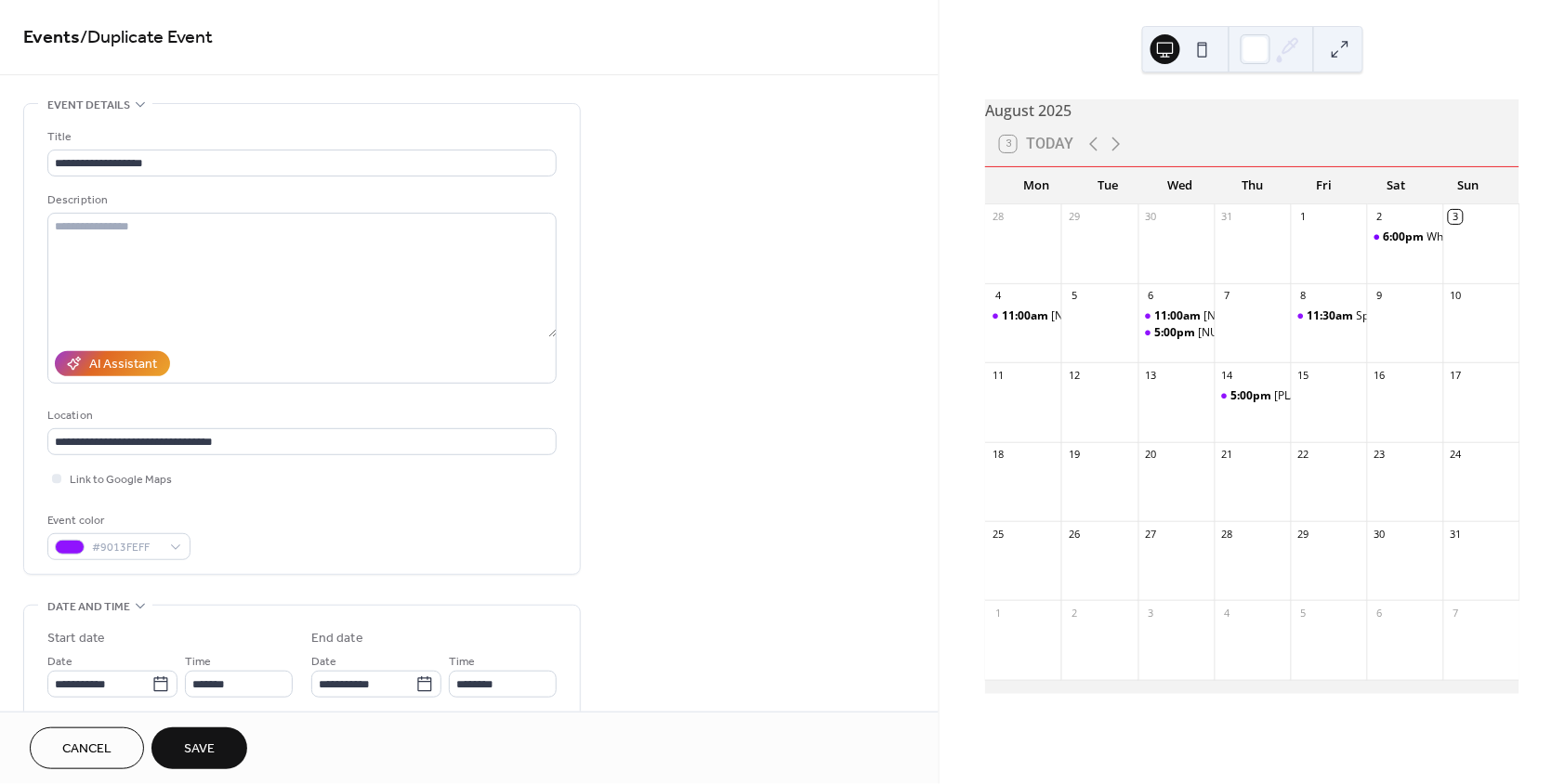 click on "Event color #9013FEFF" at bounding box center (302, 535) 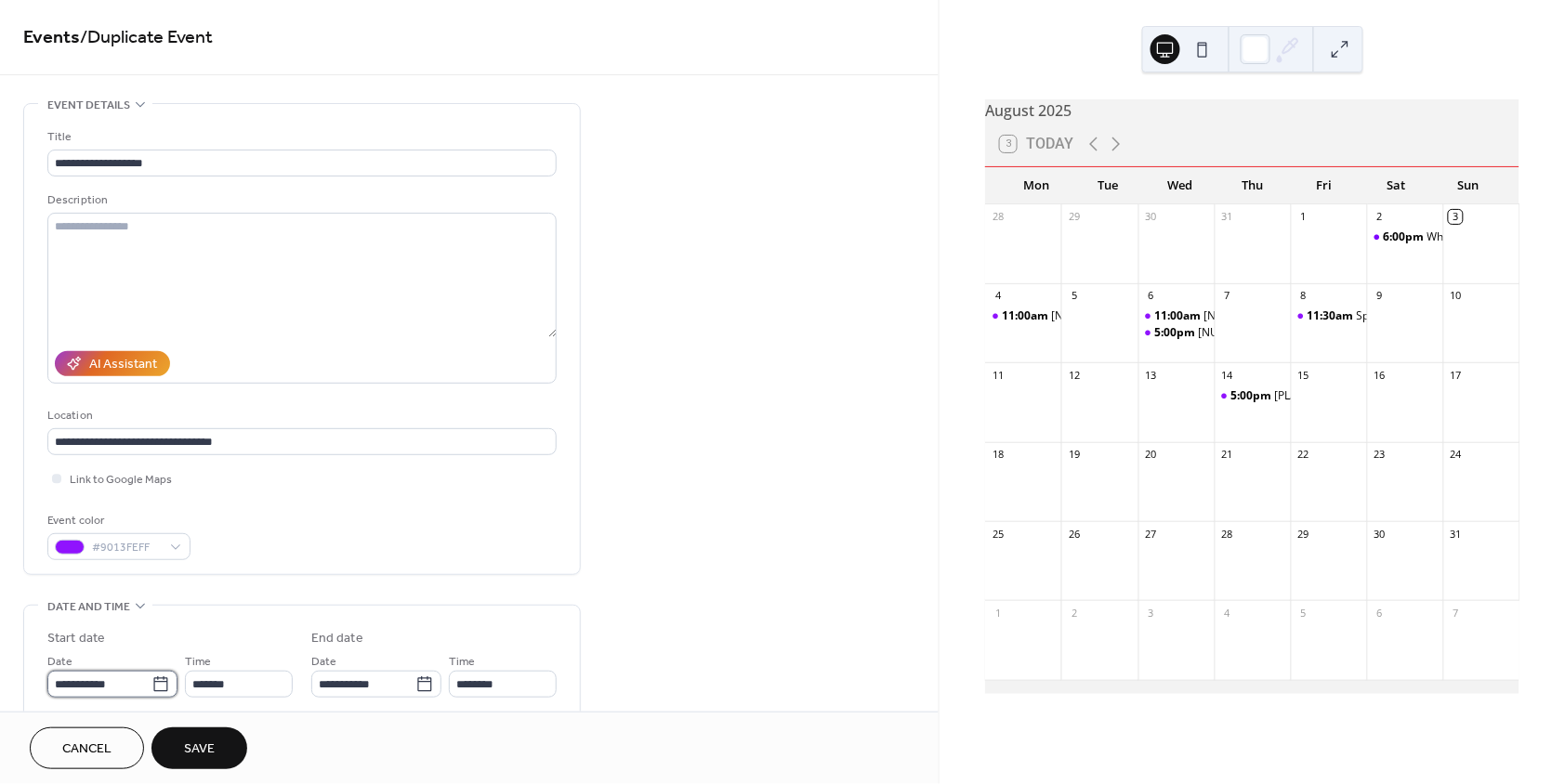 click on "**********" at bounding box center [99, 684] 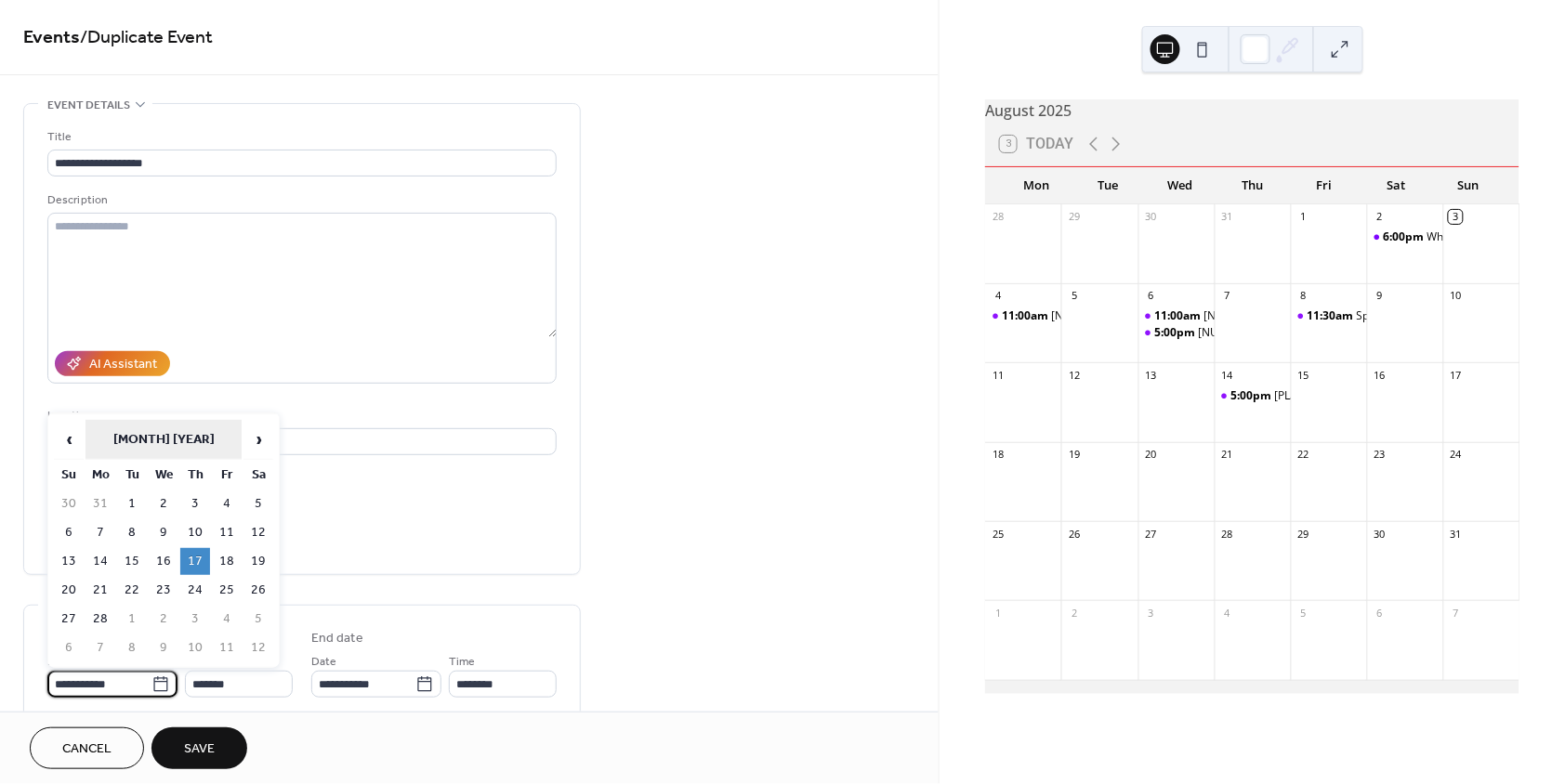 click on "[MONTH] [YEAR]" at bounding box center [164, 439] 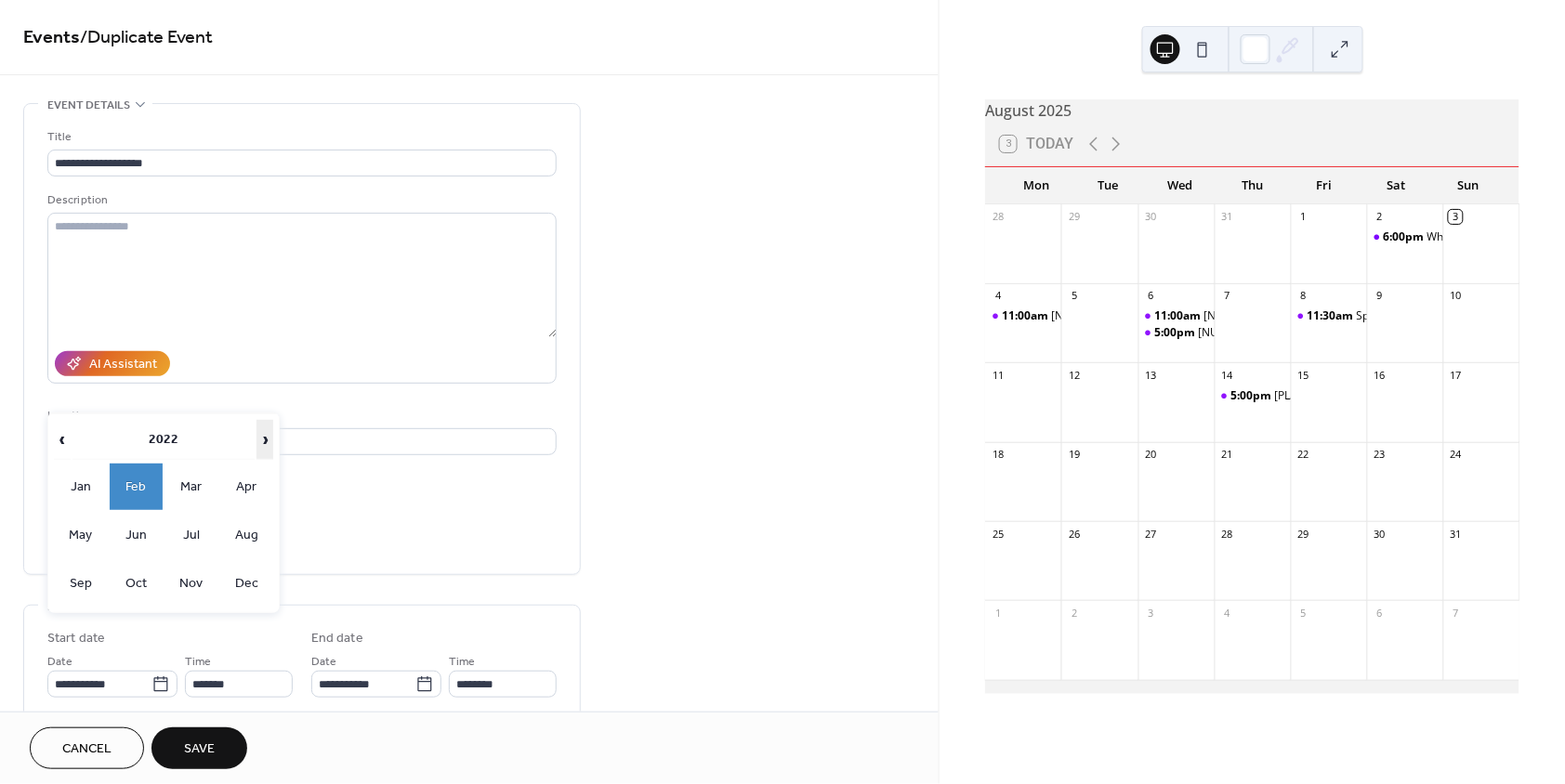 click on "›" at bounding box center (265, 439) 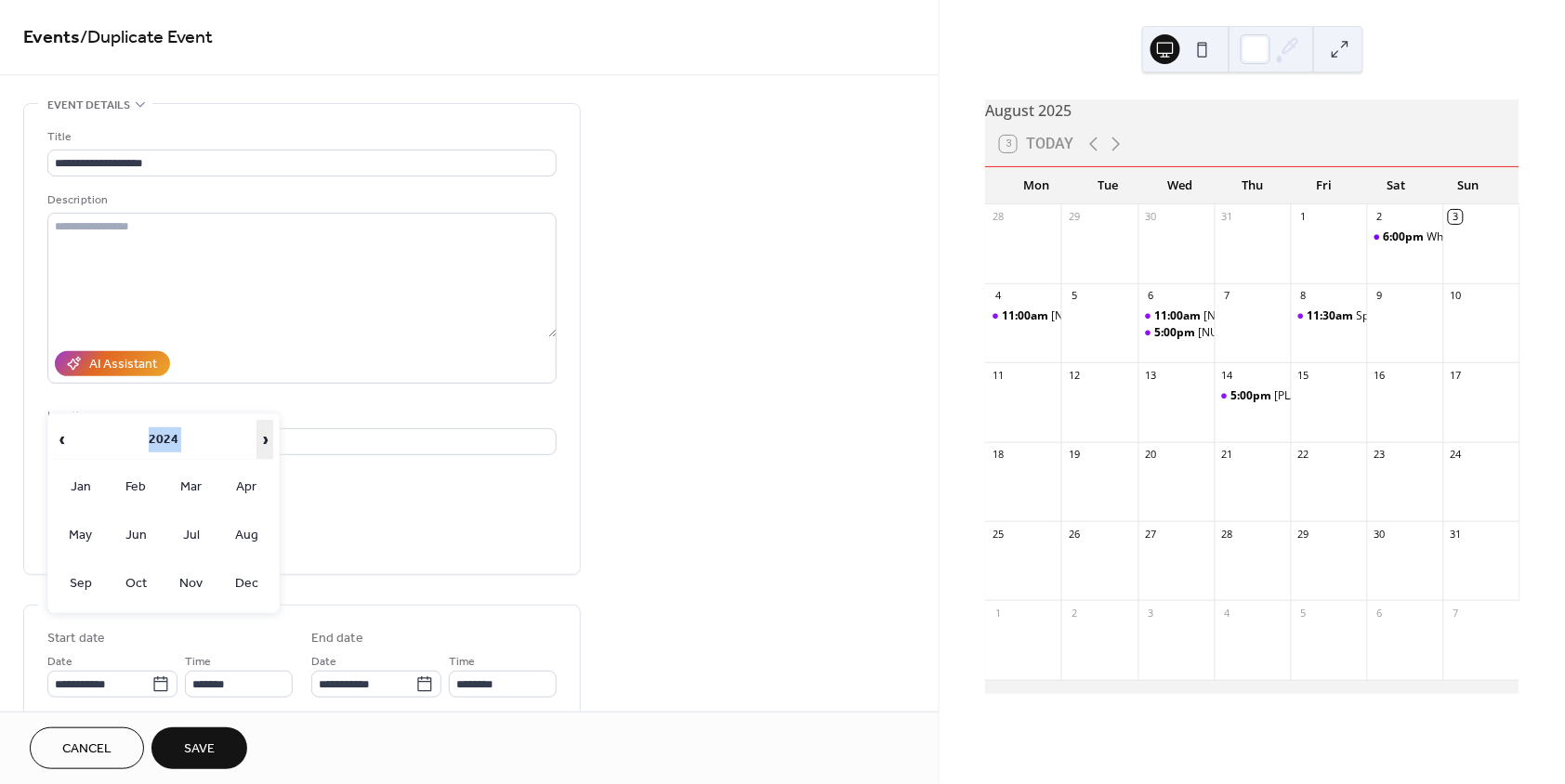 click on "›" at bounding box center [265, 439] 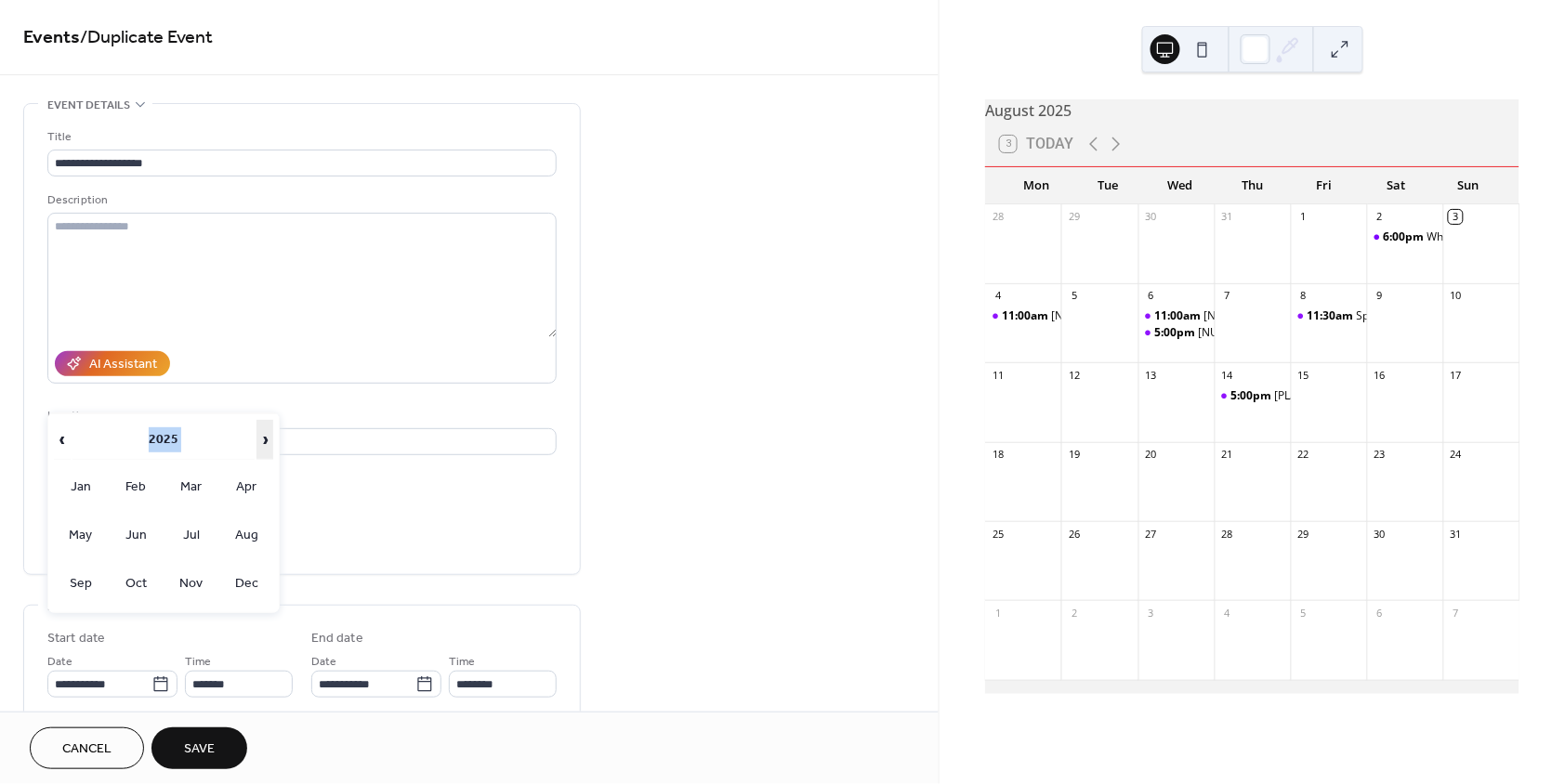 click on "›" at bounding box center (265, 439) 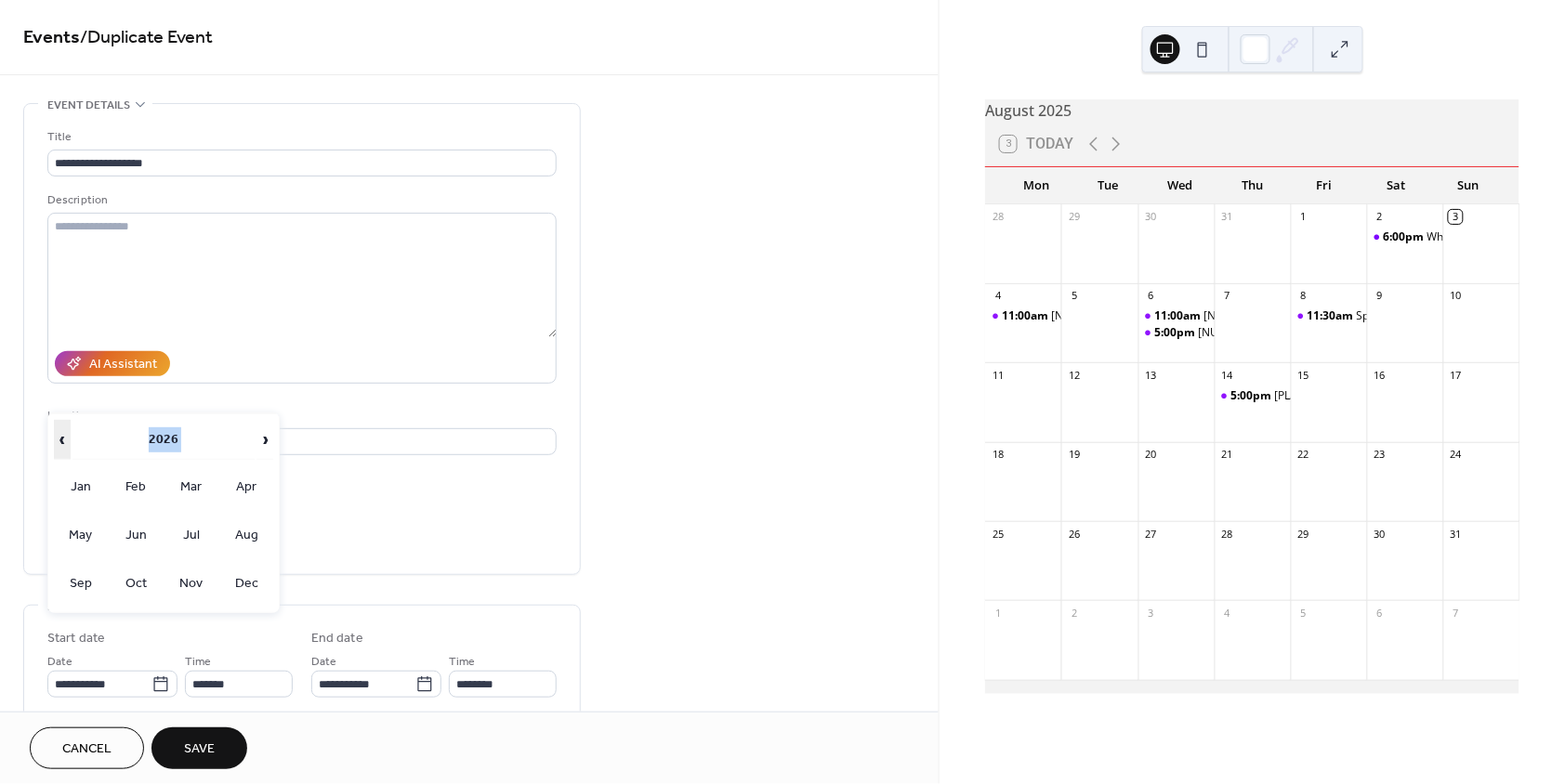click on "‹" at bounding box center [62, 439] 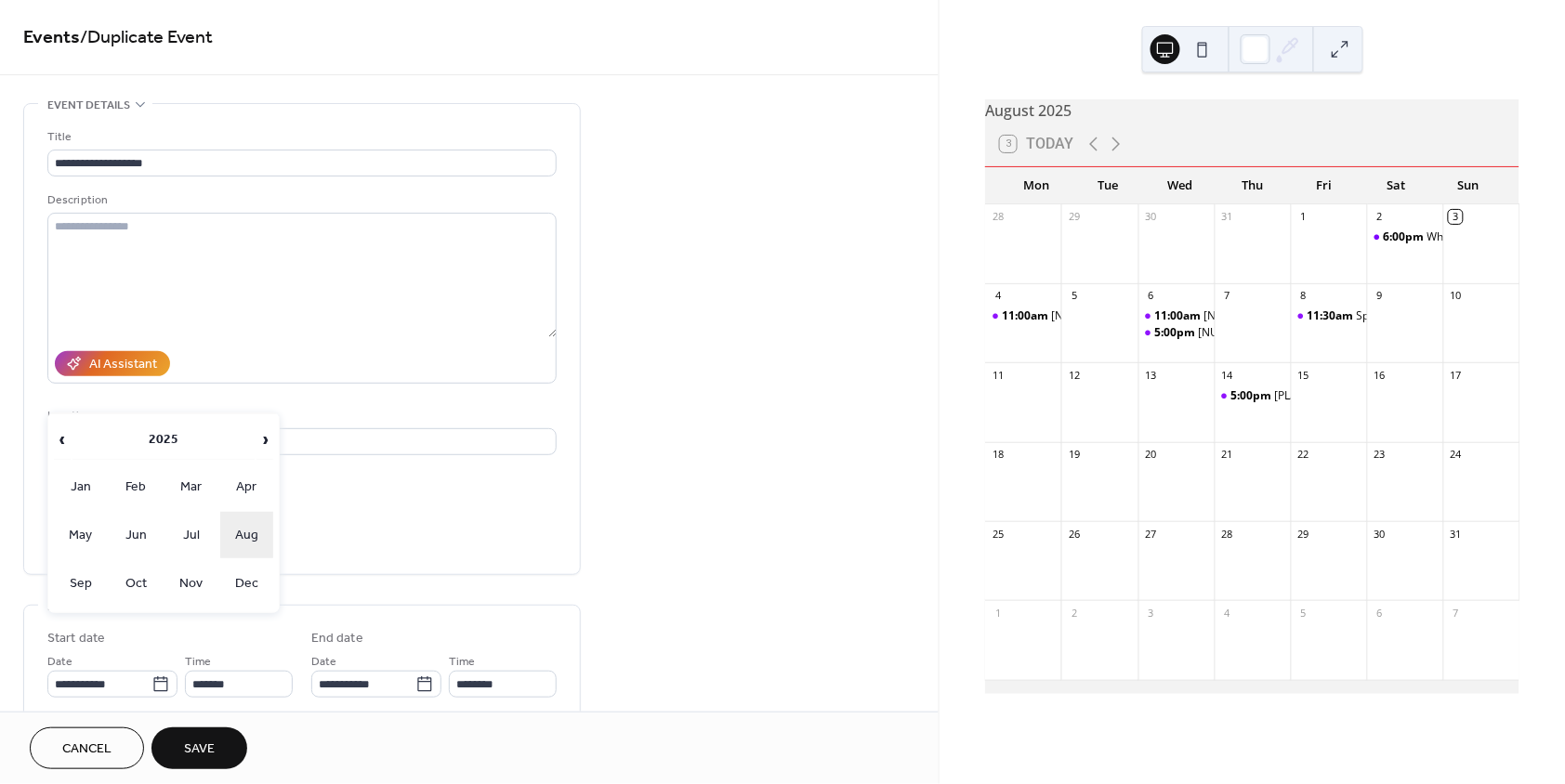 click on "Aug" at bounding box center [247, 535] 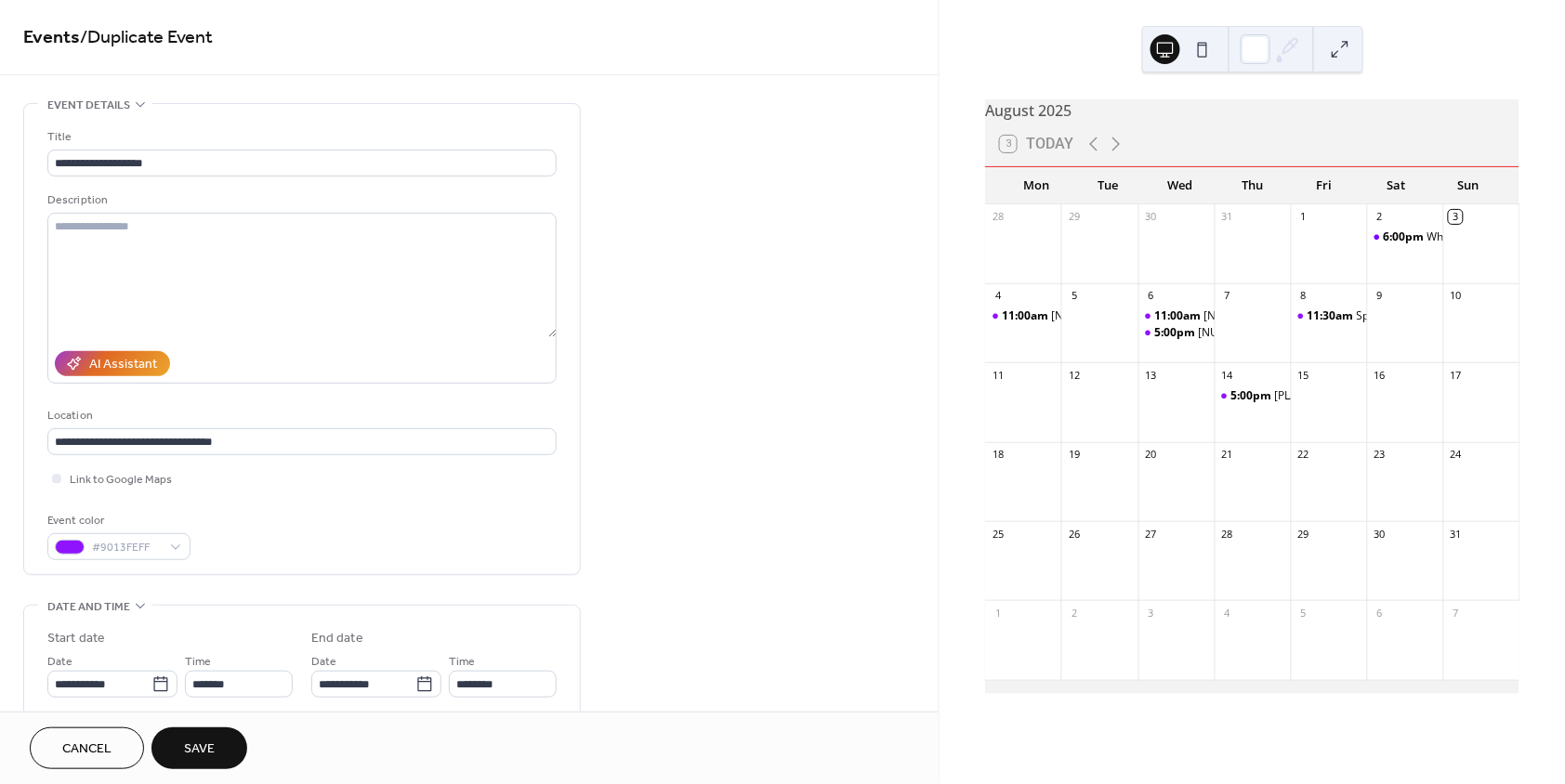 click on "**********" at bounding box center (469, 669) 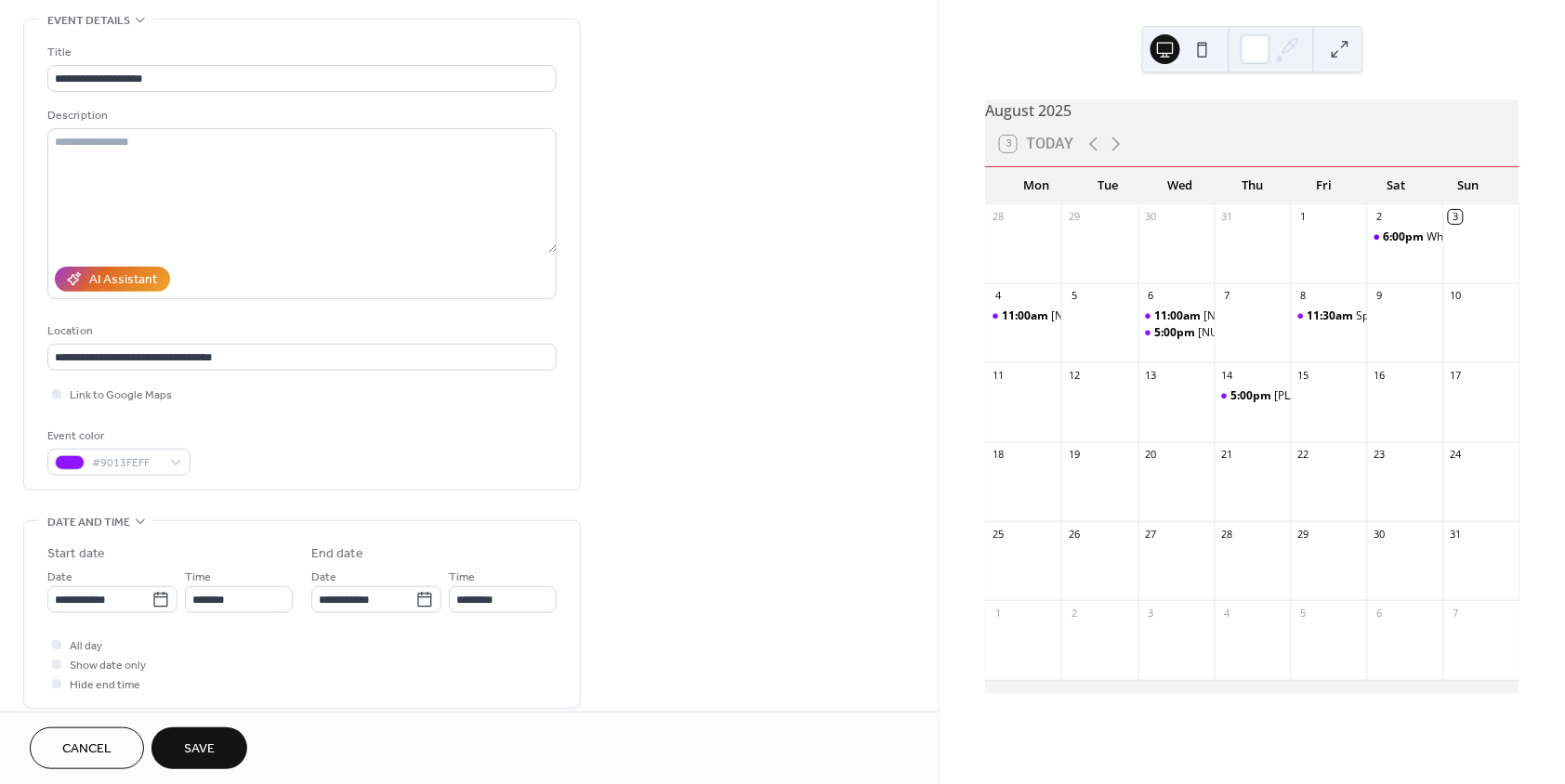 scroll, scrollTop: 124, scrollLeft: 0, axis: vertical 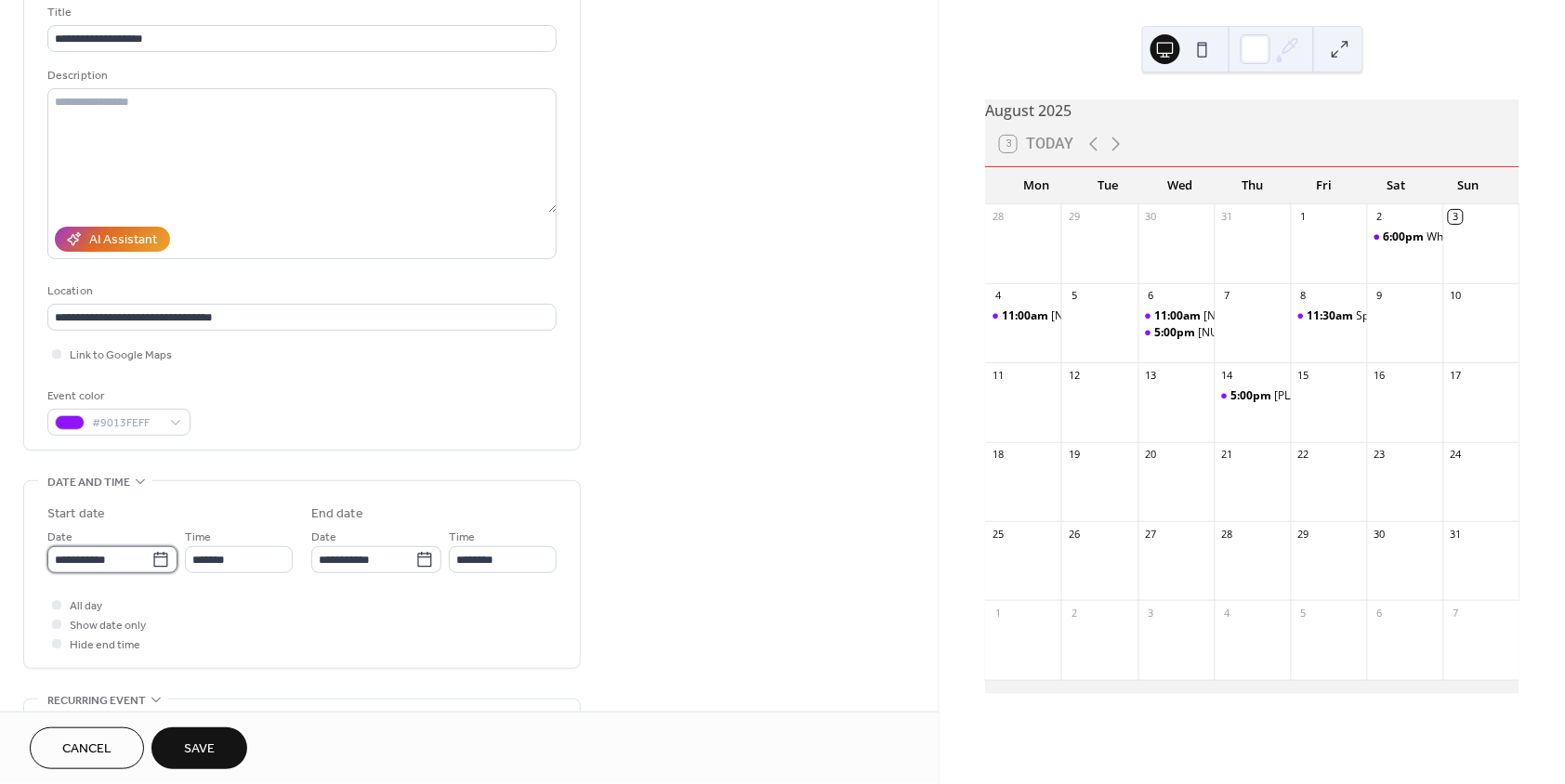 click on "**********" at bounding box center (99, 559) 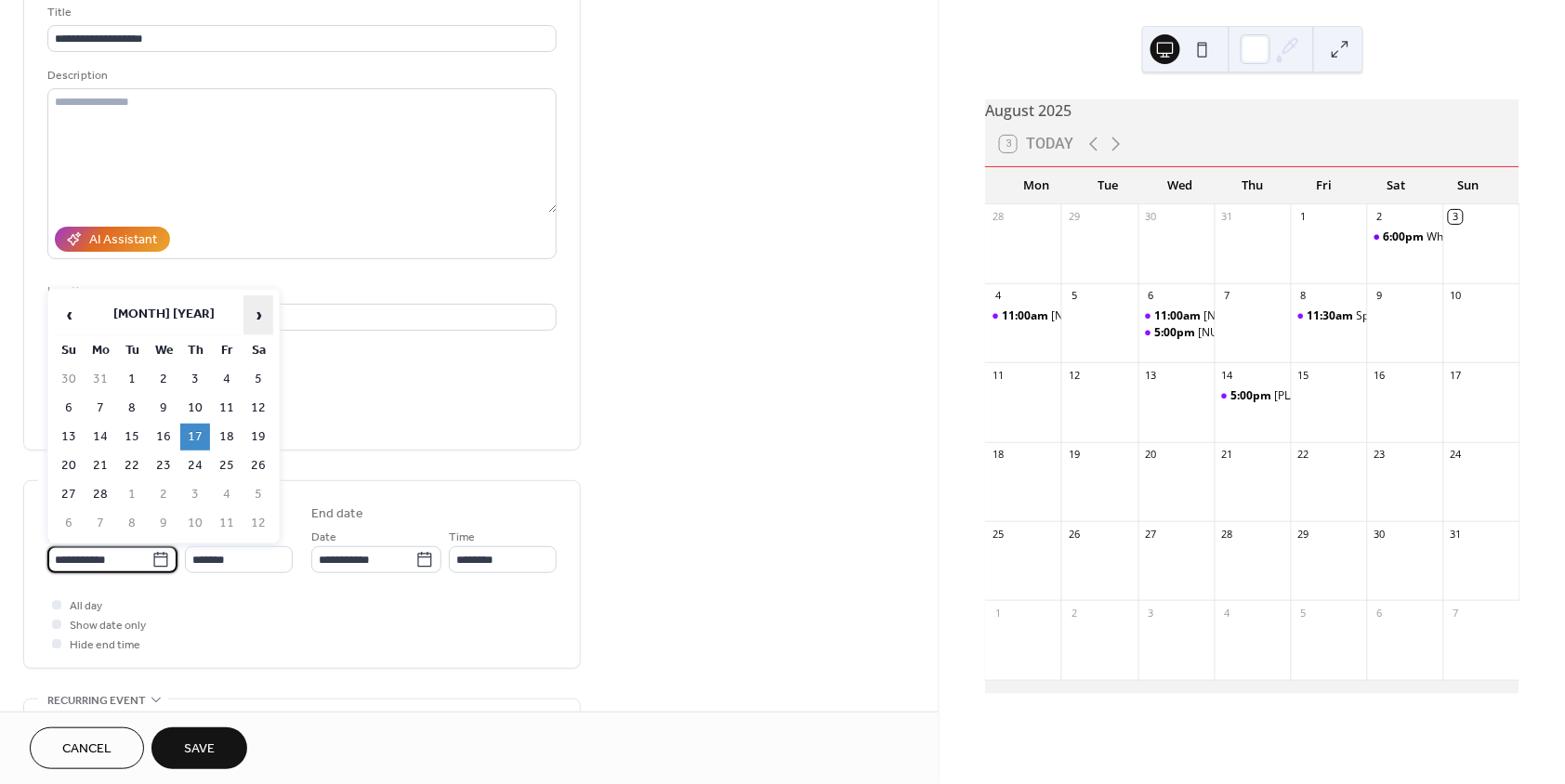 click on "›" at bounding box center (258, 315) 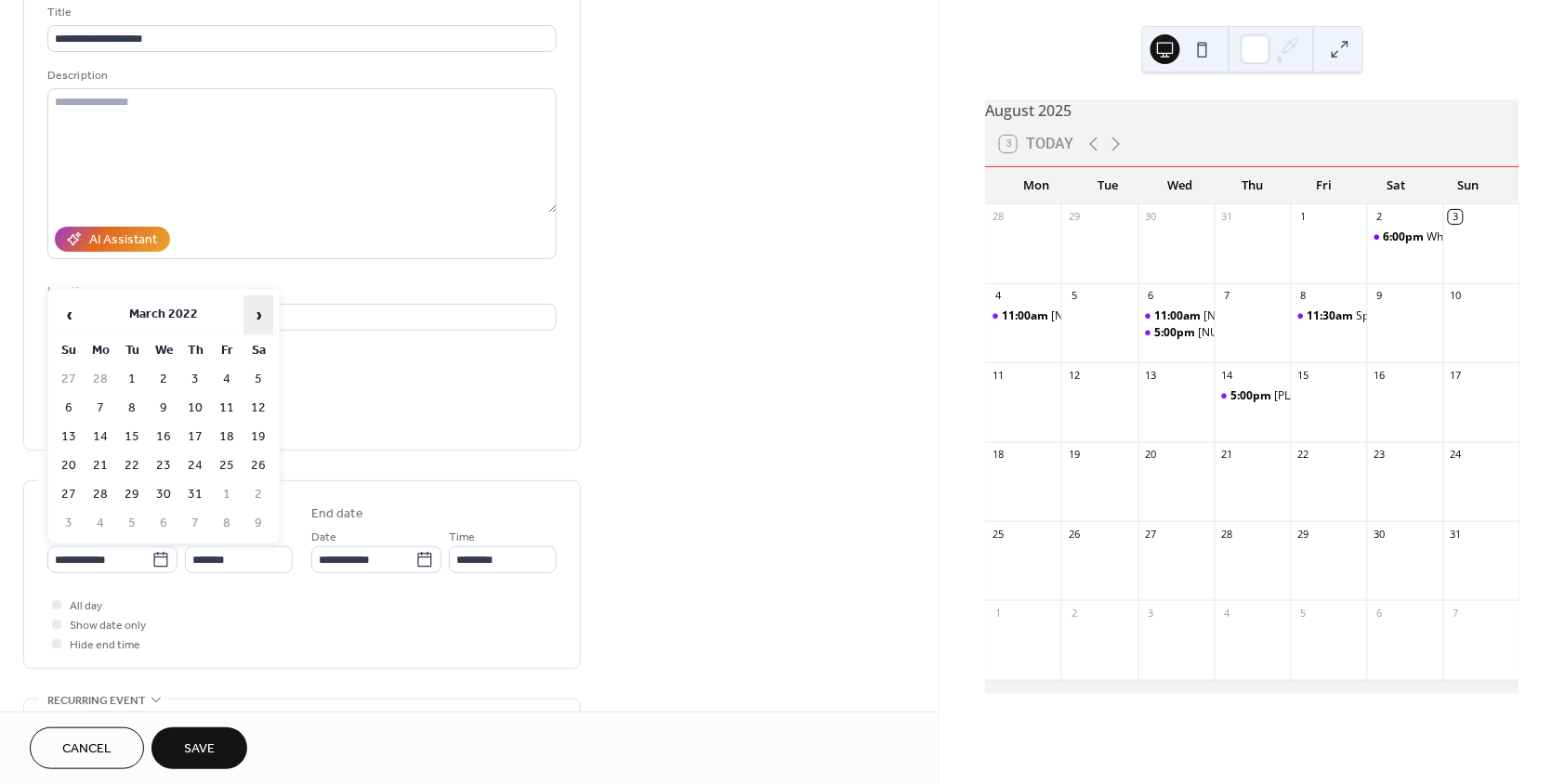 click on "›" at bounding box center [258, 315] 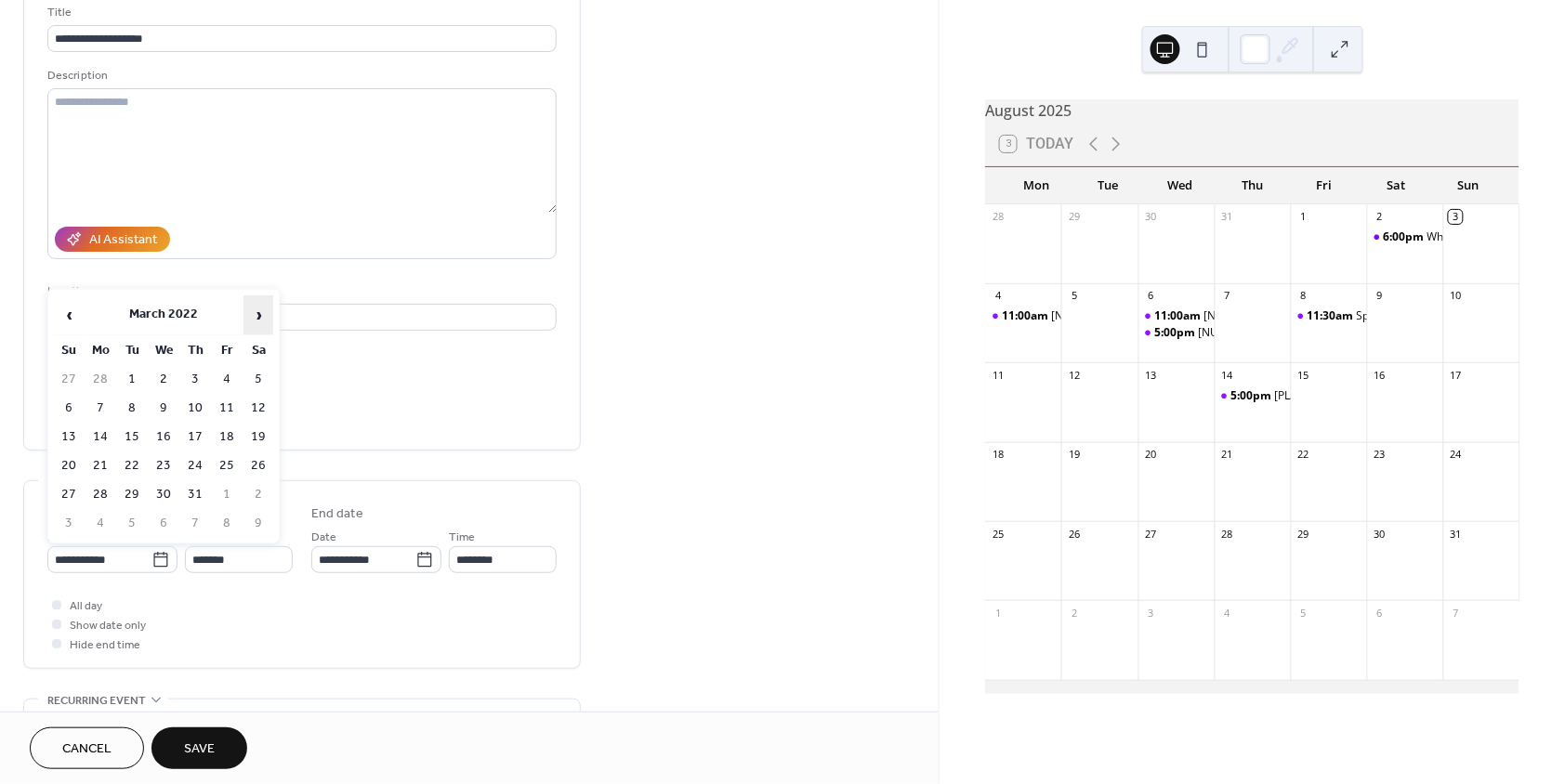 click on "›" at bounding box center [258, 315] 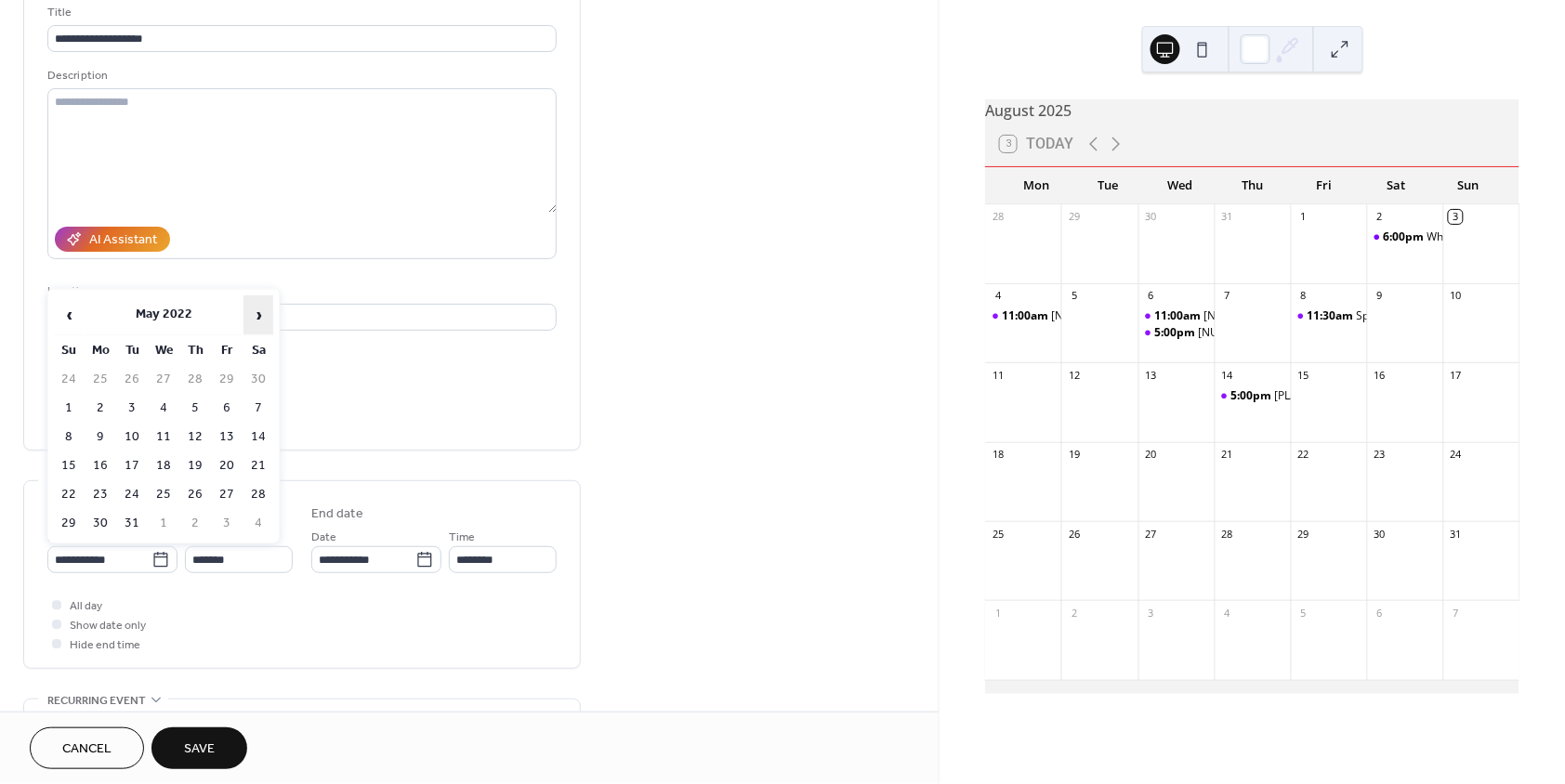 click on "›" at bounding box center (258, 315) 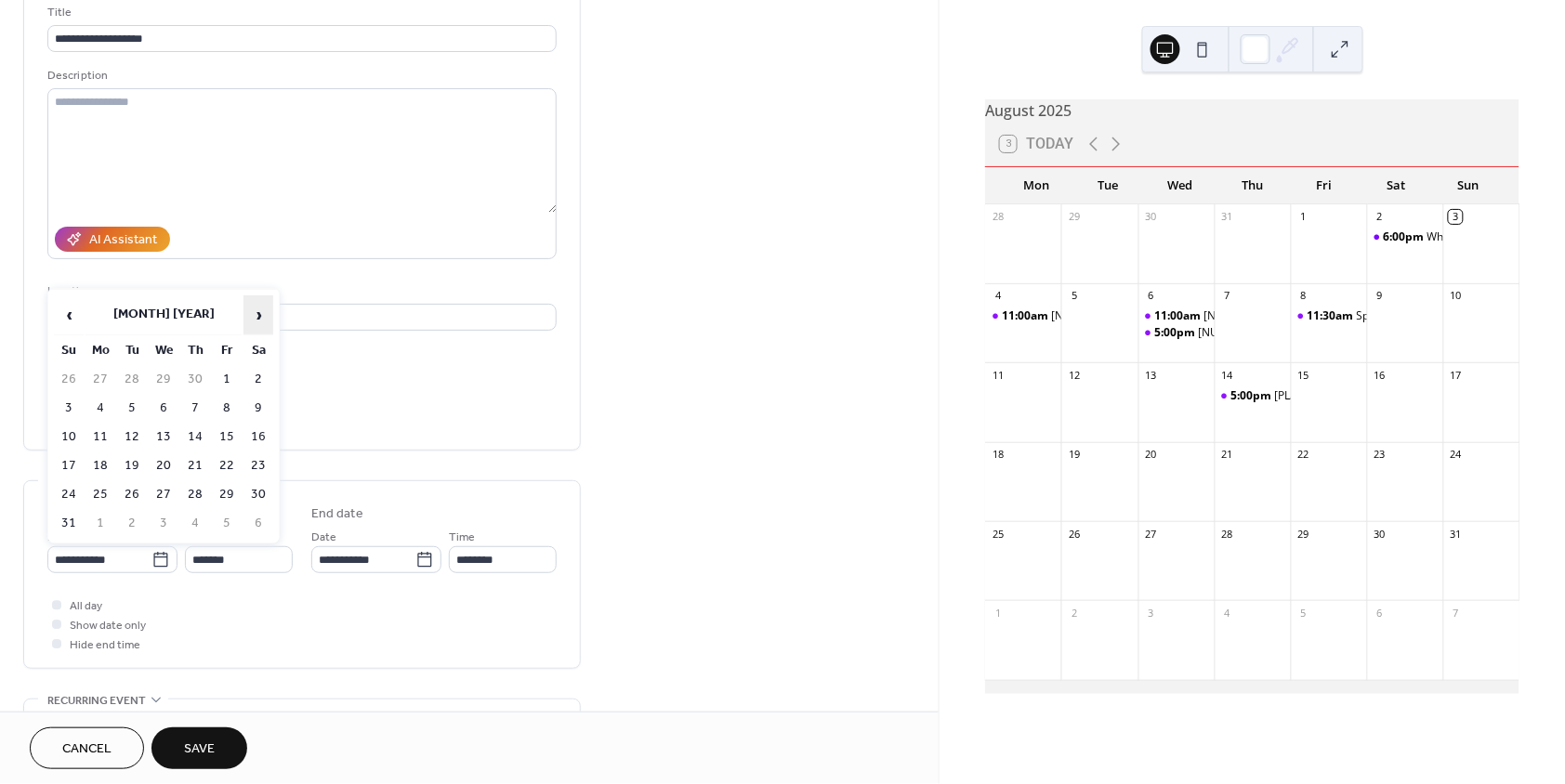 click on "›" at bounding box center [258, 315] 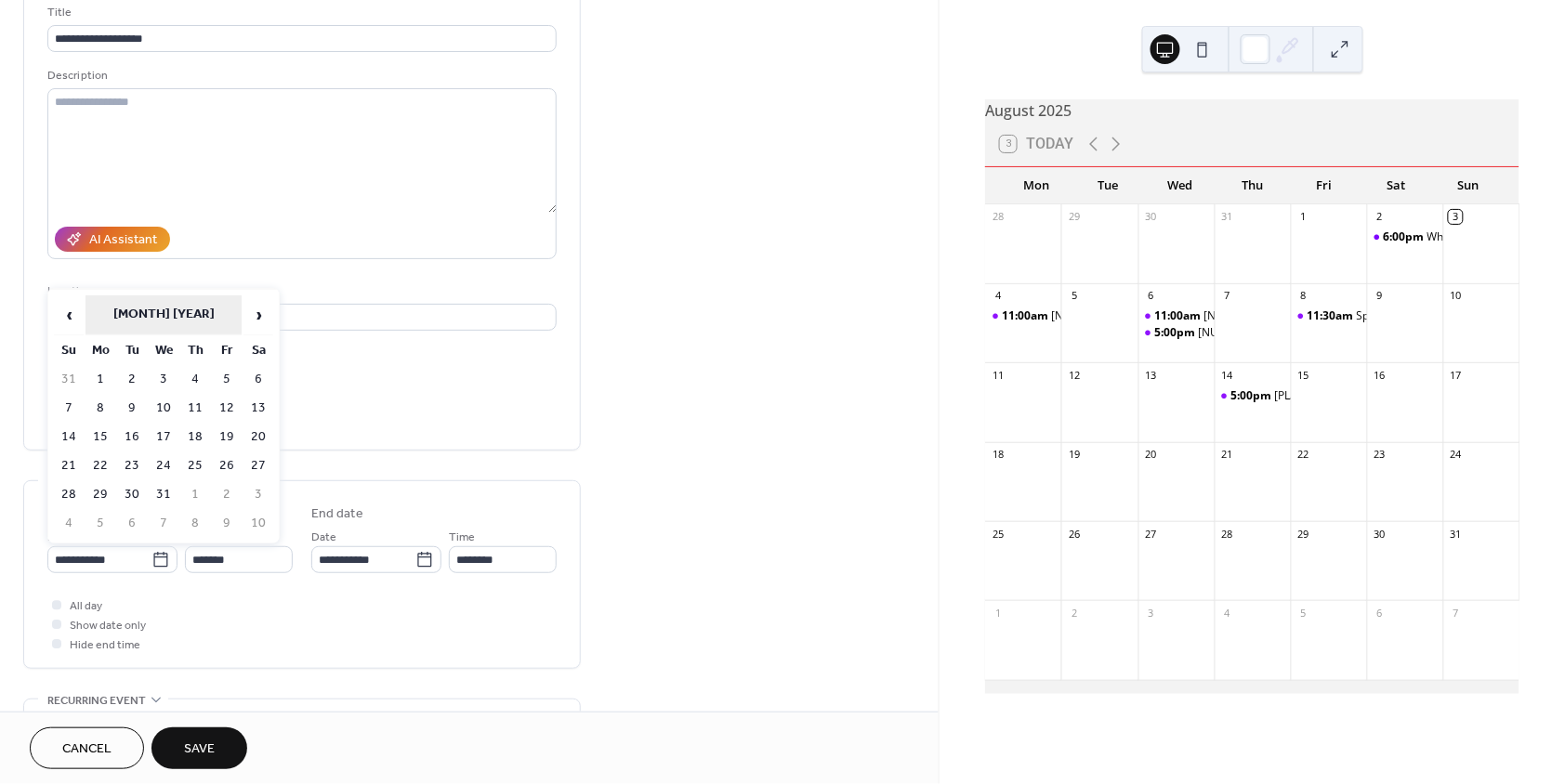 click on "[MONTH] [YEAR]" at bounding box center (164, 315) 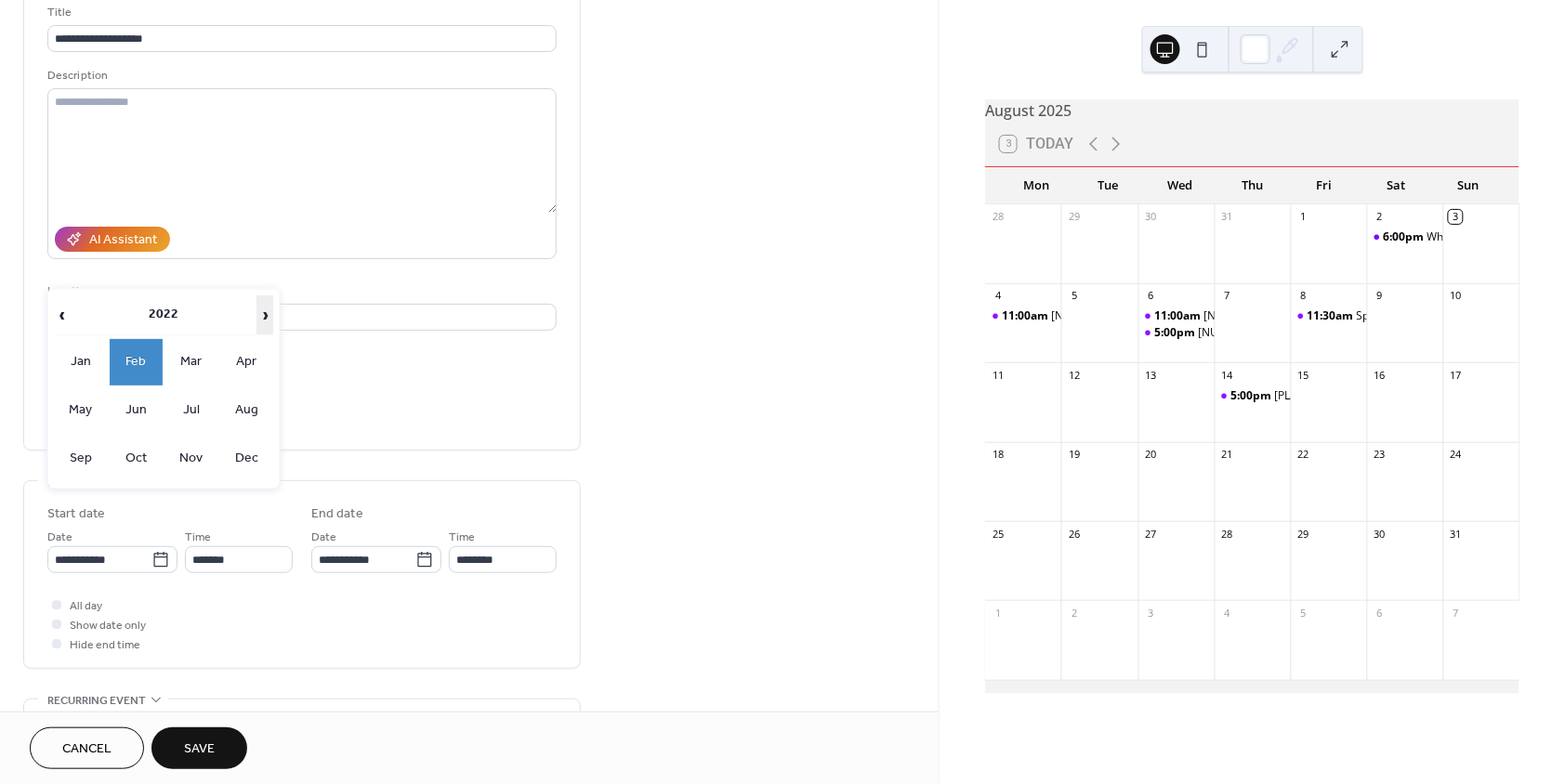 click on "›" at bounding box center [265, 315] 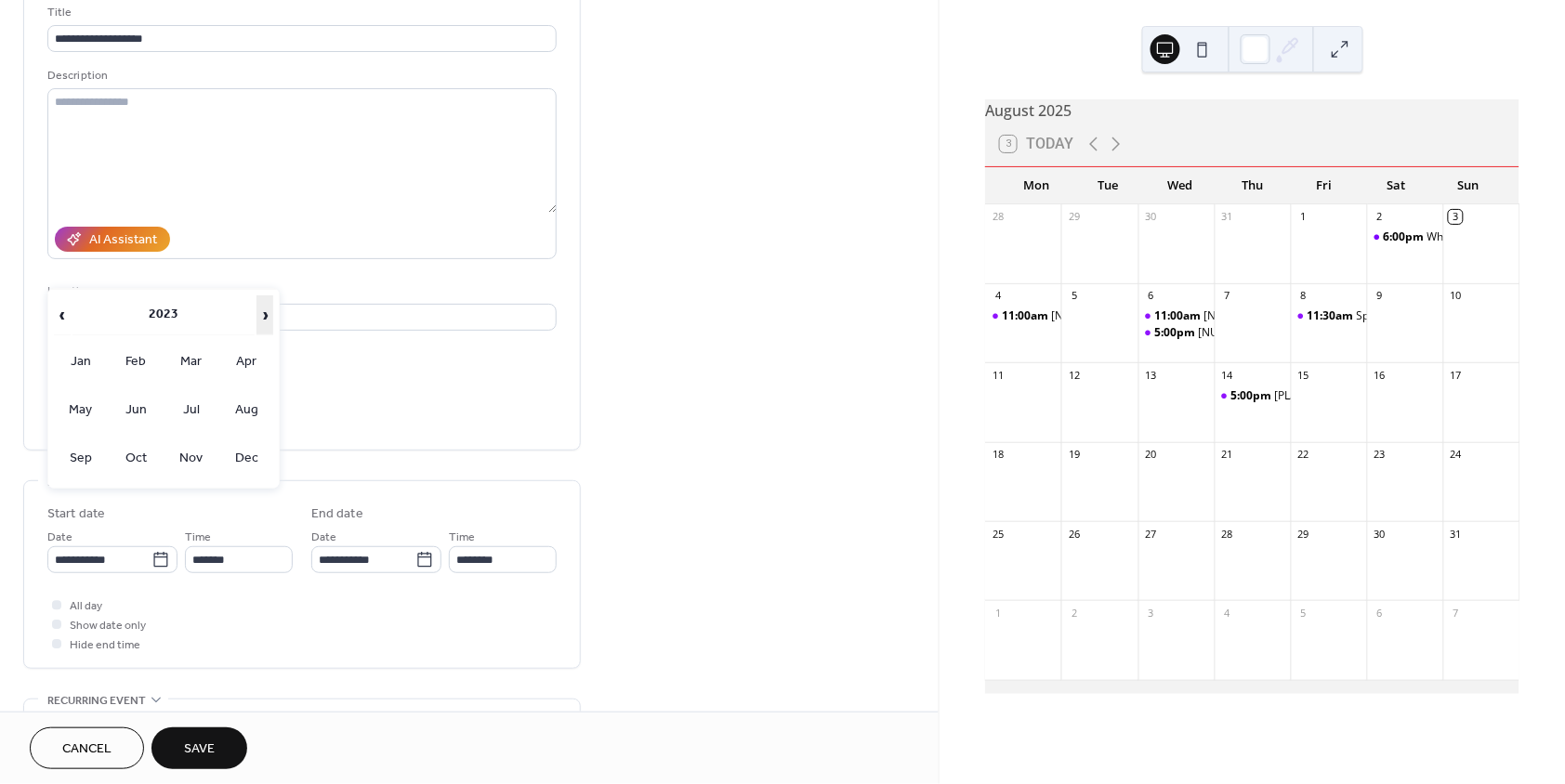 click on "›" at bounding box center [265, 315] 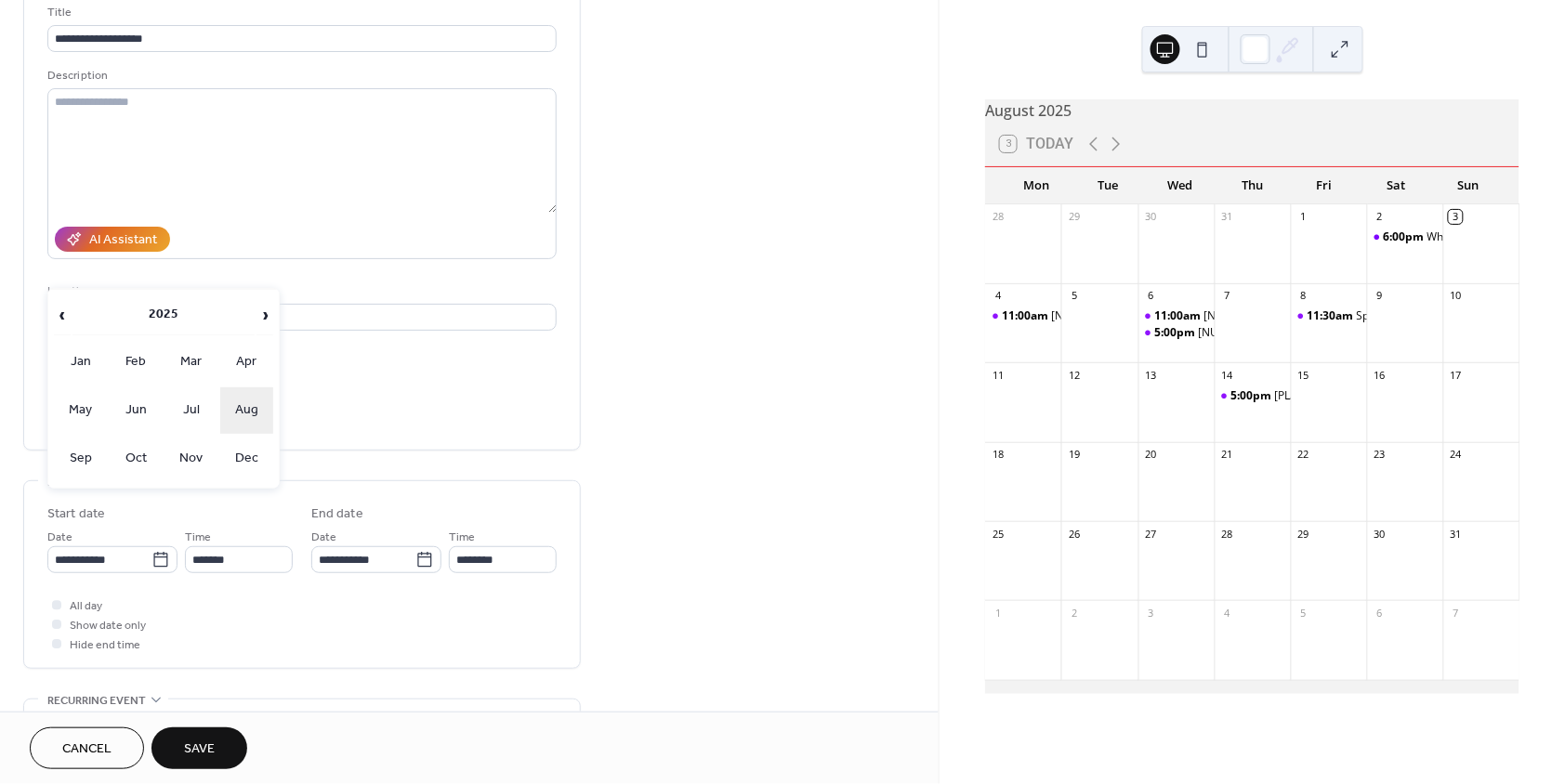 click on "Aug" at bounding box center [247, 411] 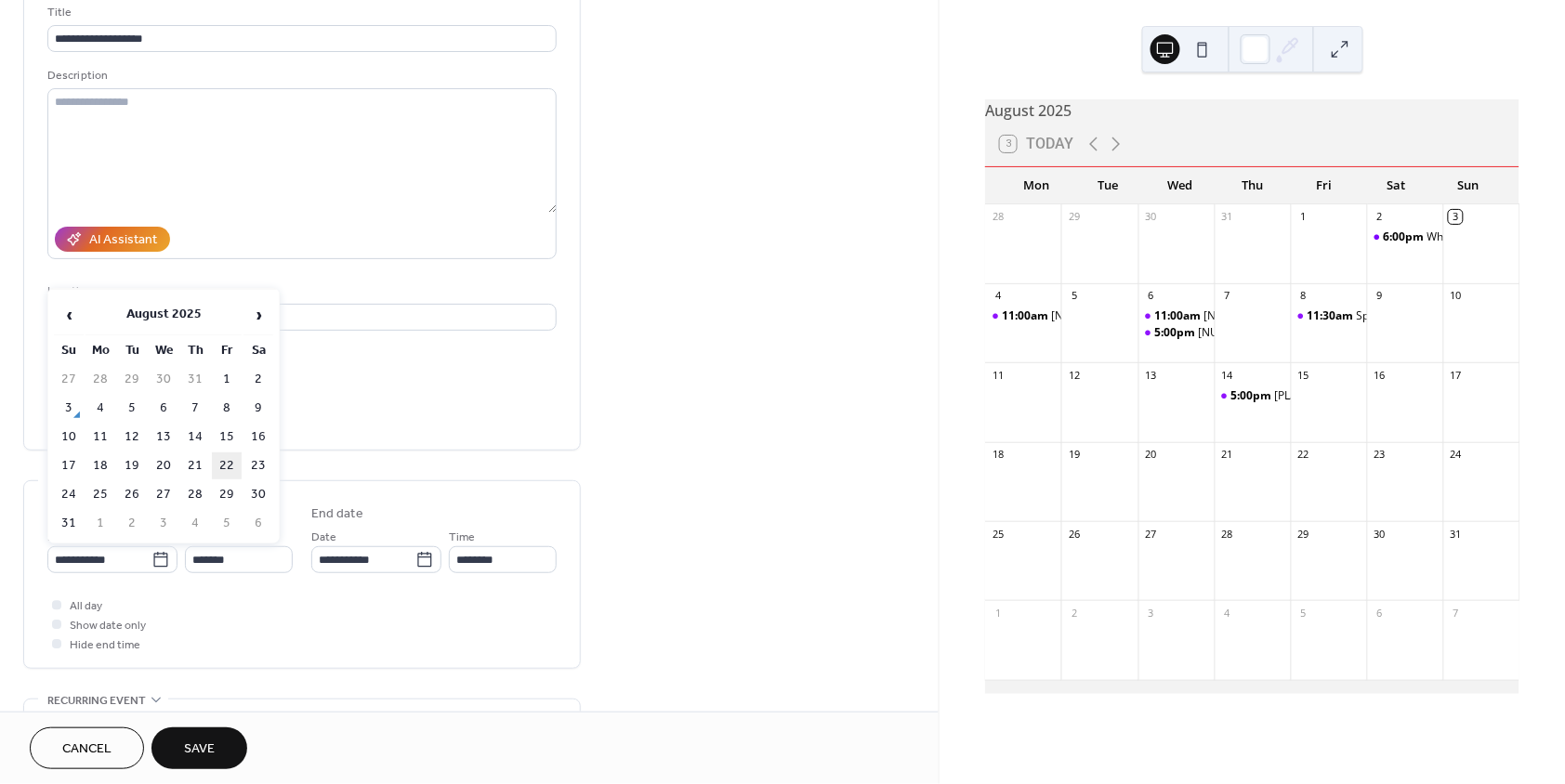 click on "22" at bounding box center (227, 465) 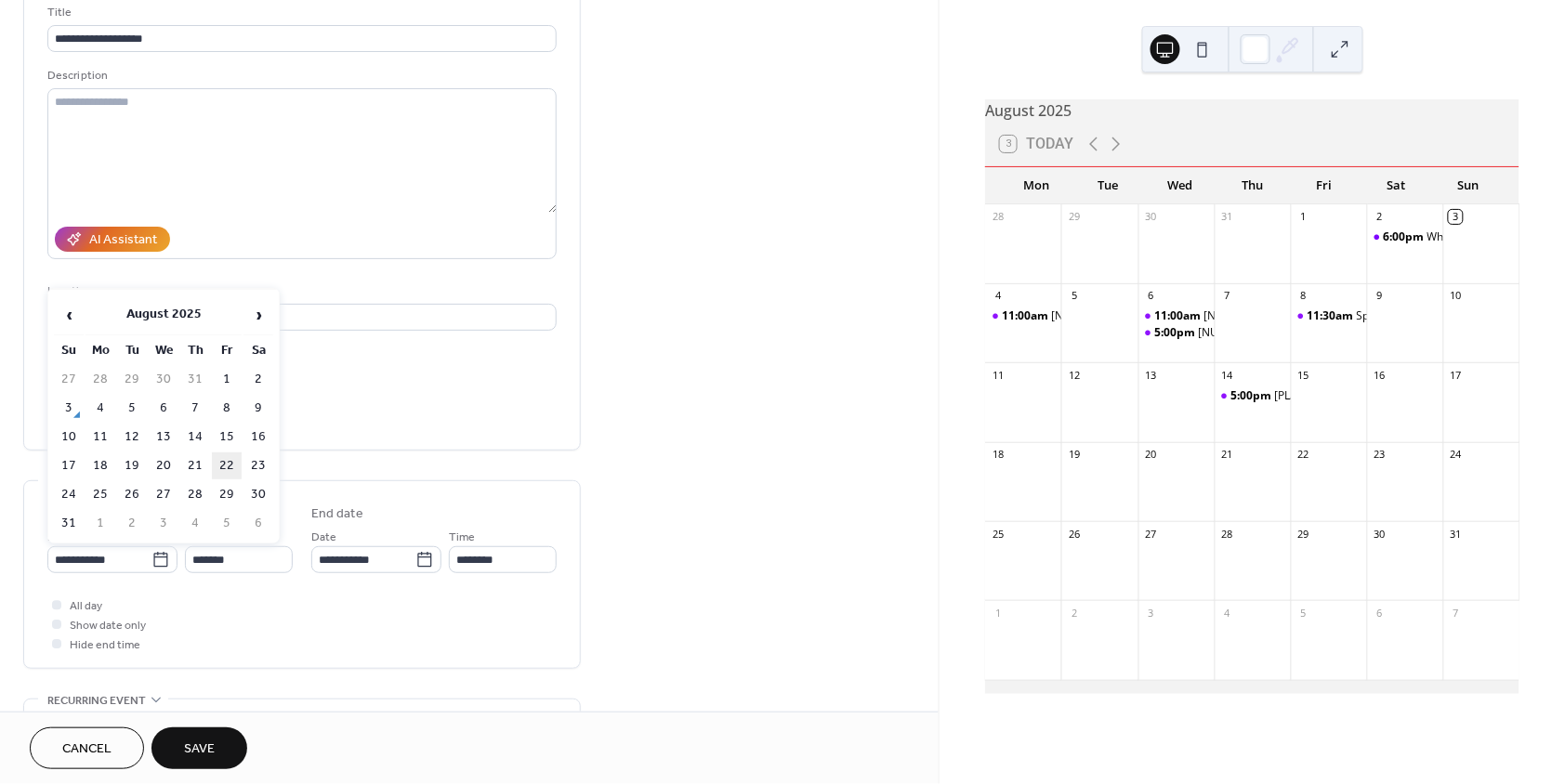 type on "**********" 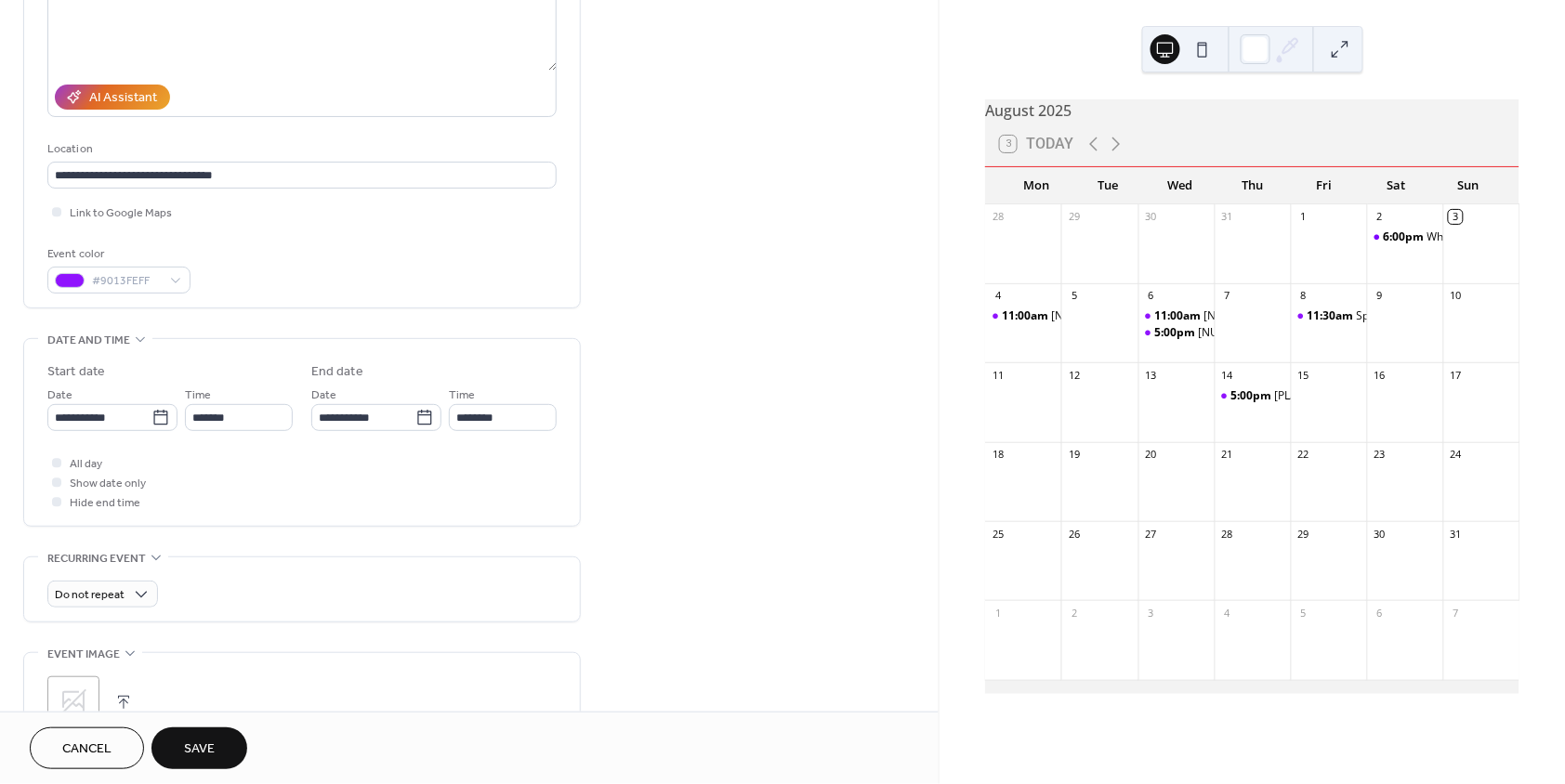 scroll, scrollTop: 509, scrollLeft: 0, axis: vertical 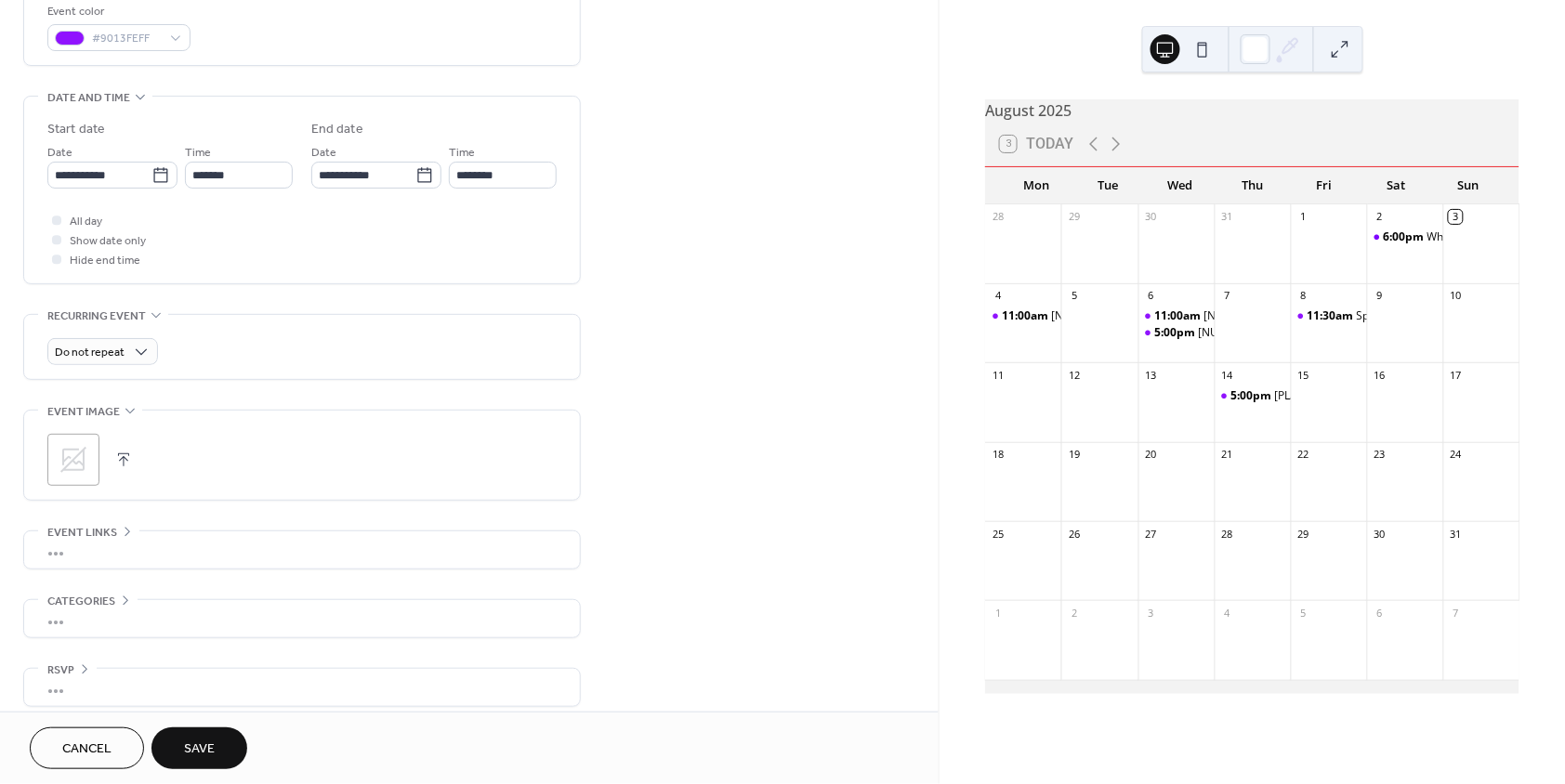 click on "Save" at bounding box center (199, 750) 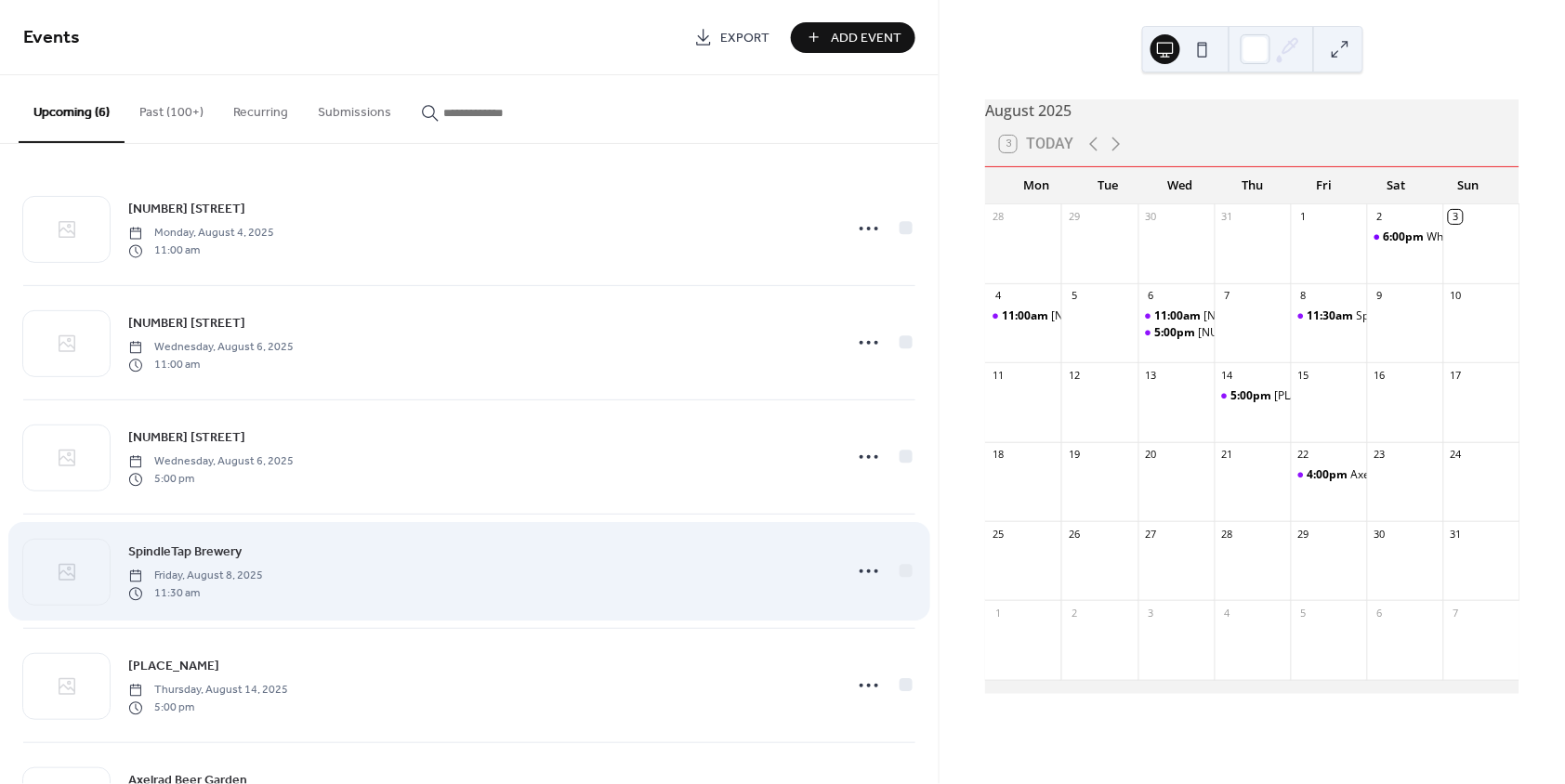 scroll, scrollTop: 100, scrollLeft: 0, axis: vertical 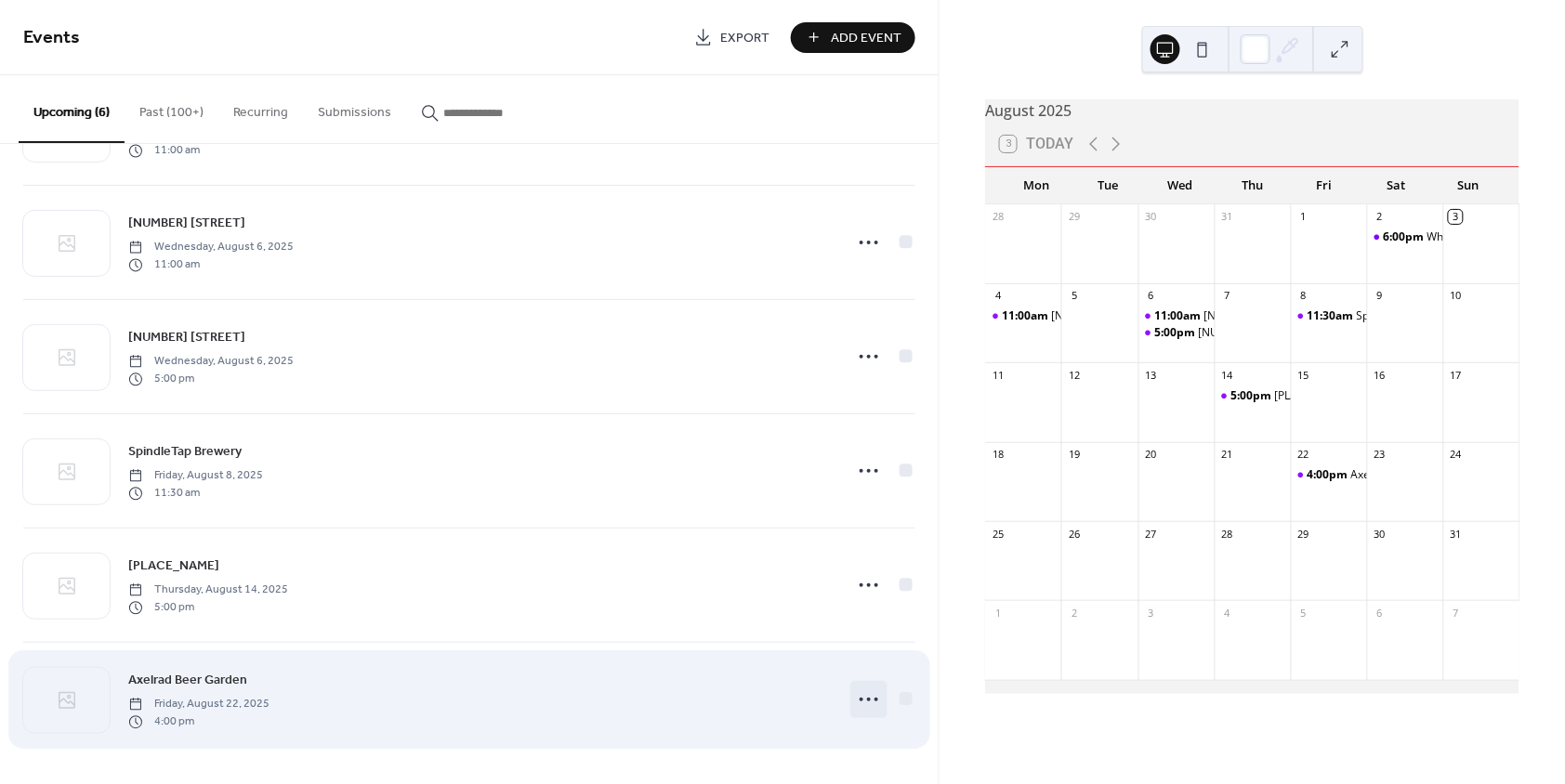 click 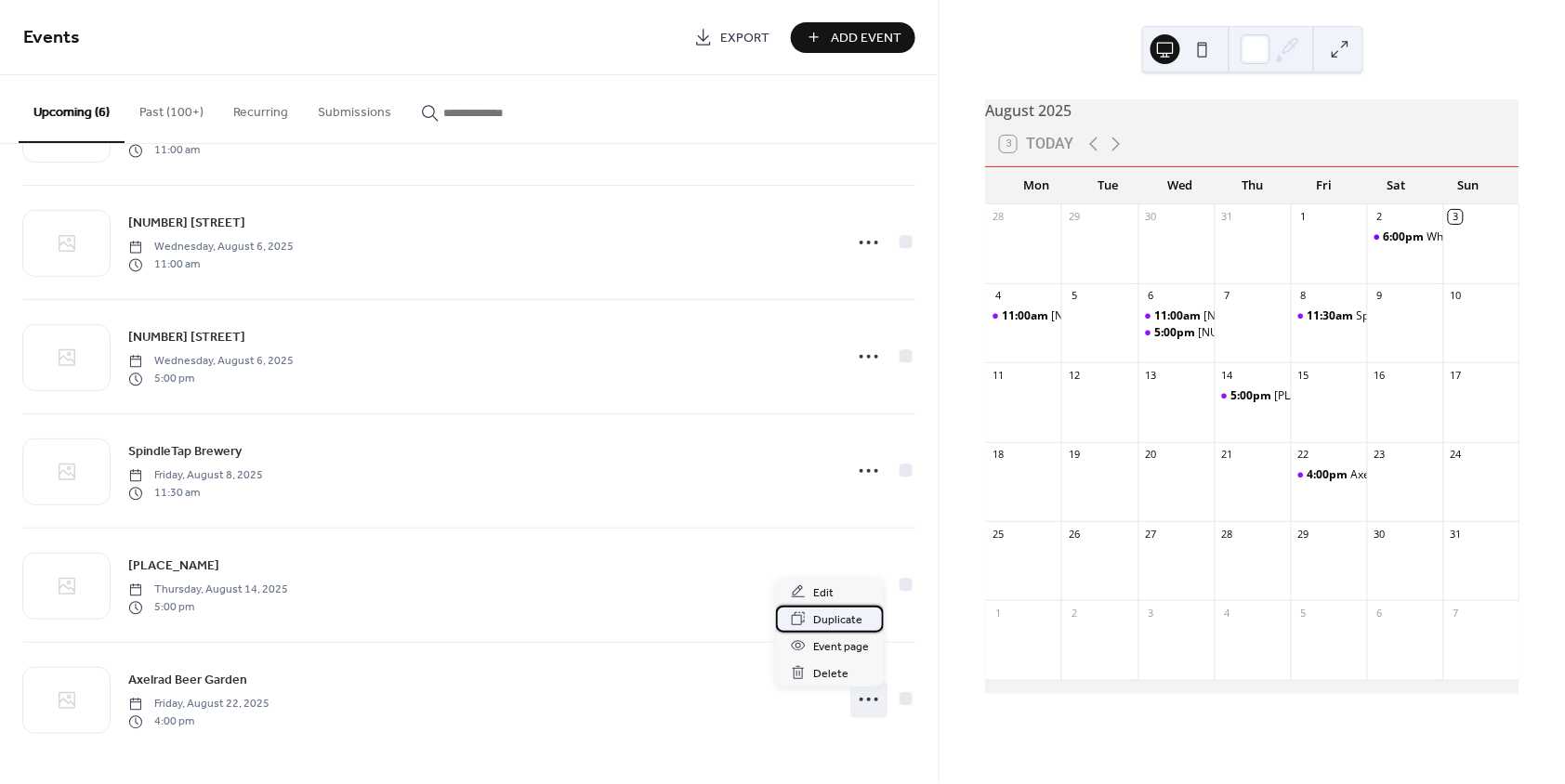 click on "Duplicate" at bounding box center [837, 620] 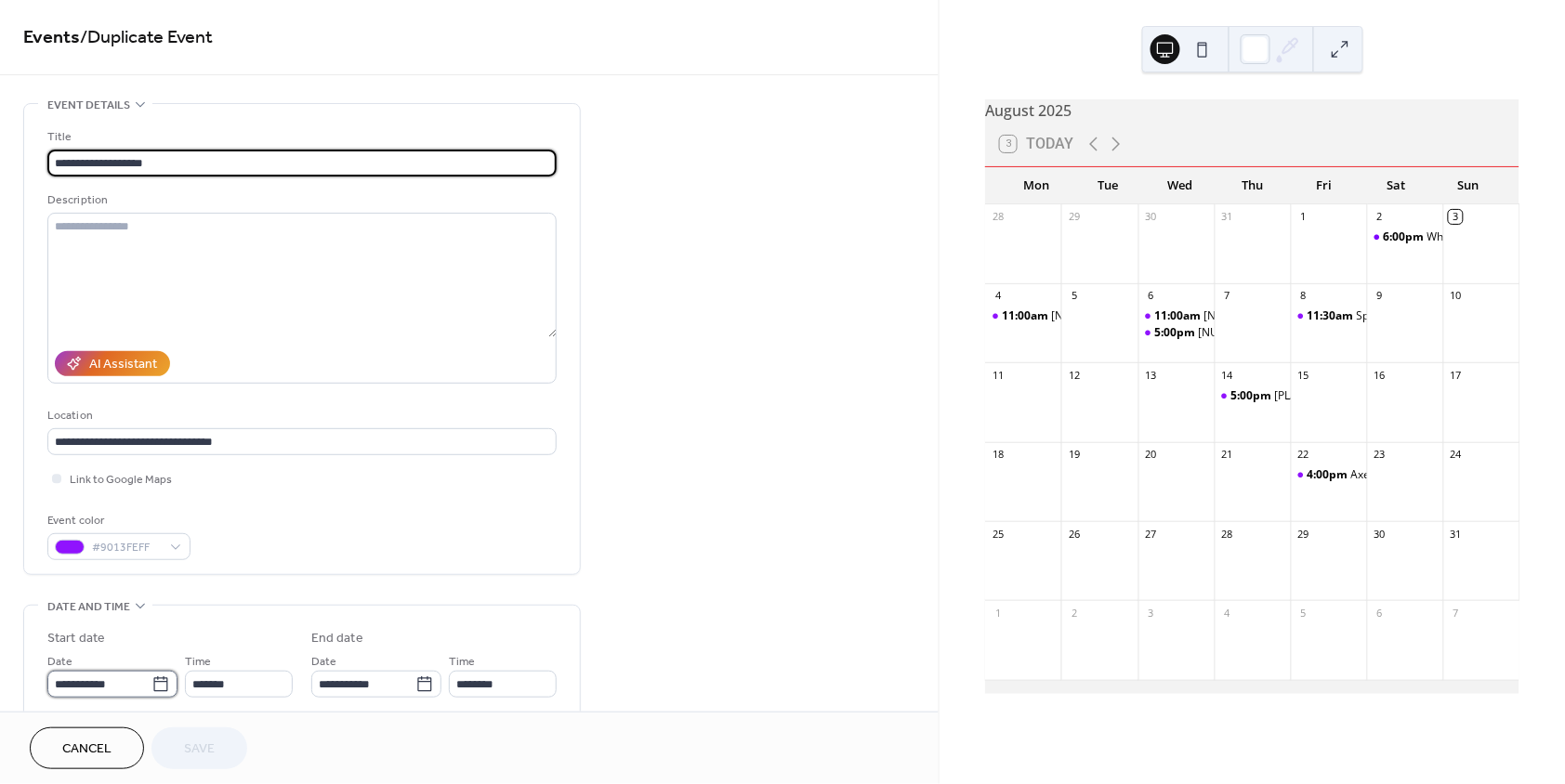 click on "**********" at bounding box center (99, 684) 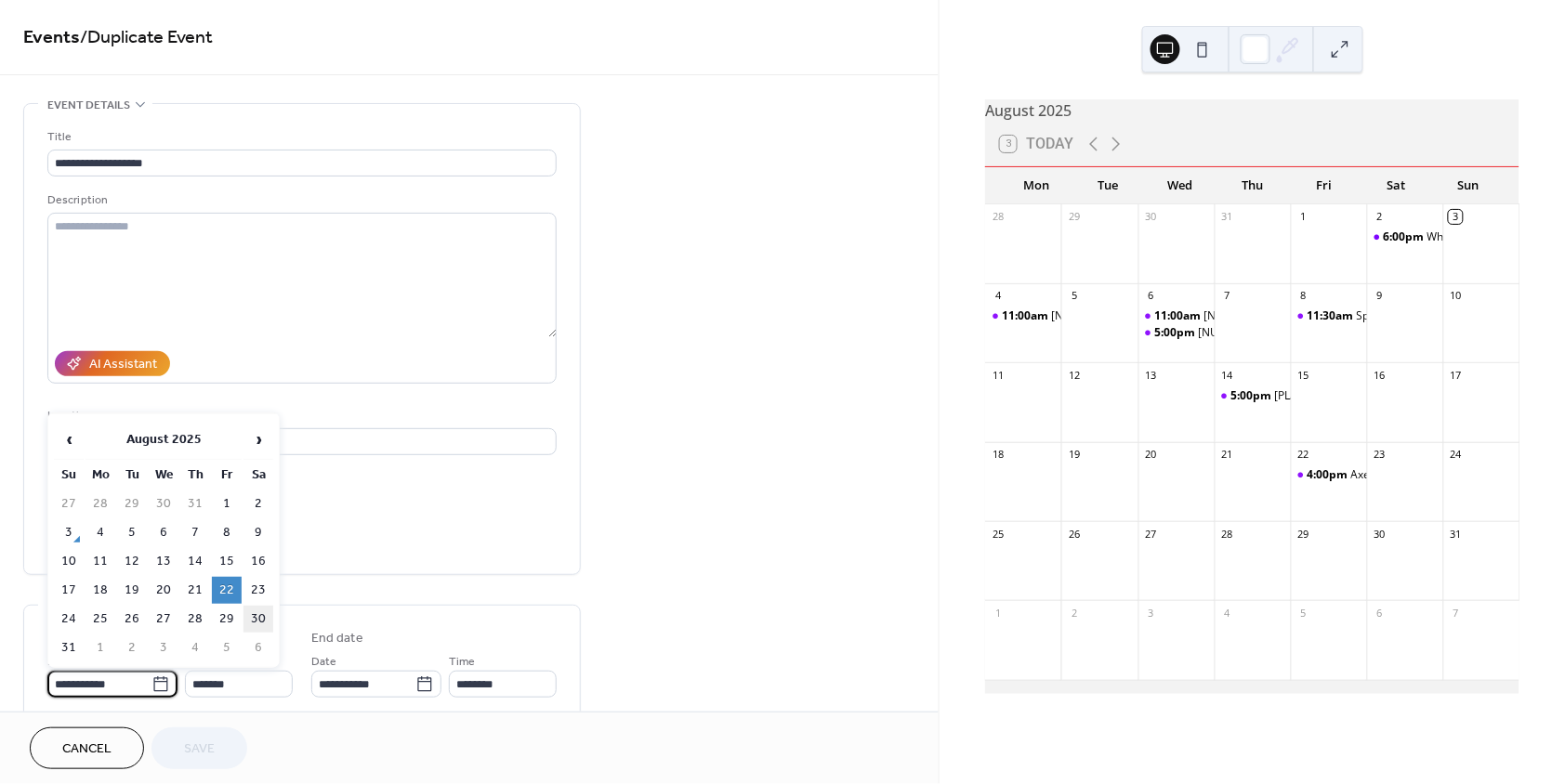 click on "30" at bounding box center [258, 619] 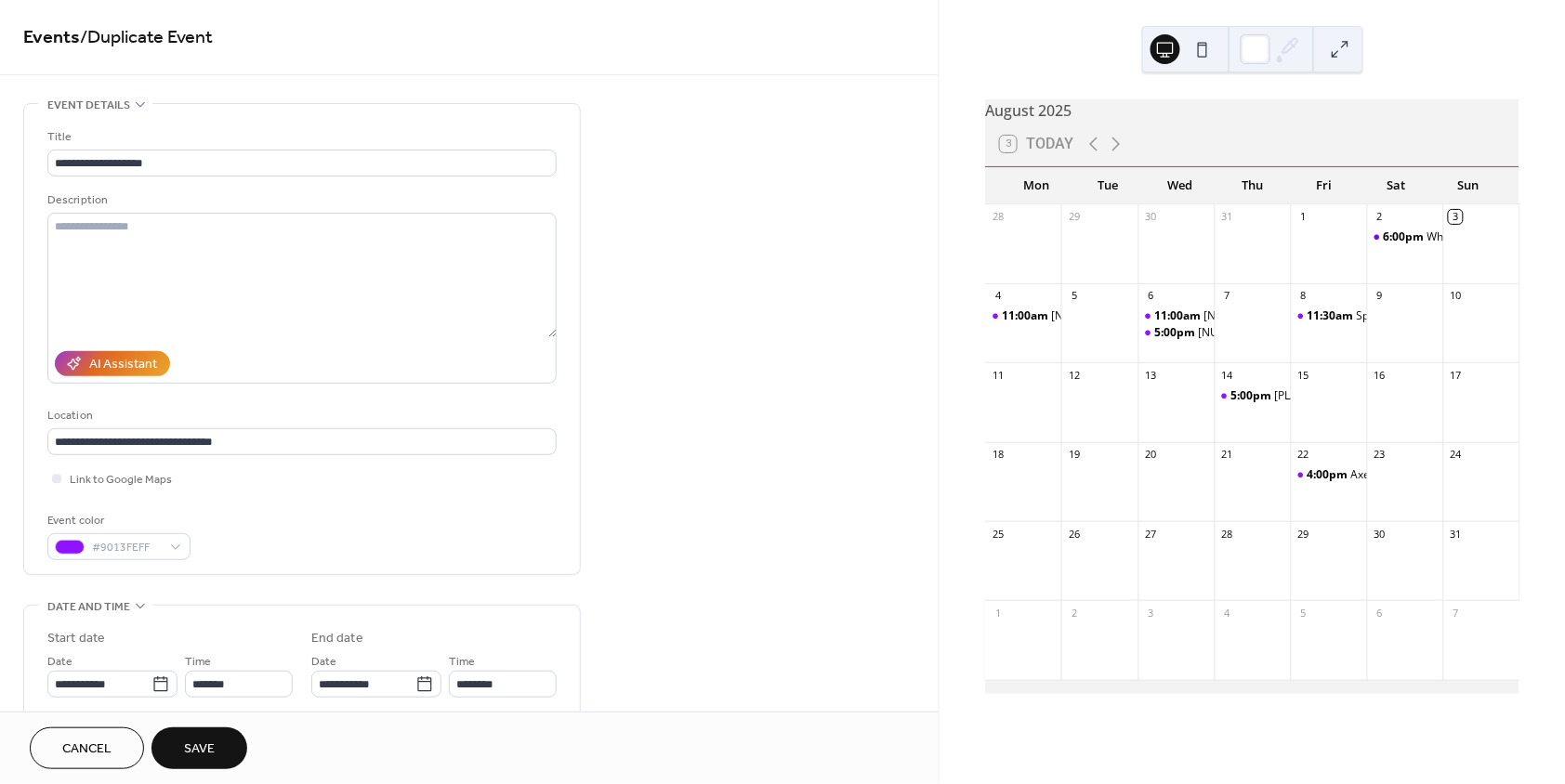 type on "**********" 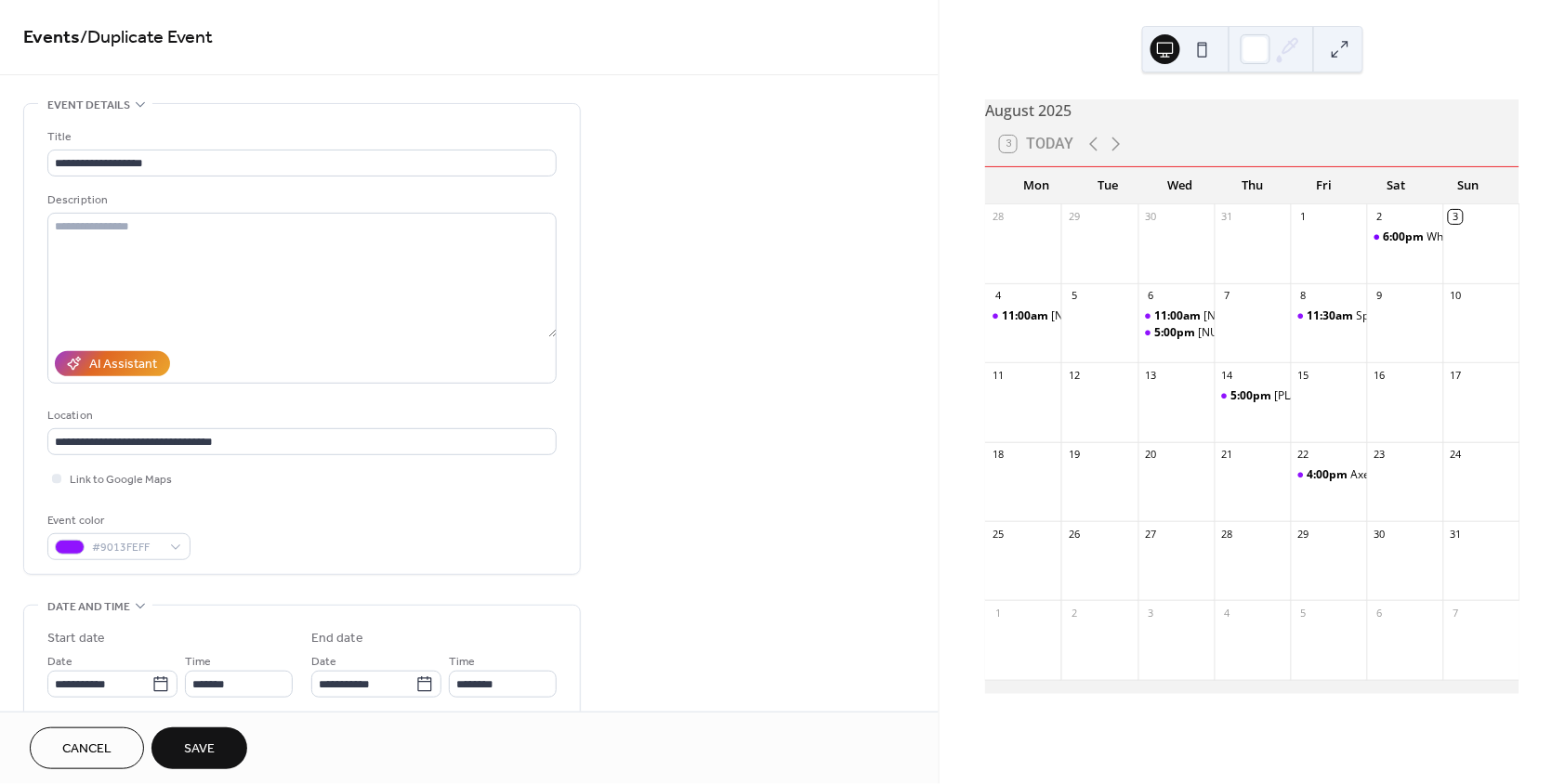 type on "**********" 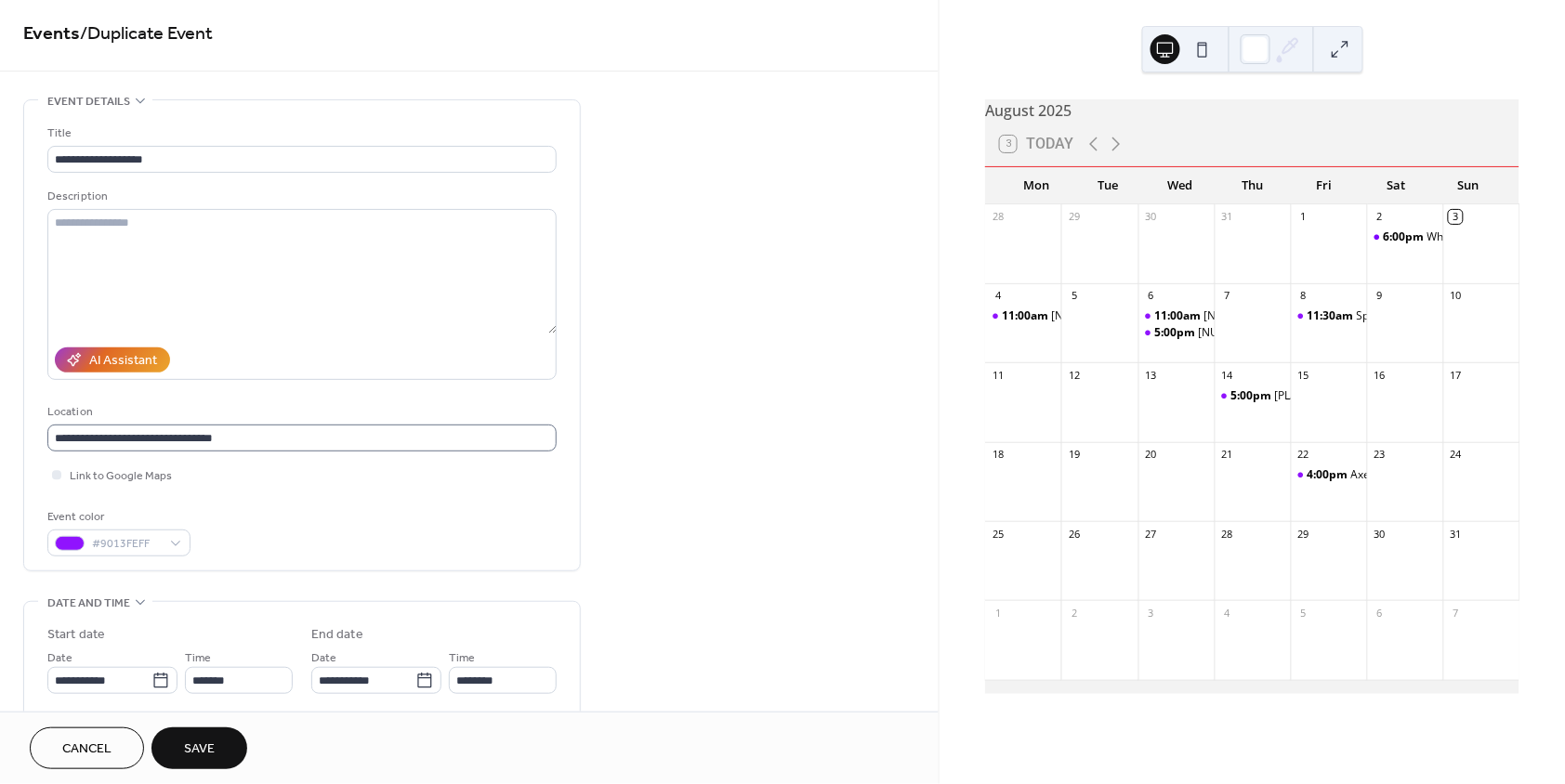 scroll, scrollTop: 53, scrollLeft: 0, axis: vertical 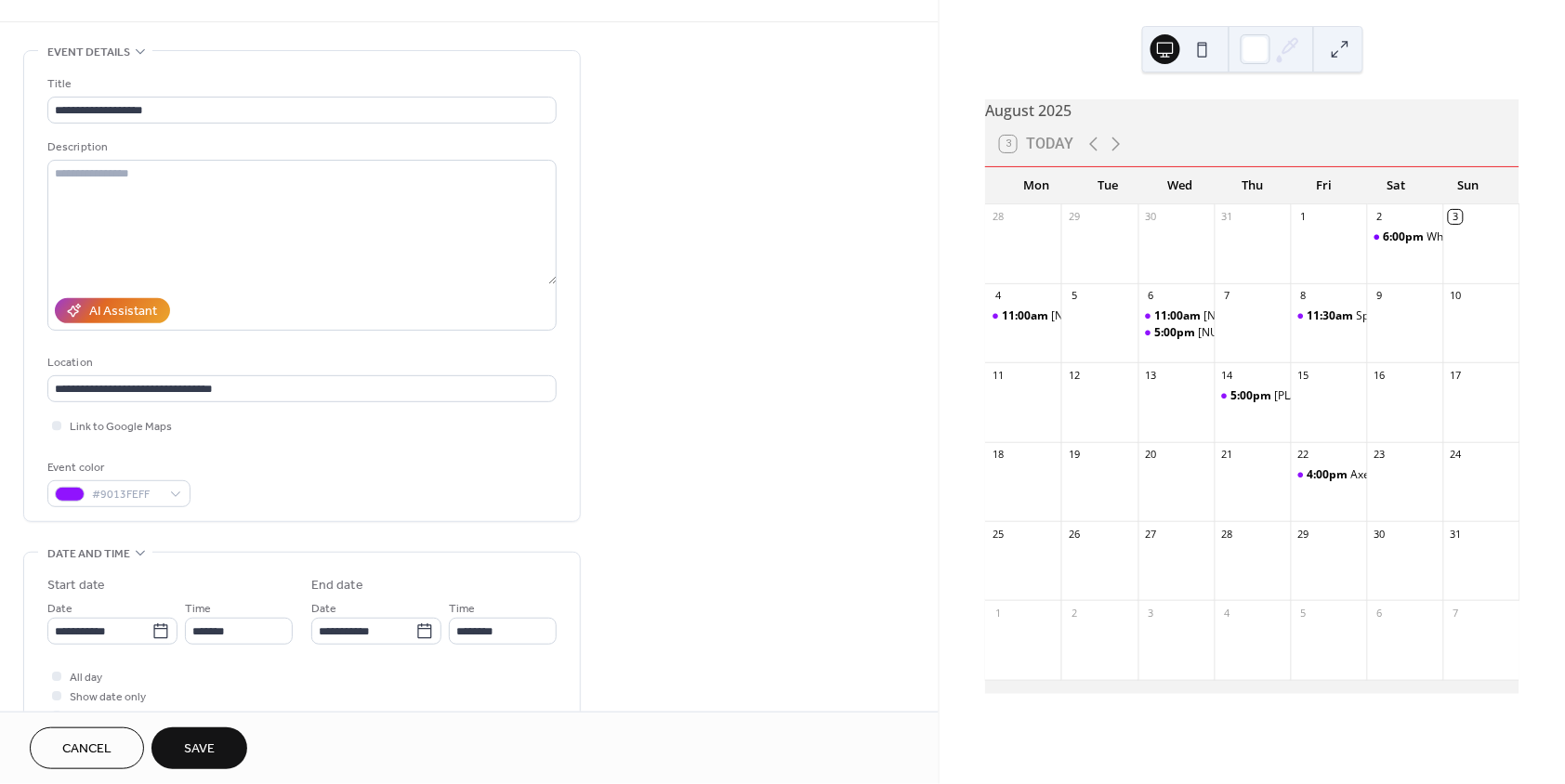 click on "Save" at bounding box center [199, 748] 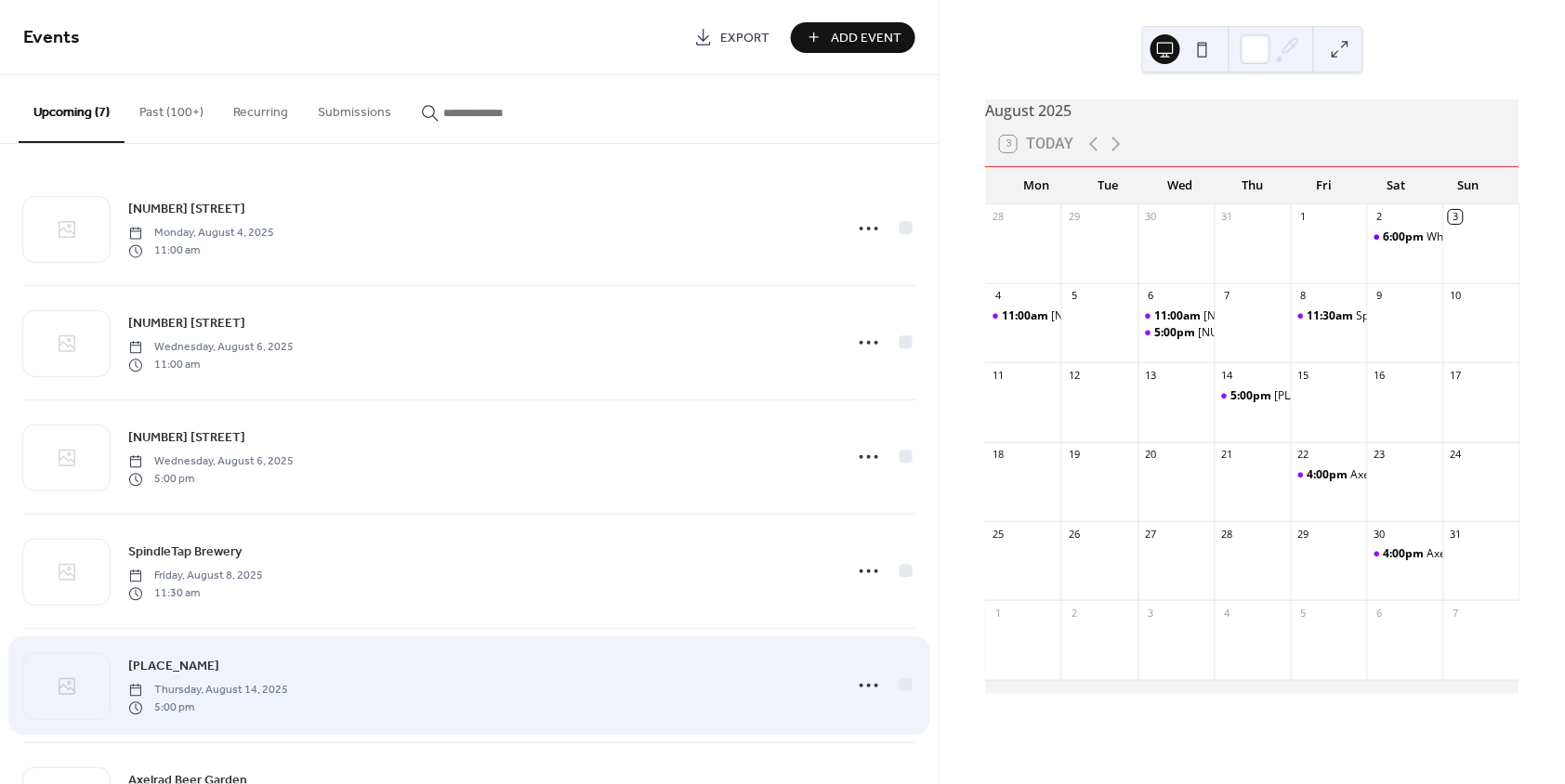 scroll, scrollTop: 215, scrollLeft: 0, axis: vertical 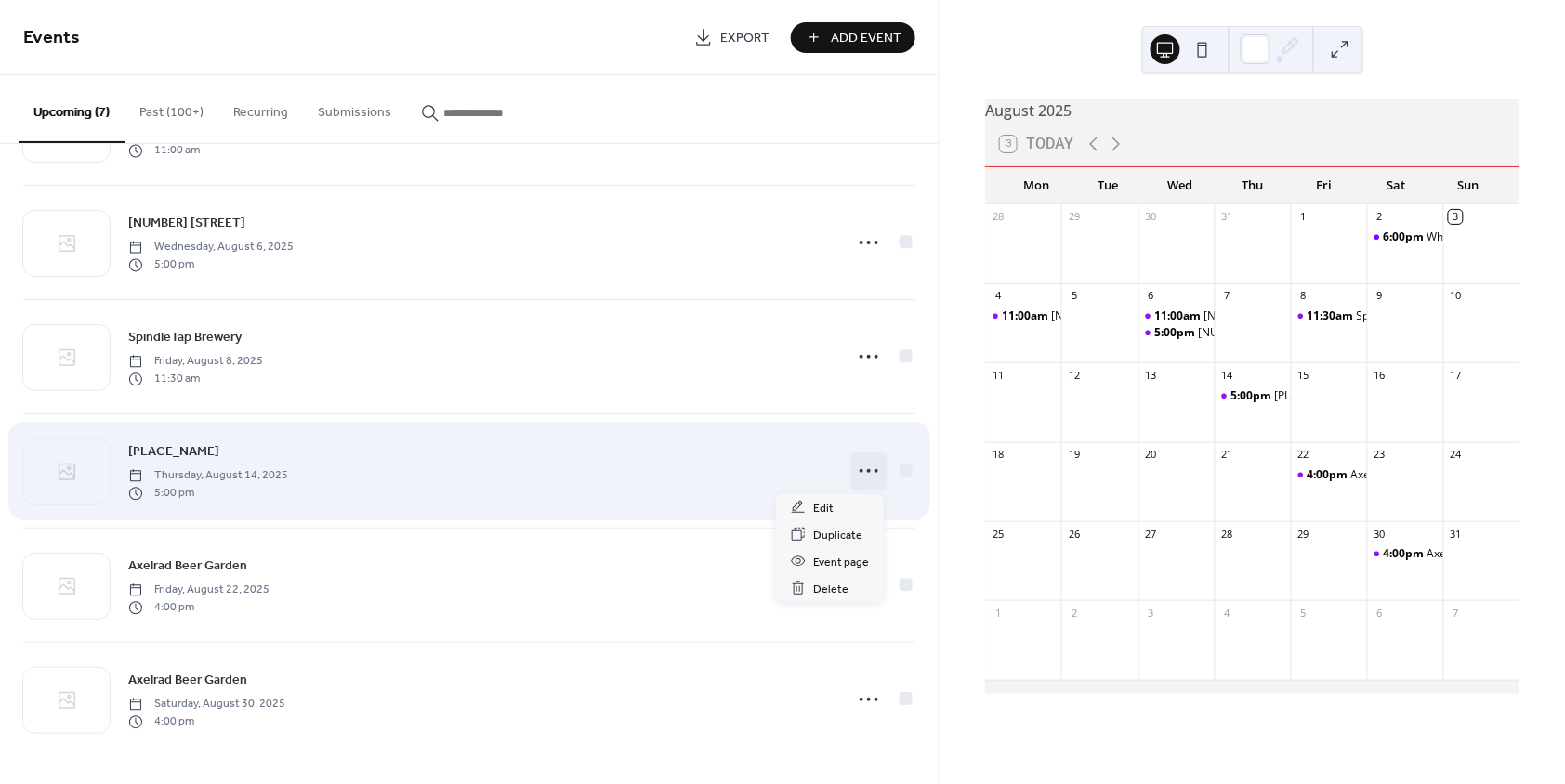 click 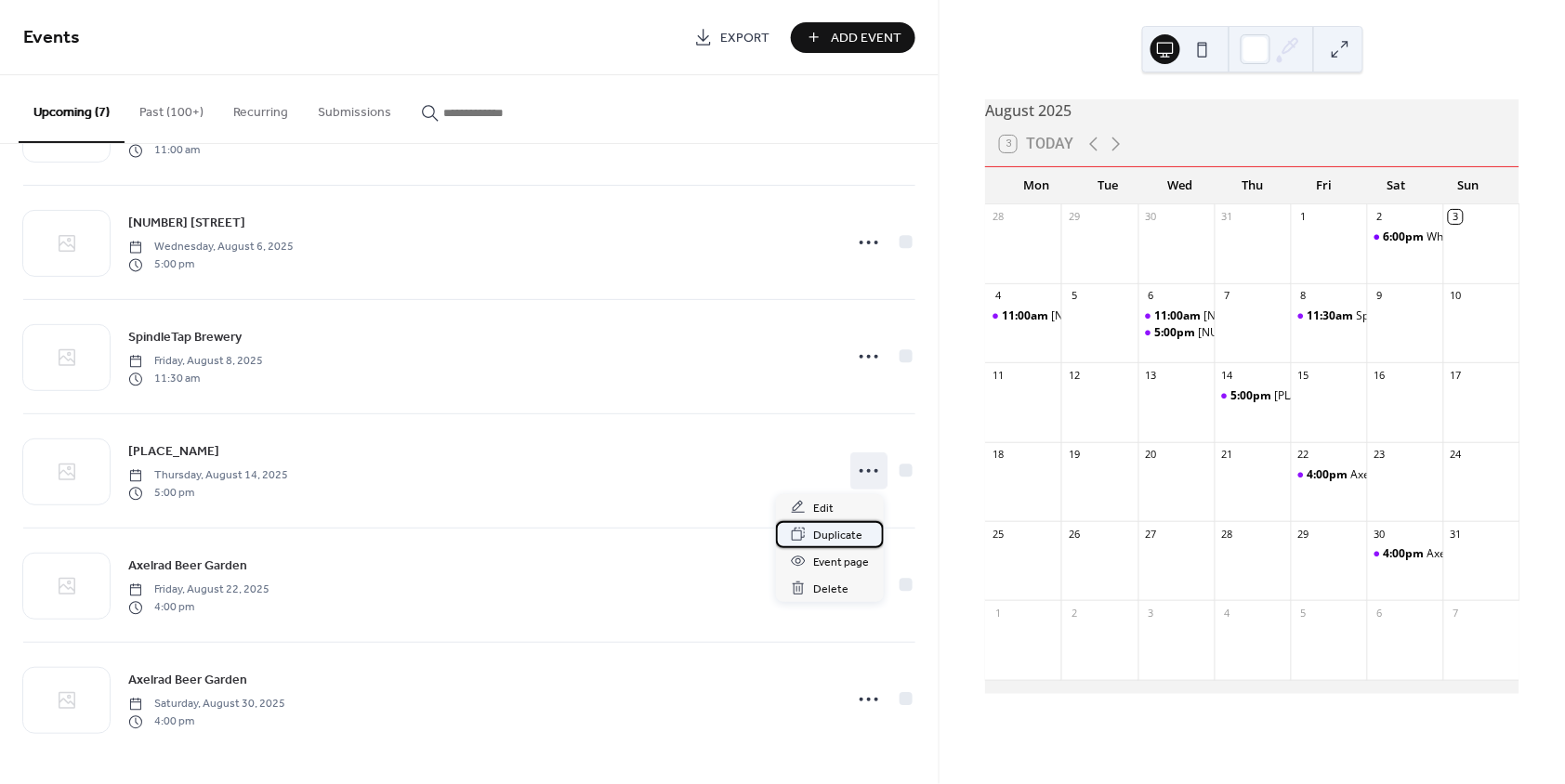 click on "Duplicate" at bounding box center [837, 535] 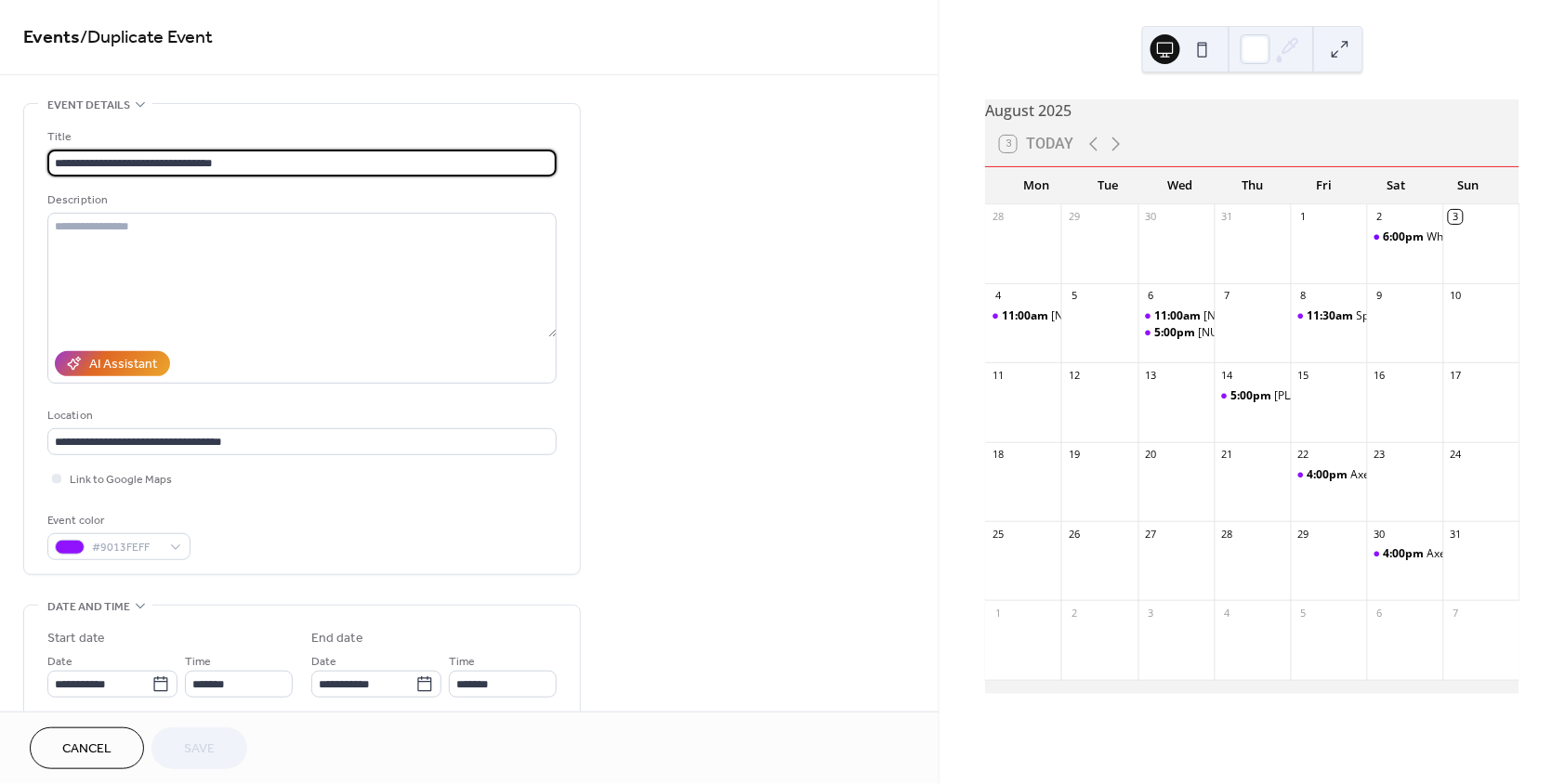 click on "**********" at bounding box center [302, 163] 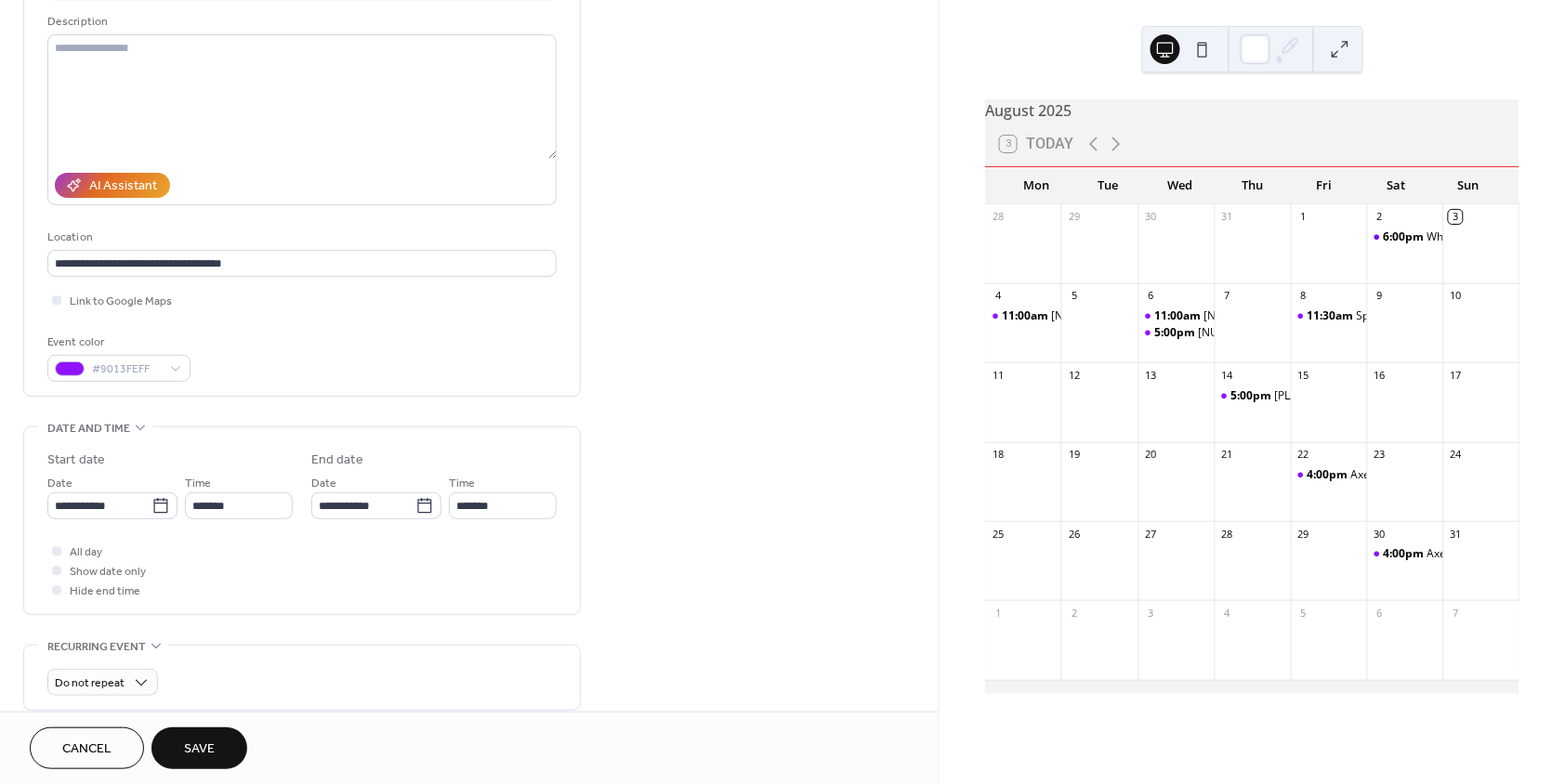 scroll, scrollTop: 368, scrollLeft: 0, axis: vertical 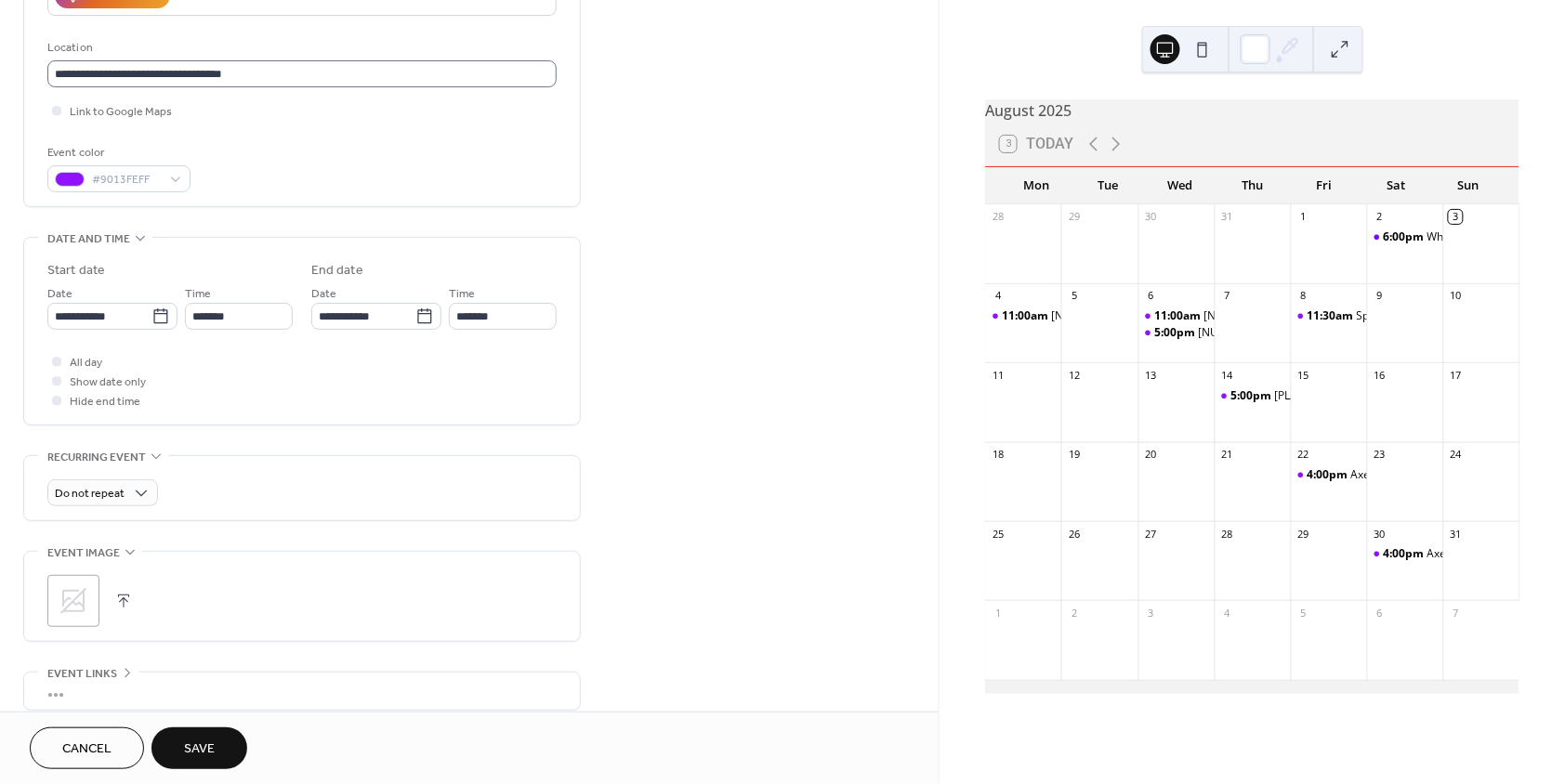 type on "**********" 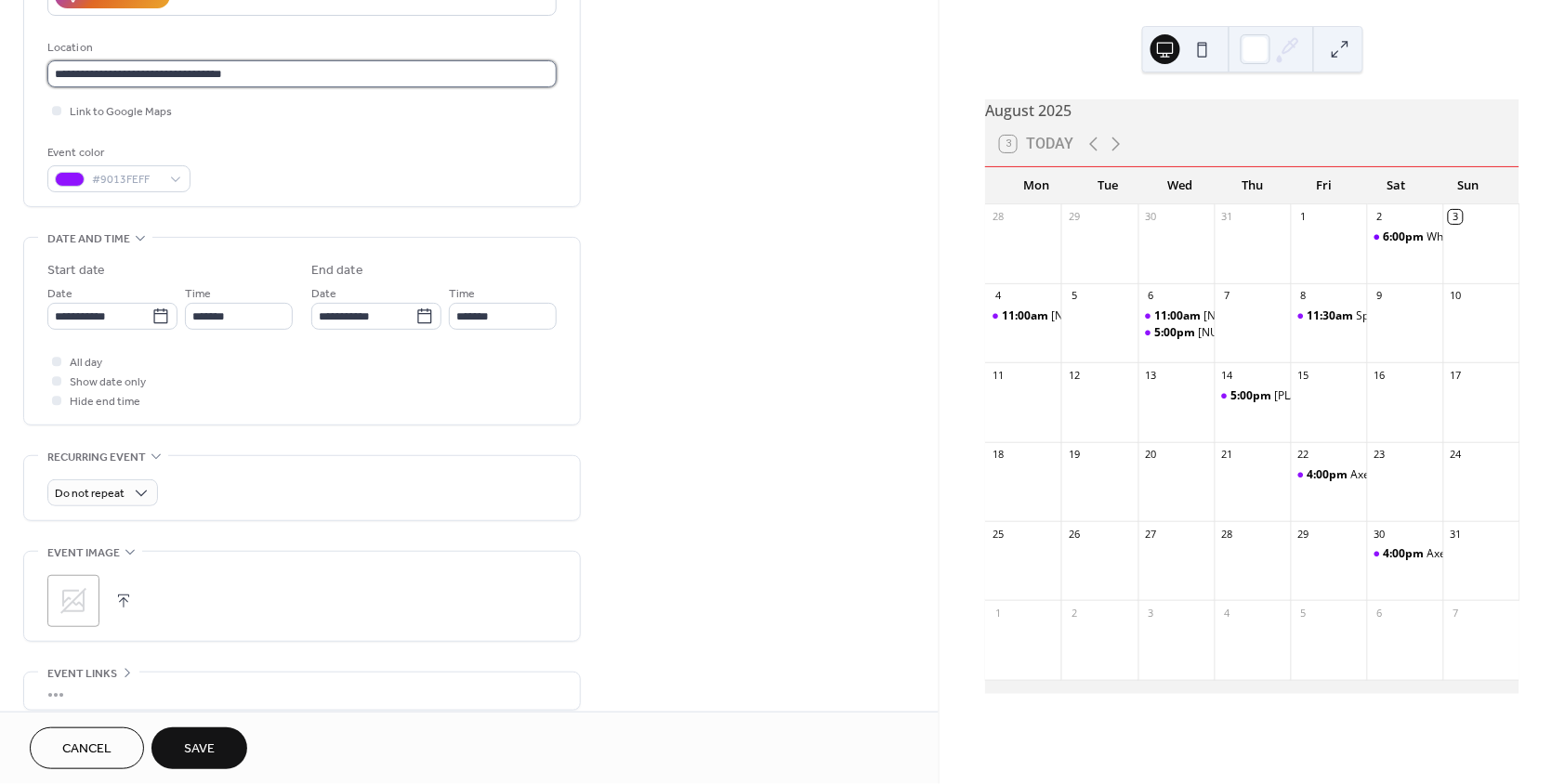 click on "**********" at bounding box center [782, 392] 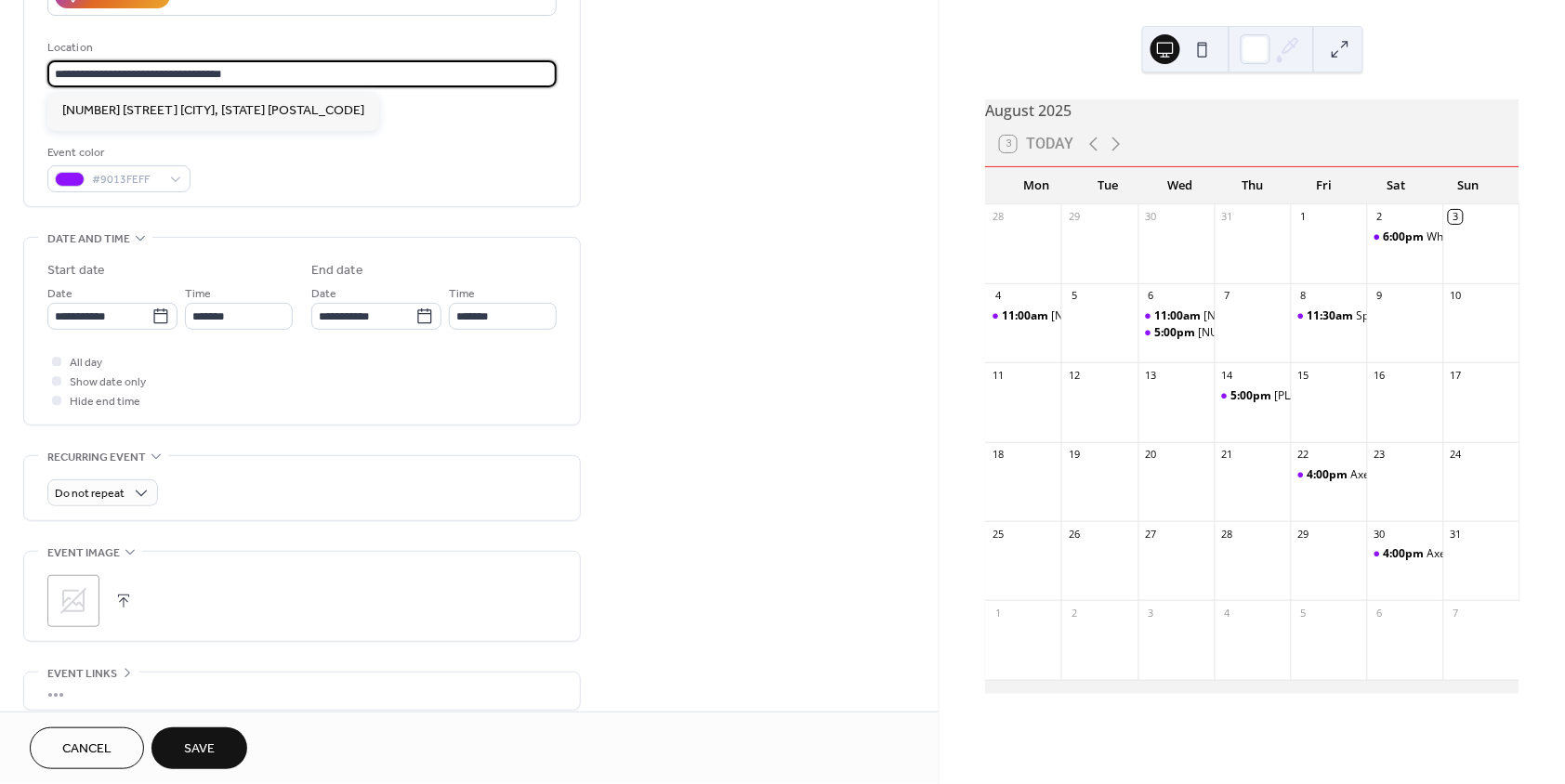 click on "**********" at bounding box center [302, 73] 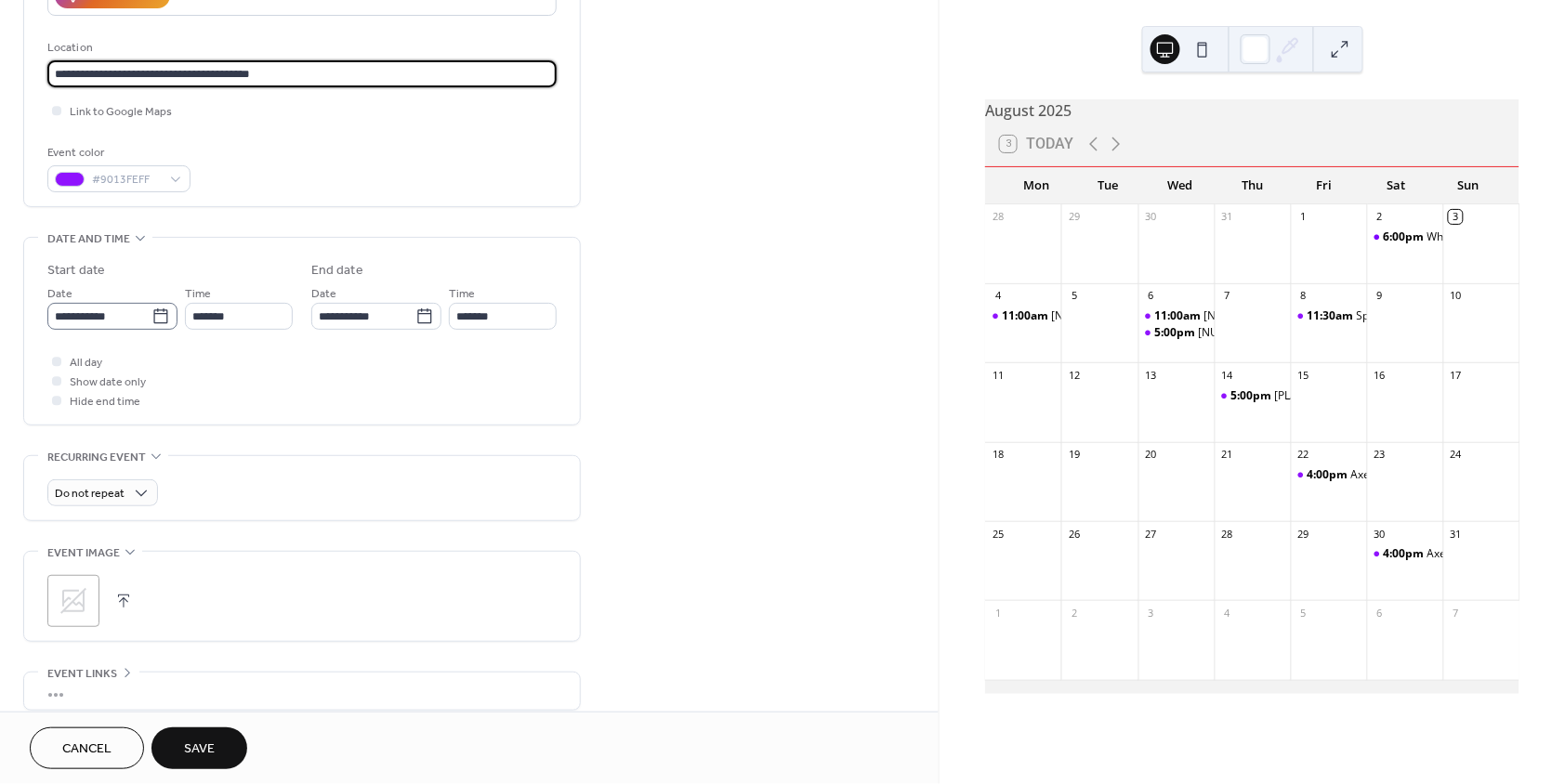 type on "**********" 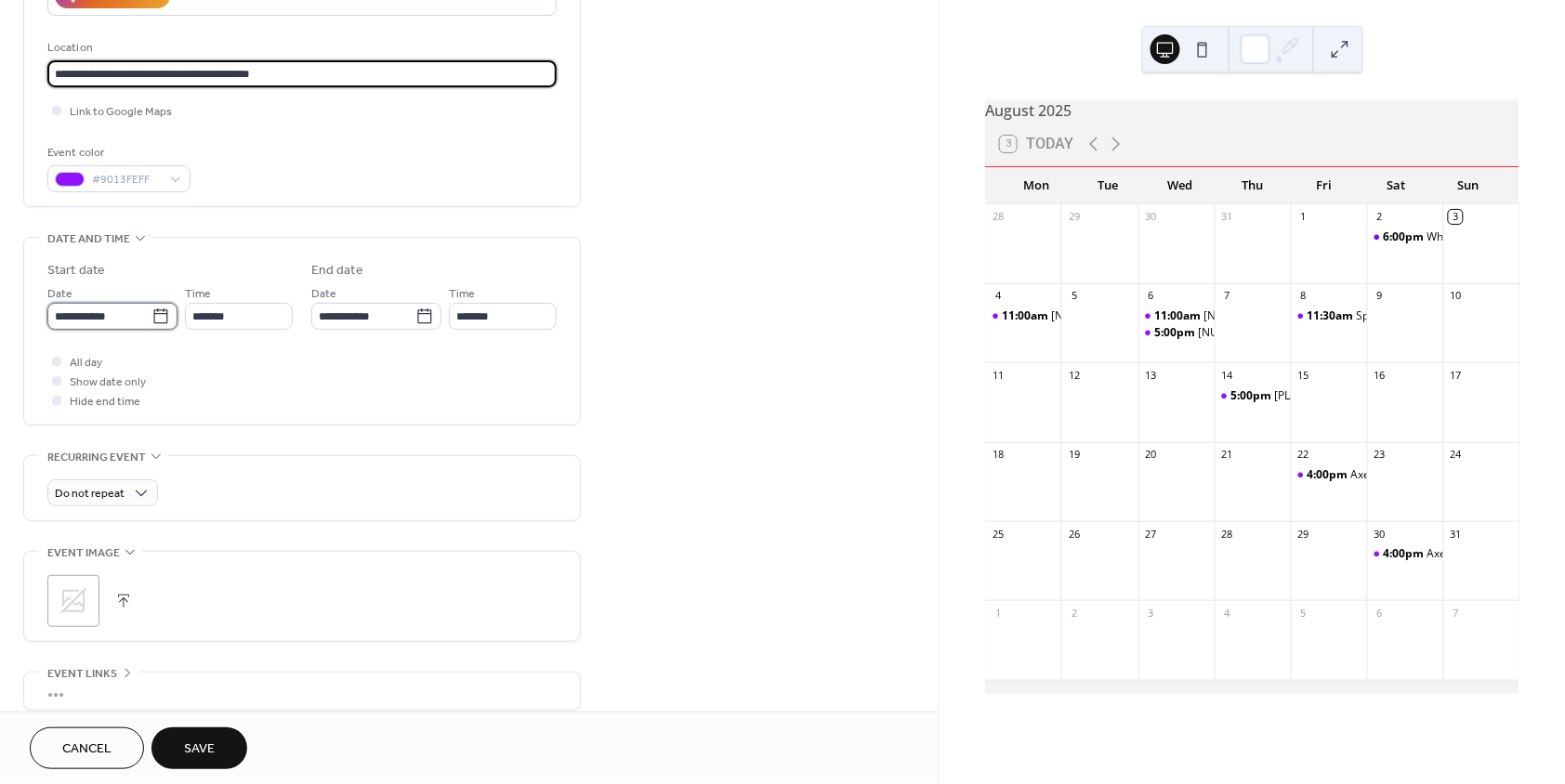 click on "**********" at bounding box center [99, 316] 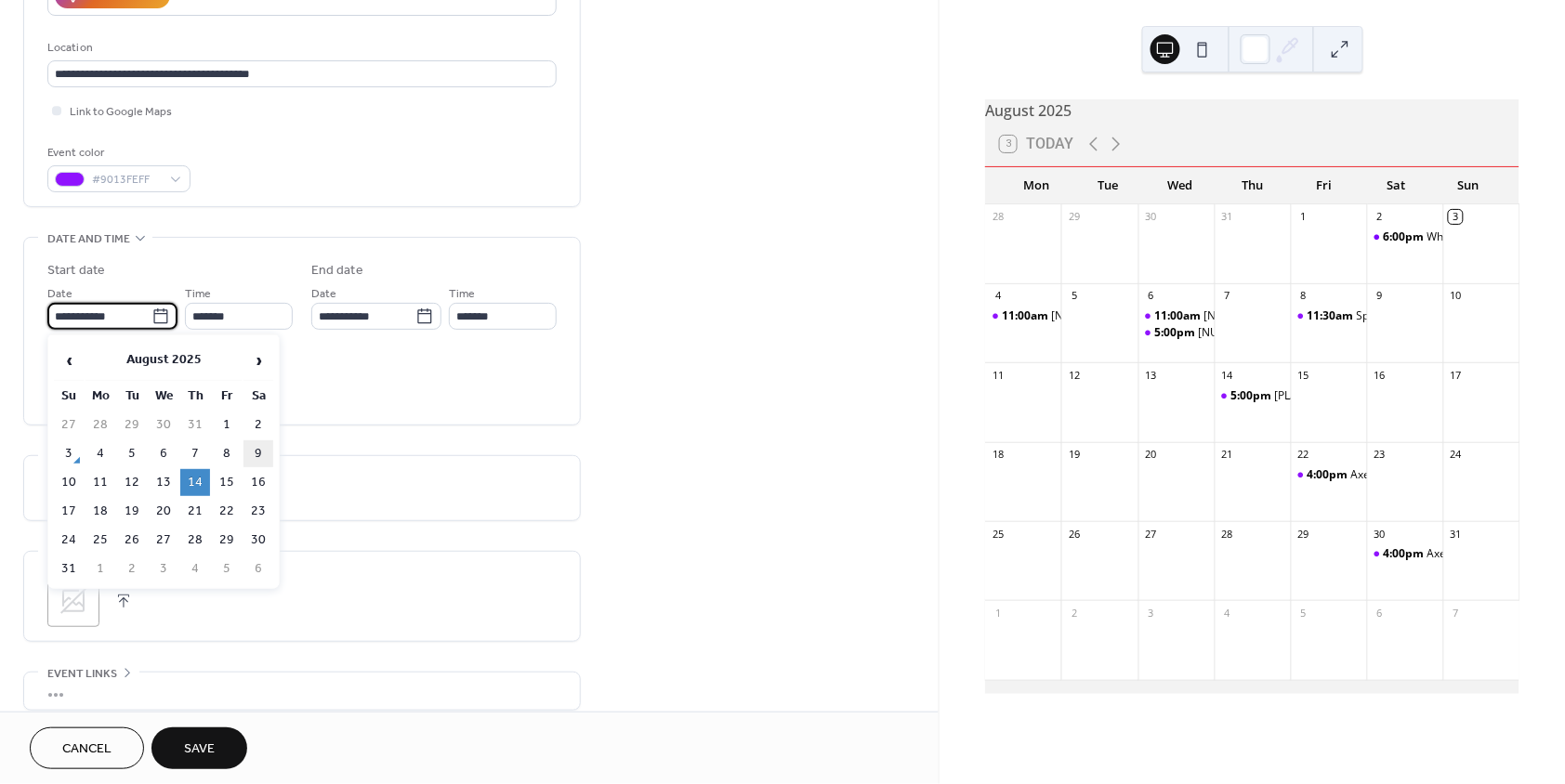 click on "9" at bounding box center (258, 453) 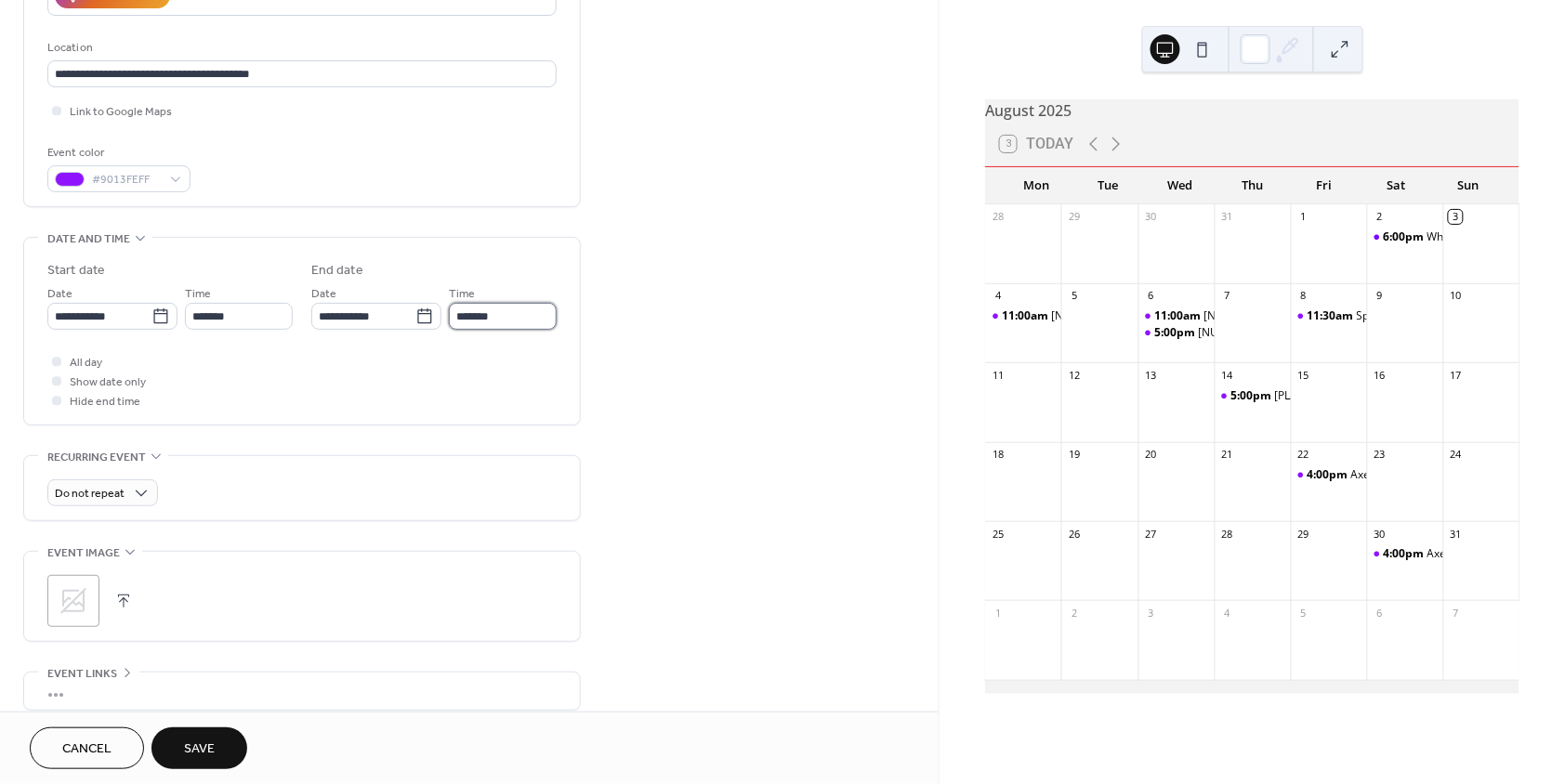 click on "*******" at bounding box center [503, 316] 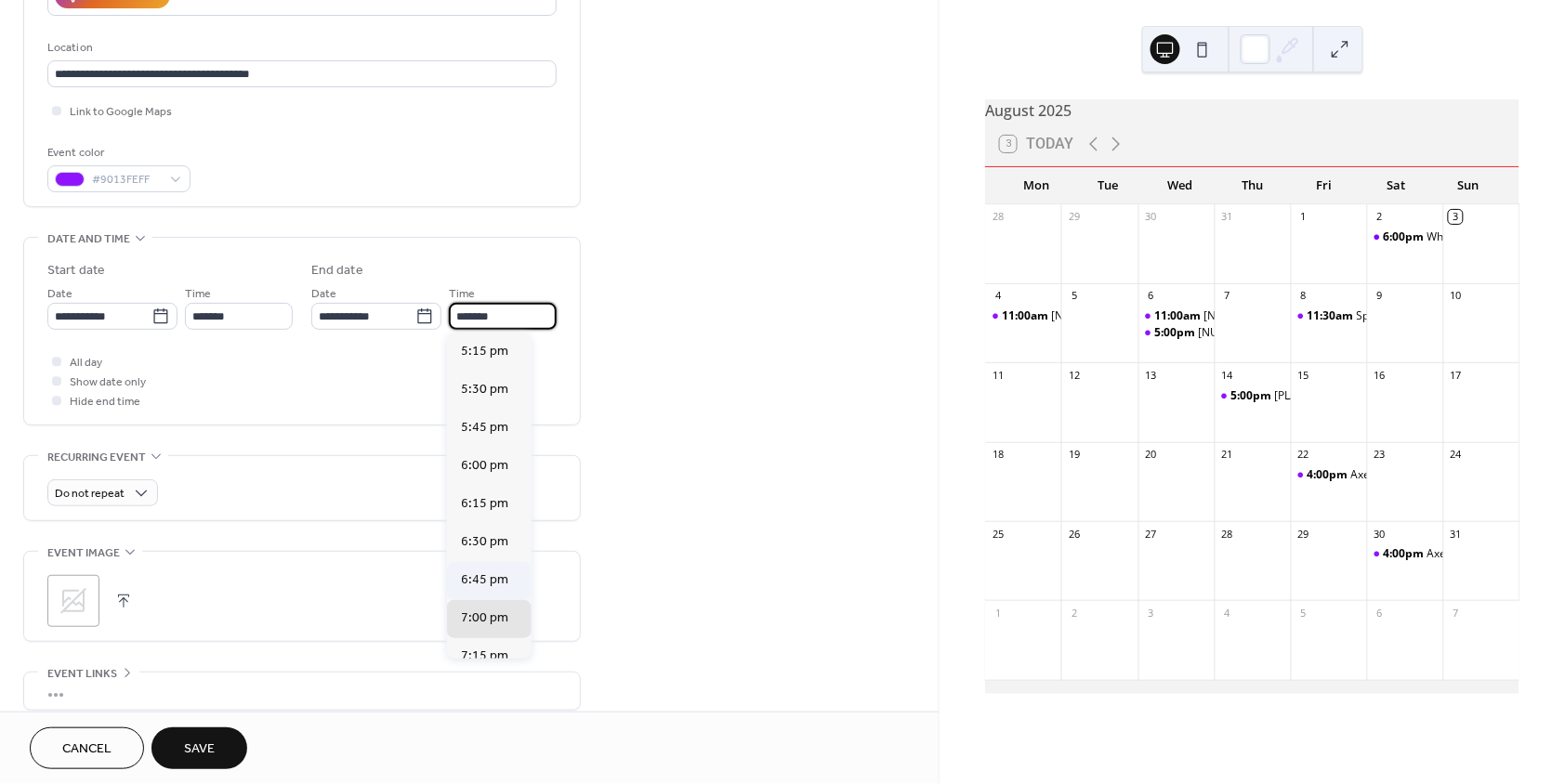 scroll, scrollTop: 521, scrollLeft: 0, axis: vertical 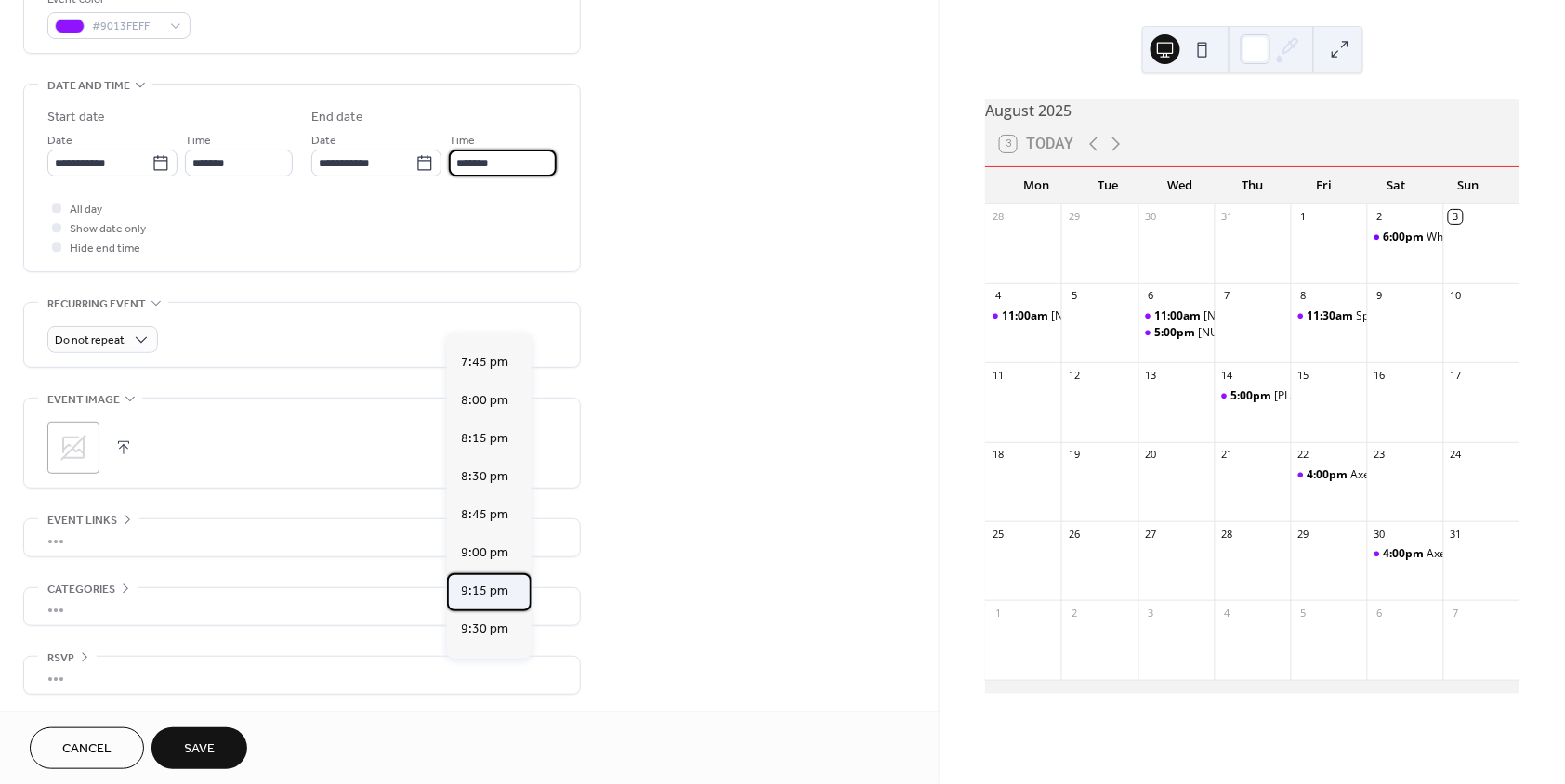 click on "9:15 pm" at bounding box center (485, 591) 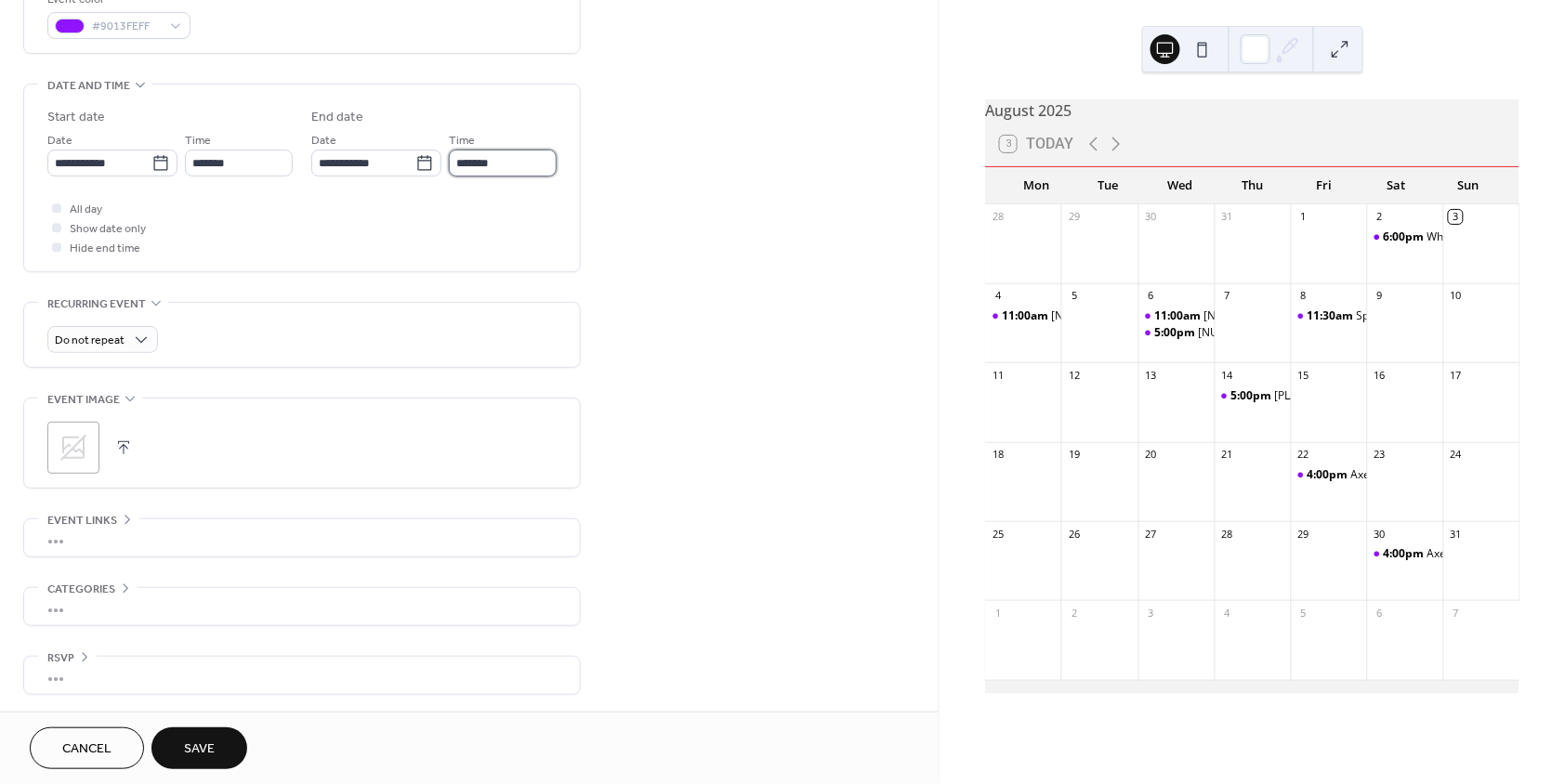 click on "*******" at bounding box center (503, 163) 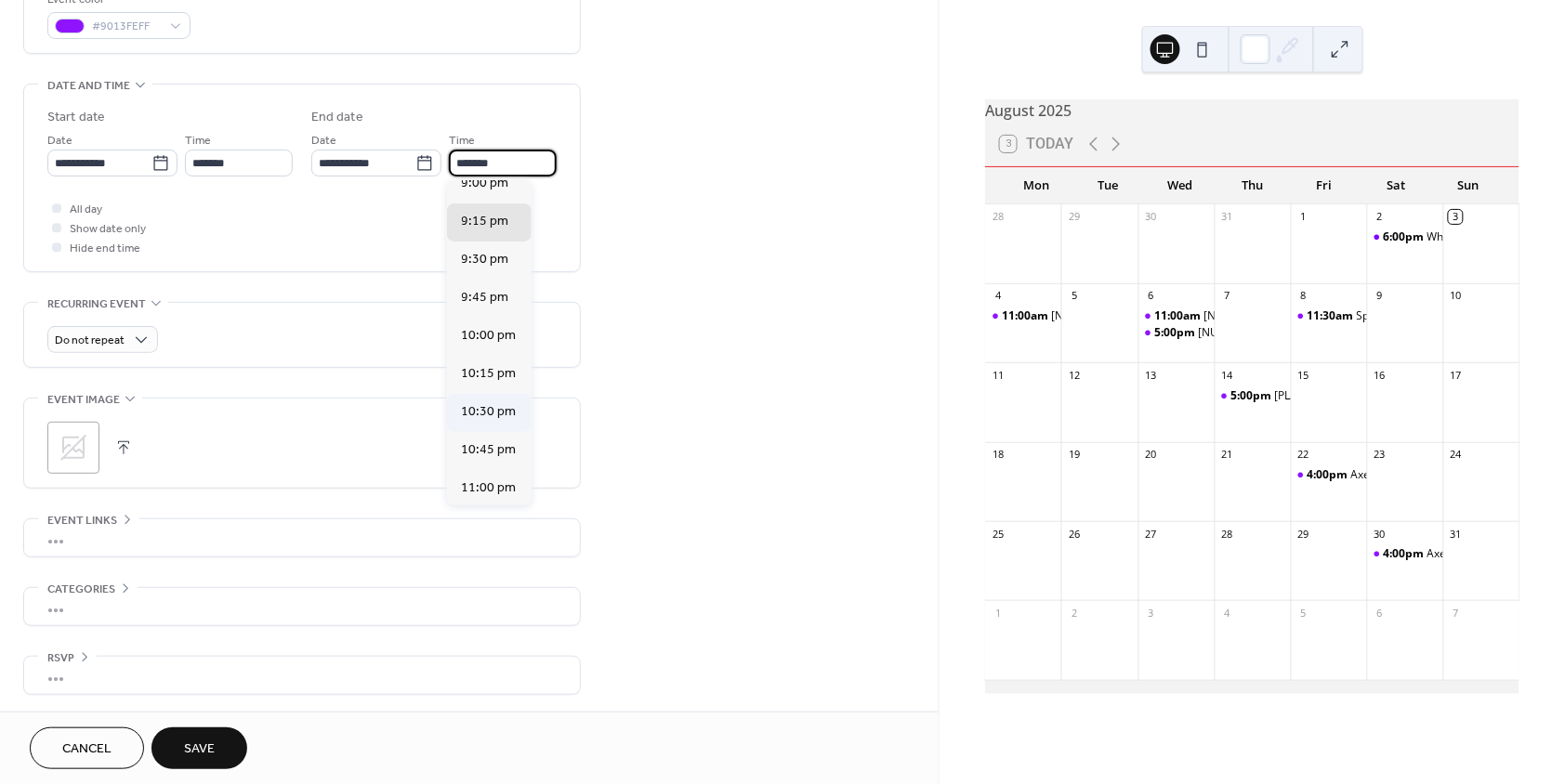 scroll, scrollTop: 540, scrollLeft: 0, axis: vertical 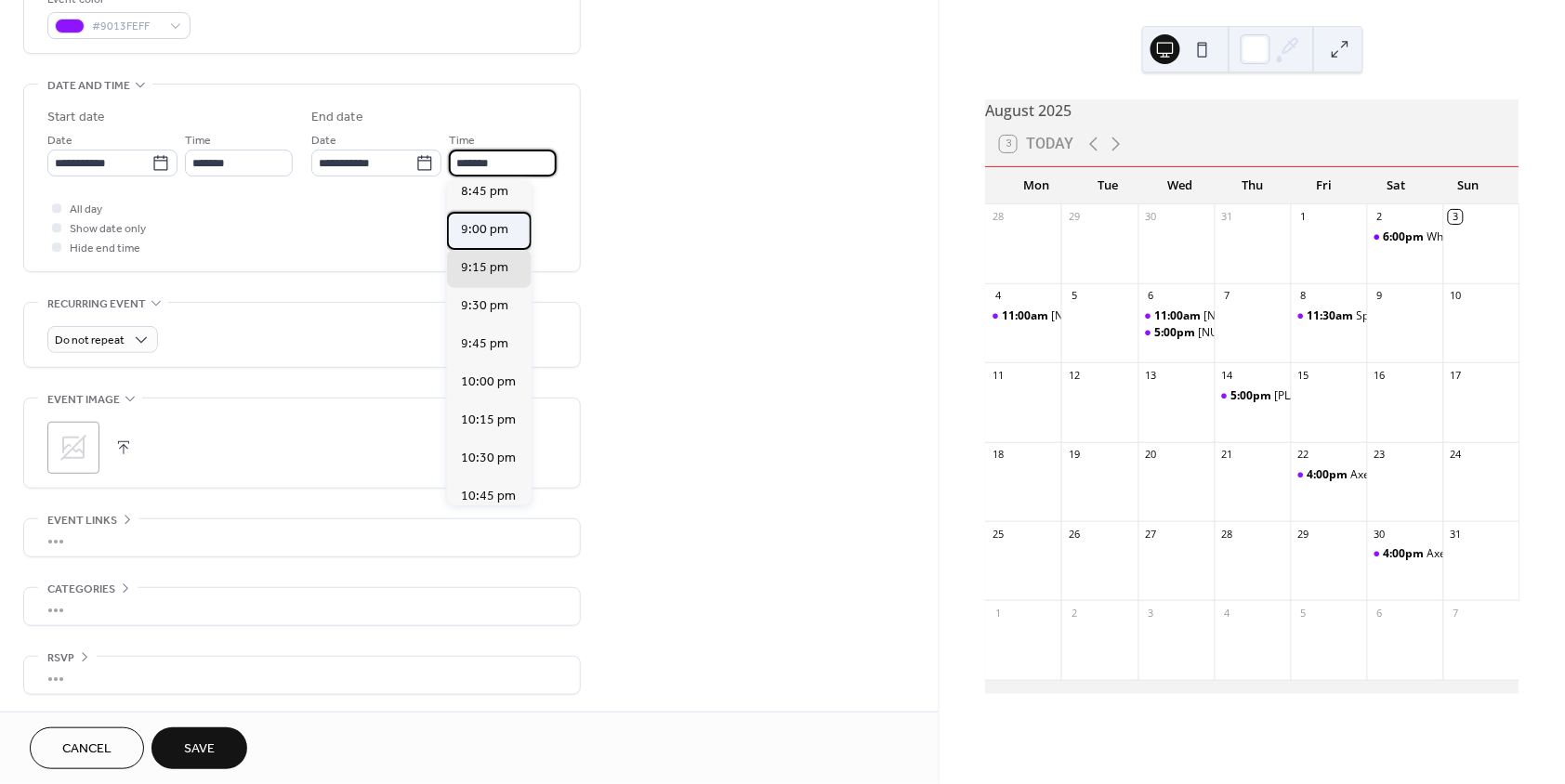 click on "9:00 pm" at bounding box center [489, 230] 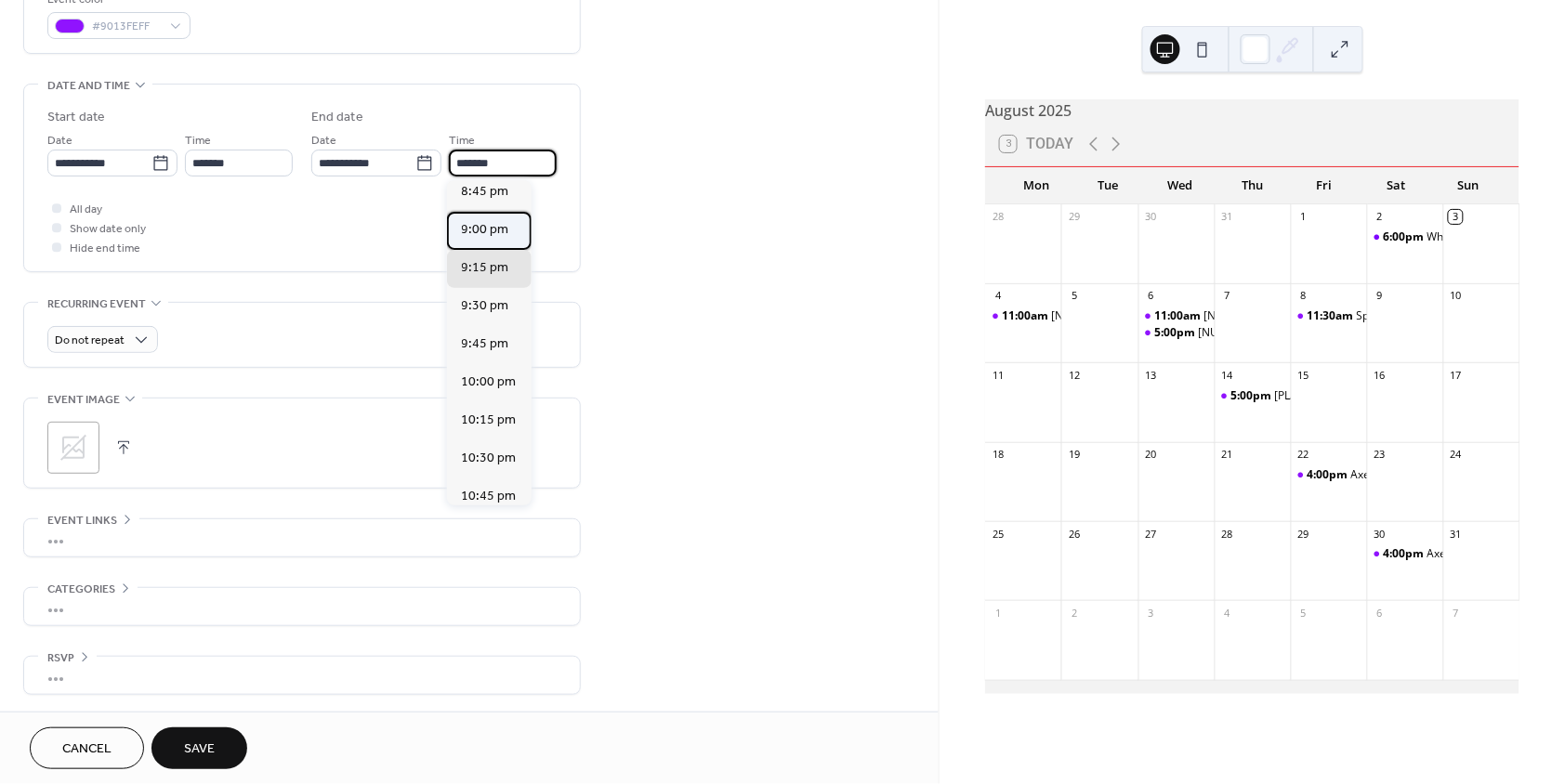 type on "*******" 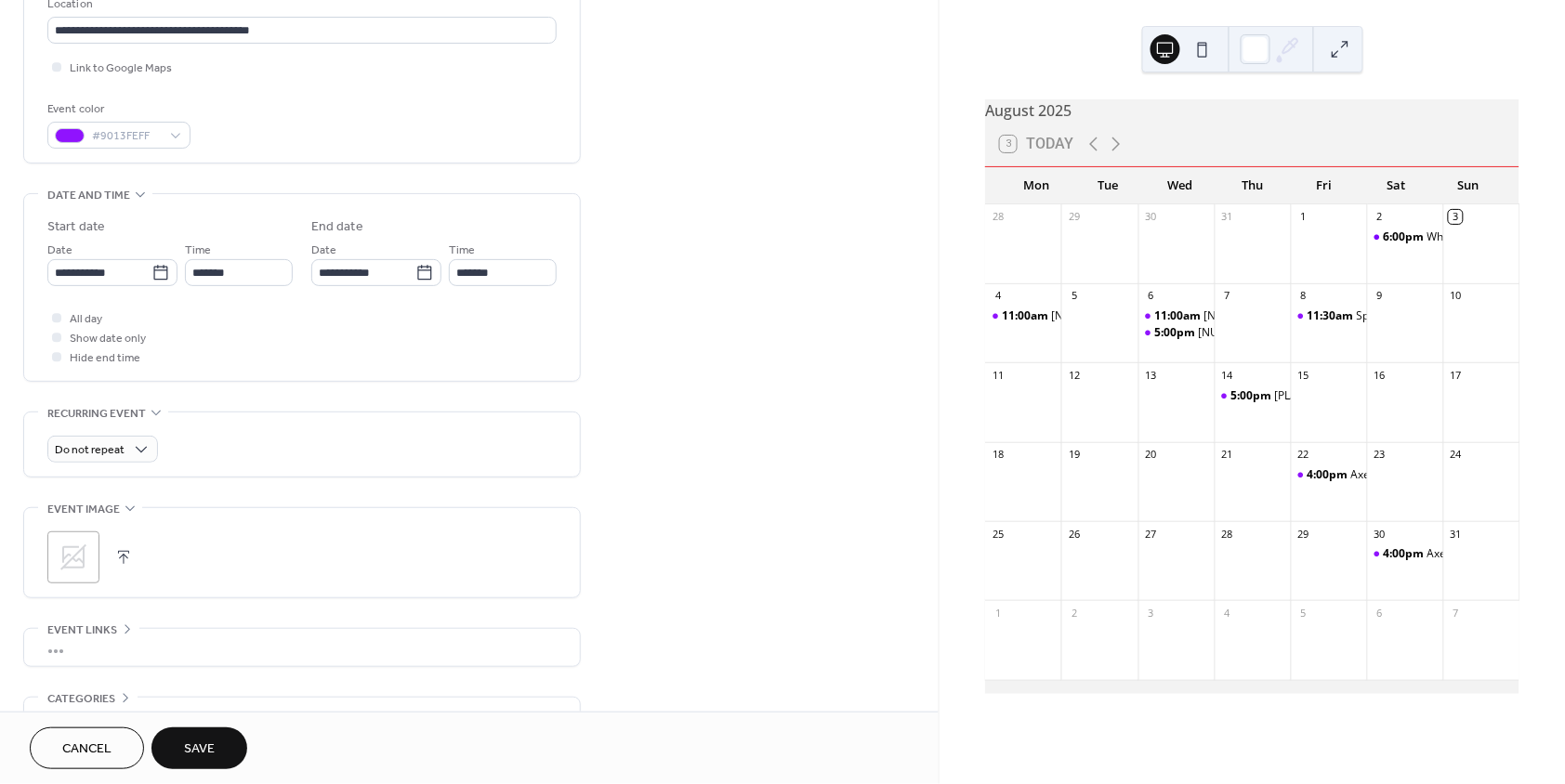 scroll, scrollTop: 521, scrollLeft: 0, axis: vertical 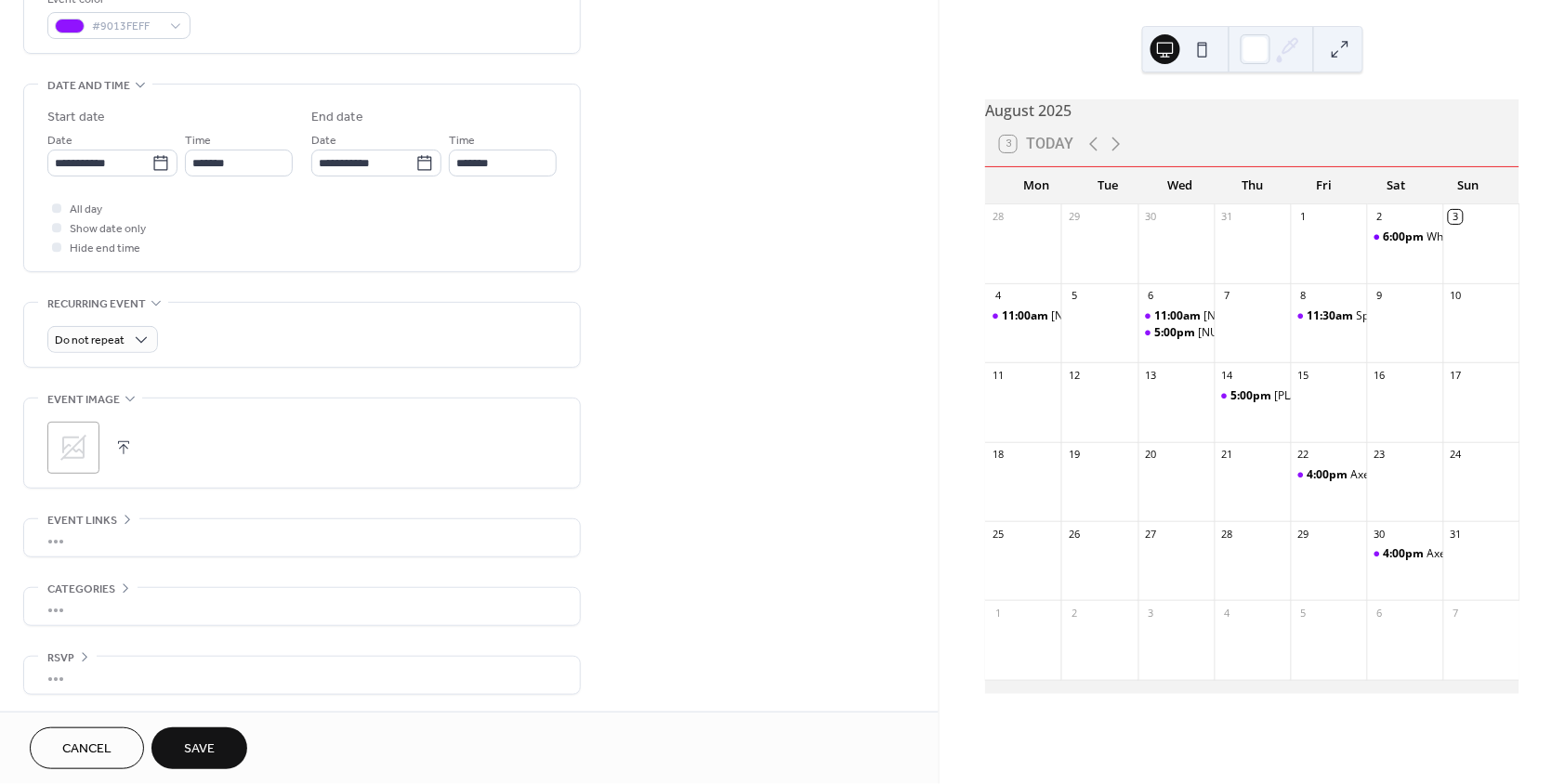 click on "Save" at bounding box center (199, 750) 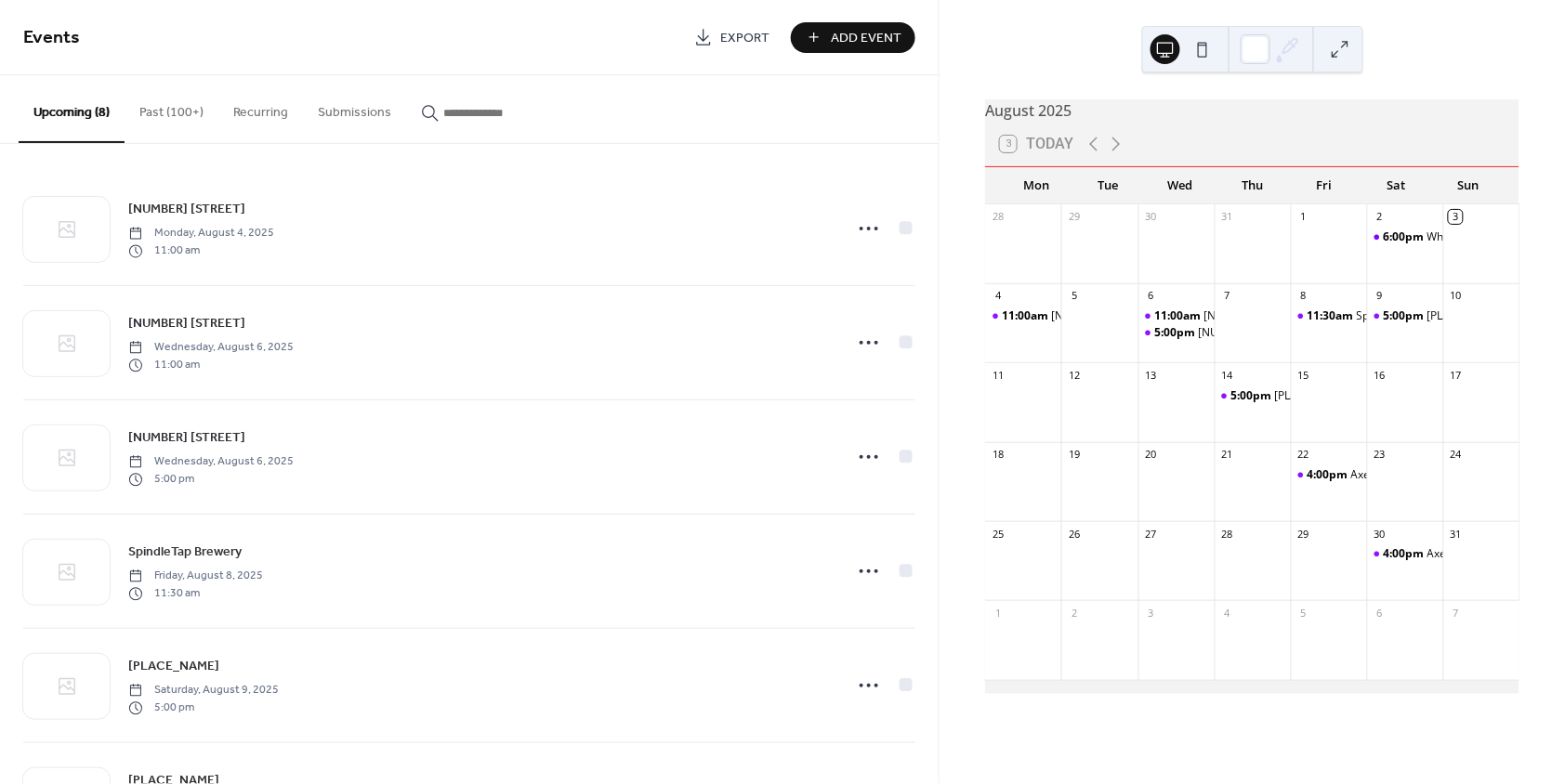 click on "[MONTH] [YEAR] 3 Today Mon Tue Wed Thu Fri Sat Sun 28 29 30 31 1 2 6:00pm White Linen Night 3 4 11:00am 20 Greenway Plaza 5 6 11:00am 1455 W Loop S 5:00pm 500 Crawford 7 8 11:30am SpindleTap Brewery 9 5:00pm Ave Maria Parish Life Center 10 11 12 13 14 5:00pm Houston Arboretum & Nature Center 15 16 17 18 19 20 21 22 4:00pm Axelrad Beer Garden 23 24 25 26 27 28 29 30 4:00pm Axelrad Beer Garden 31 1 2 3 4 5 6 7" at bounding box center [1252, 392] 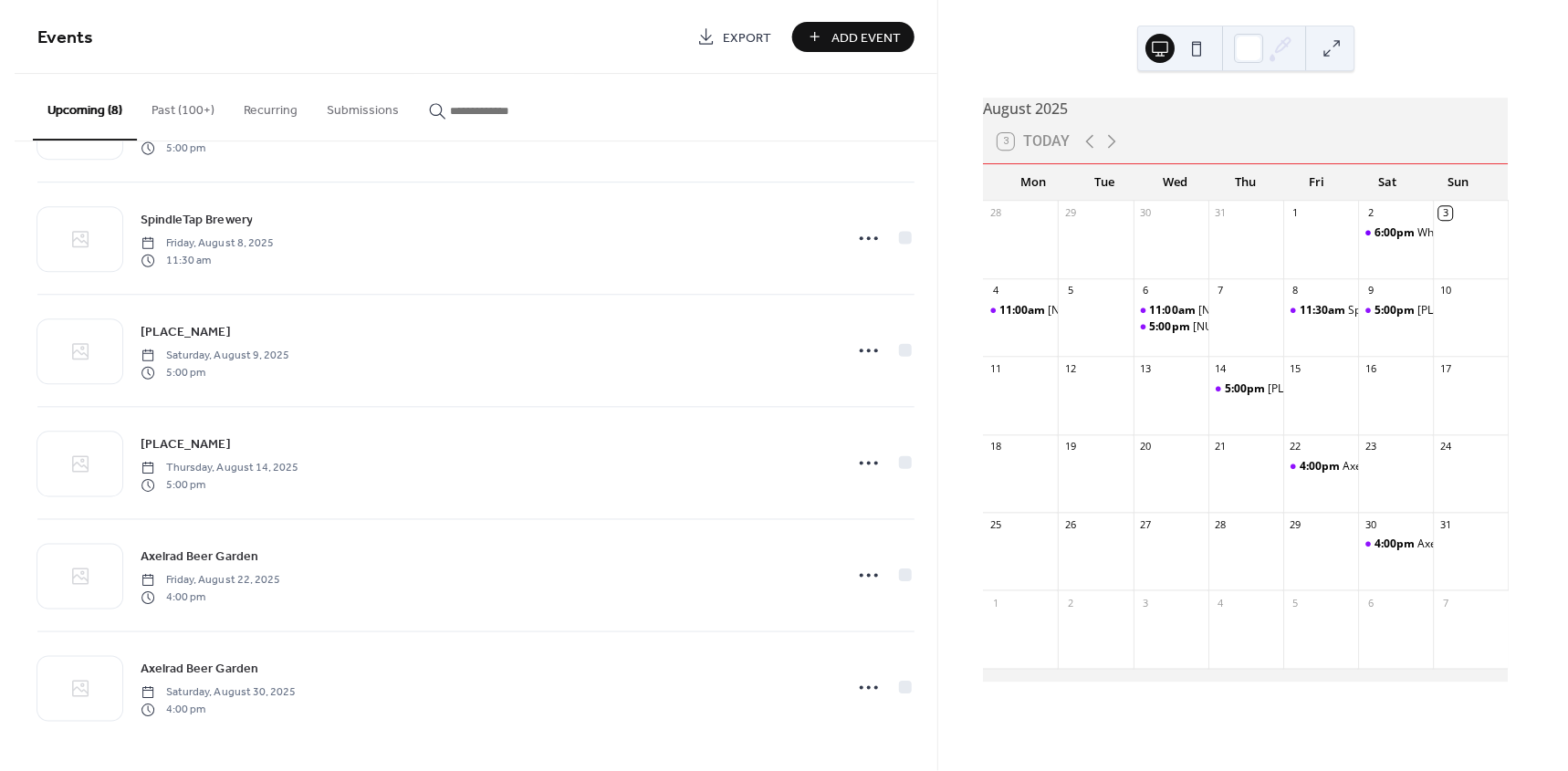 scroll, scrollTop: 0, scrollLeft: 0, axis: both 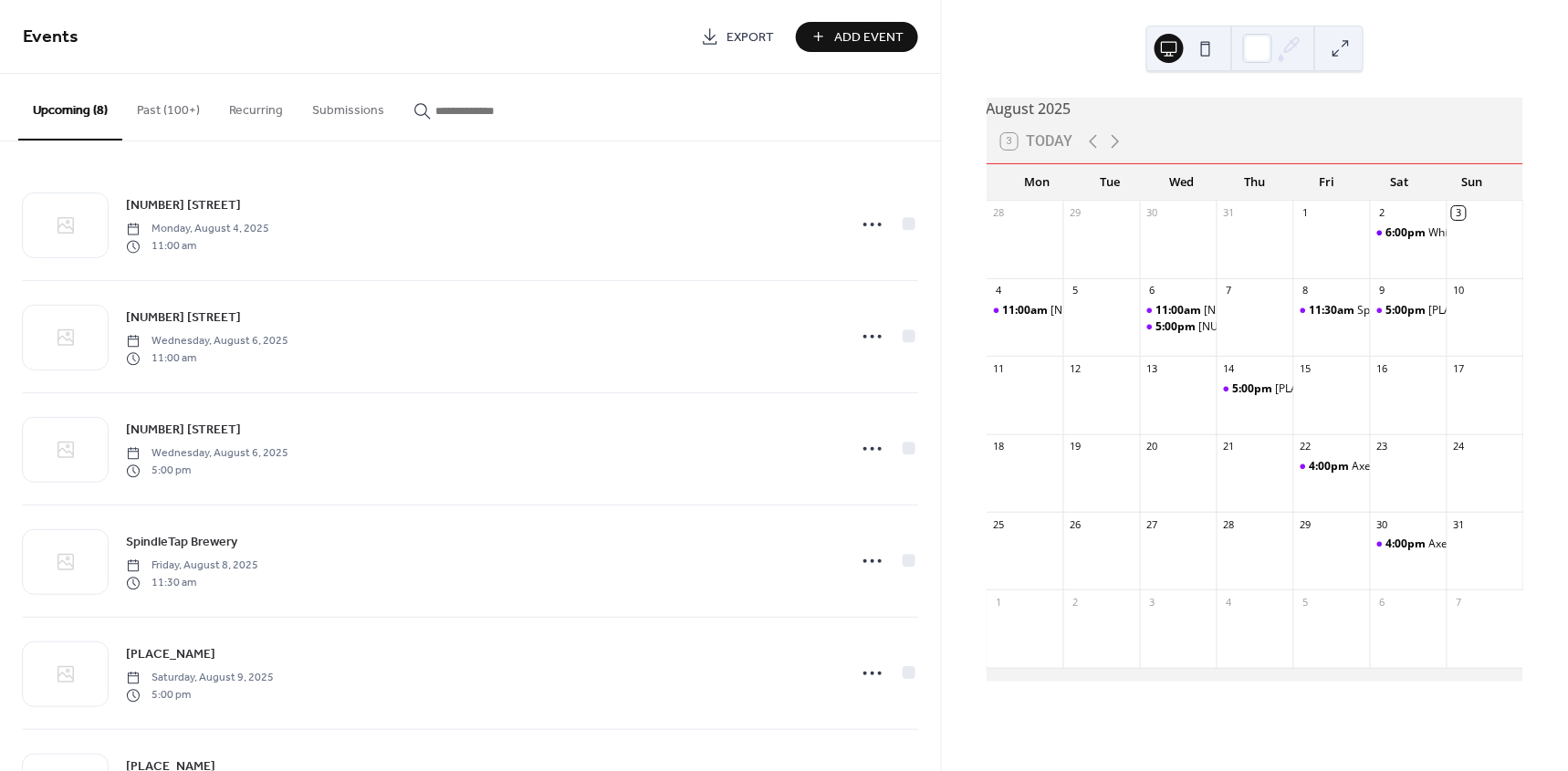click at bounding box center [490, 110] 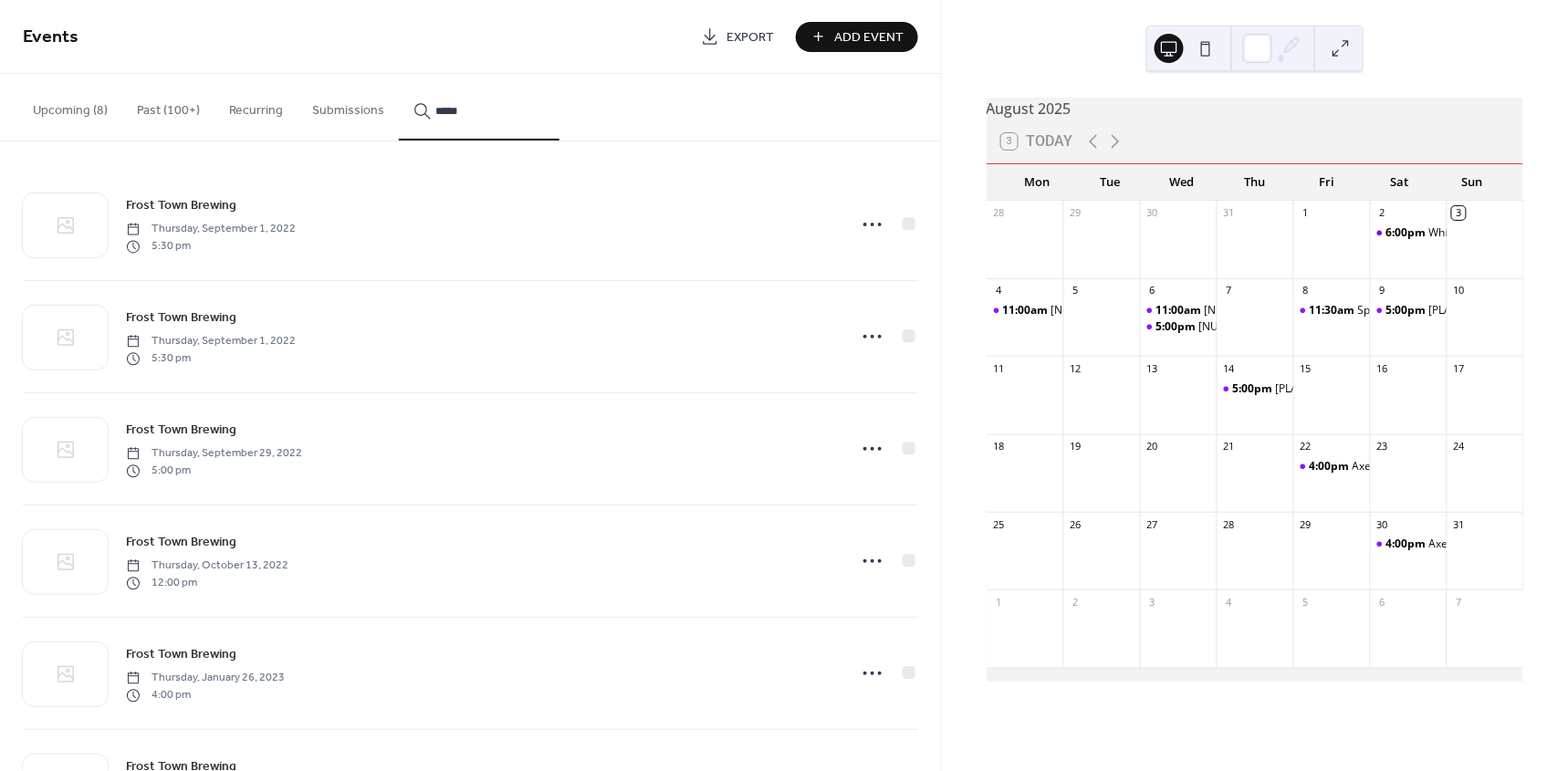 type on "*****" 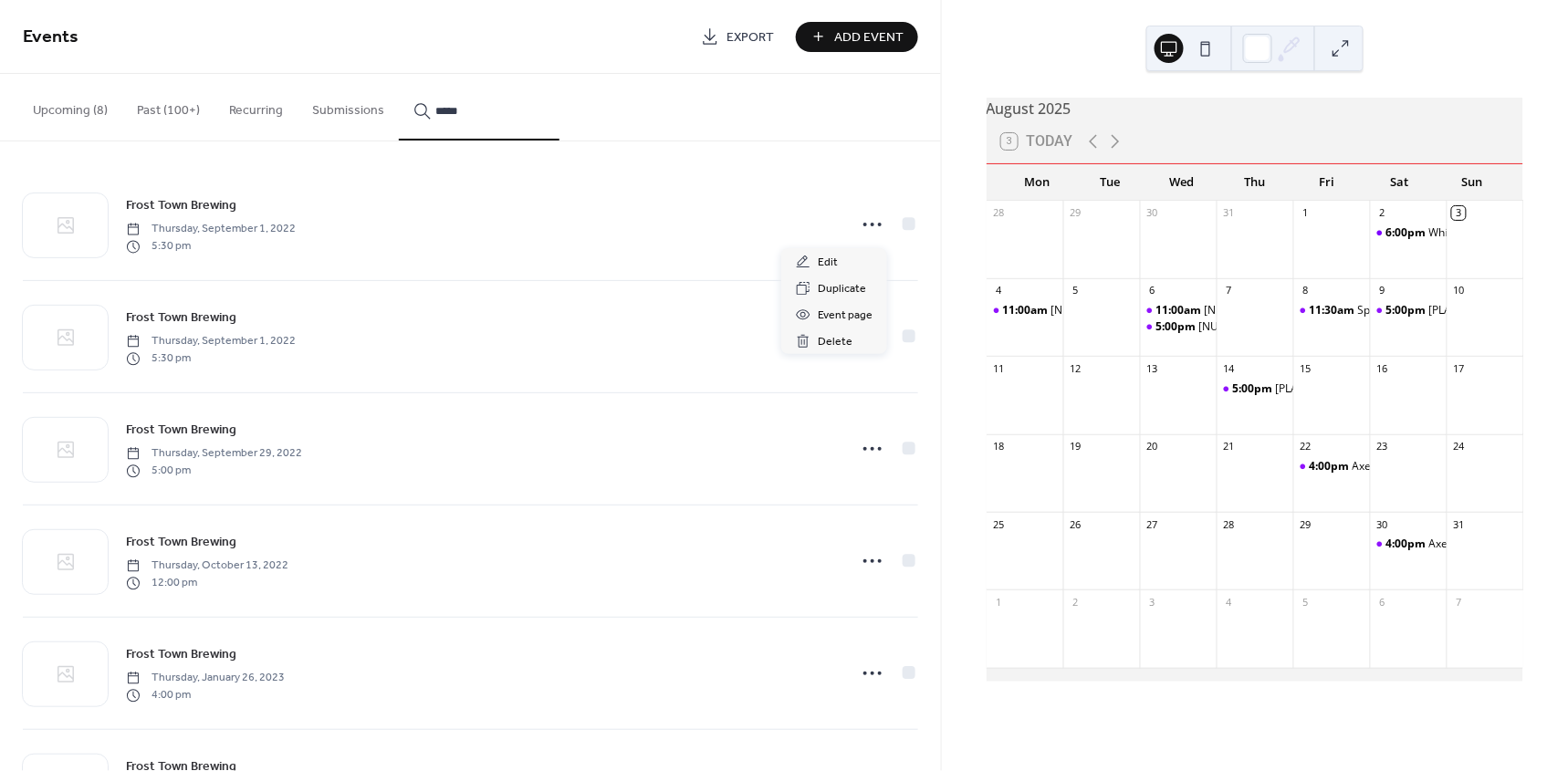 click 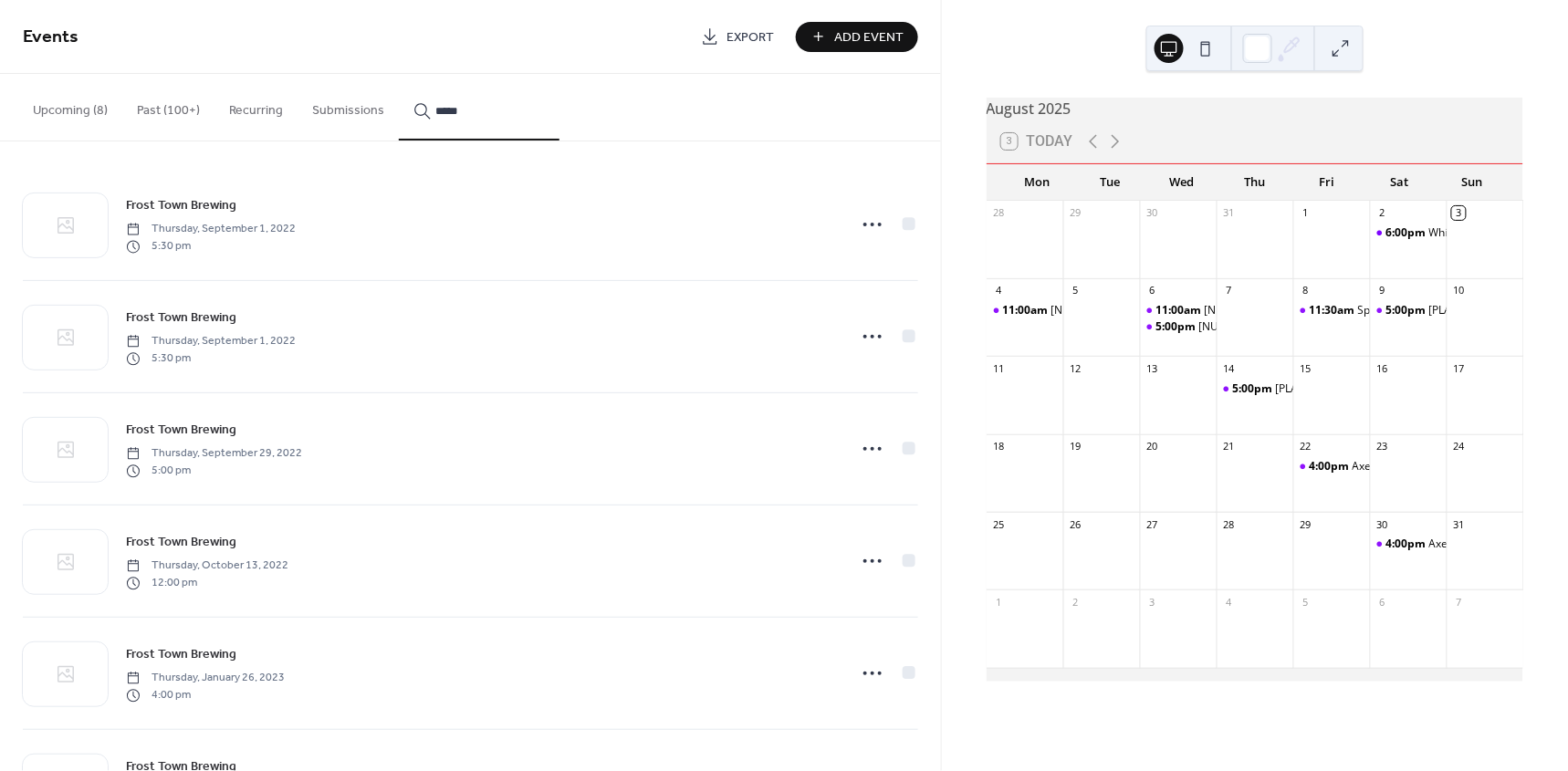 click 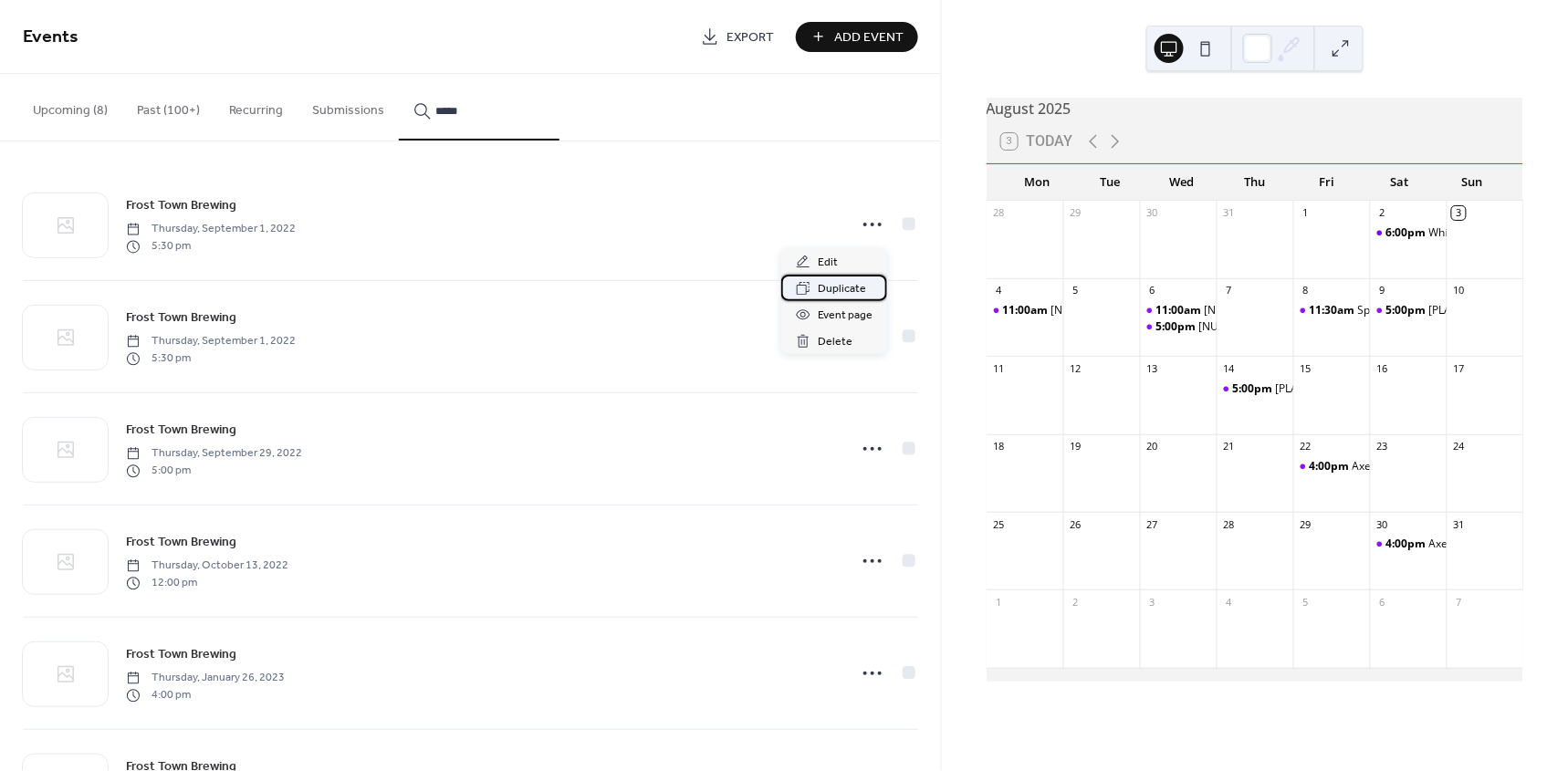 click on "Duplicate" at bounding box center (841, 289) 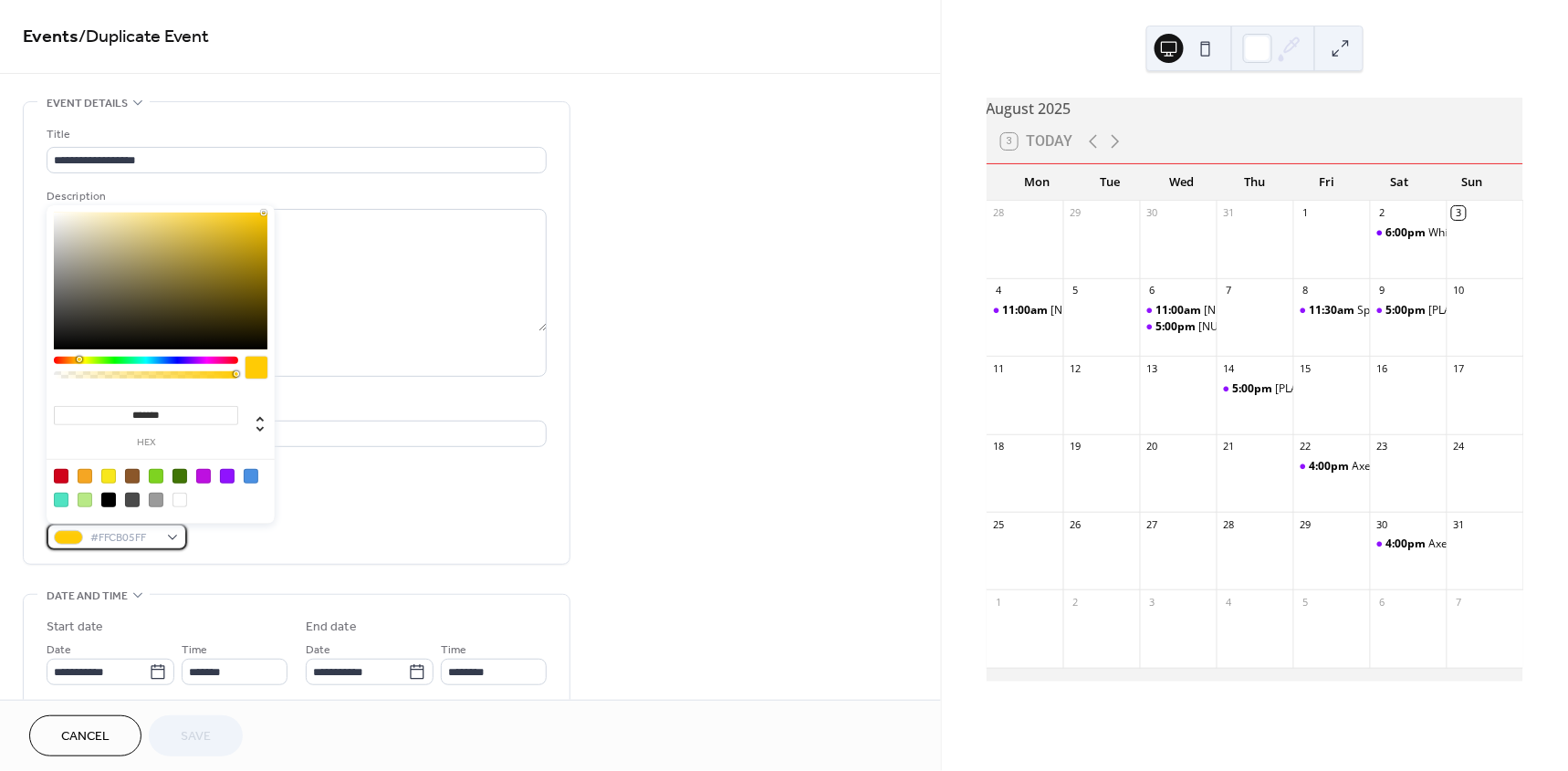 click on "#FFCB05FF" at bounding box center [124, 538] 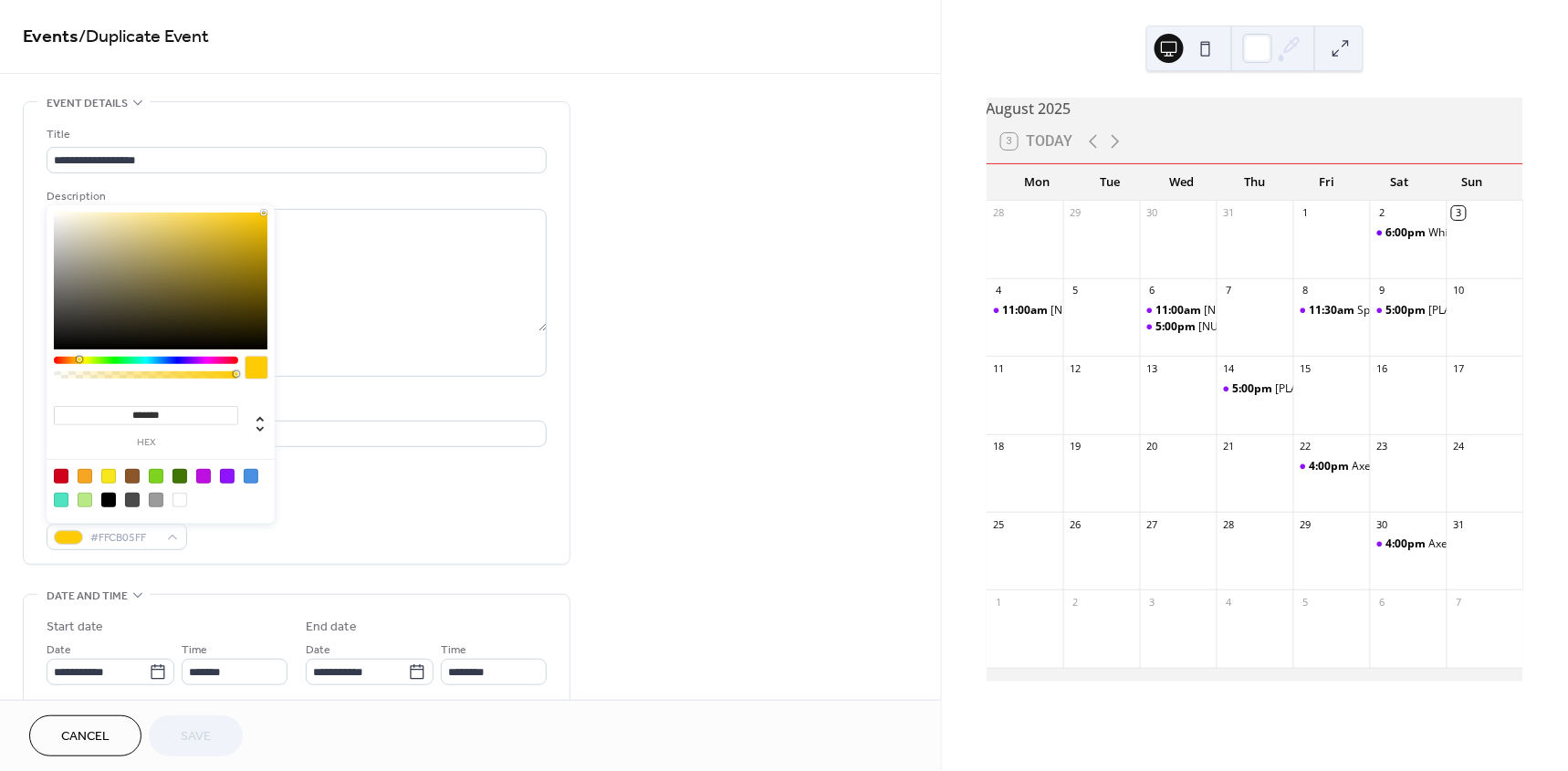 click at bounding box center (161, 487) 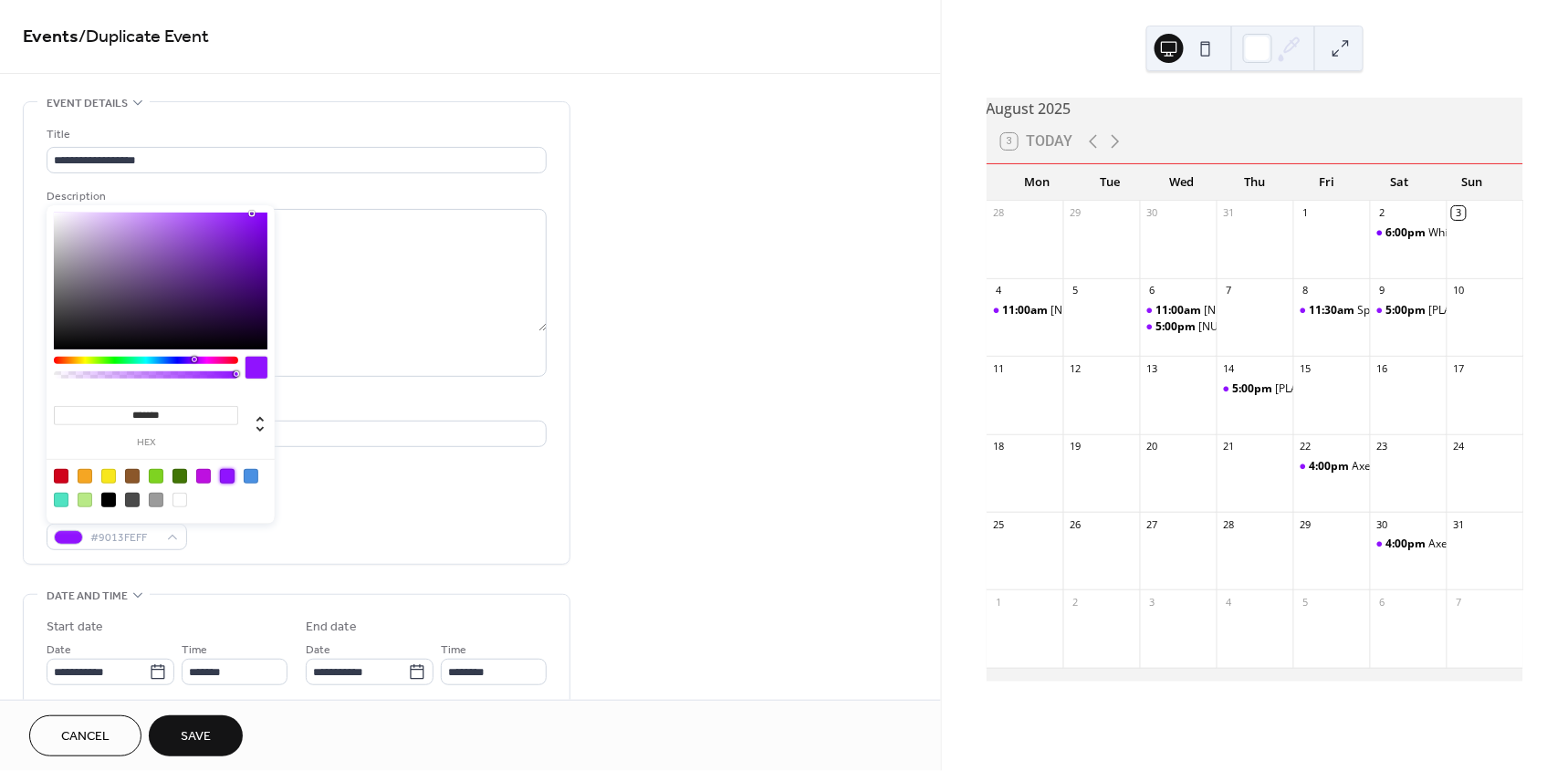 type on "*******" 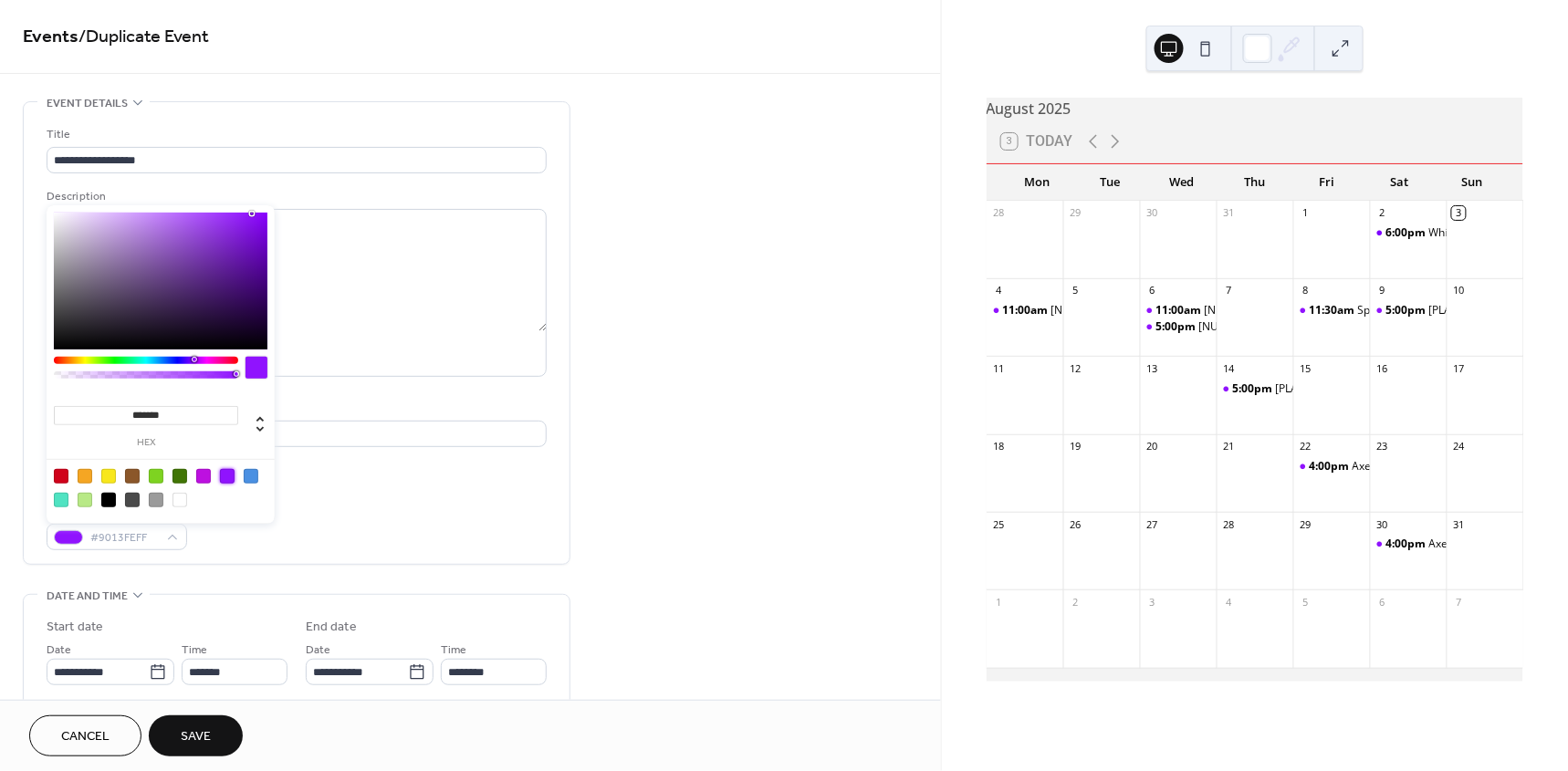 click on "**********" at bounding box center (297, 338) 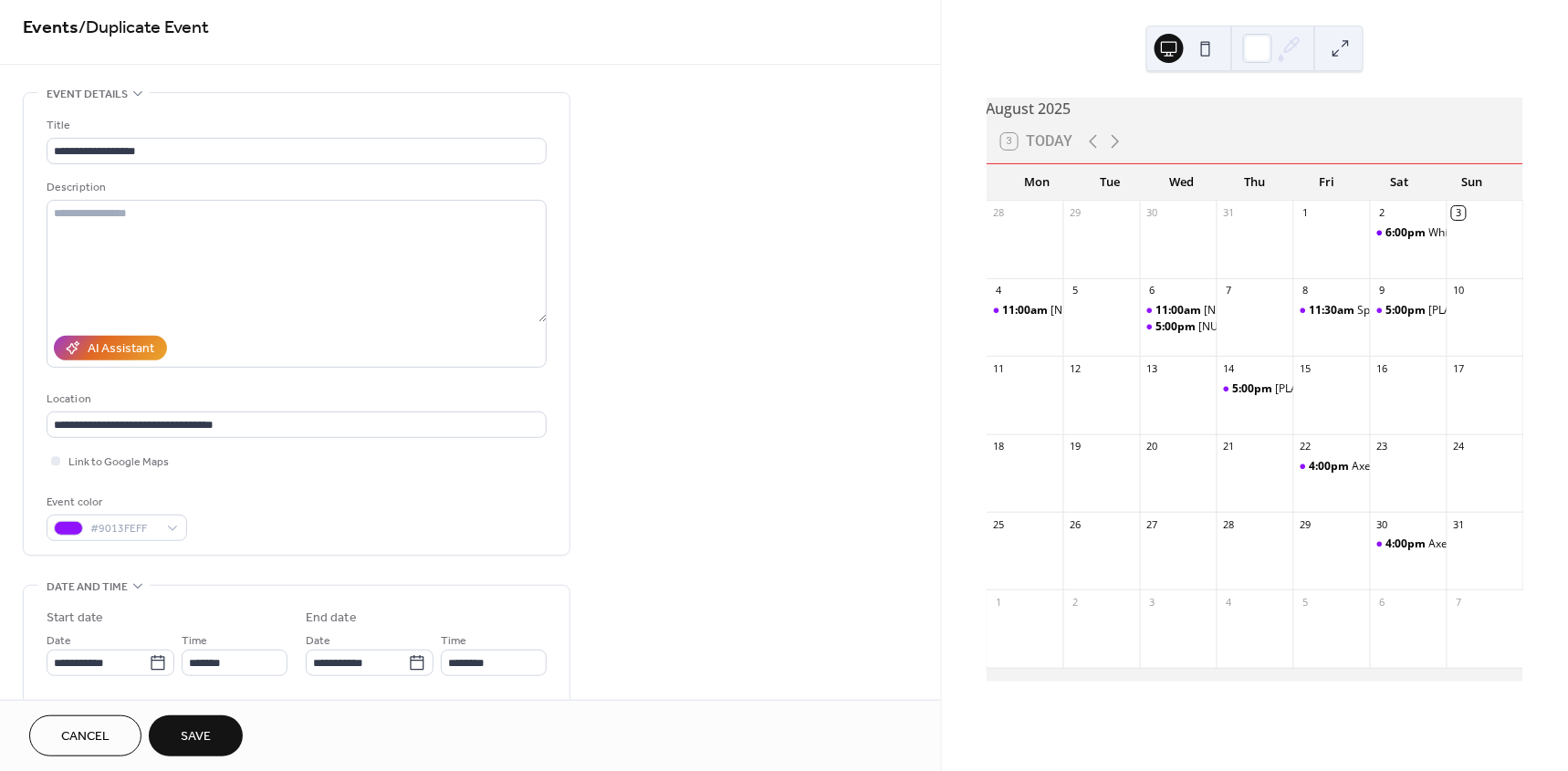 scroll, scrollTop: 45, scrollLeft: 0, axis: vertical 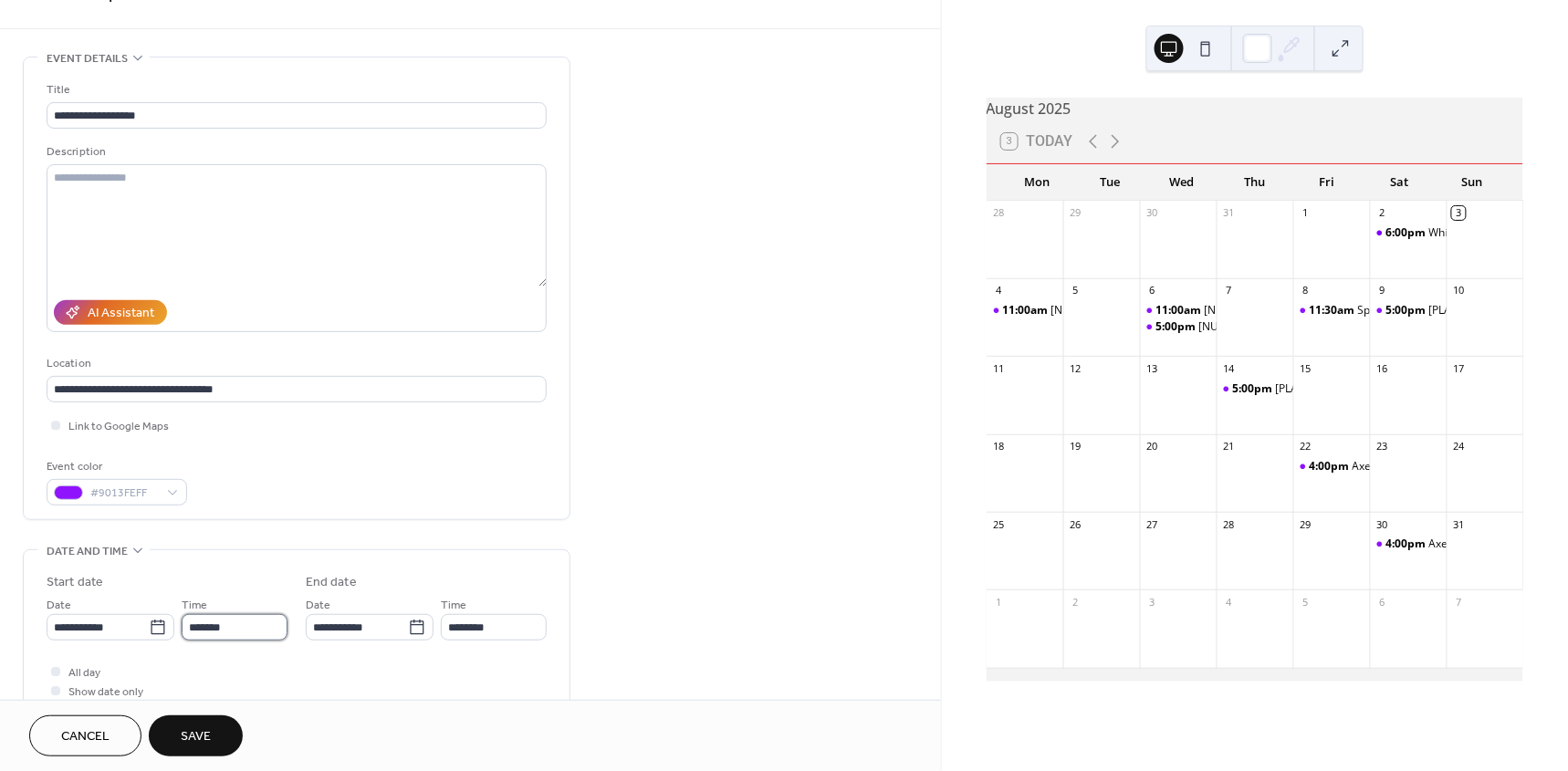 click on "*******" at bounding box center (235, 627) 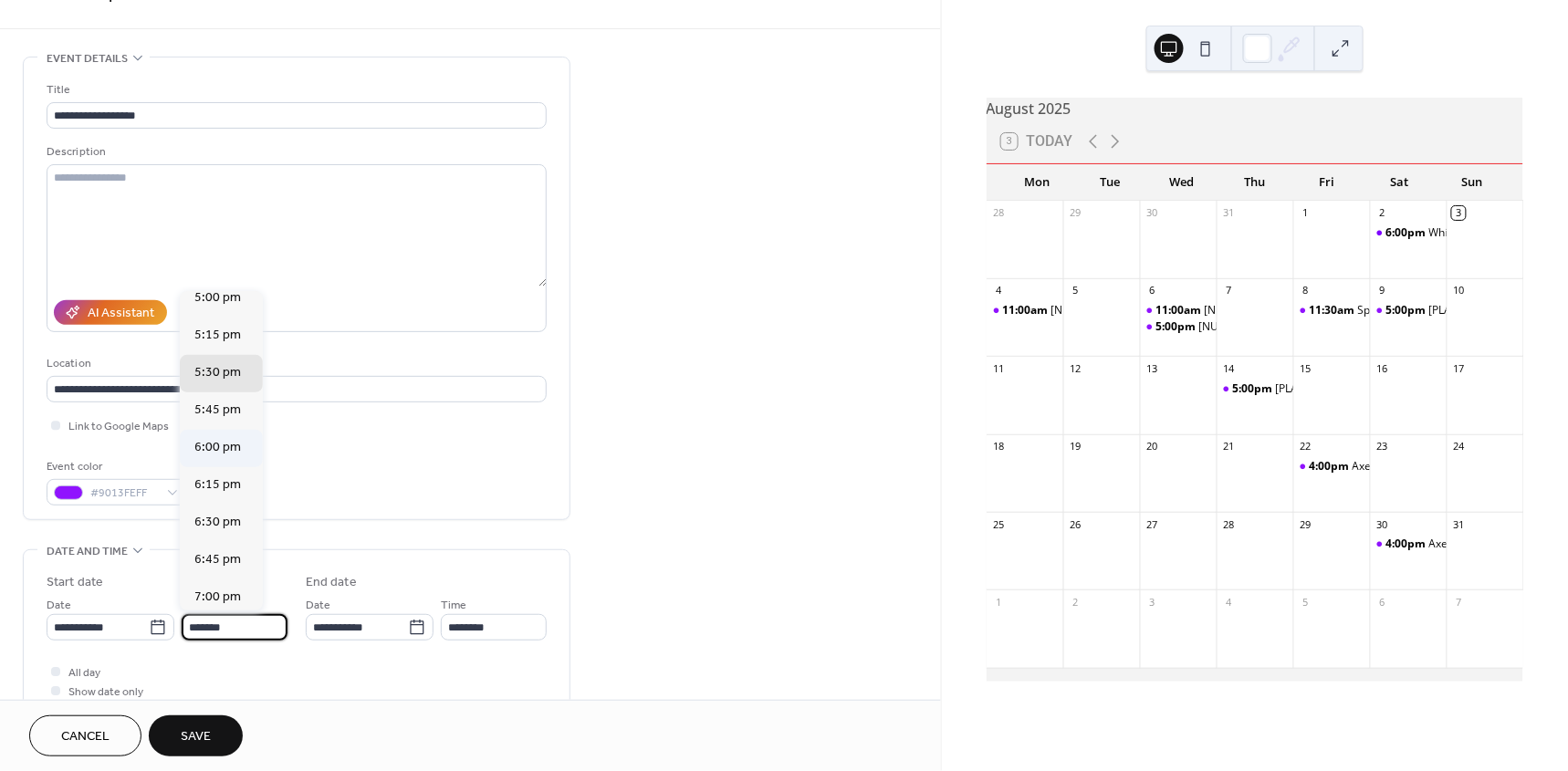 scroll, scrollTop: 2336, scrollLeft: 0, axis: vertical 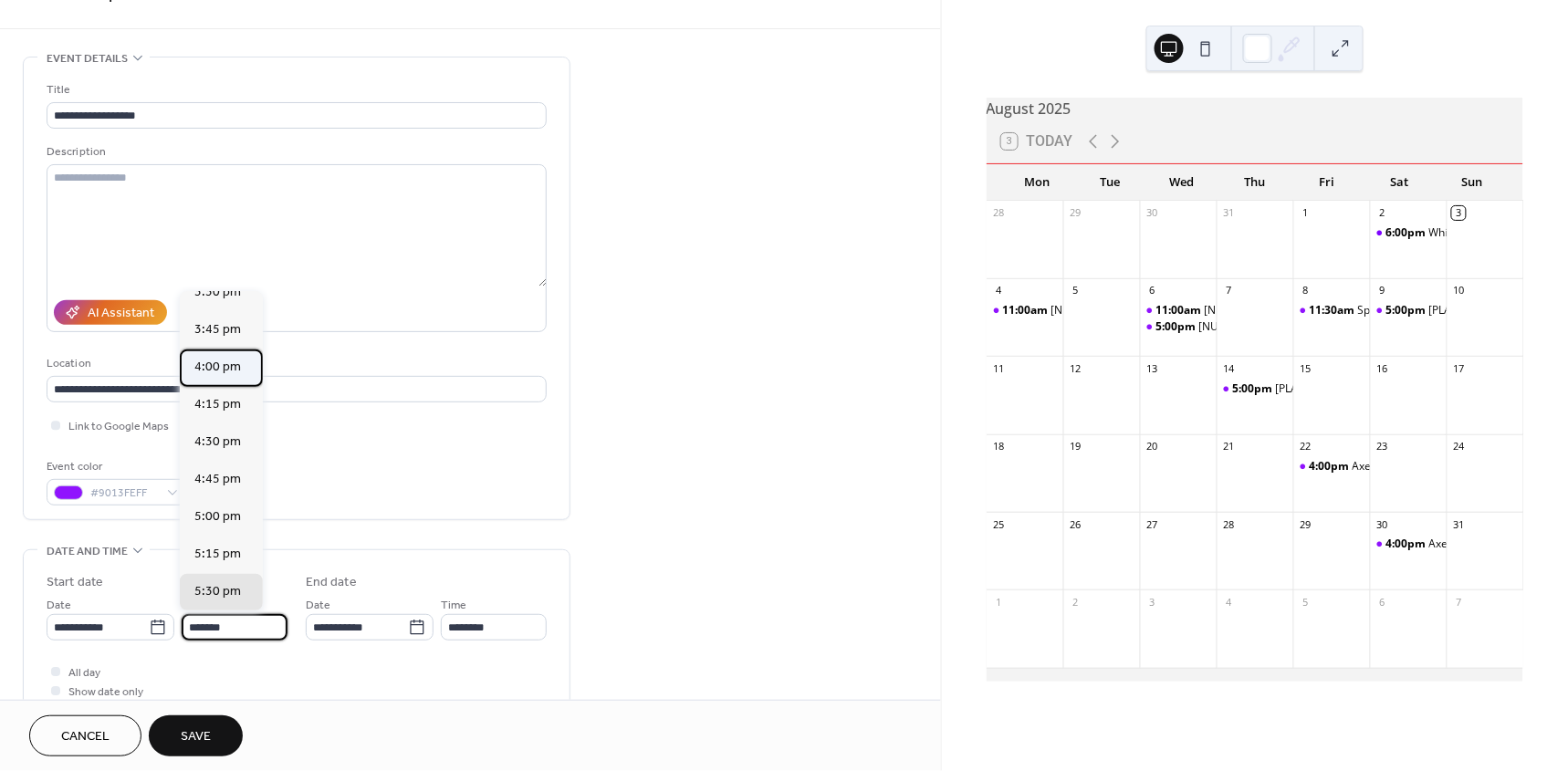 click on "4:00 pm" at bounding box center (217, 368) 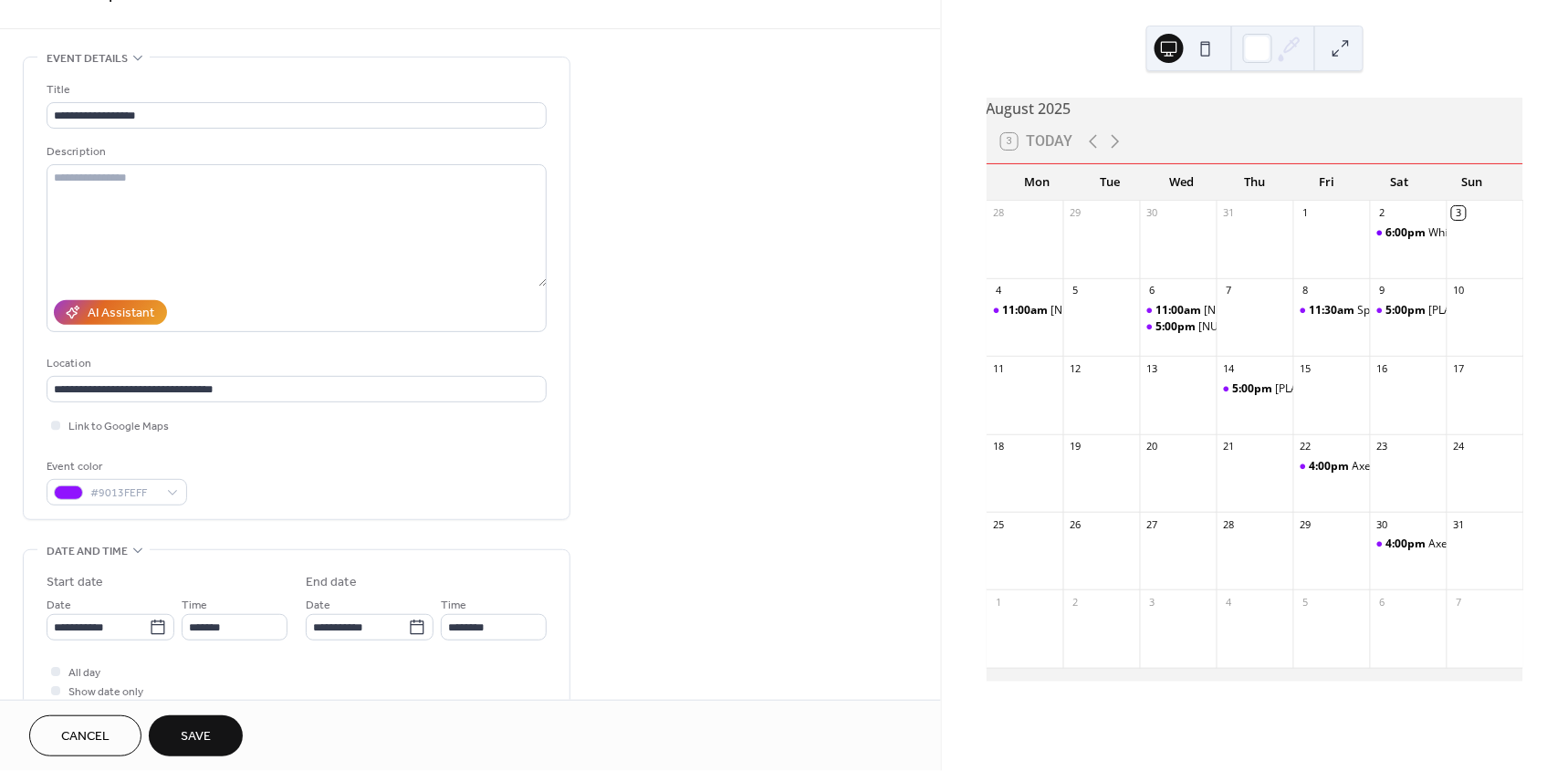 type on "*******" 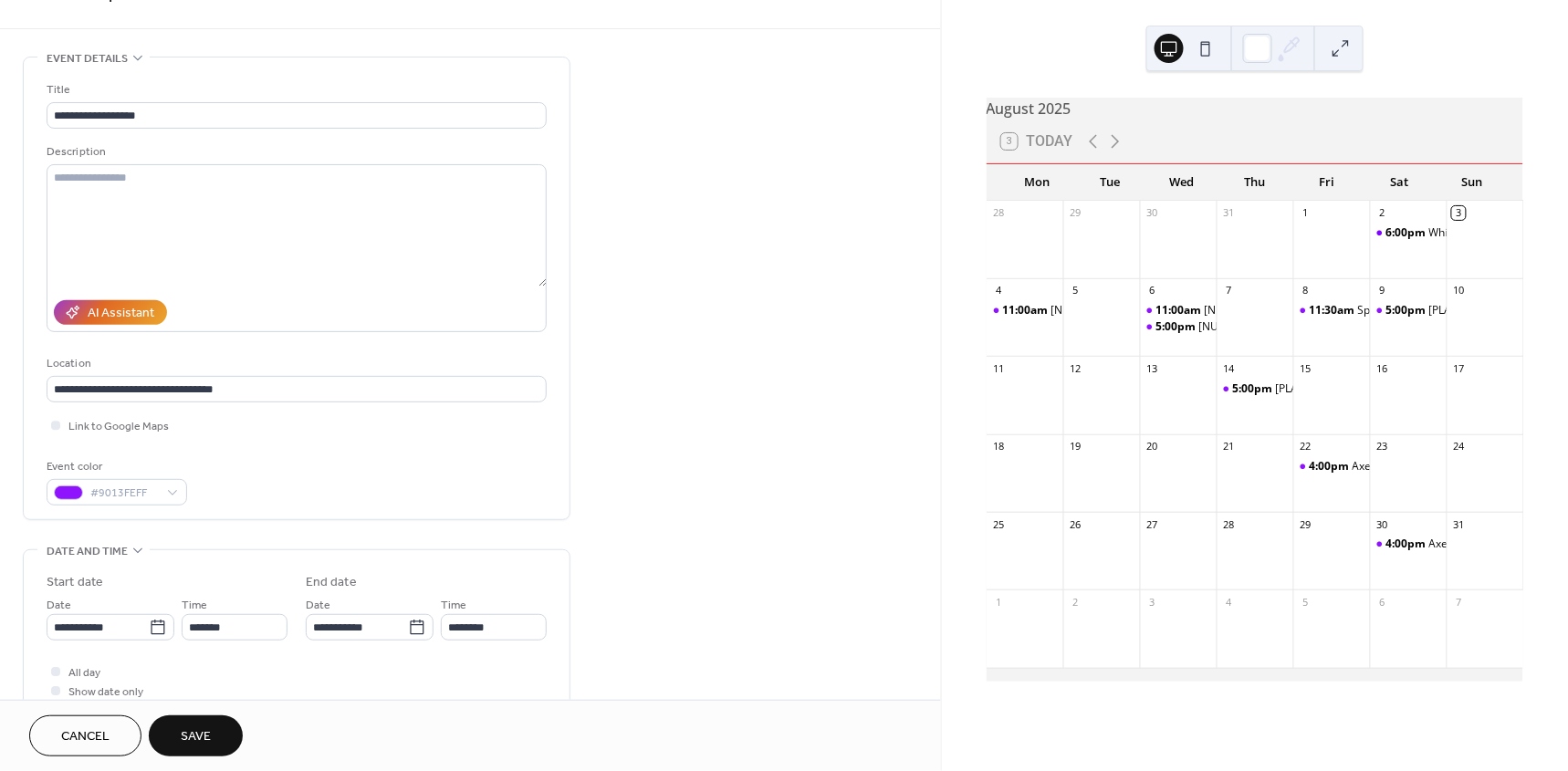 type on "*******" 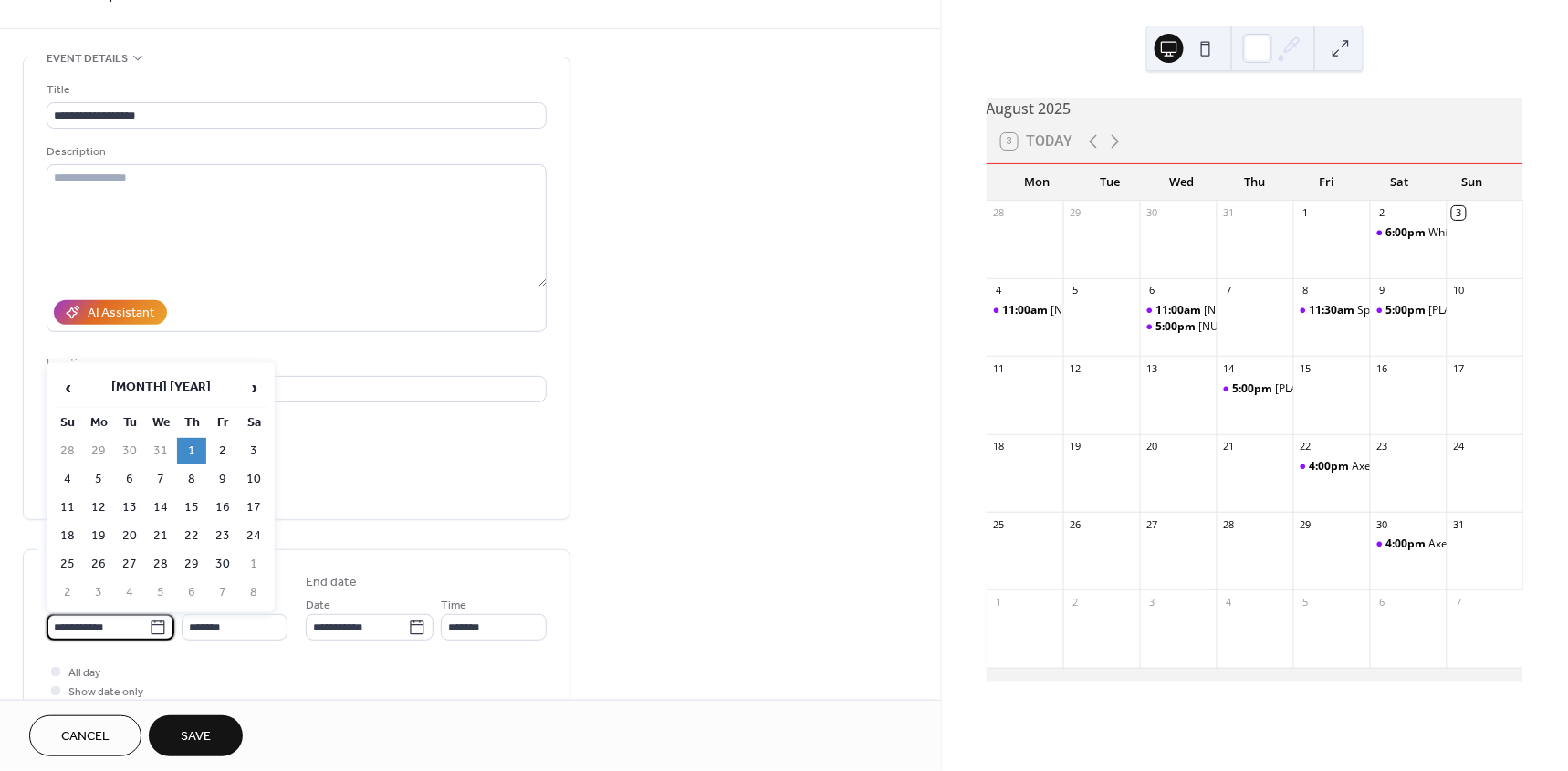 click on "**********" at bounding box center (98, 627) 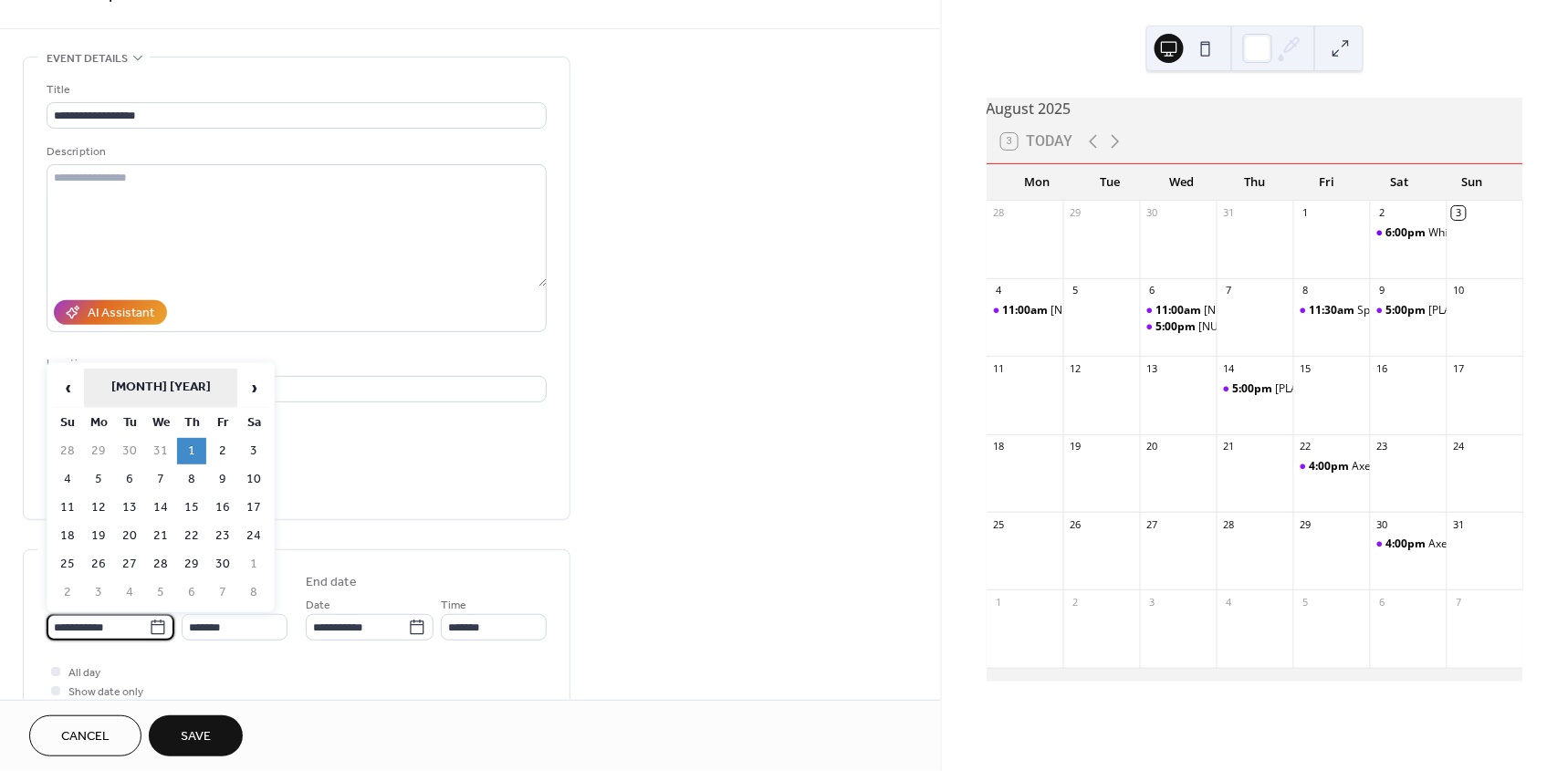 click on "[MONTH] [YEAR]" at bounding box center (161, 388) 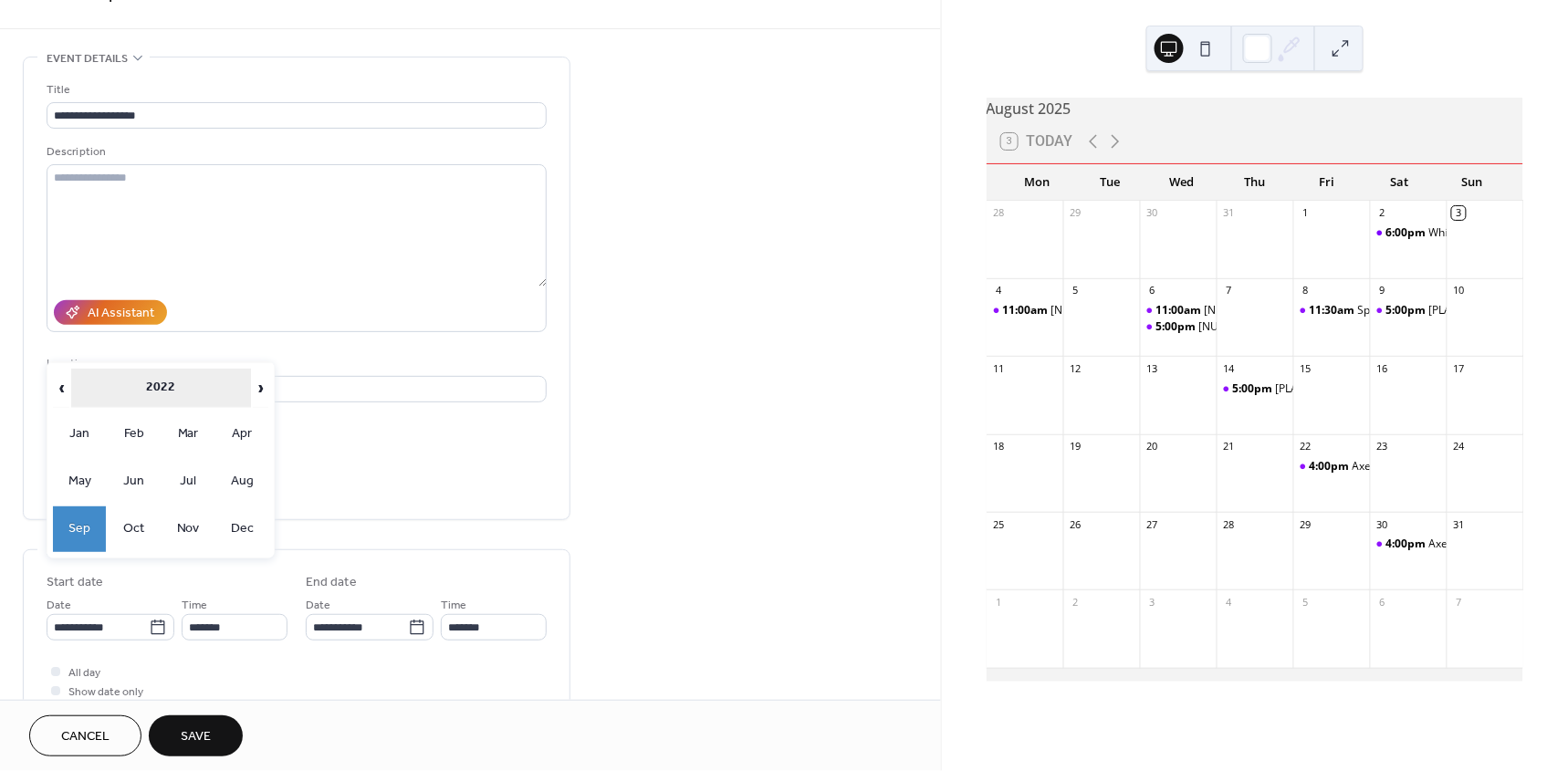 click on "2022" at bounding box center [161, 388] 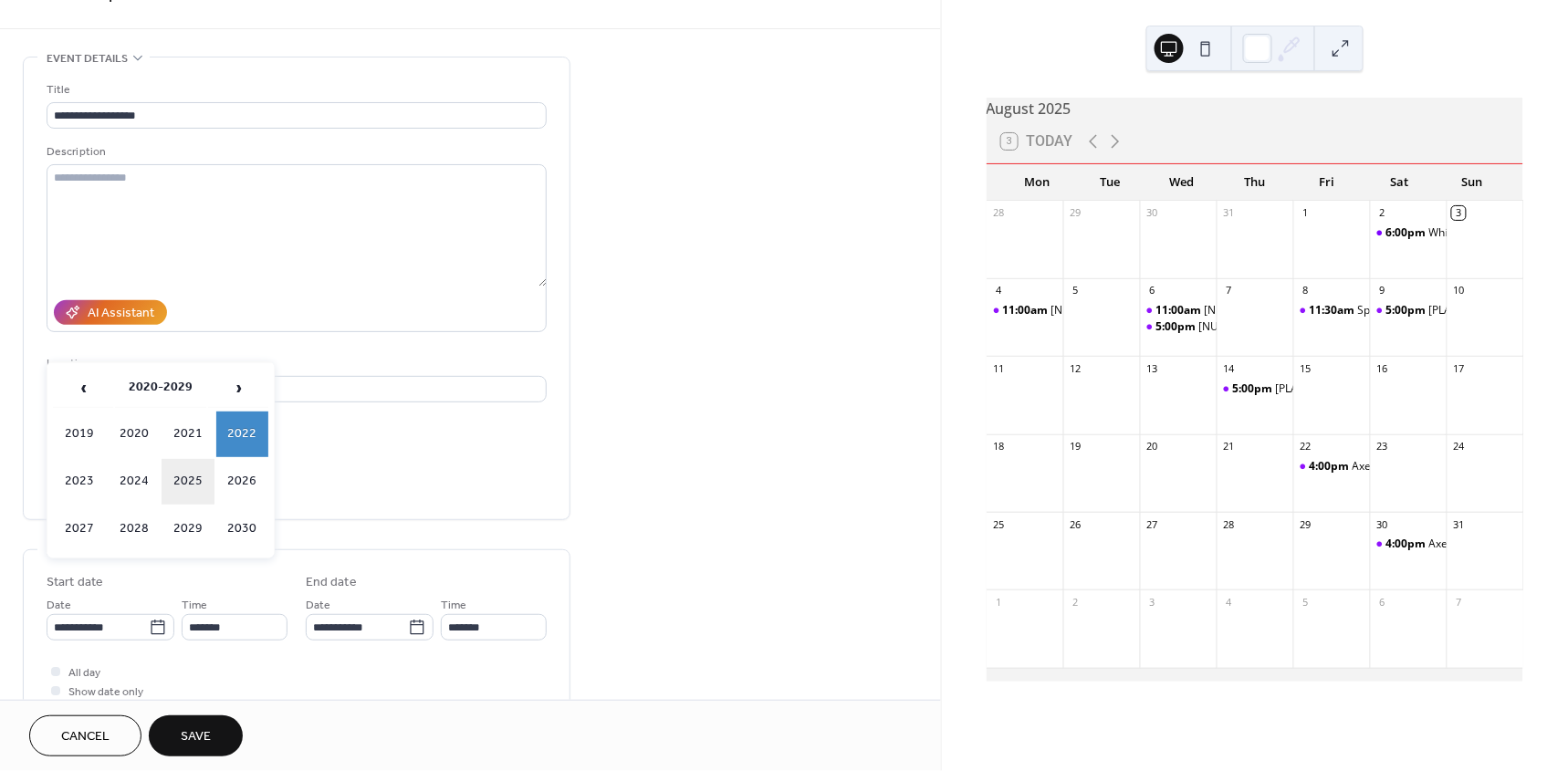 click on "2025" at bounding box center [188, 482] 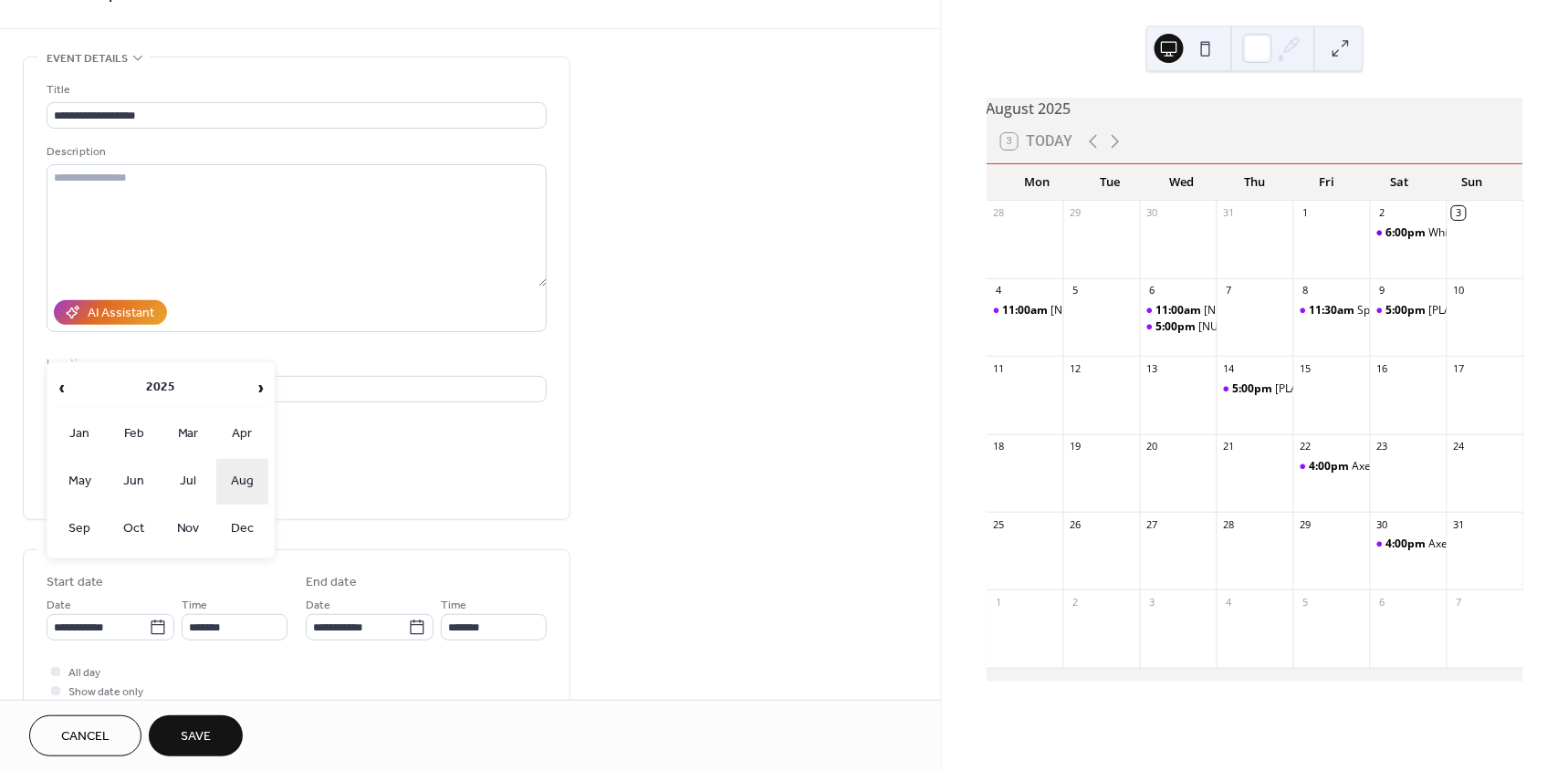 click on "Aug" at bounding box center [243, 482] 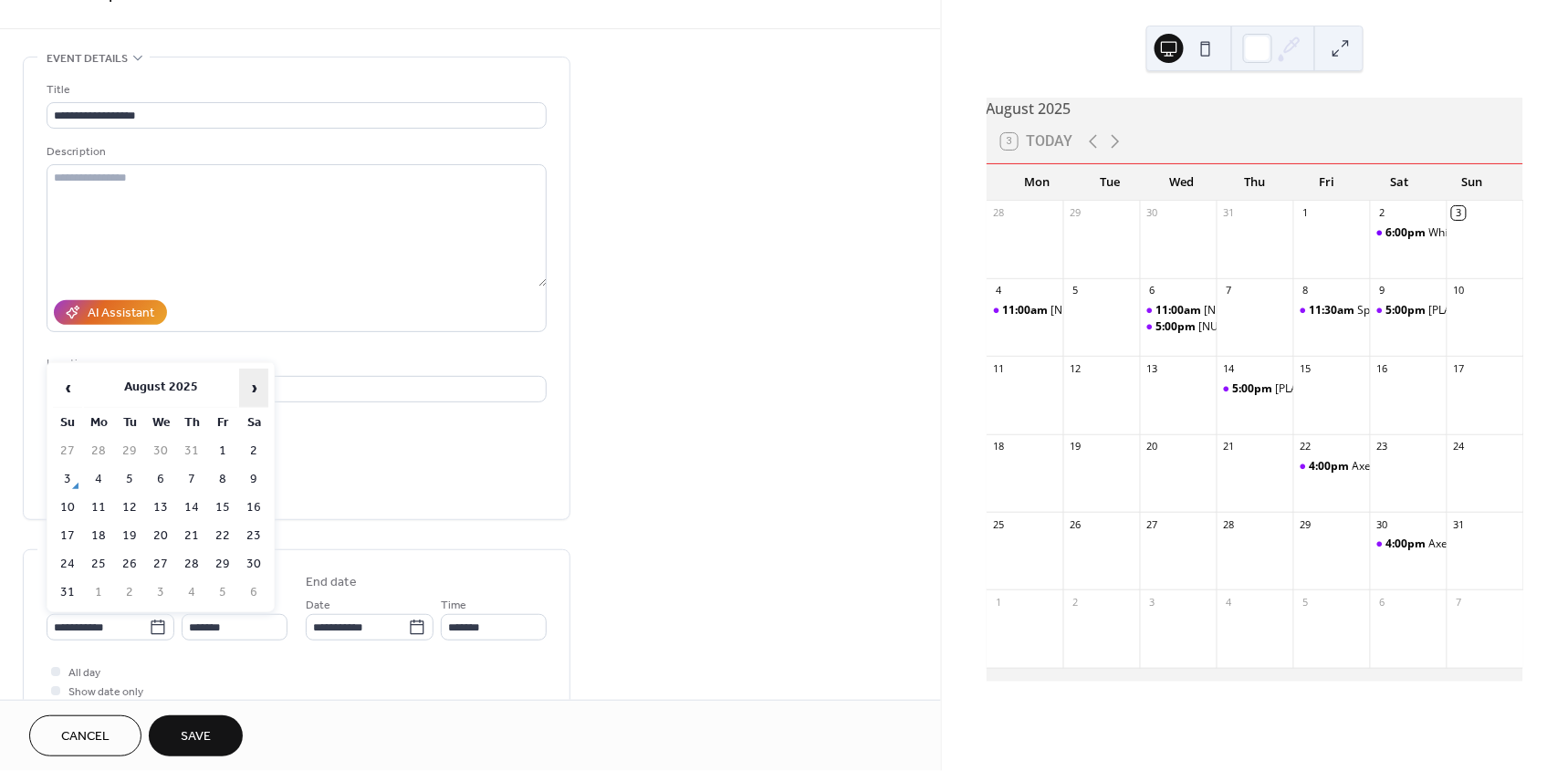 click on "›" at bounding box center [254, 388] 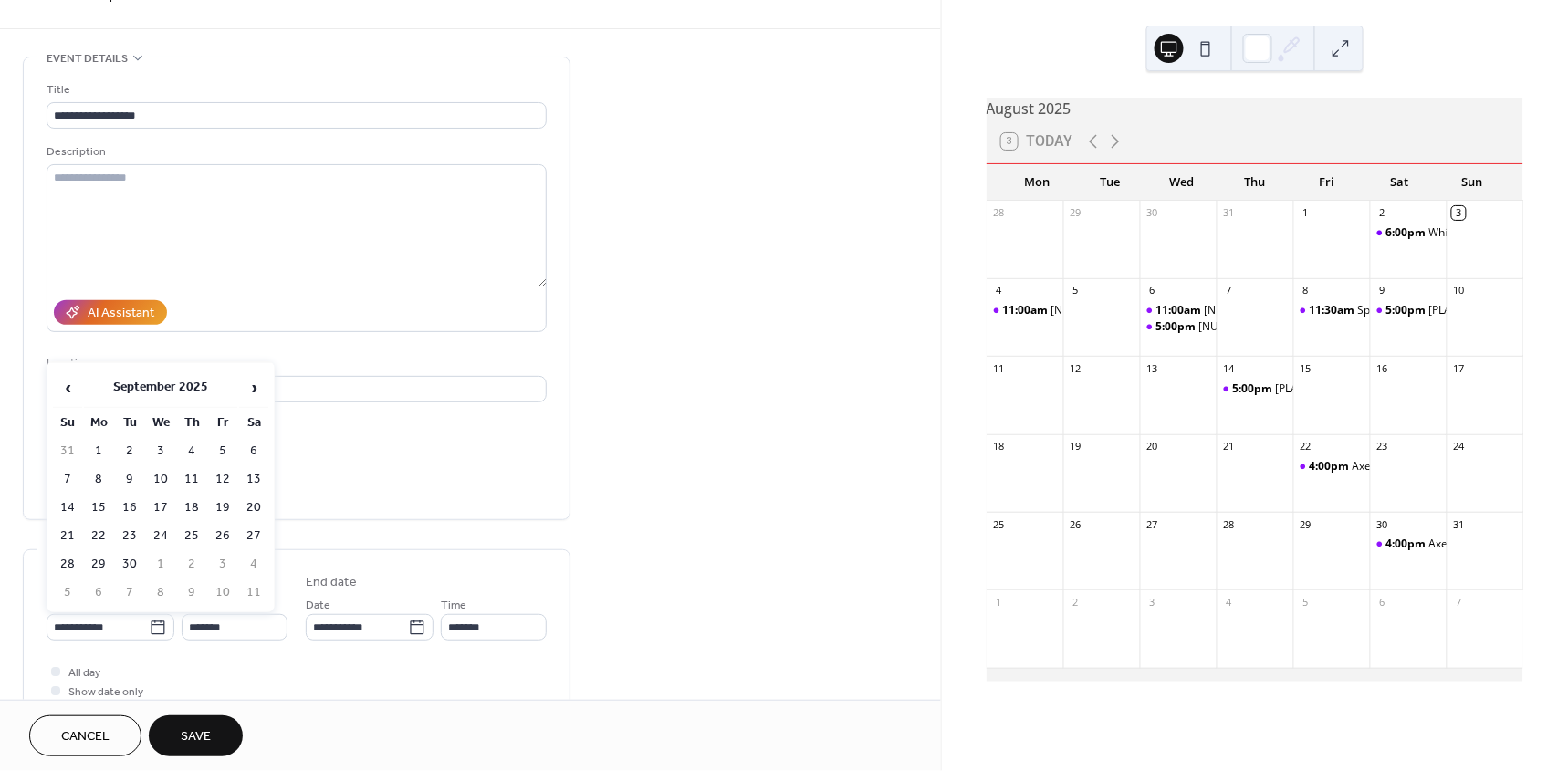 click on "3" at bounding box center (161, 451) 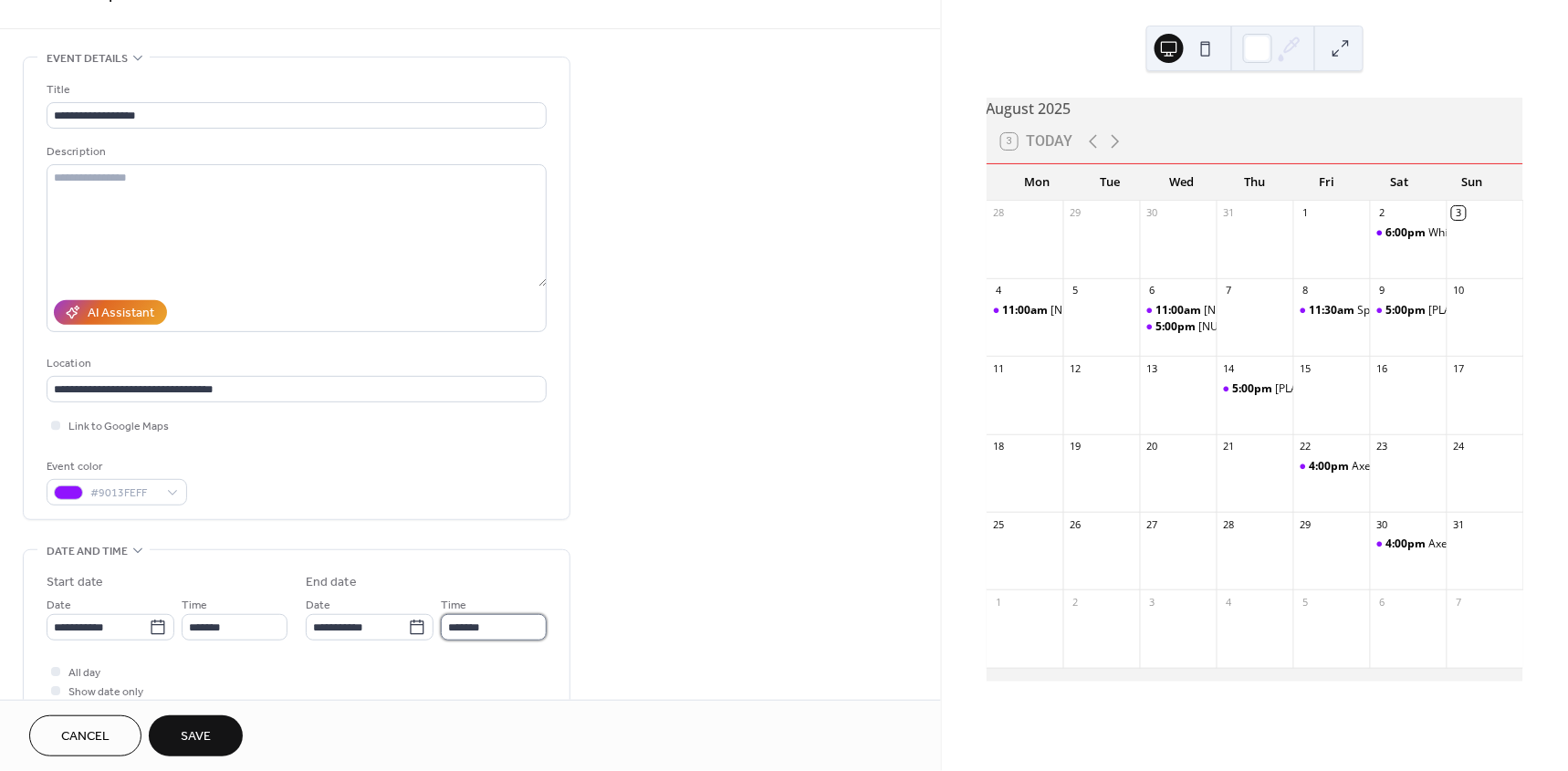 click on "*******" at bounding box center [494, 627] 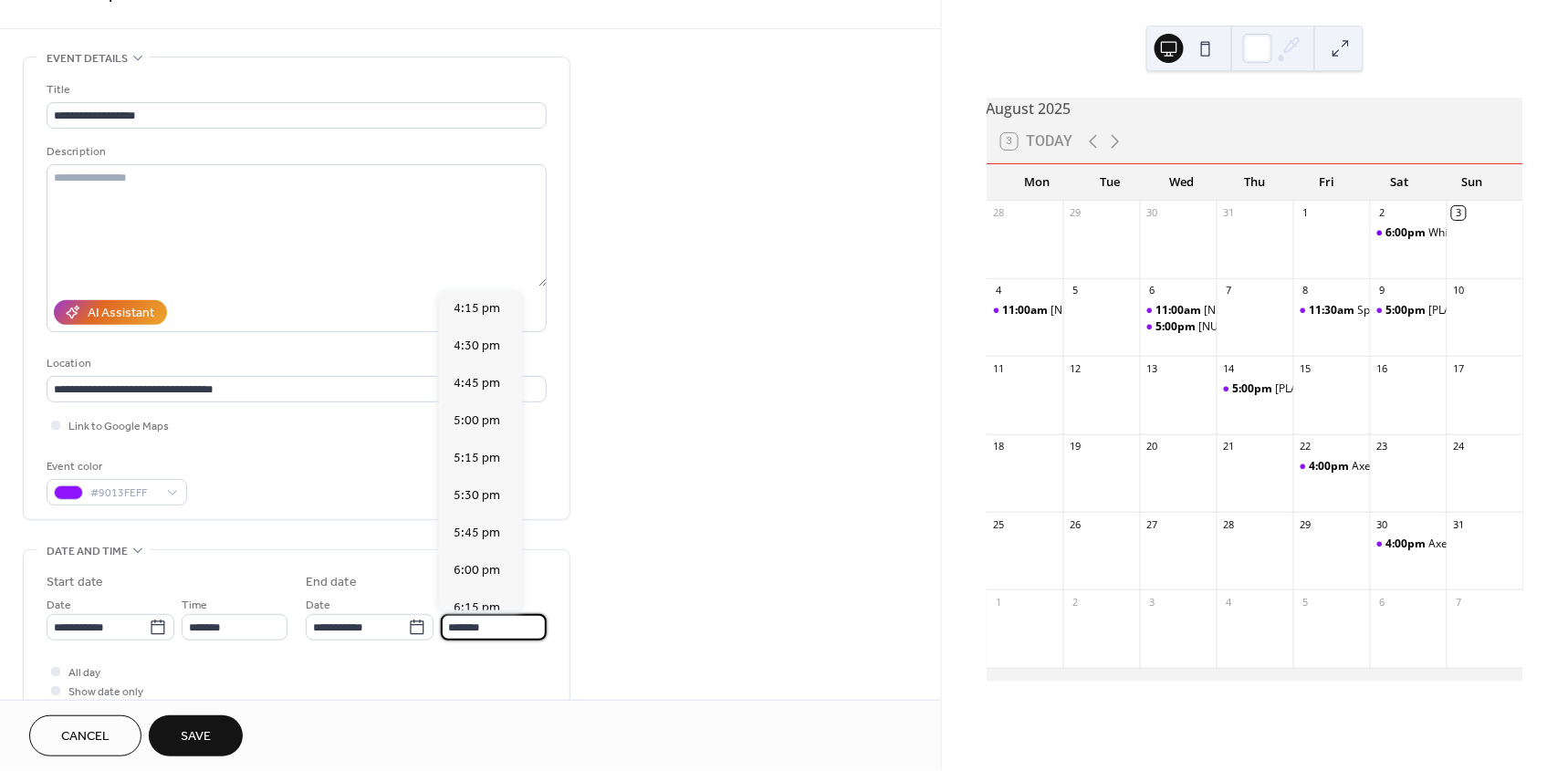 scroll, scrollTop: 620, scrollLeft: 0, axis: vertical 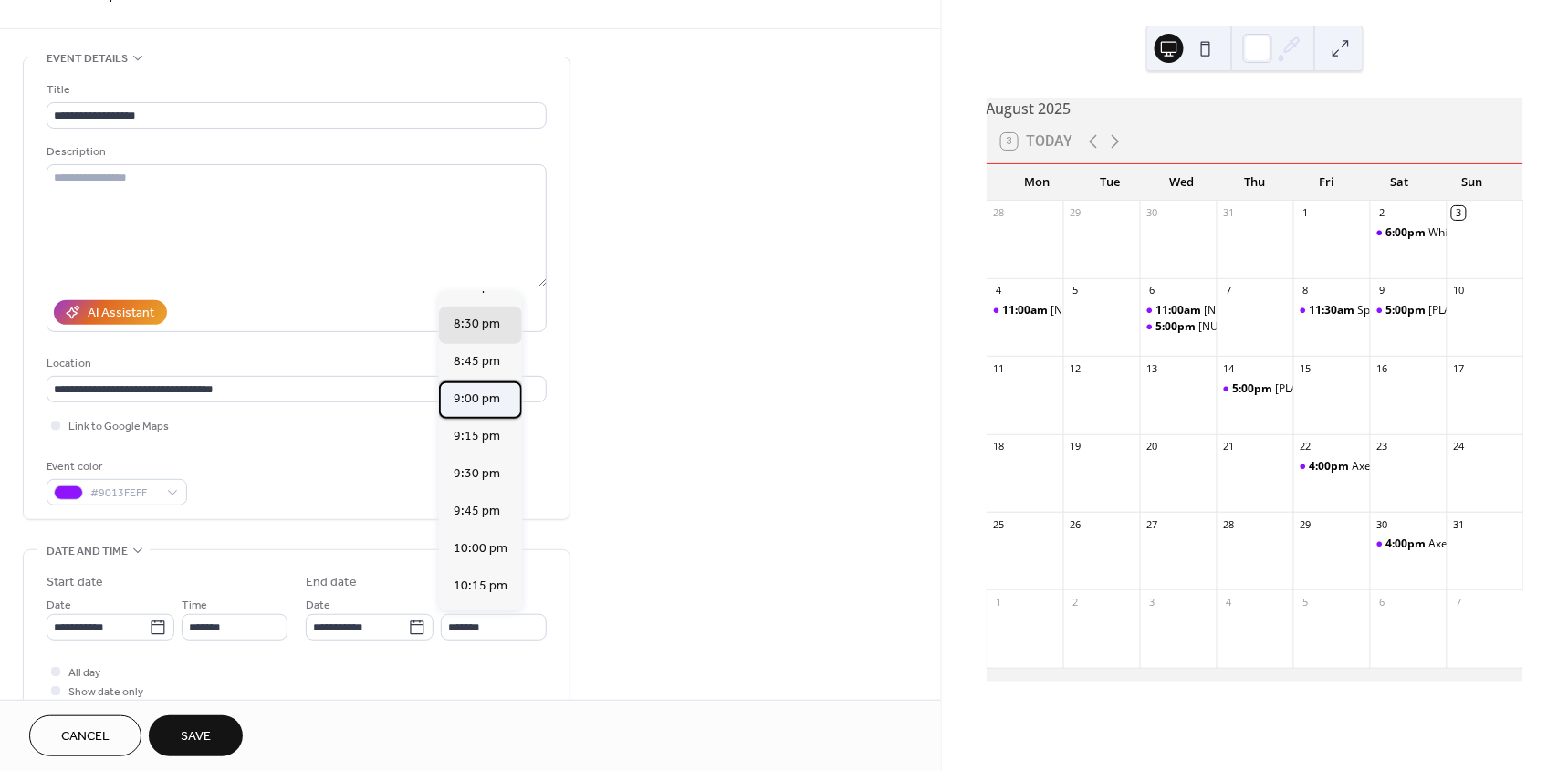 click on "9:00 pm" at bounding box center [476, 400] 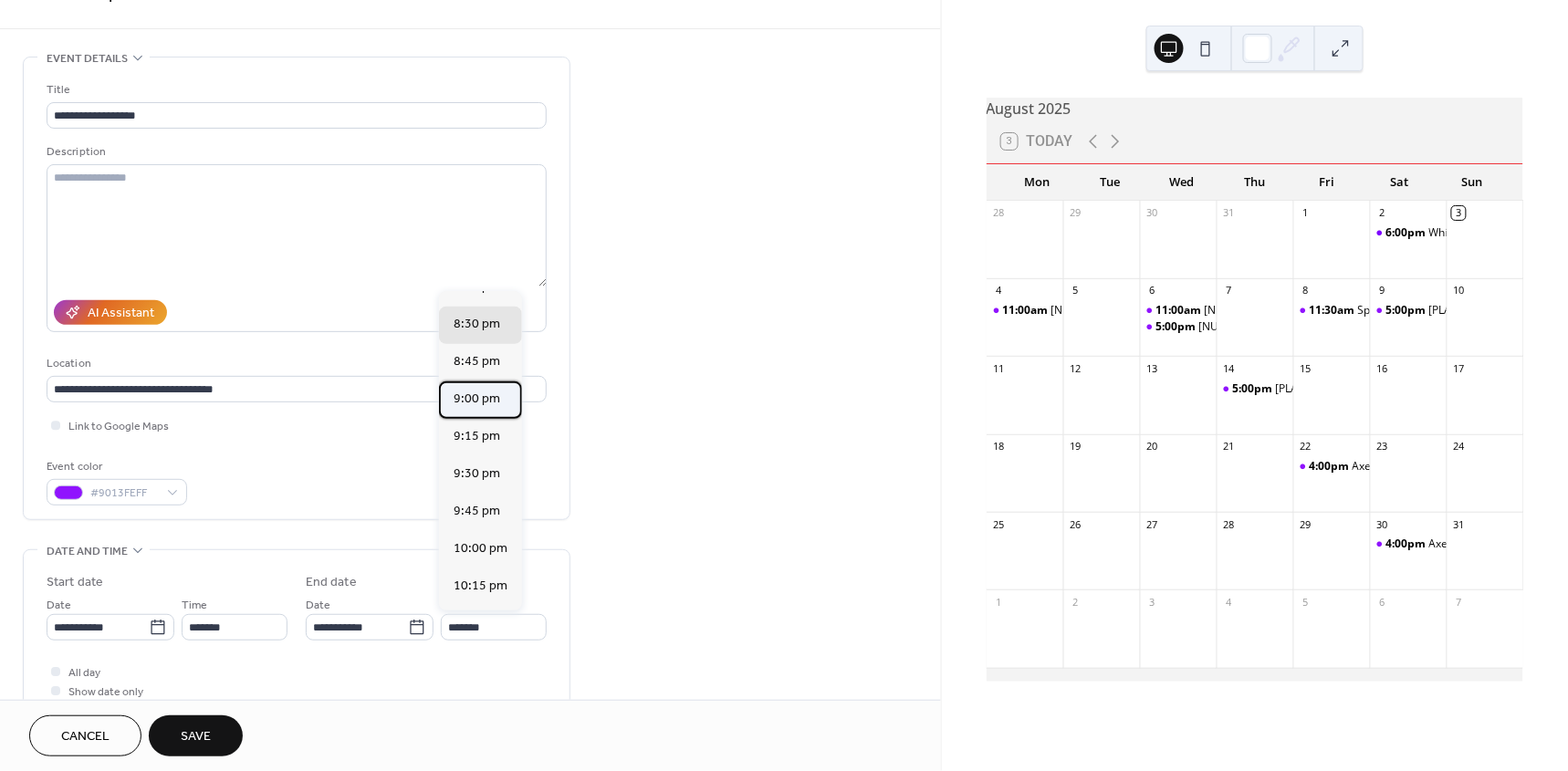 type on "*******" 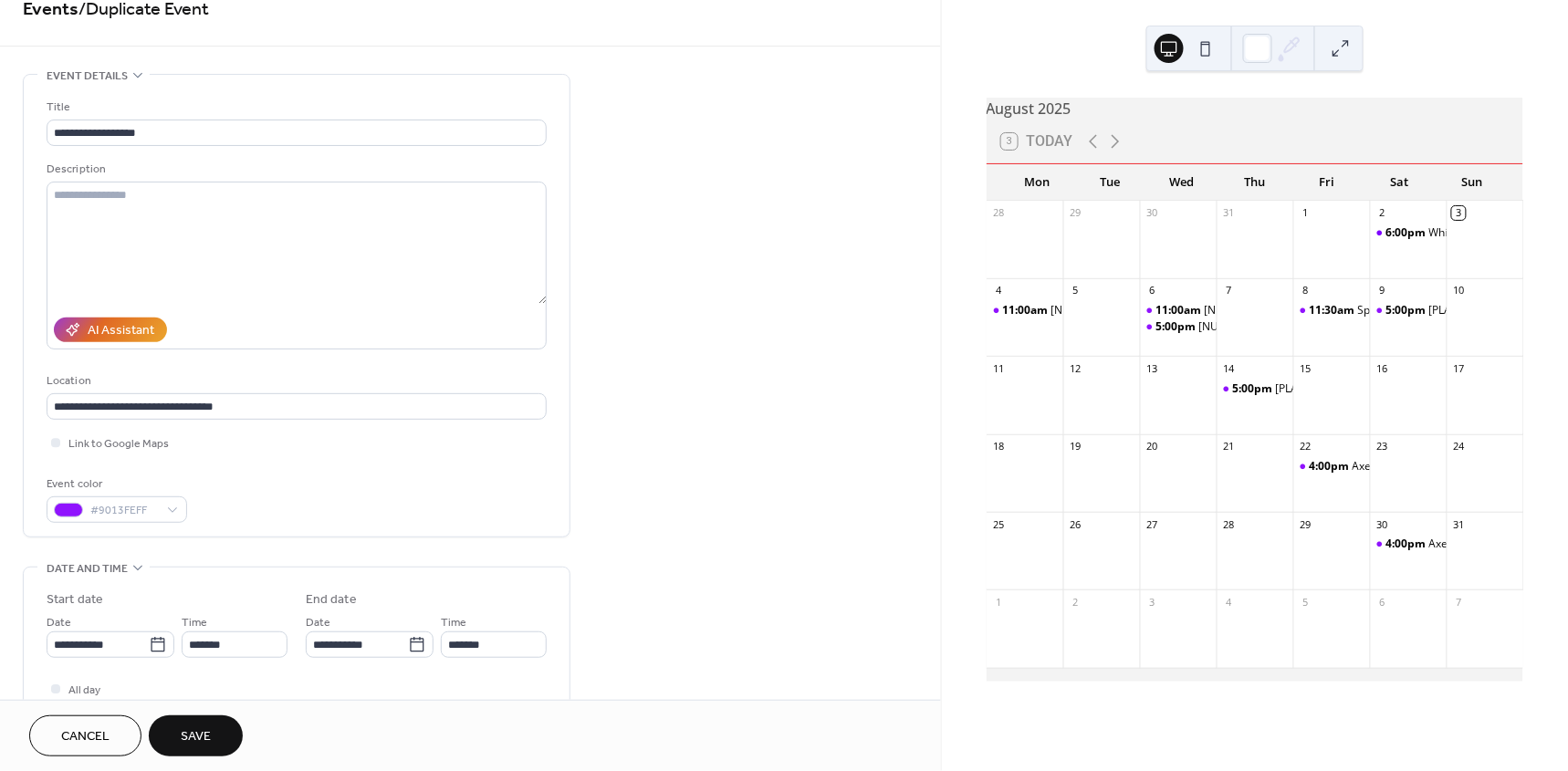 scroll, scrollTop: 0, scrollLeft: 0, axis: both 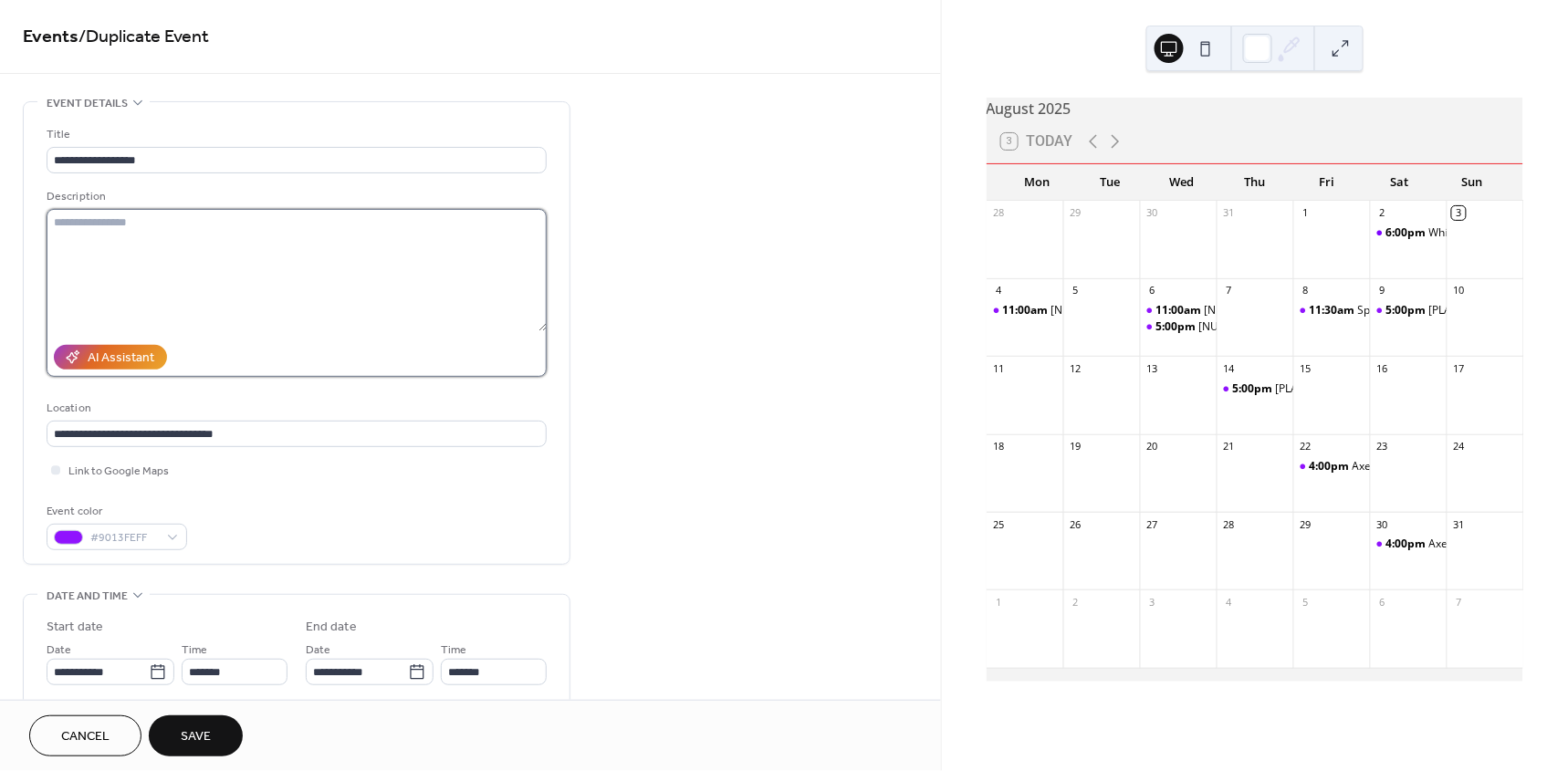 click at bounding box center (297, 270) 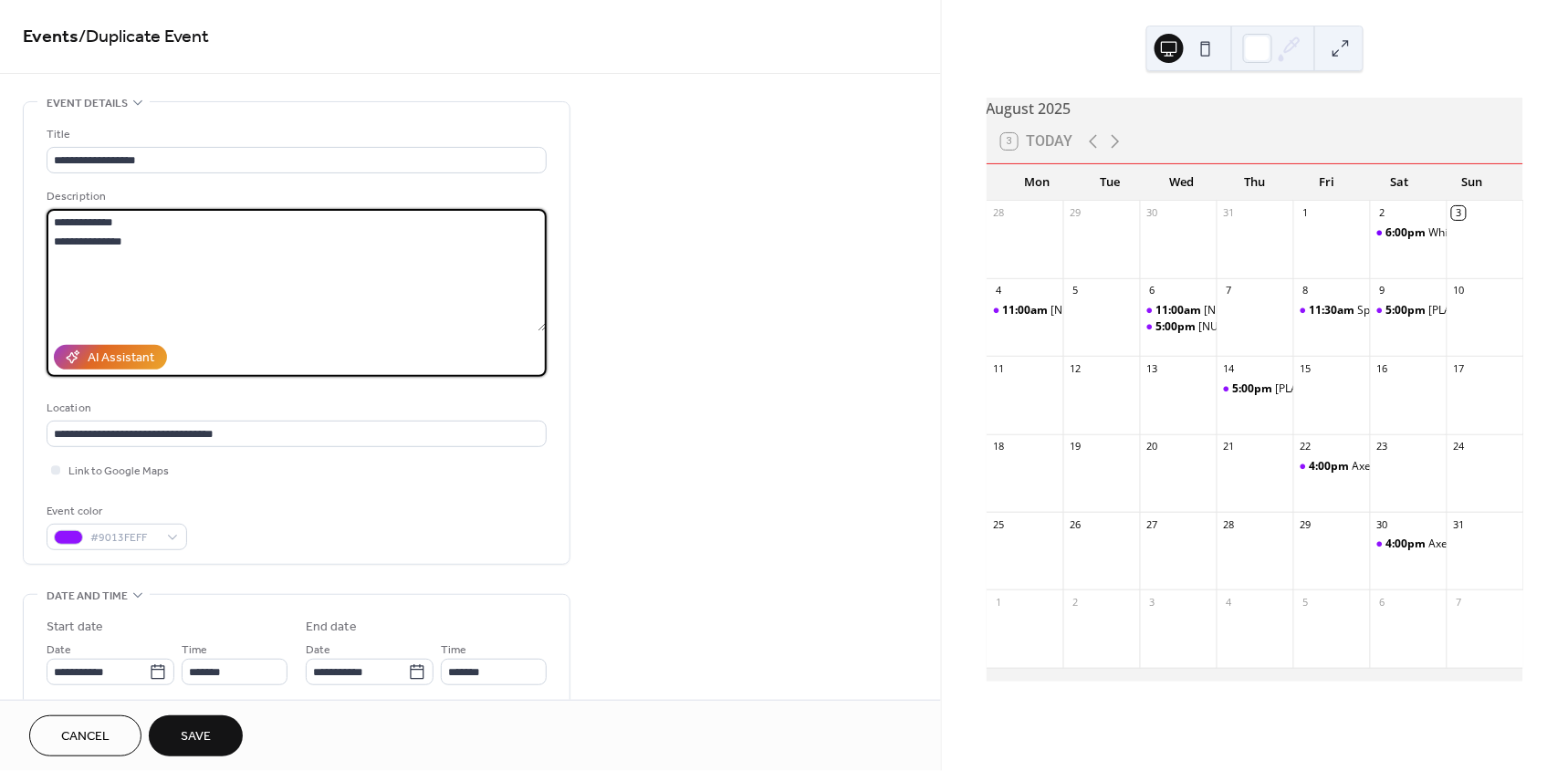 scroll, scrollTop: 40, scrollLeft: 0, axis: vertical 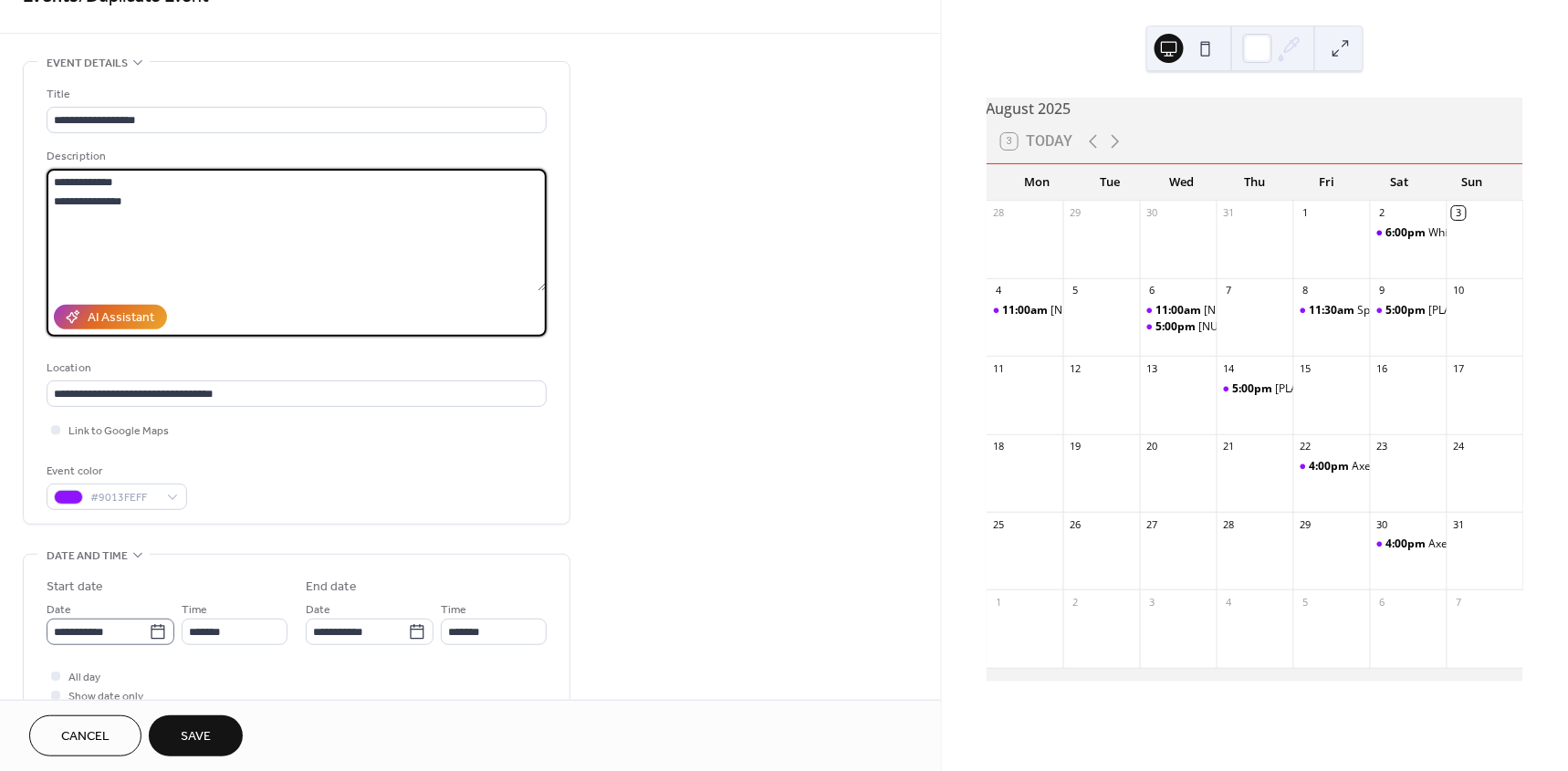 type on "**********" 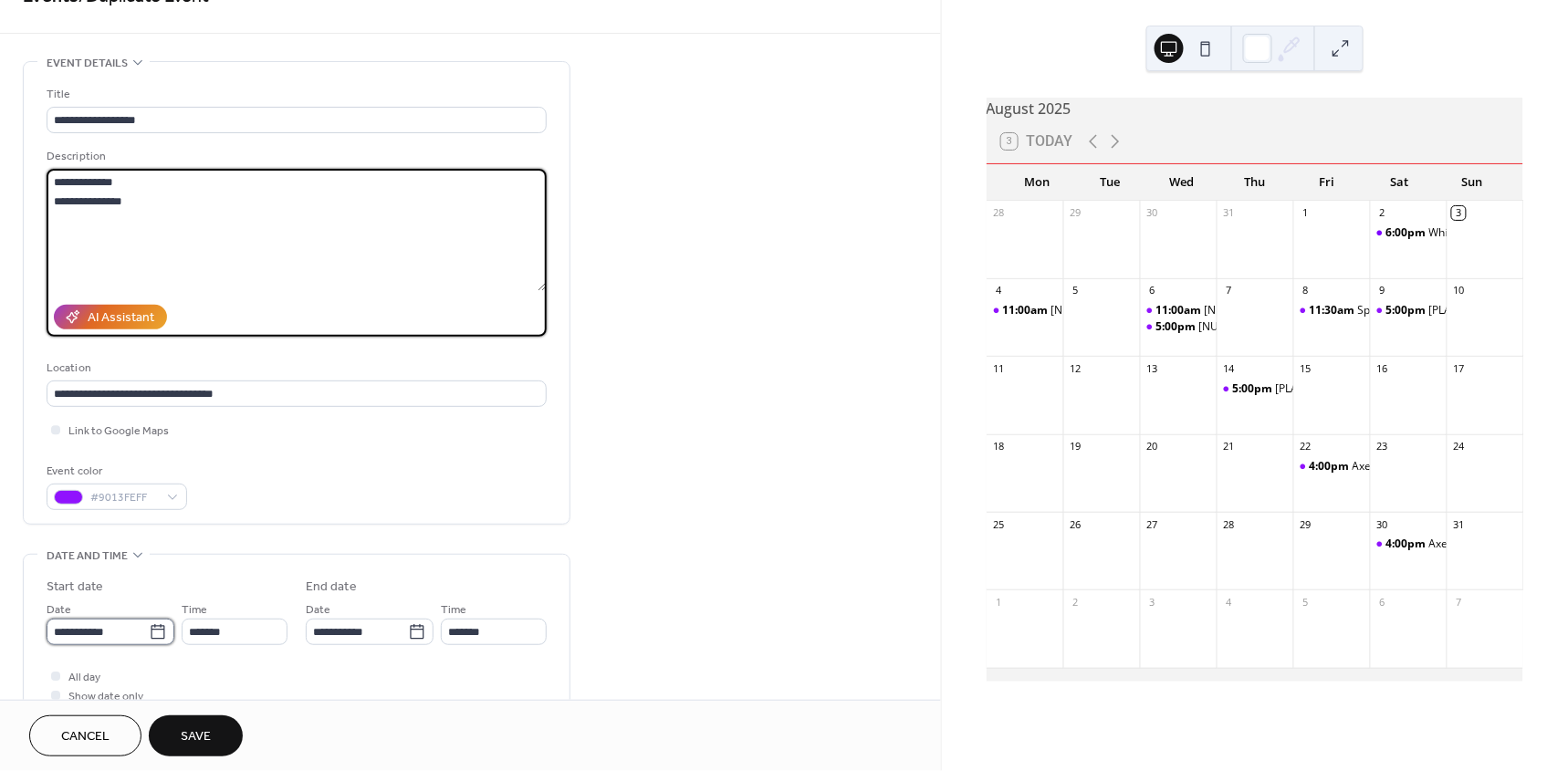 click on "**********" at bounding box center (98, 631) 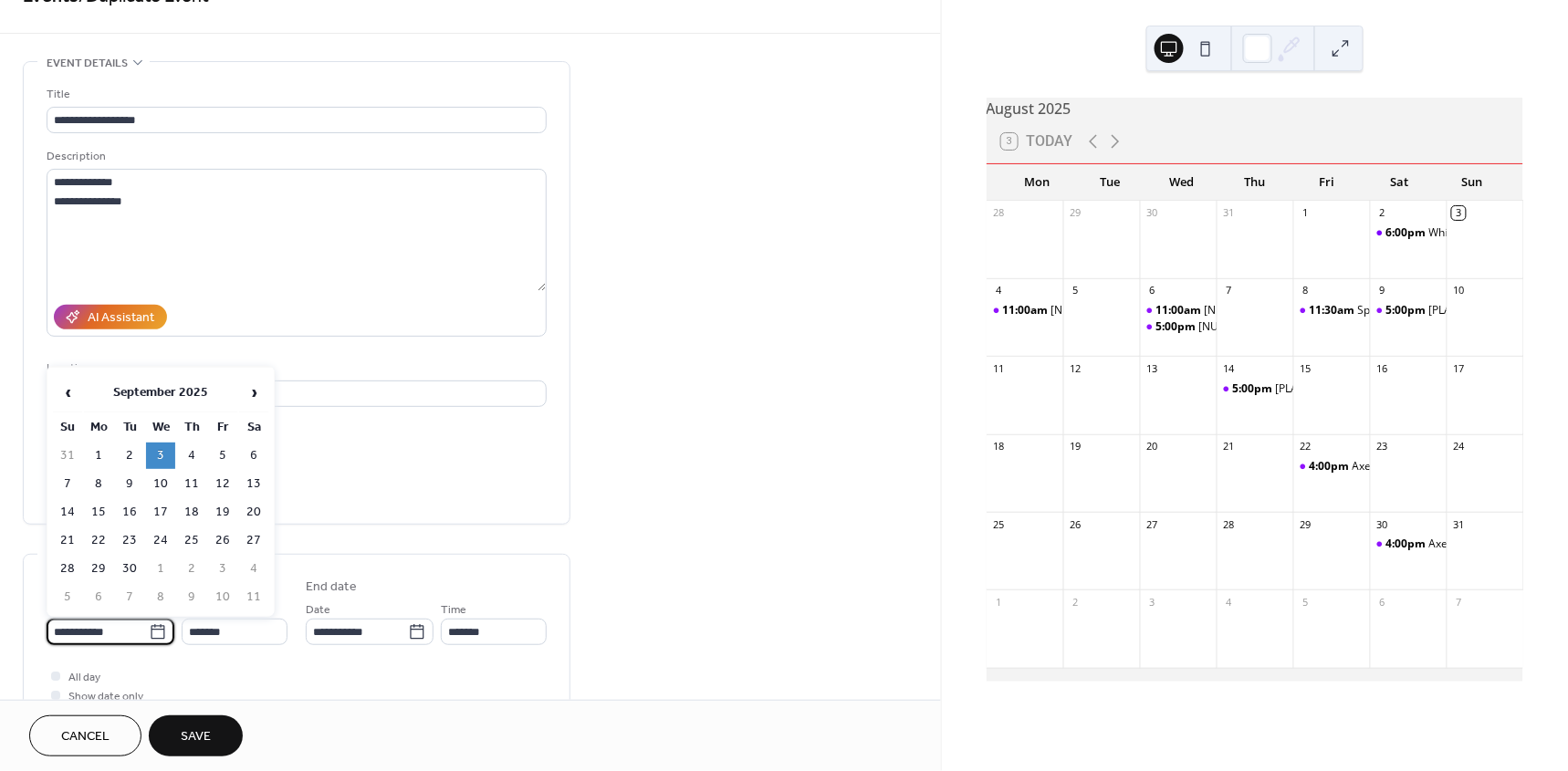 click on "Save" at bounding box center [195, 735] 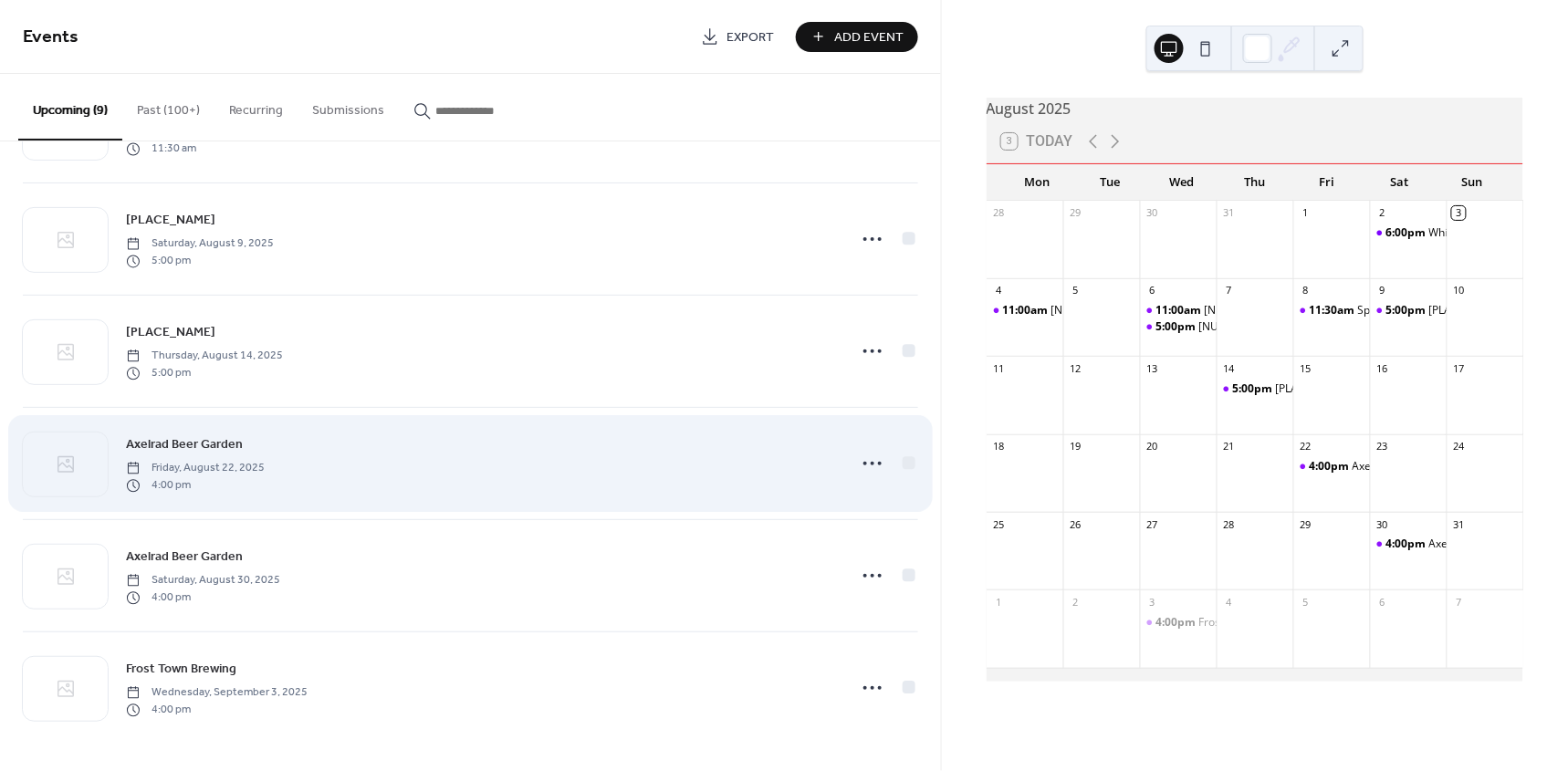 scroll, scrollTop: 0, scrollLeft: 0, axis: both 